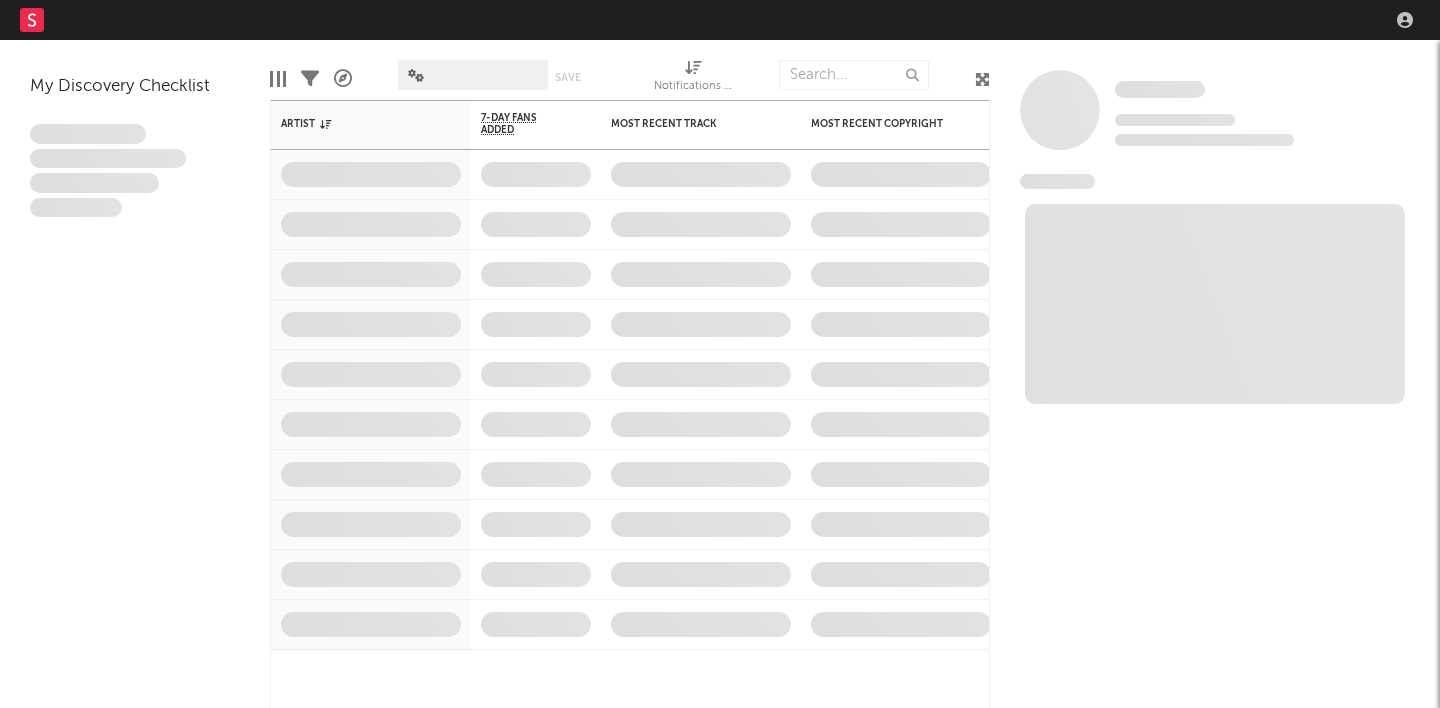 scroll, scrollTop: 0, scrollLeft: 0, axis: both 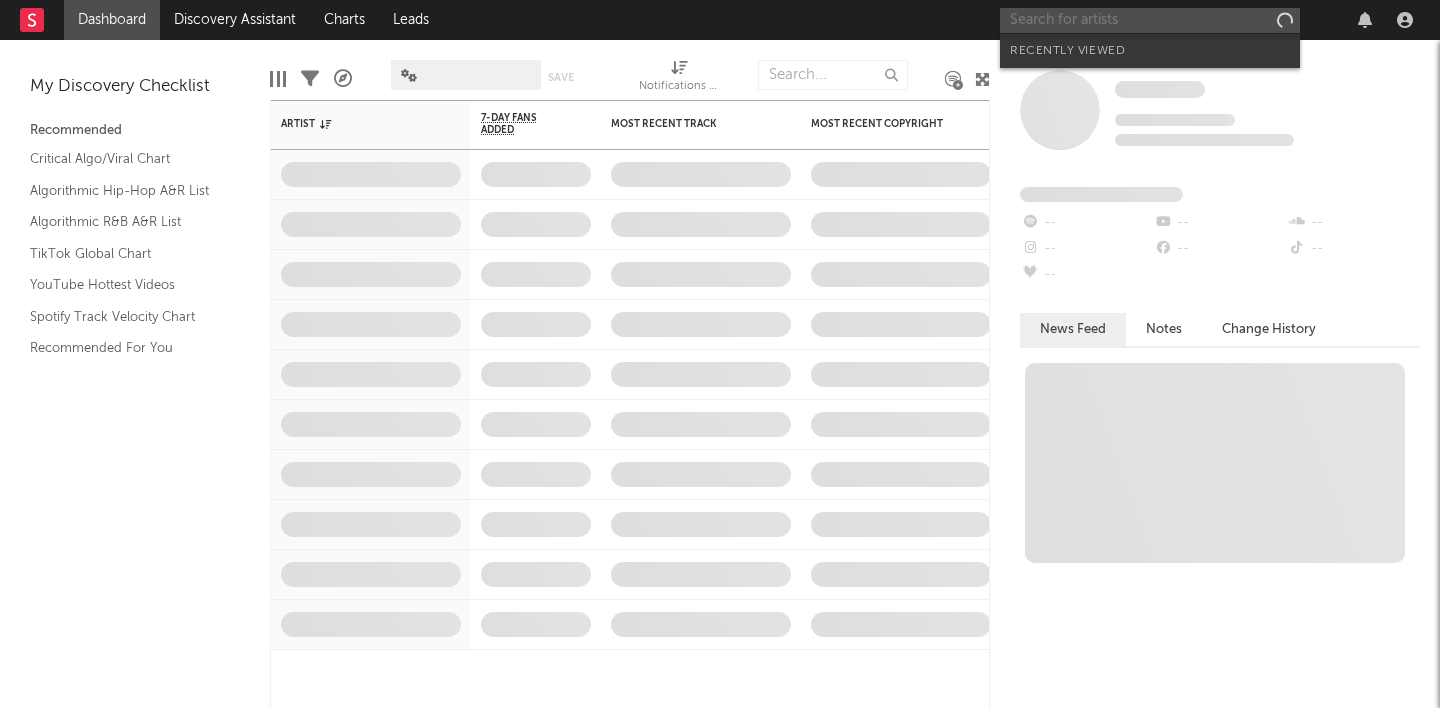 click at bounding box center [1150, 20] 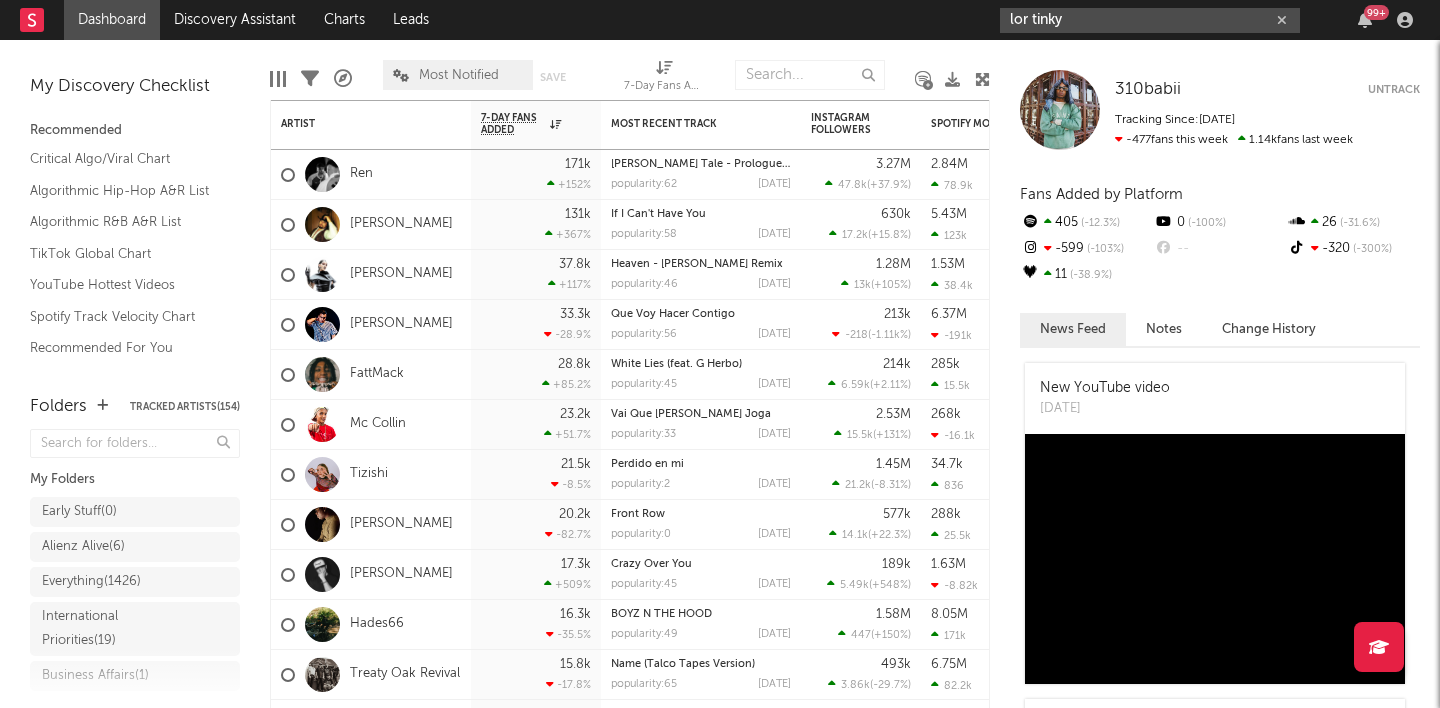 click on "lor tinky" at bounding box center [1150, 20] 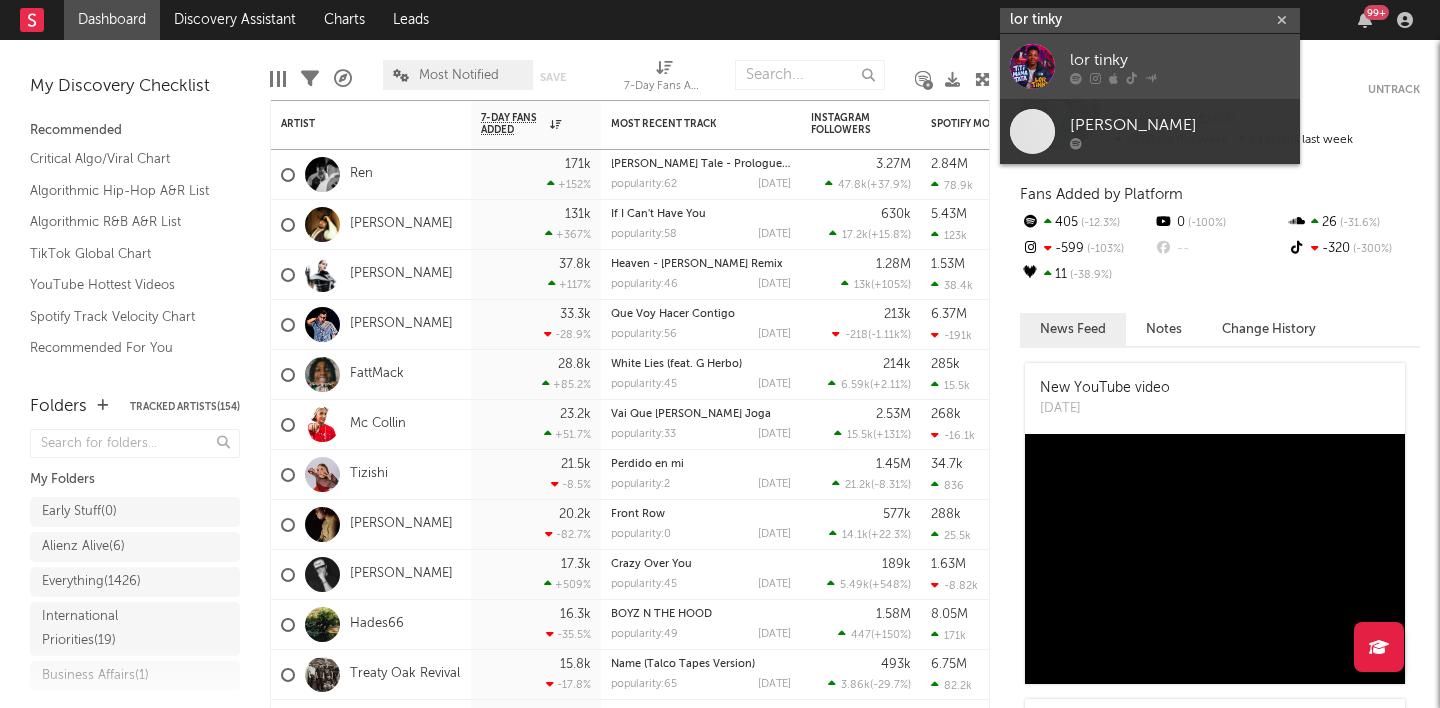 type on "lor tinky" 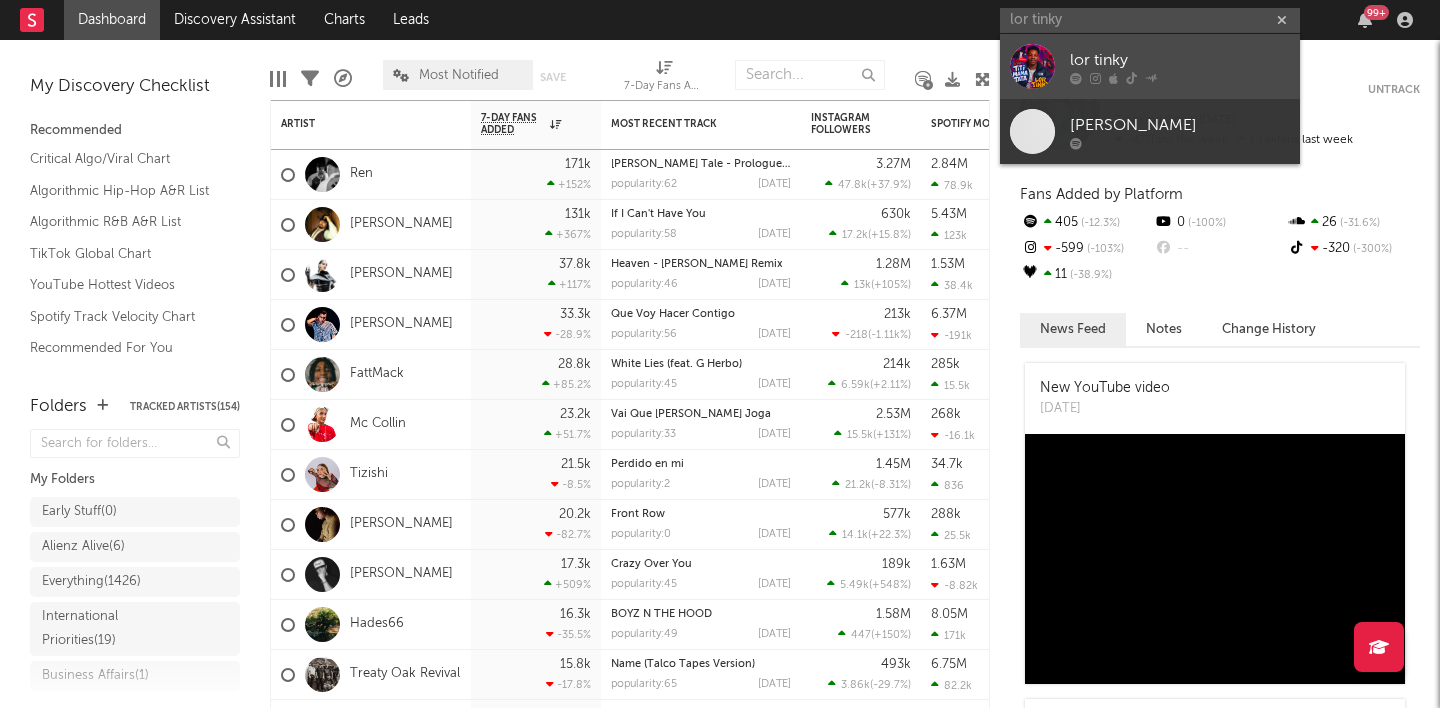 click on "lor tinky" at bounding box center (1180, 60) 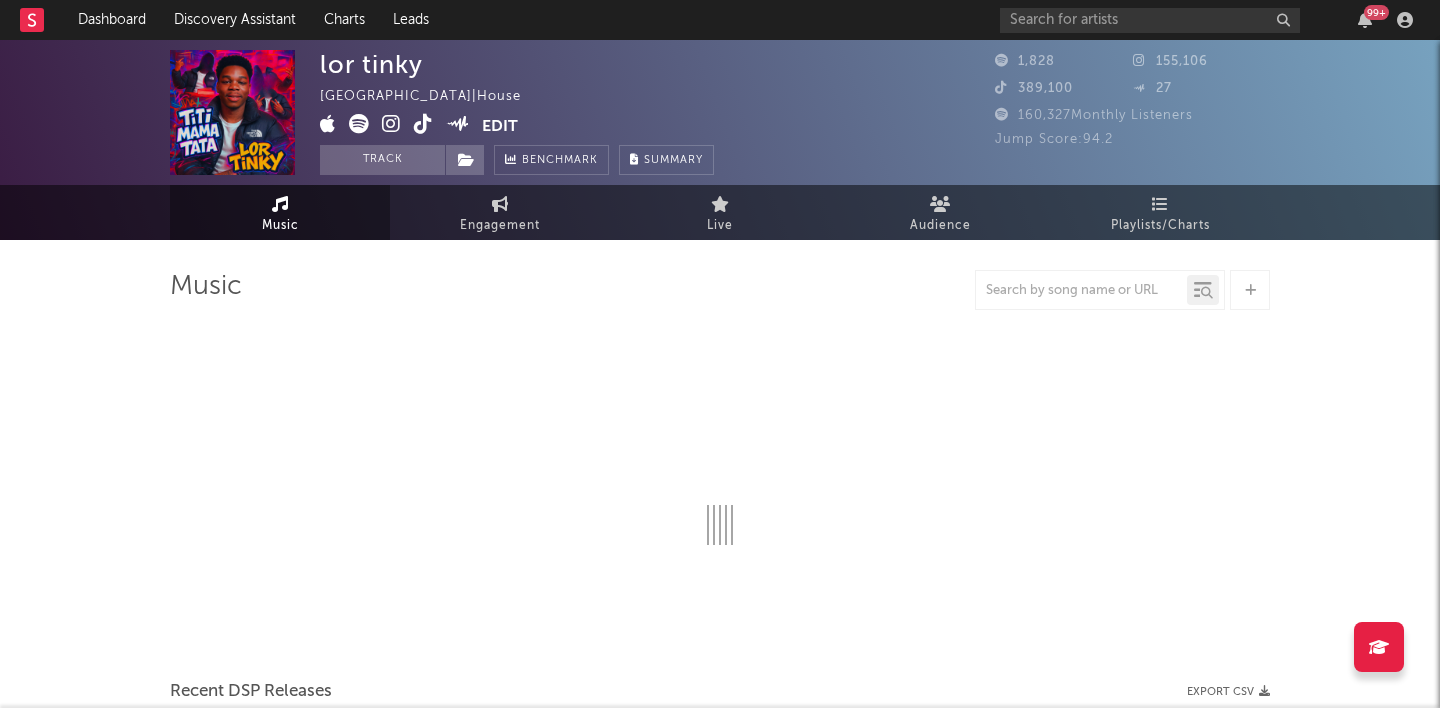 select on "1w" 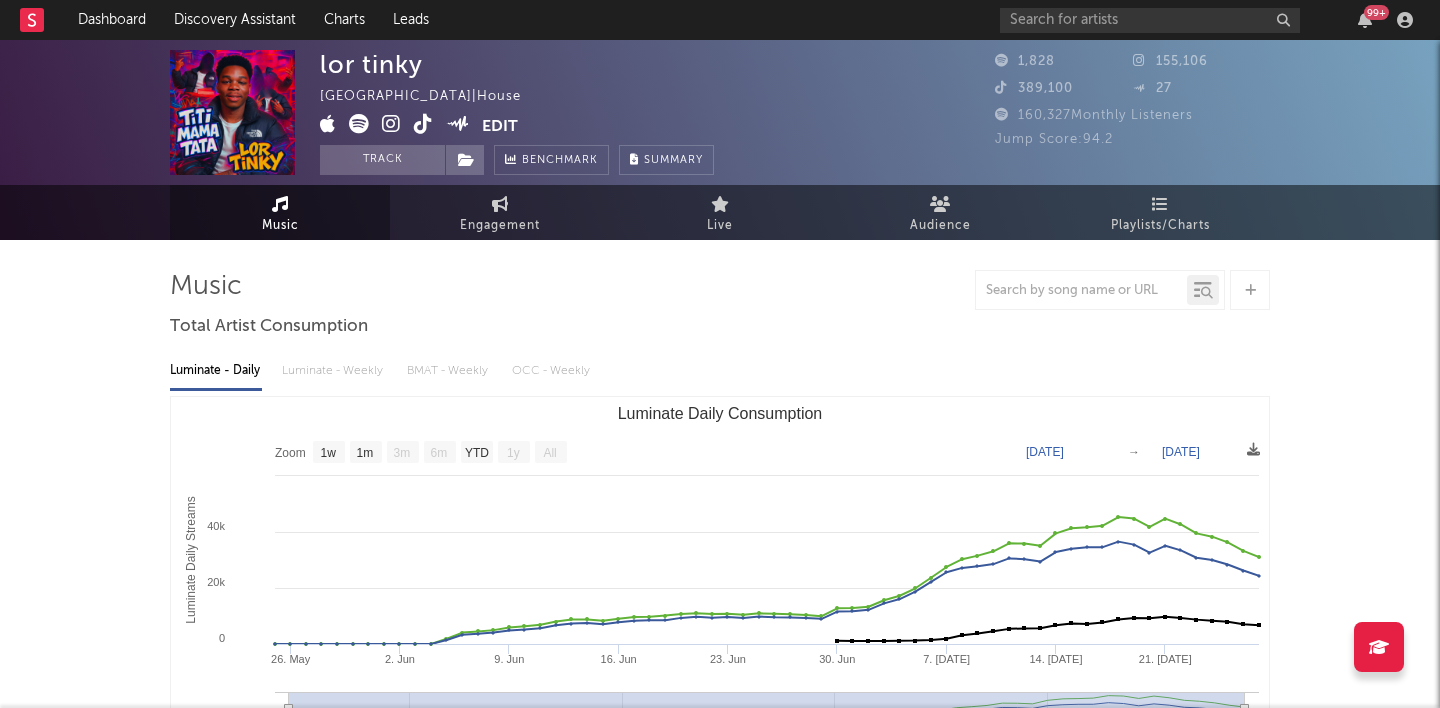click at bounding box center [423, 124] 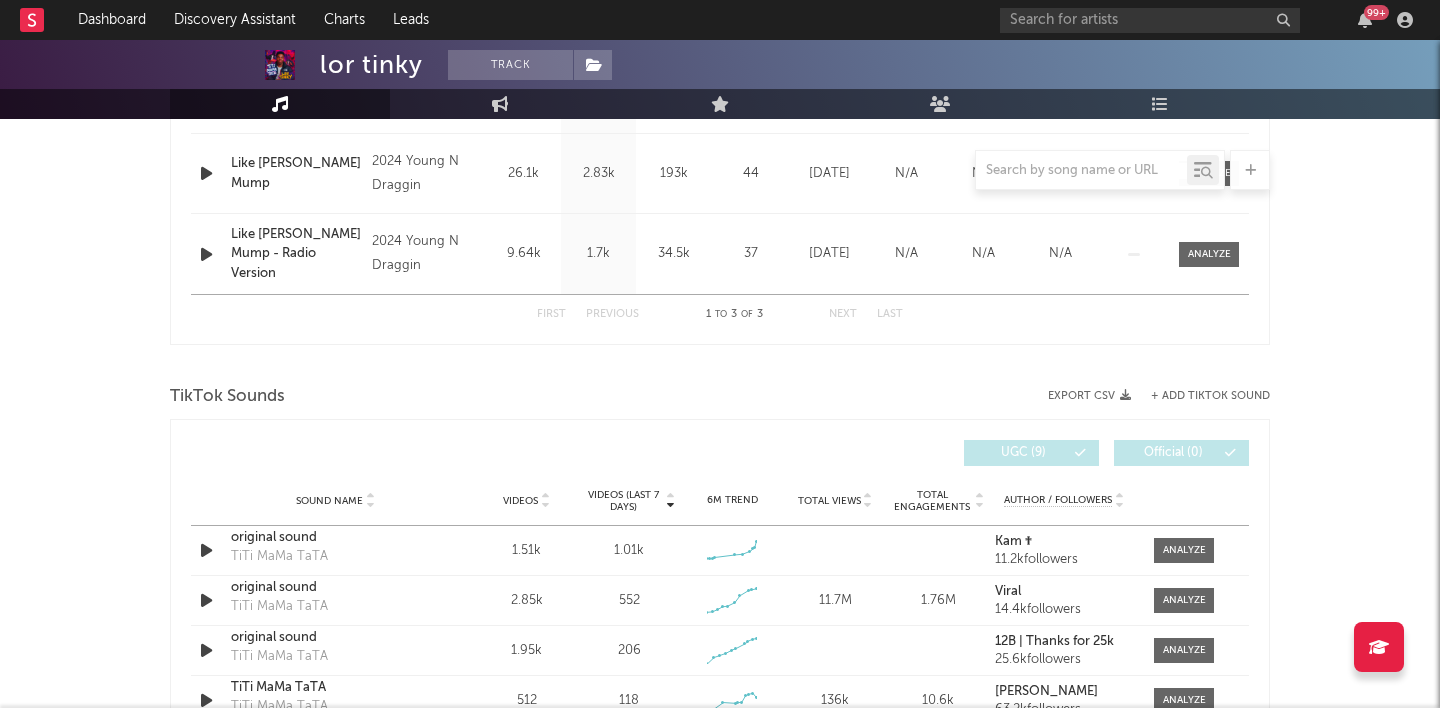 scroll, scrollTop: 973, scrollLeft: 0, axis: vertical 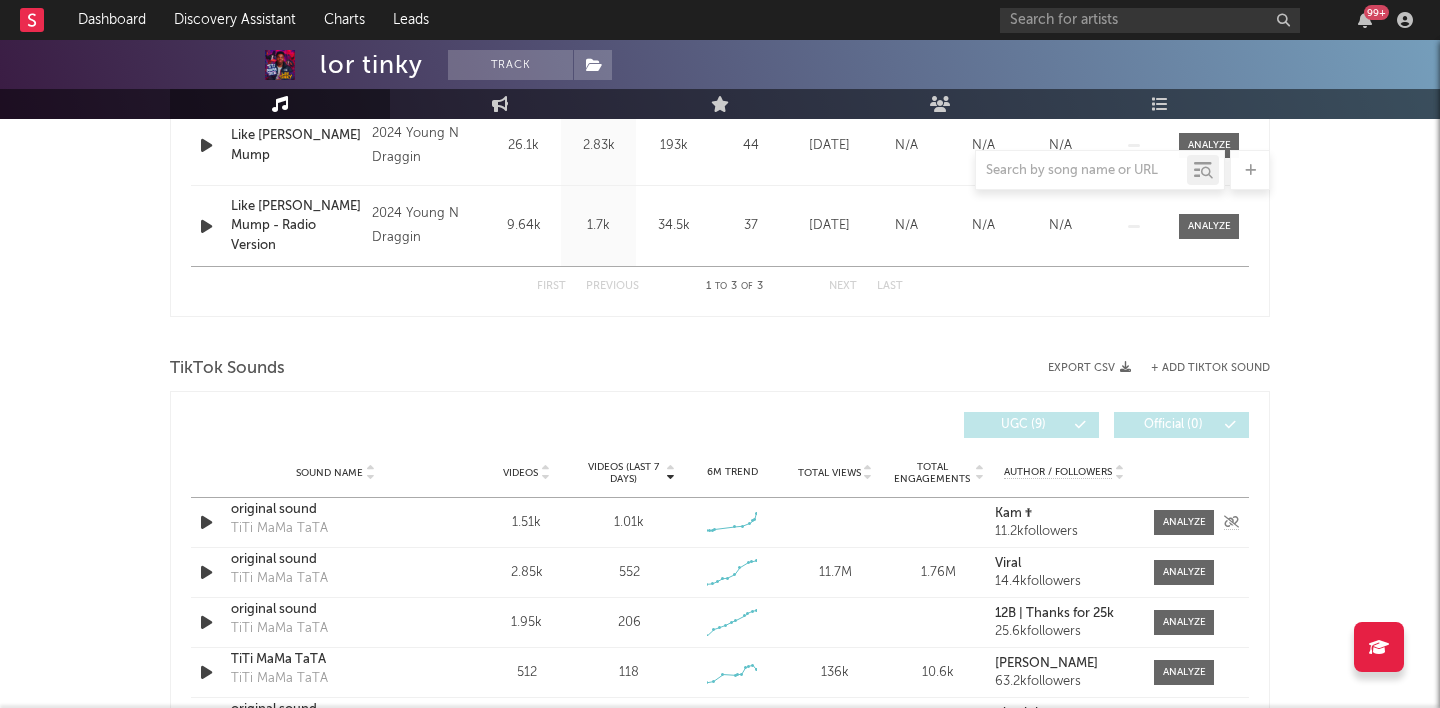 click at bounding box center (206, 522) 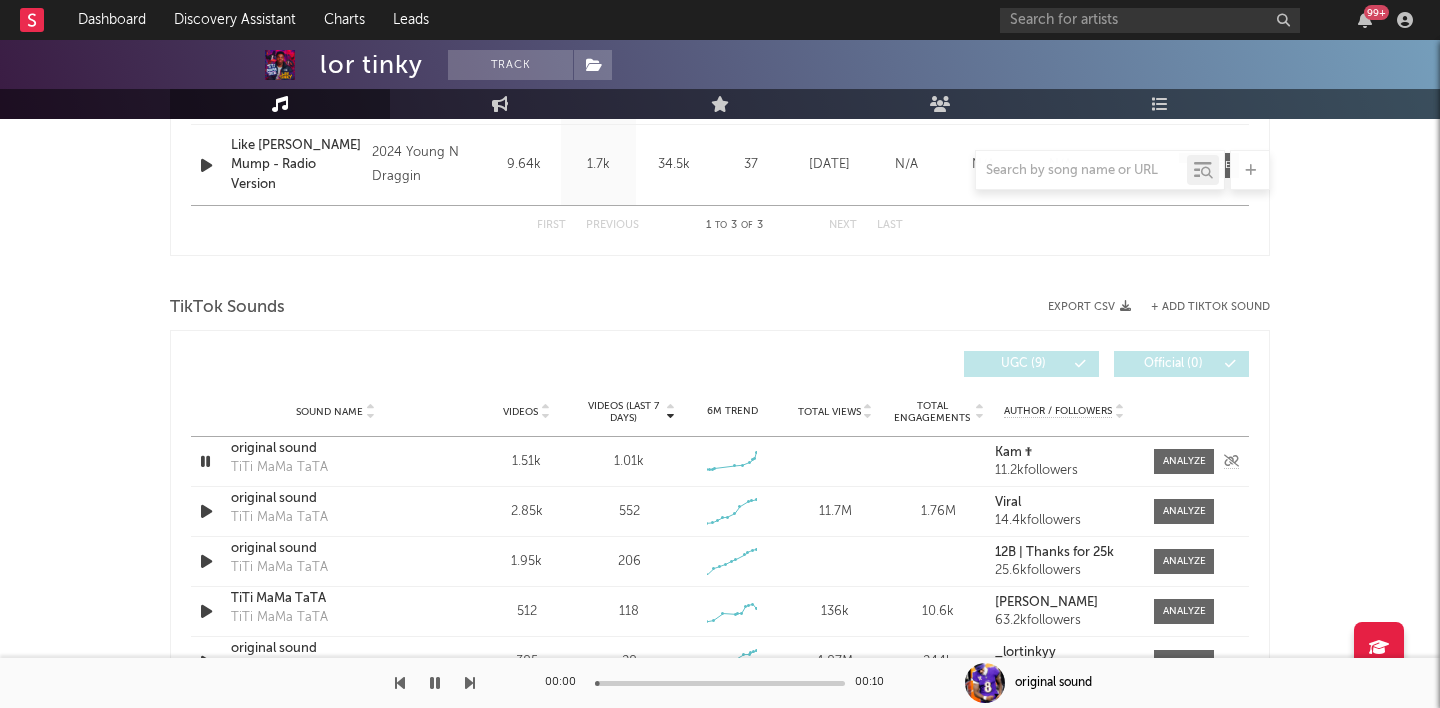 scroll, scrollTop: 1041, scrollLeft: 0, axis: vertical 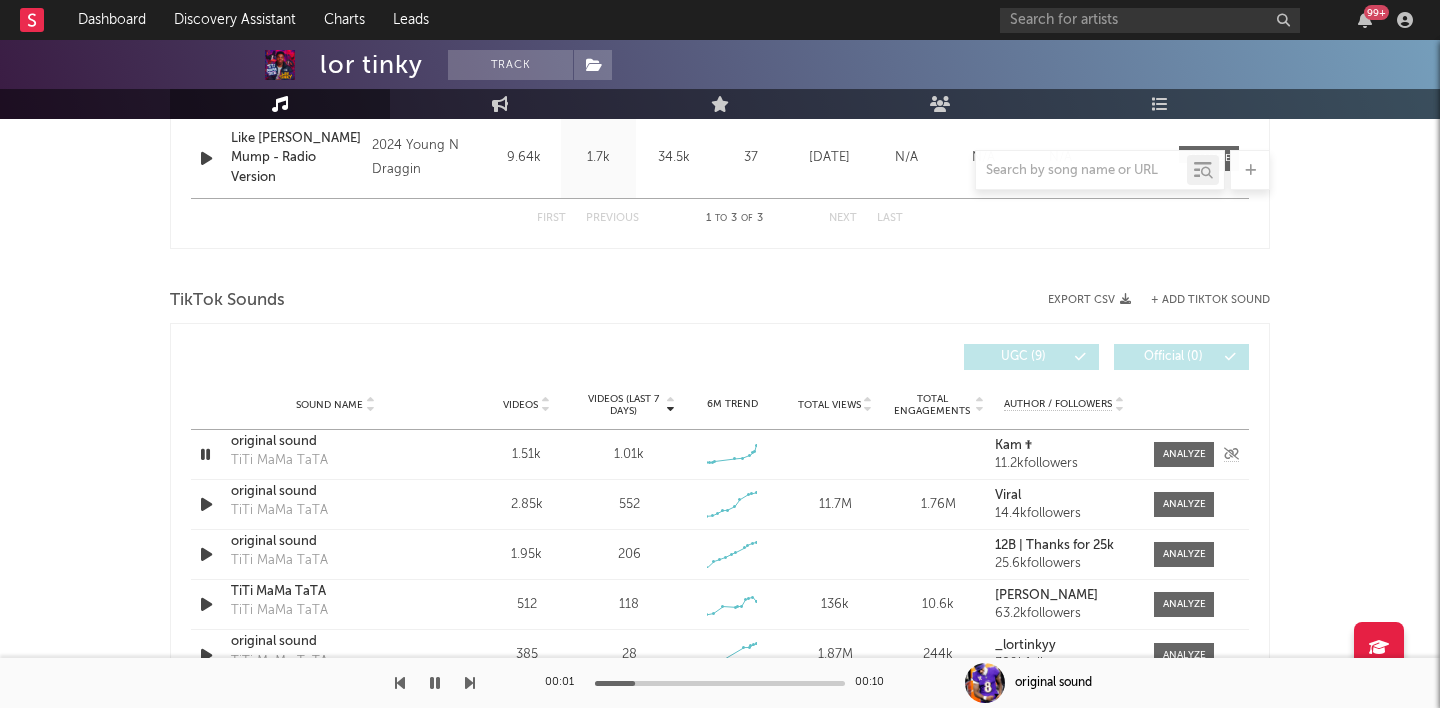 click on "TiTi MaMa TaTA" at bounding box center [279, 461] 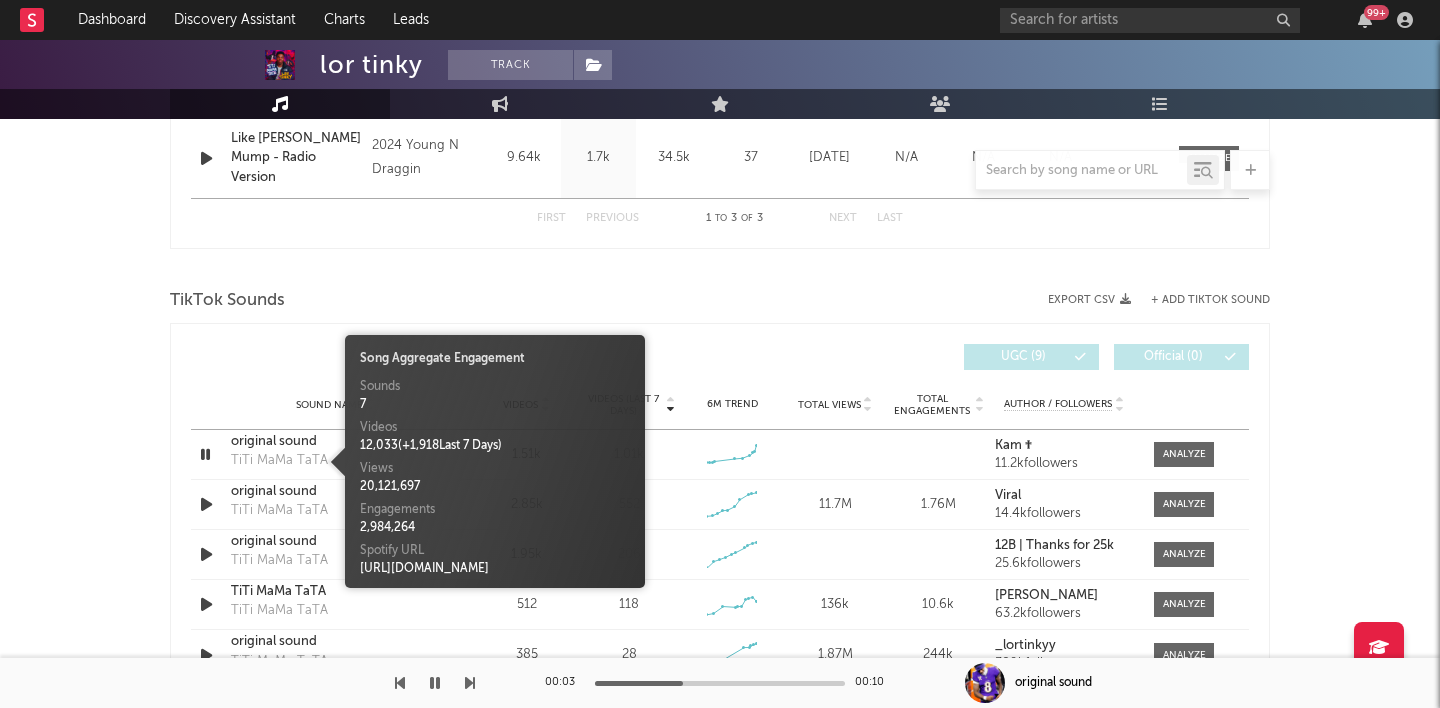 click on "Videos (last 7 days) Sound Name Videos Videos (last 7 days) Total Views Total Engagements Author / Followers Videos / 7d Growth Views / Engmts UGC   ( 9 ) Official   ( 0 )" at bounding box center (720, 357) 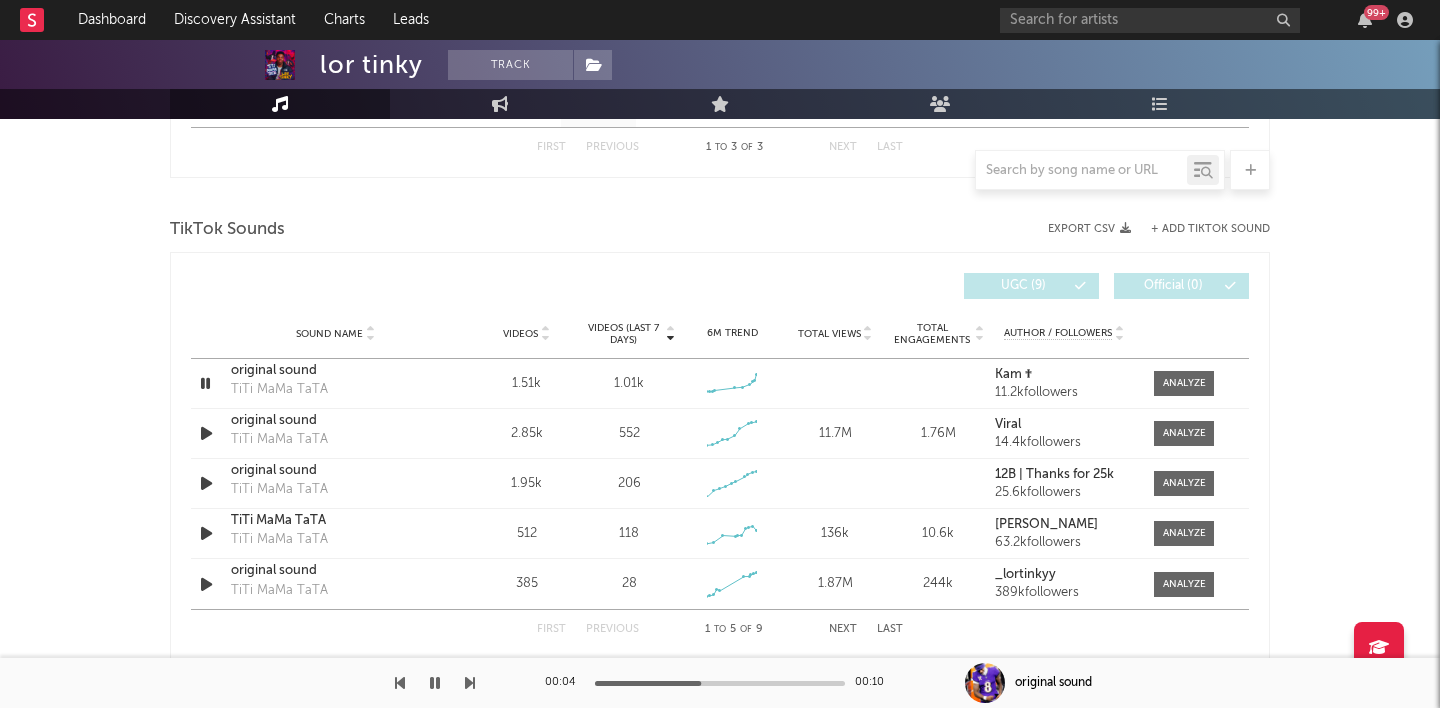 scroll, scrollTop: 1117, scrollLeft: 0, axis: vertical 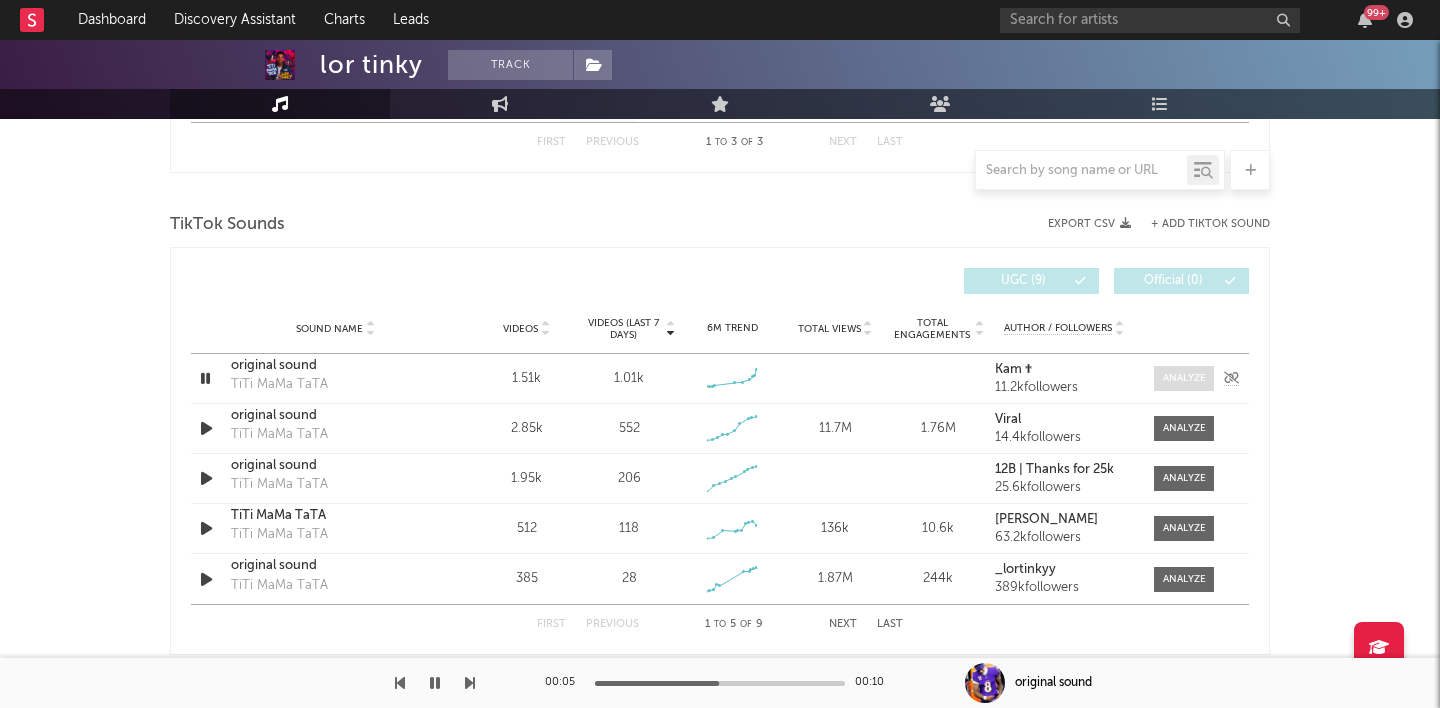 click at bounding box center (1184, 378) 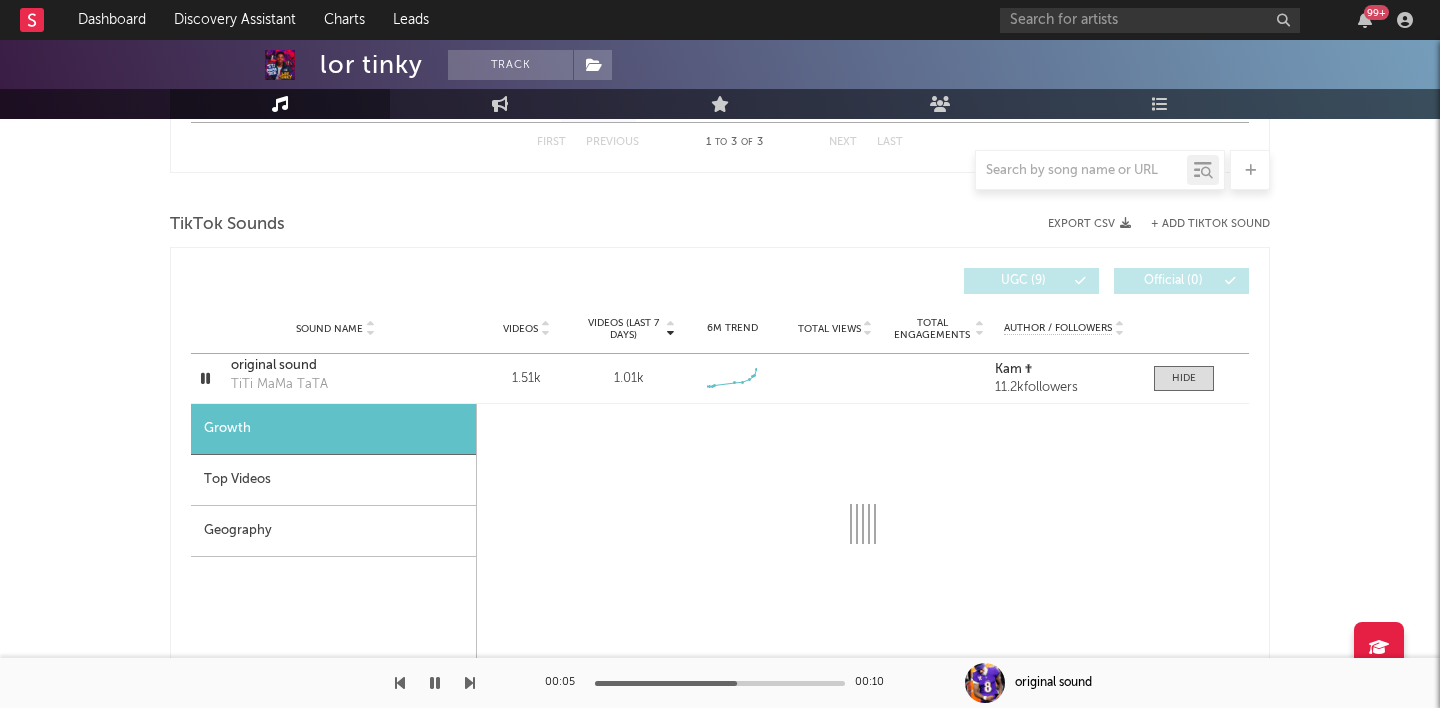 select on "1w" 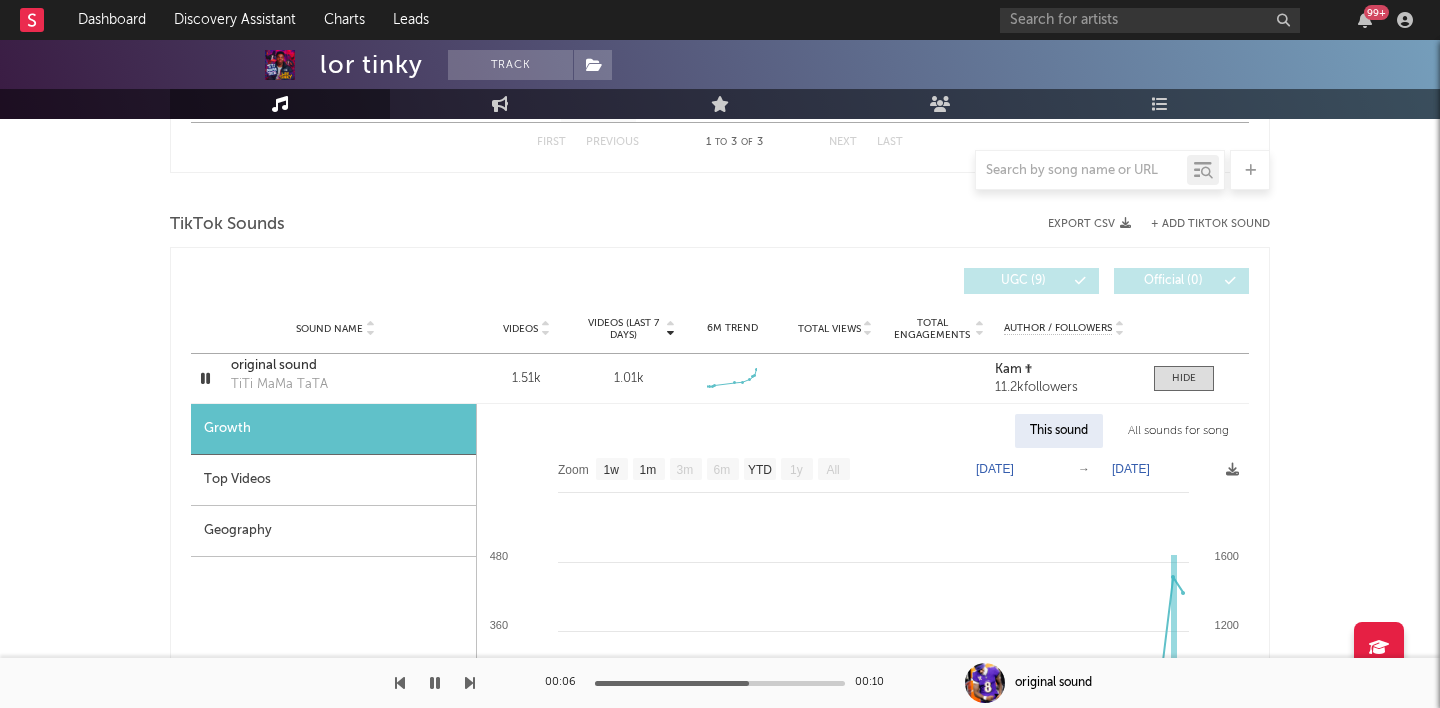 click on "Top Videos" at bounding box center [333, 480] 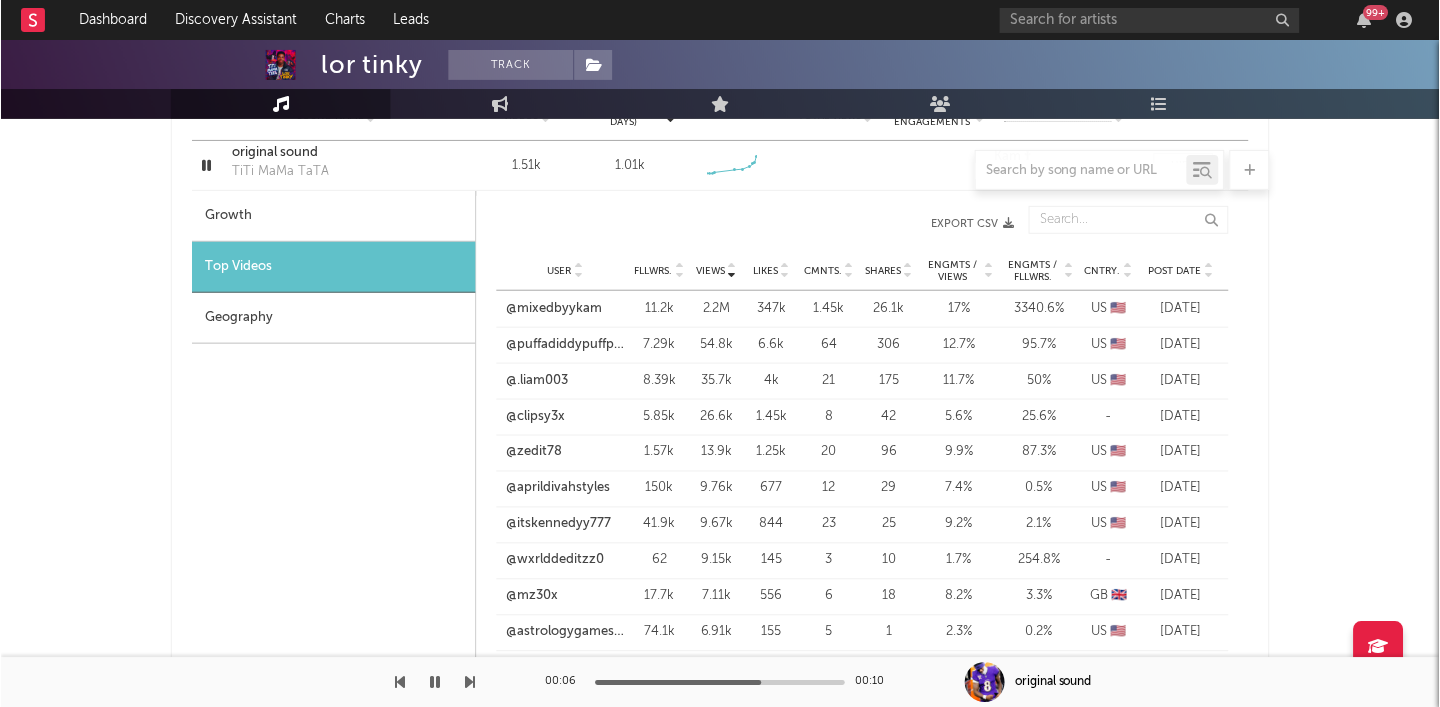 scroll, scrollTop: 1363, scrollLeft: 0, axis: vertical 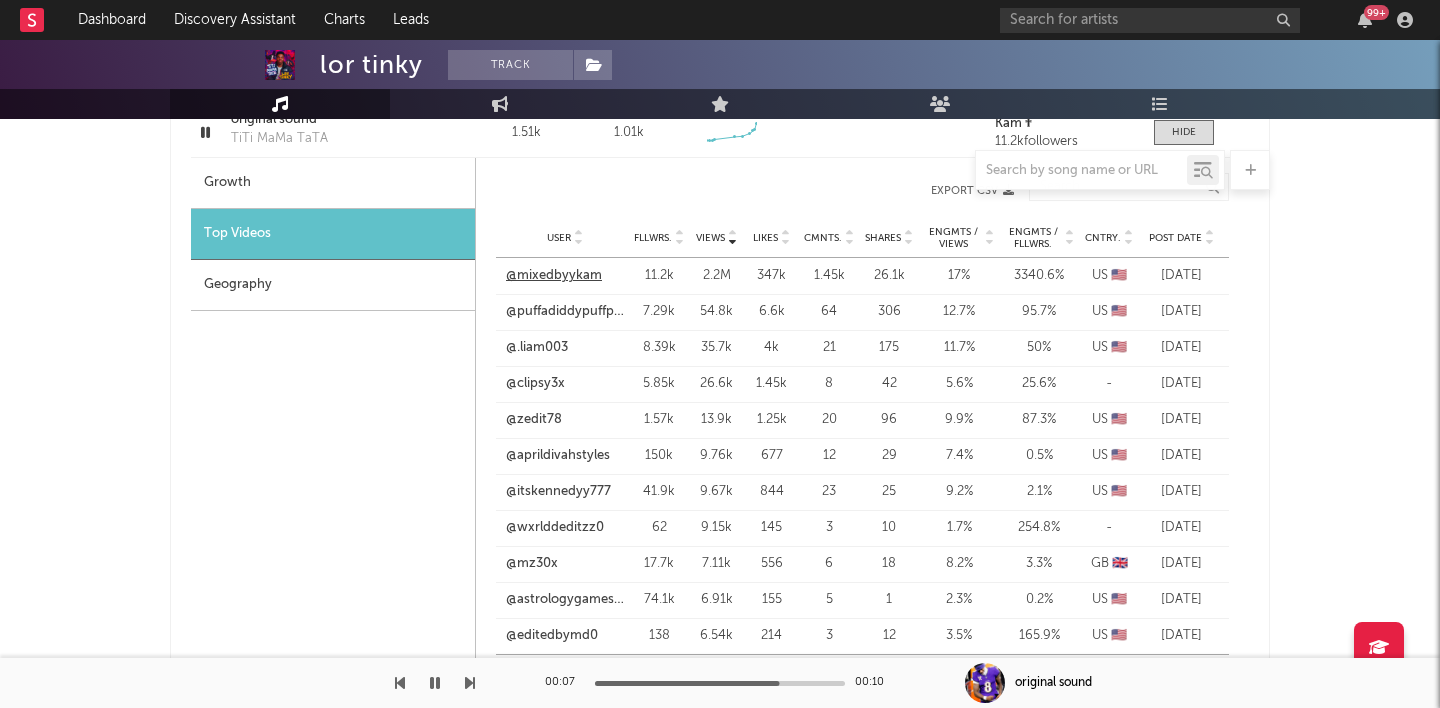 click on "@mixedbyykam" at bounding box center [554, 276] 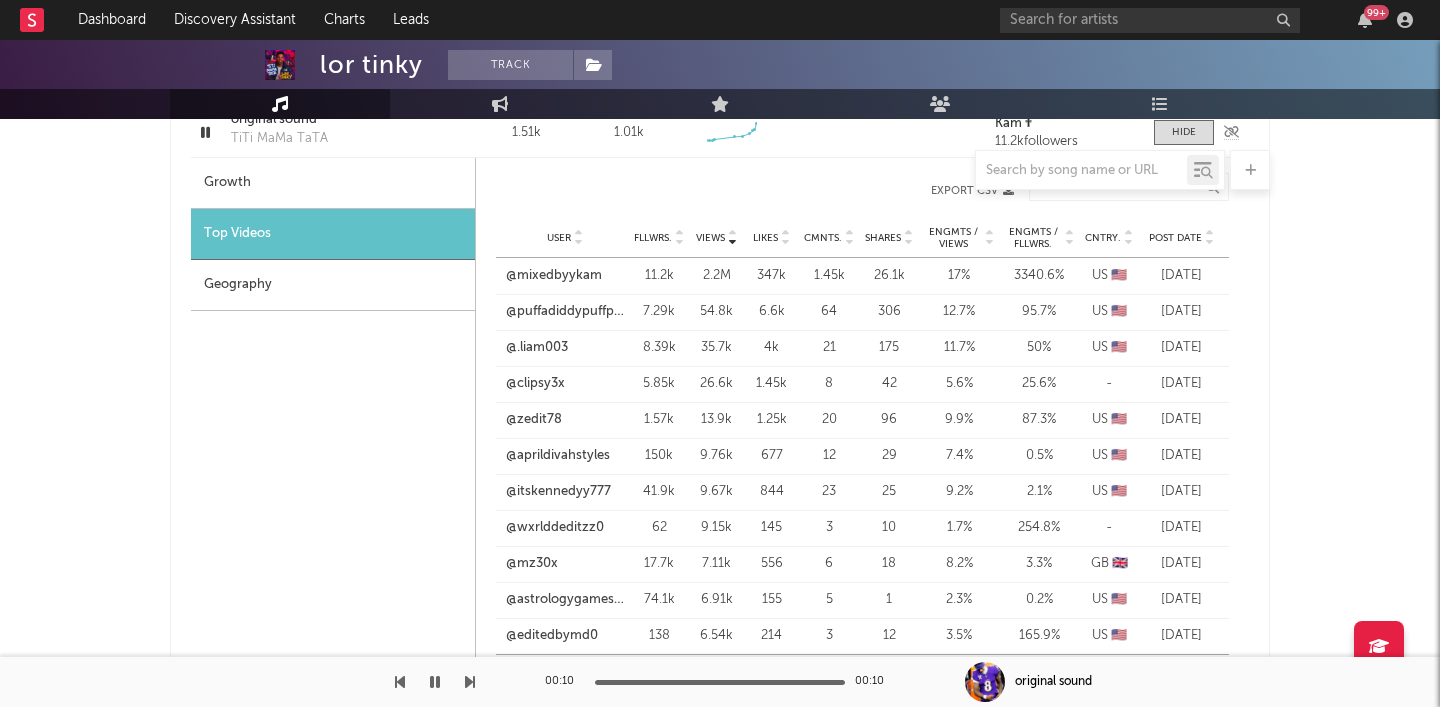 click on "original sound TiTi MaMa TaTA" at bounding box center (335, 133) 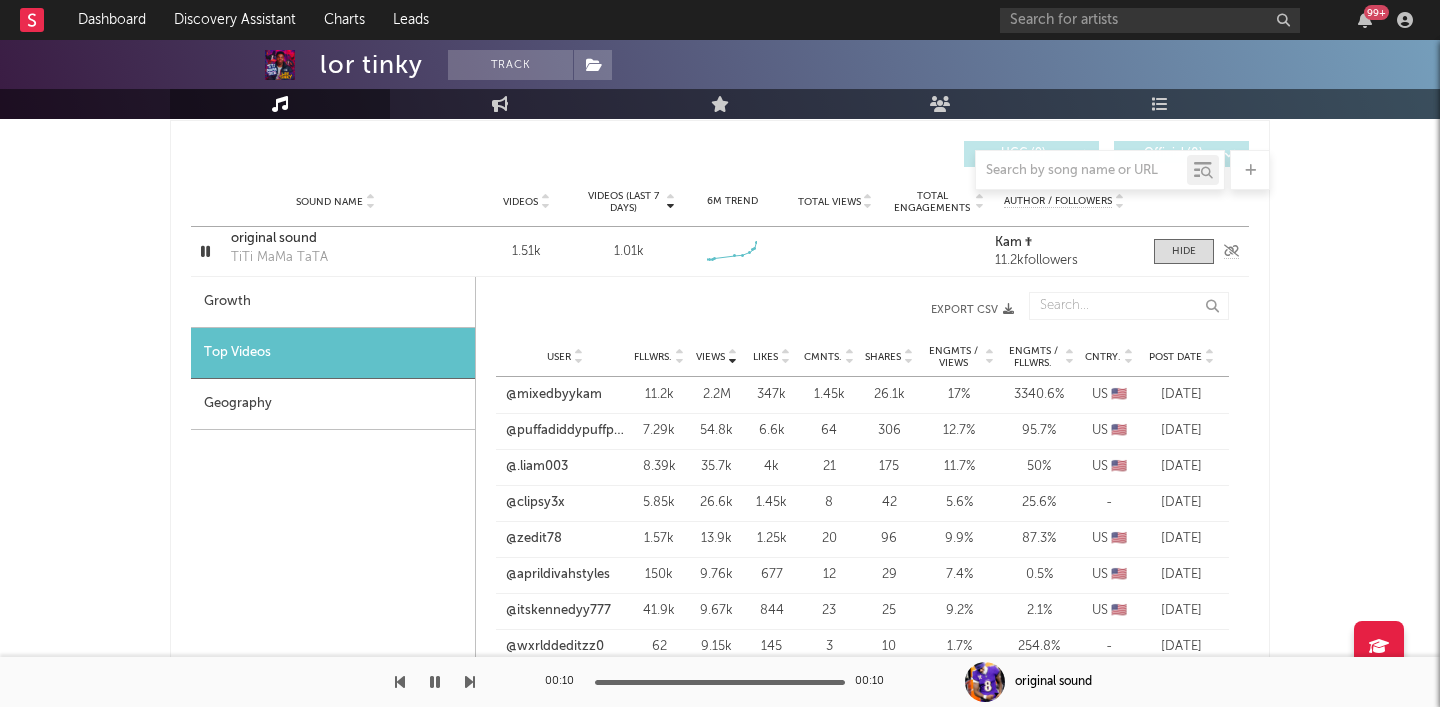 scroll, scrollTop: 1202, scrollLeft: 0, axis: vertical 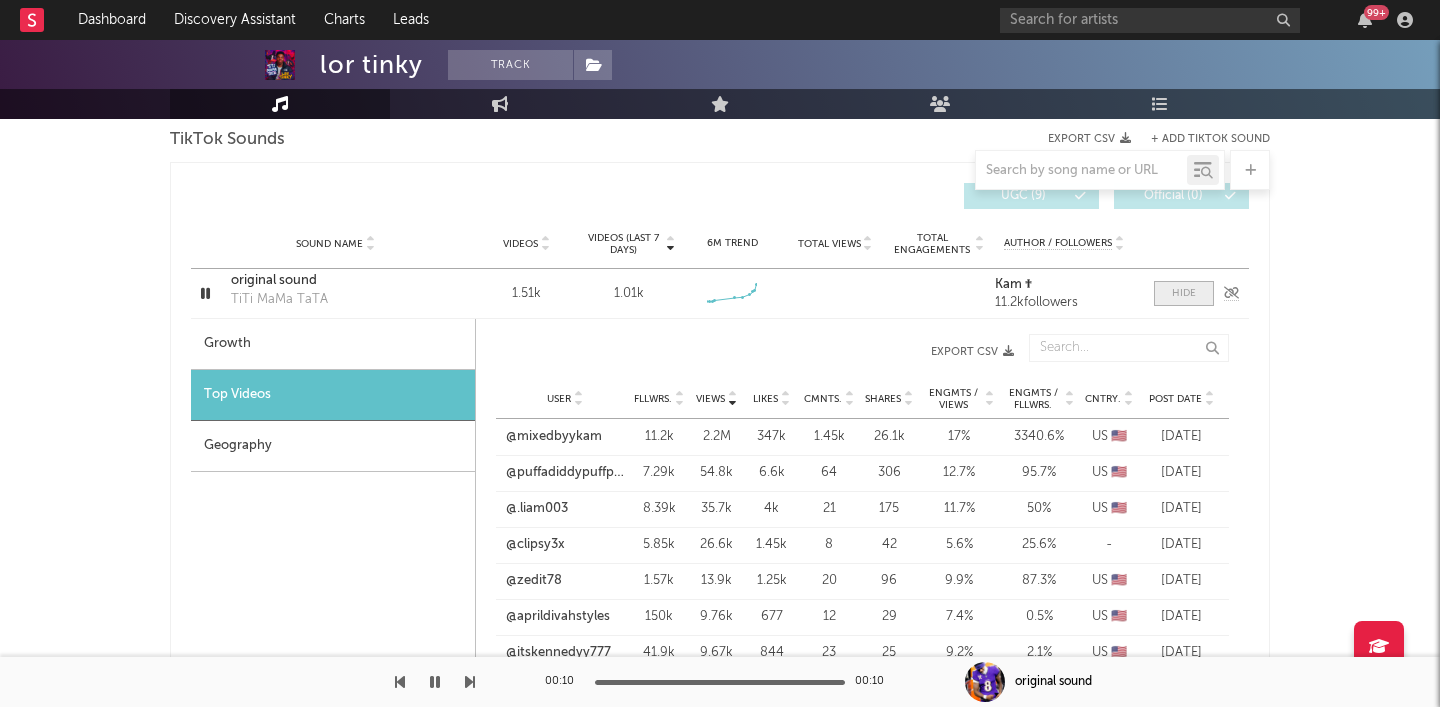 click at bounding box center [1184, 293] 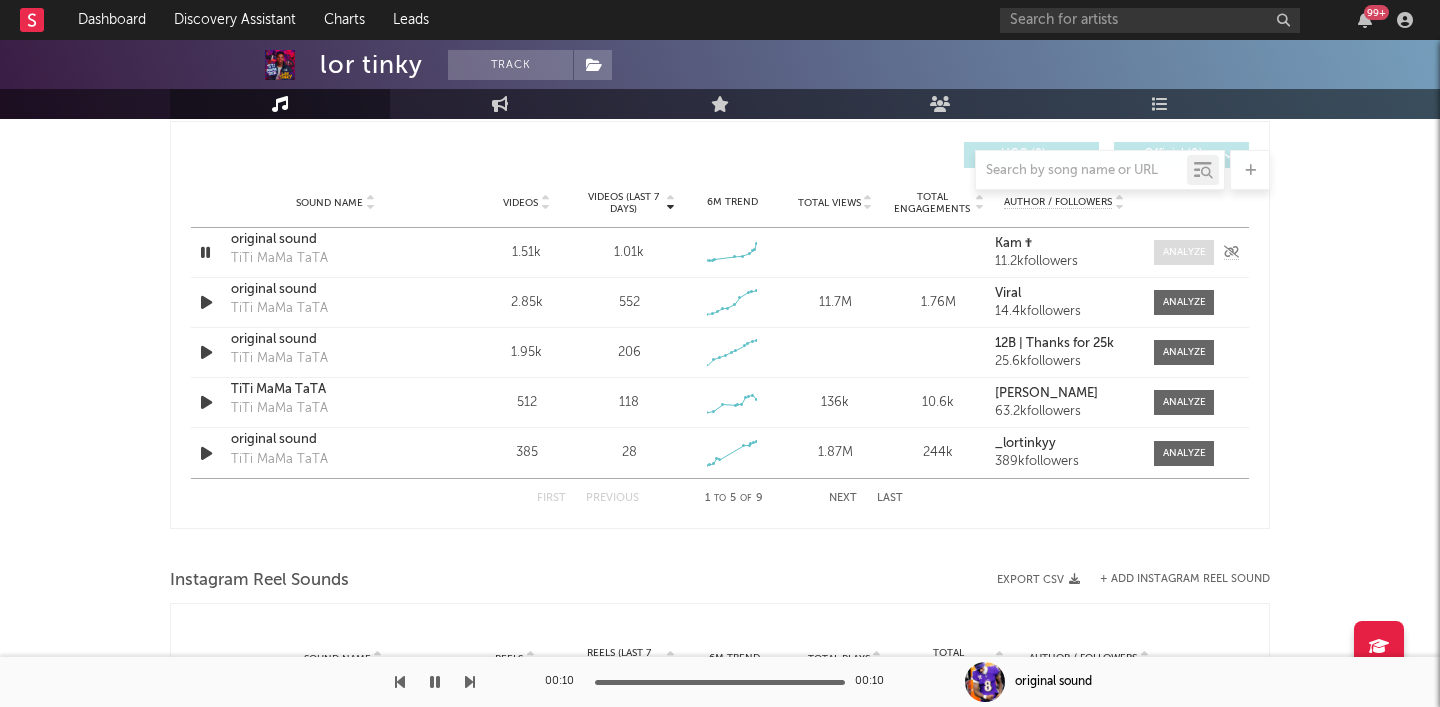 scroll, scrollTop: 1246, scrollLeft: 0, axis: vertical 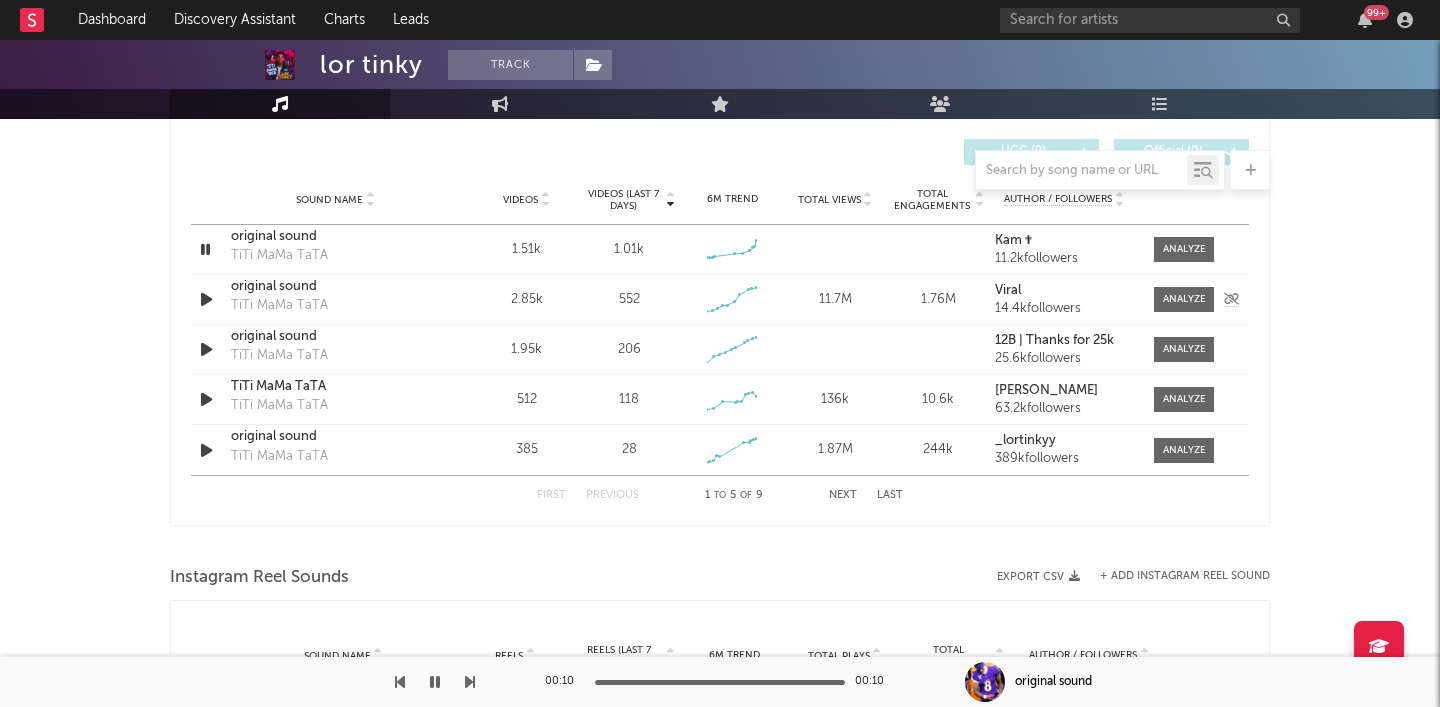 click on "original sound TiTi MaMa TaTA" at bounding box center [335, 300] 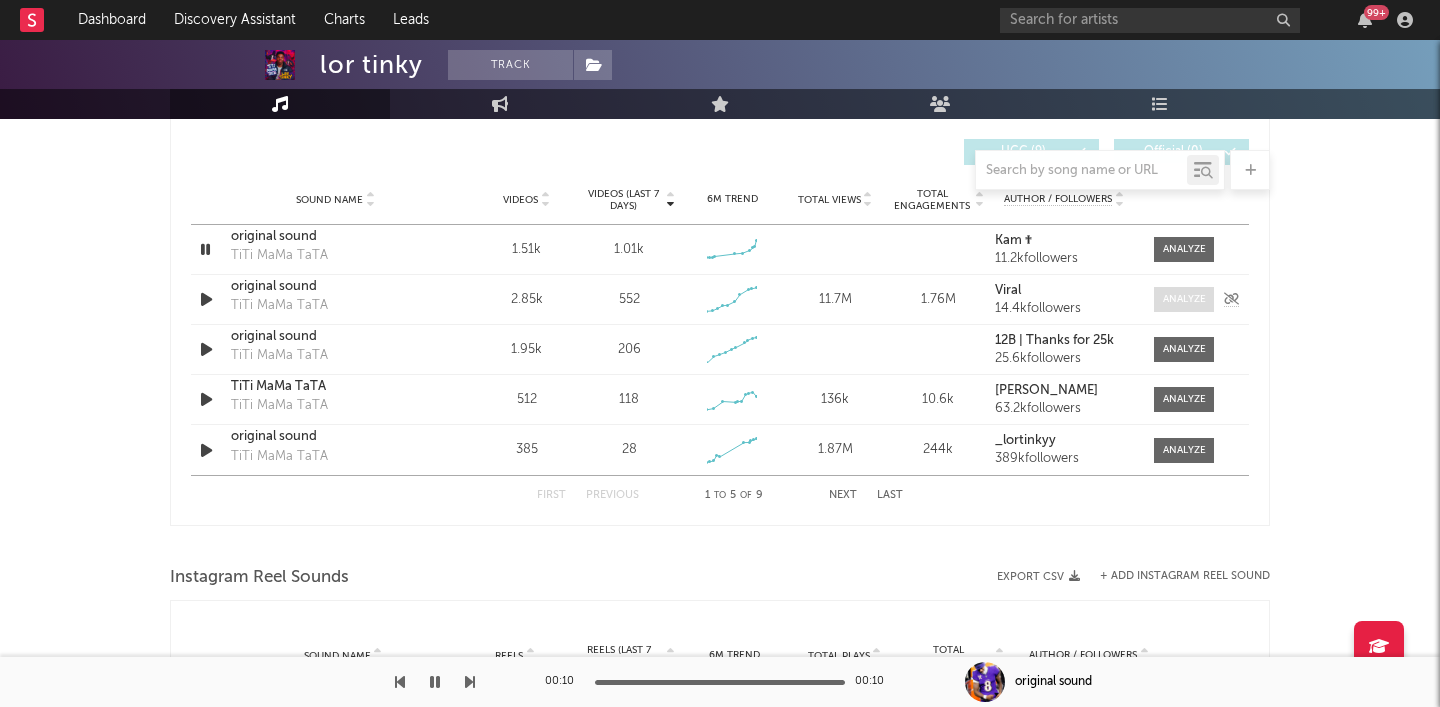 click at bounding box center [1184, 299] 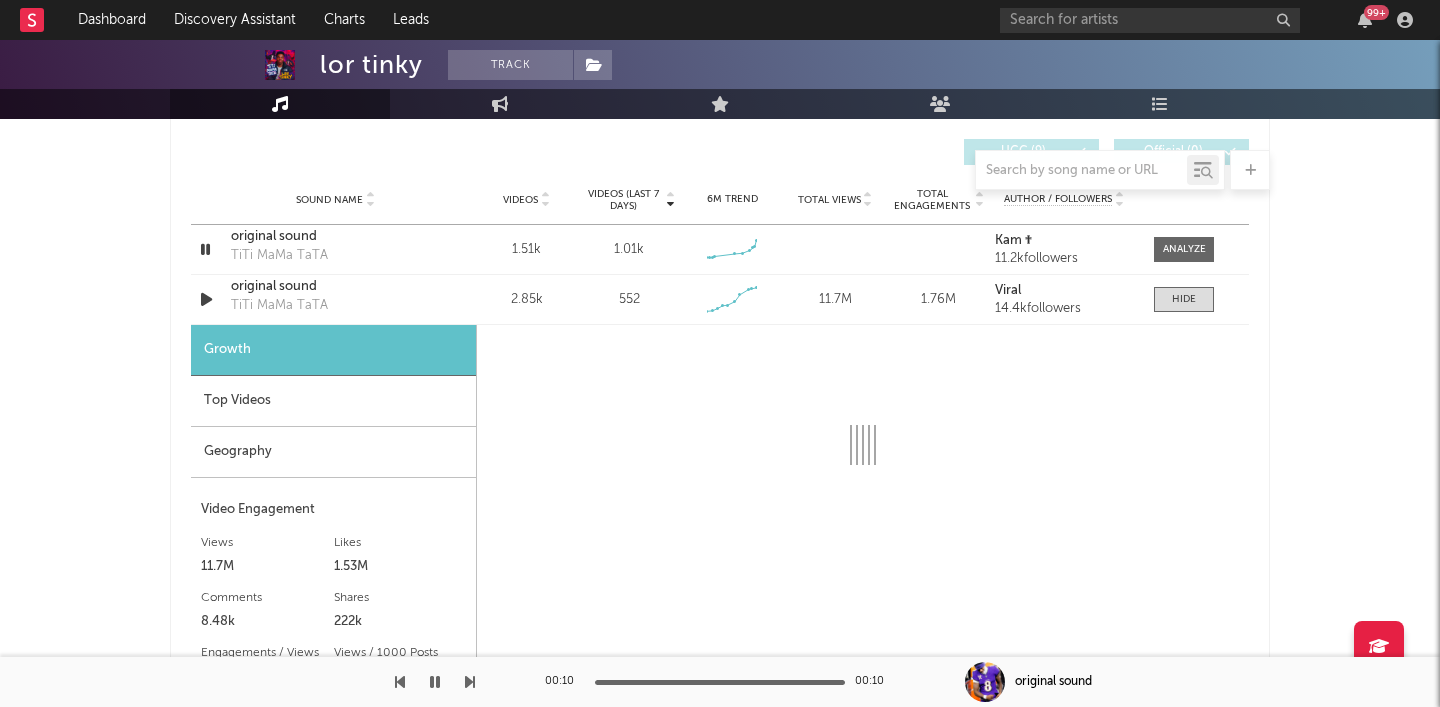 click on "Top Videos" at bounding box center [333, 401] 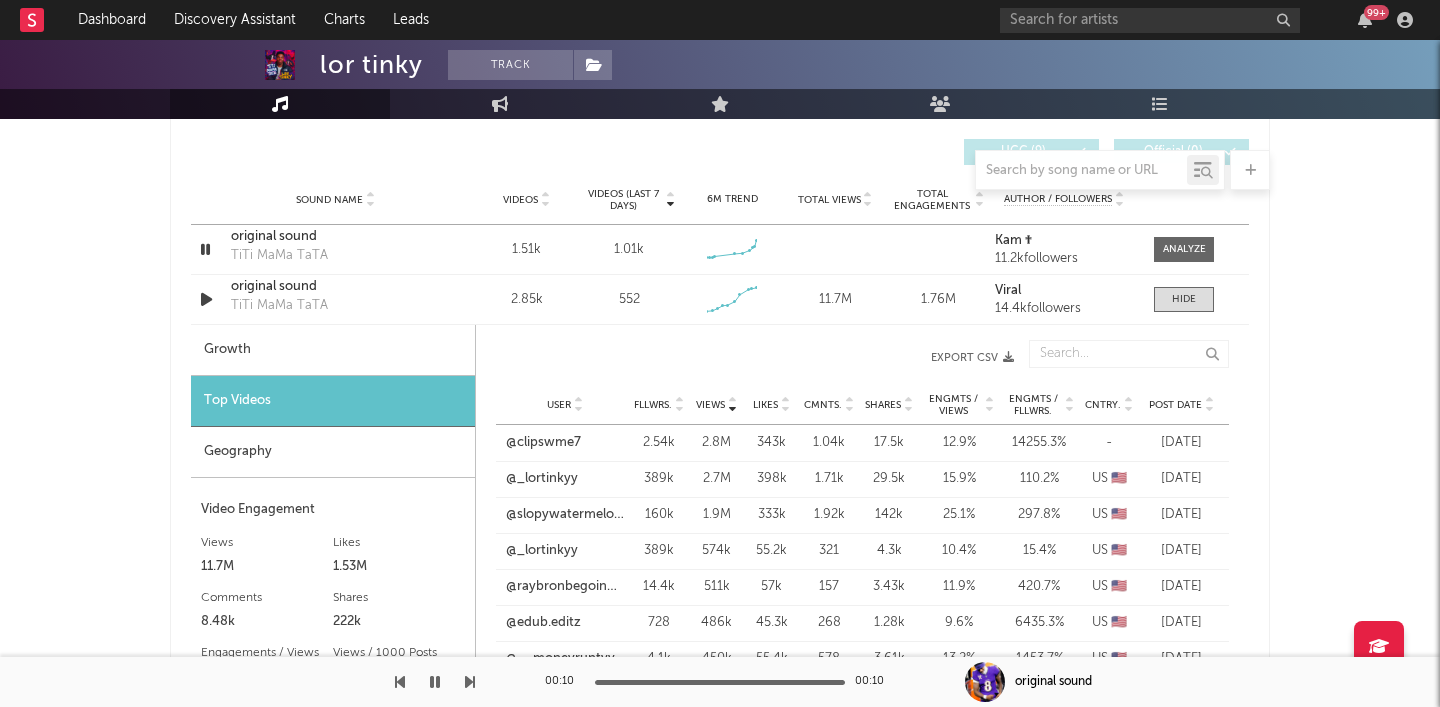 scroll, scrollTop: 1287, scrollLeft: 0, axis: vertical 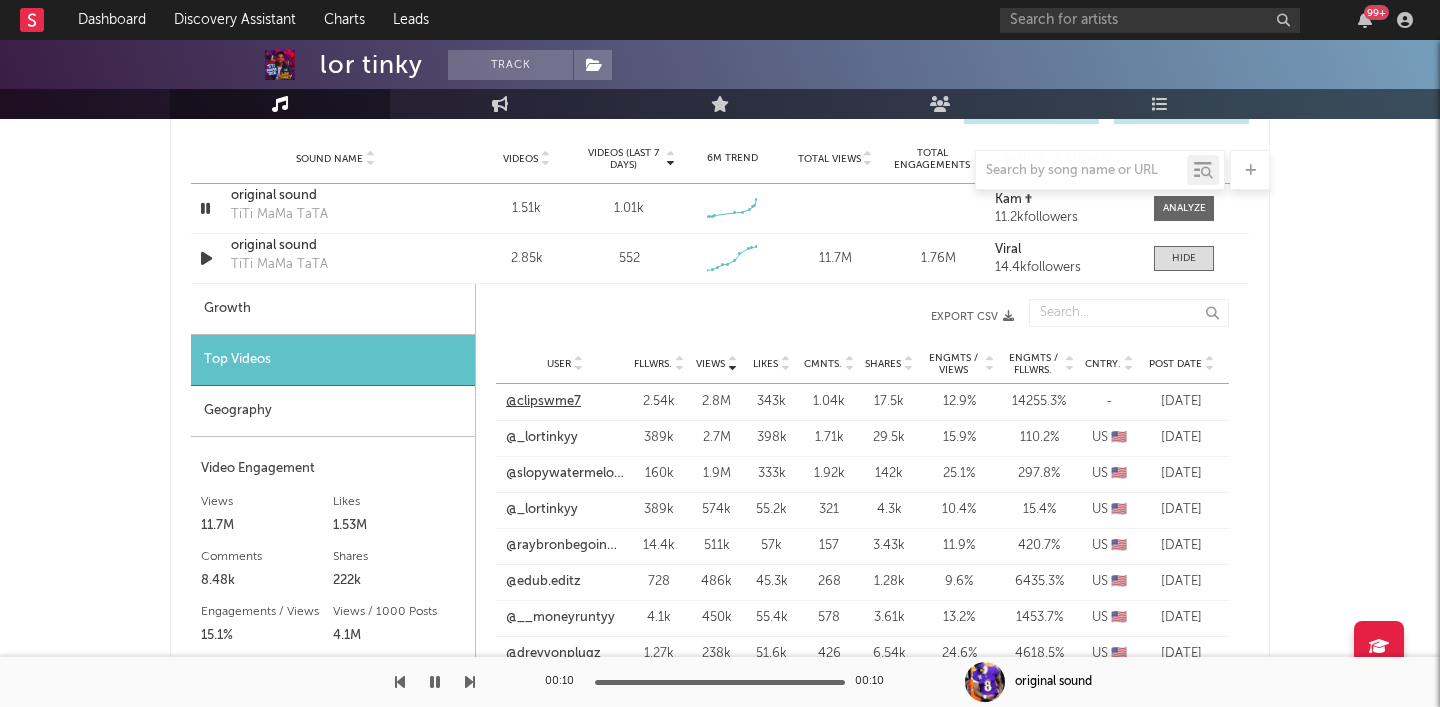 click on "@clipswme7" at bounding box center [543, 402] 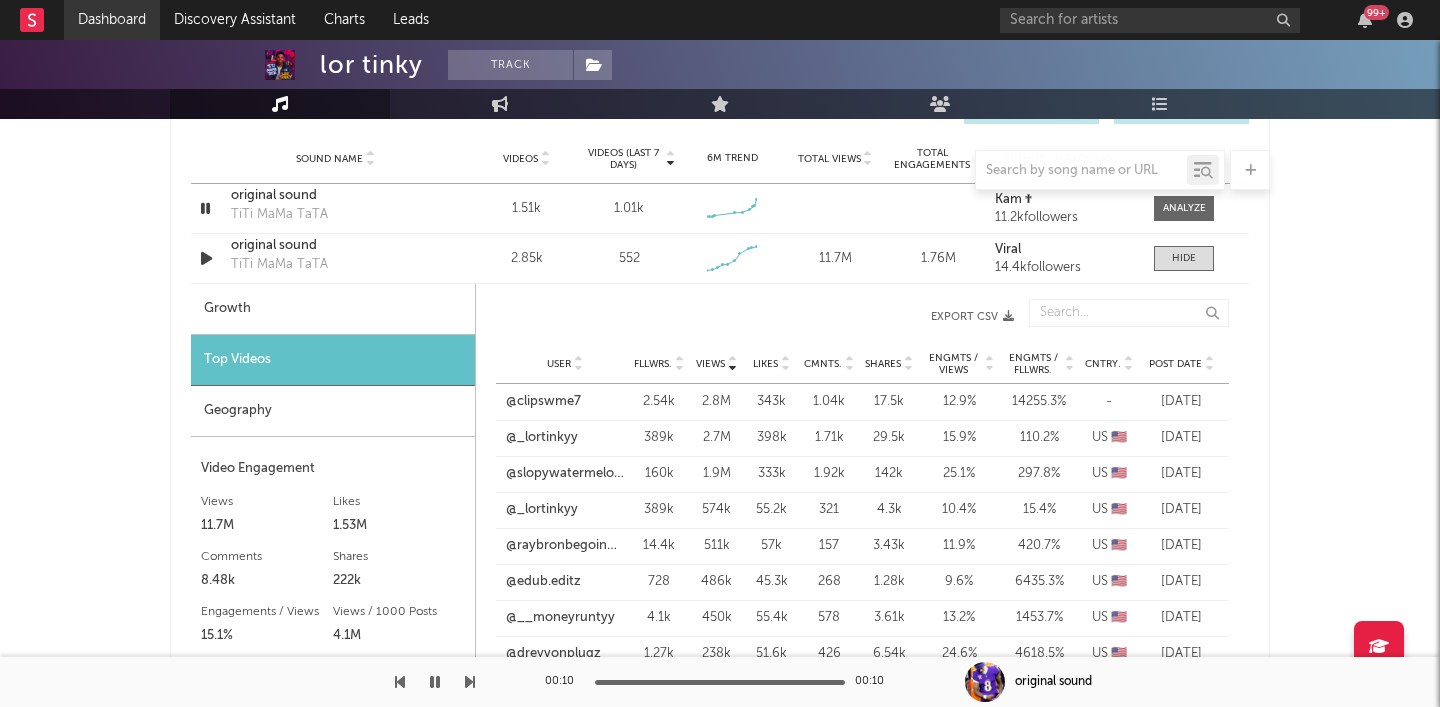 click on "Dashboard" at bounding box center (112, 20) 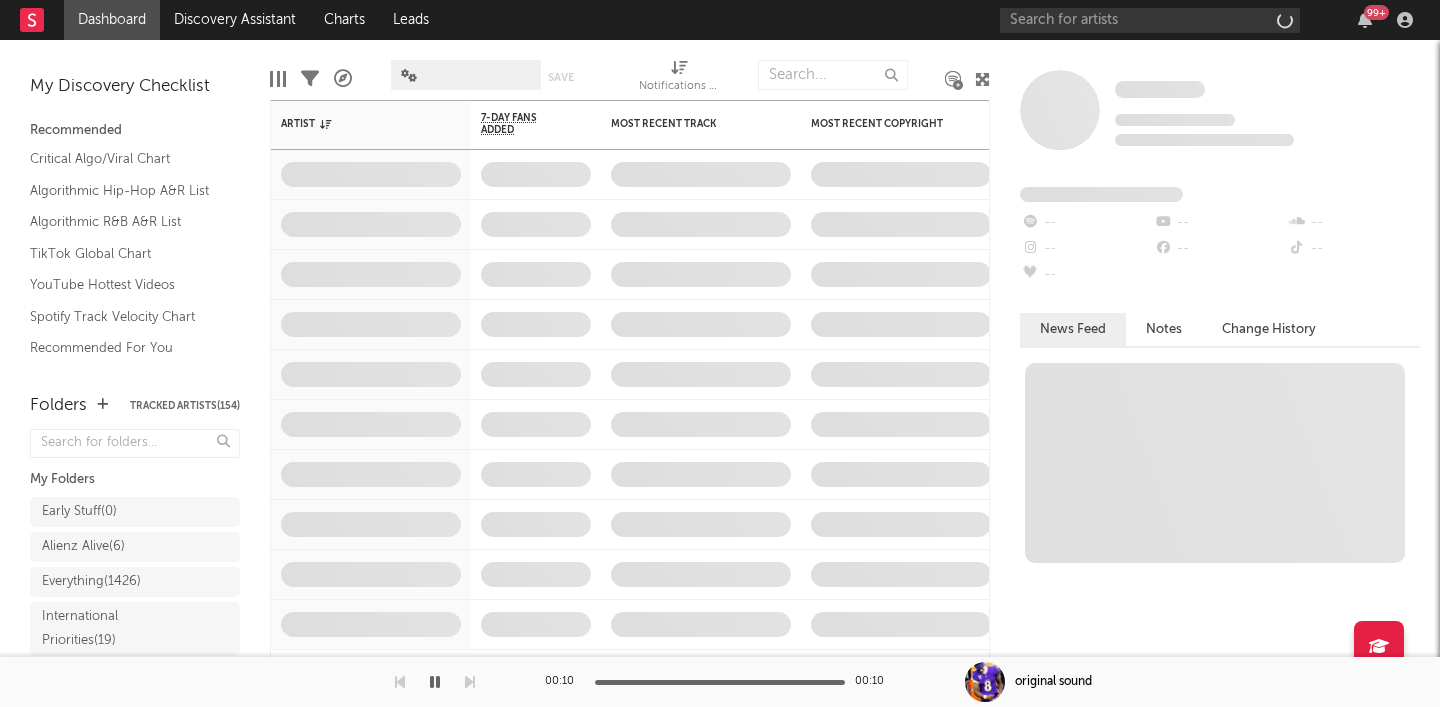 scroll, scrollTop: 0, scrollLeft: 0, axis: both 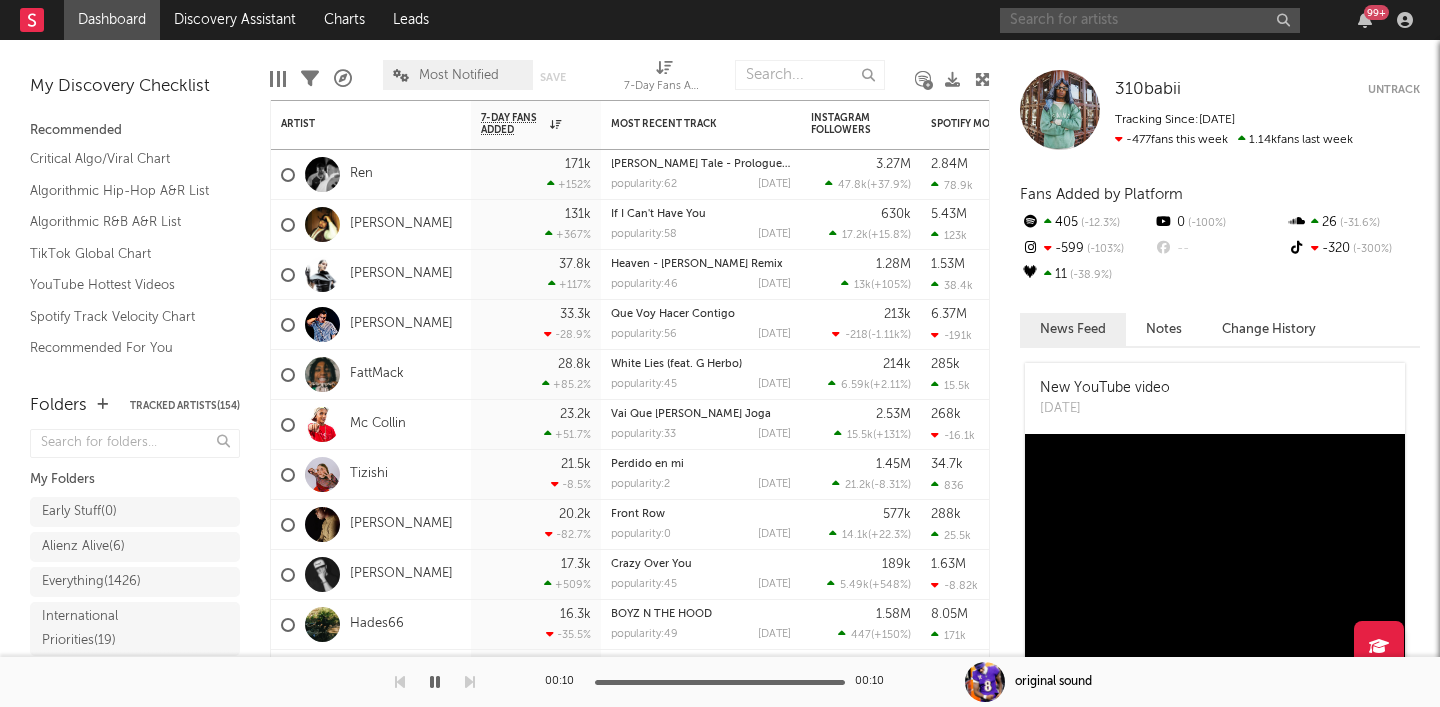 click at bounding box center (1150, 20) 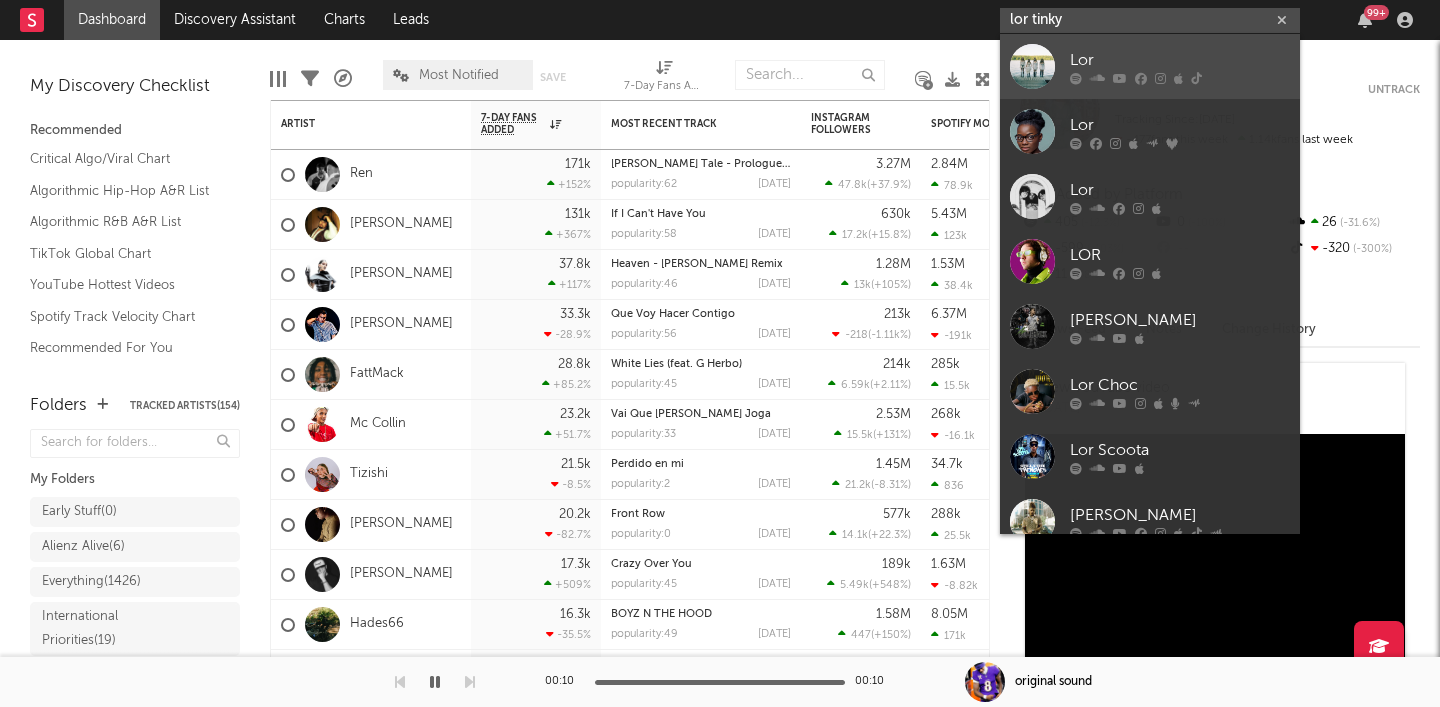 type on "lor tinky" 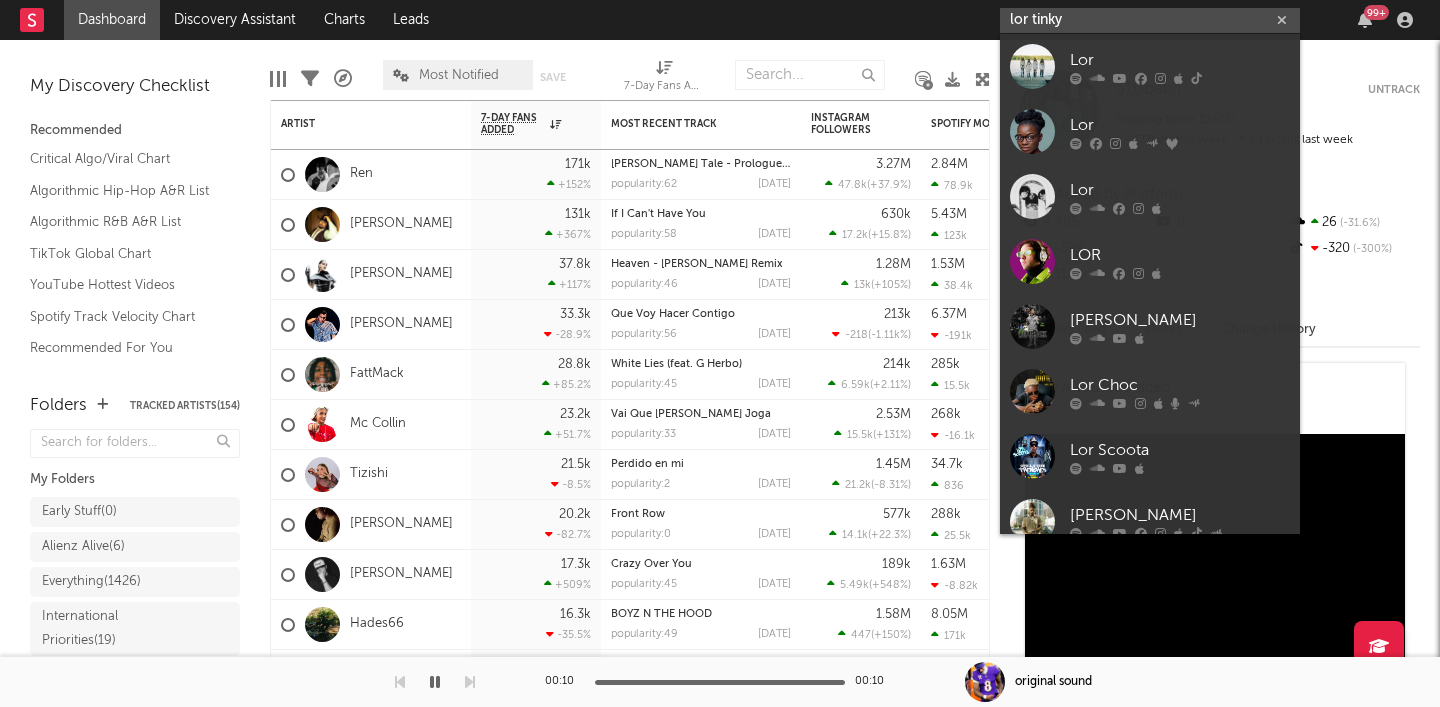 click on "lor tinky" at bounding box center [1150, 20] 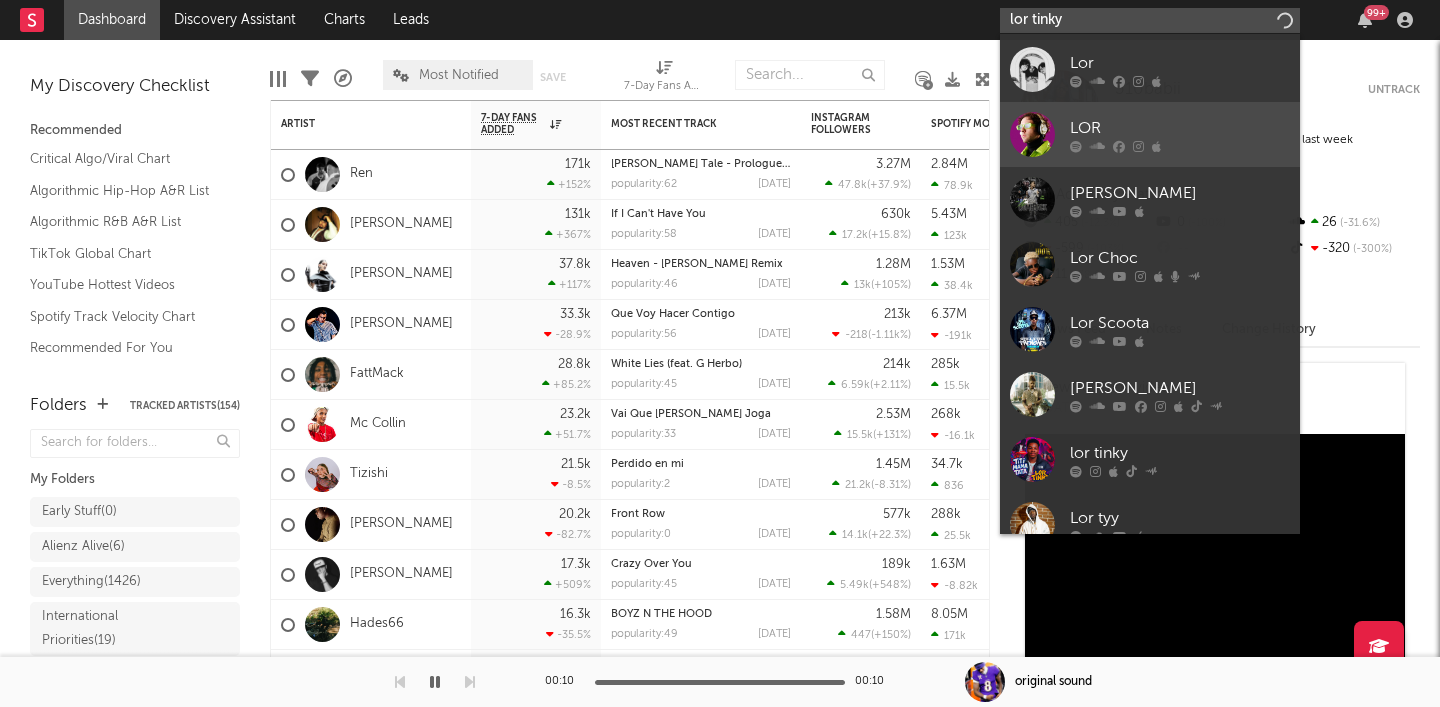 scroll, scrollTop: 150, scrollLeft: 0, axis: vertical 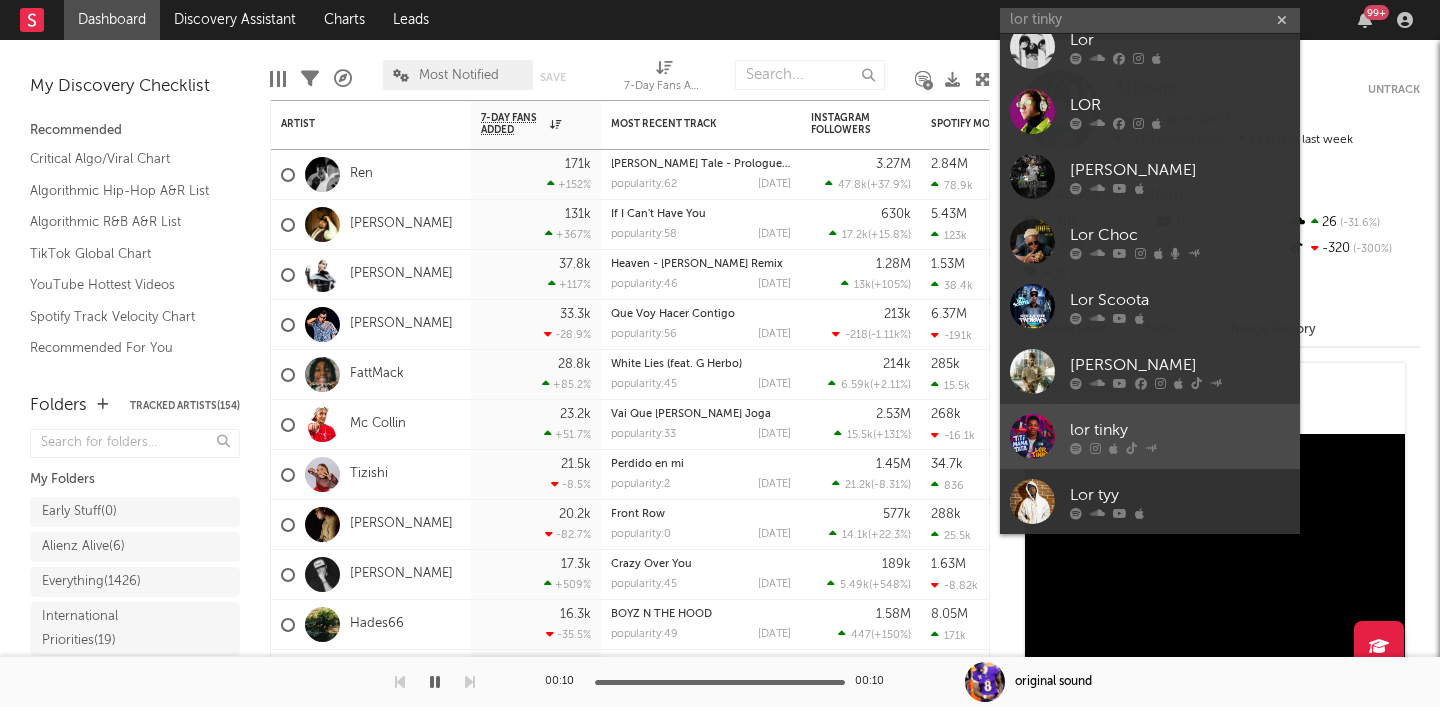 click on "lor tinky" at bounding box center [1180, 430] 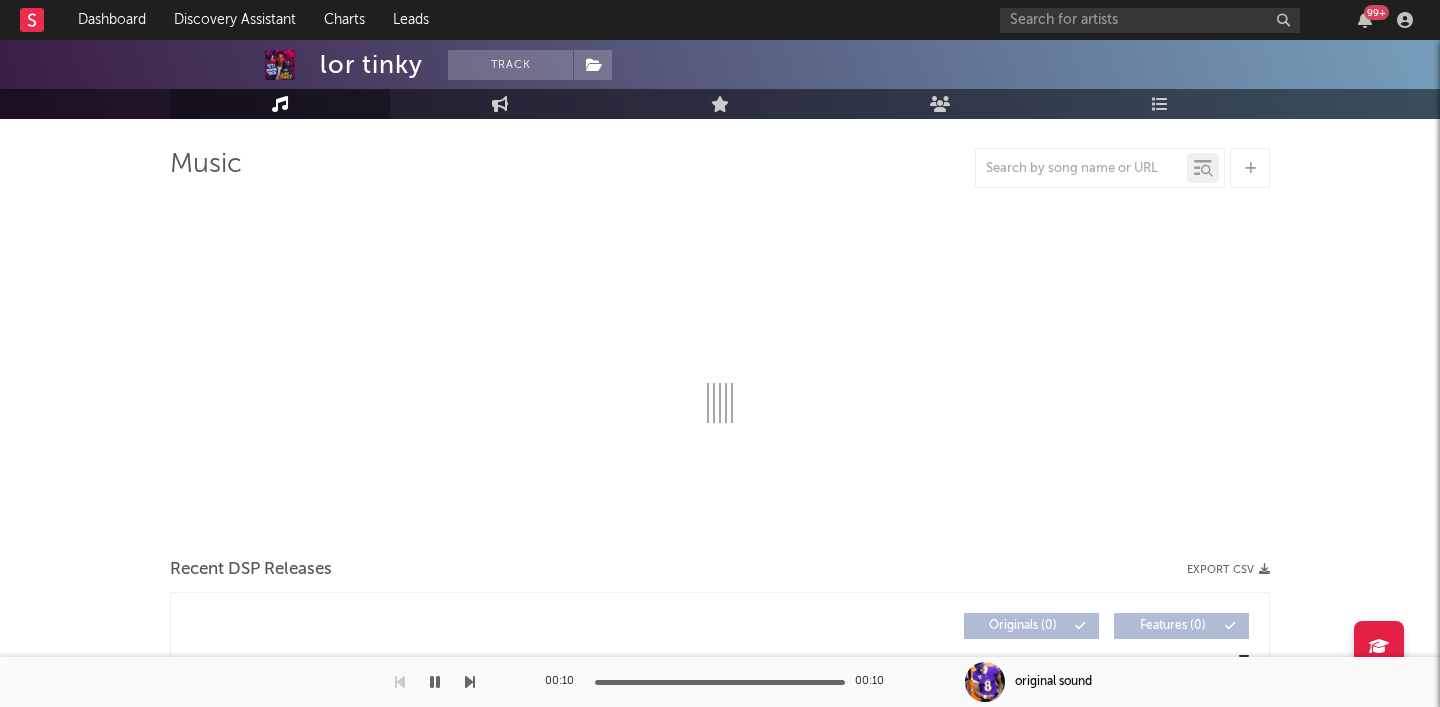 select on "1w" 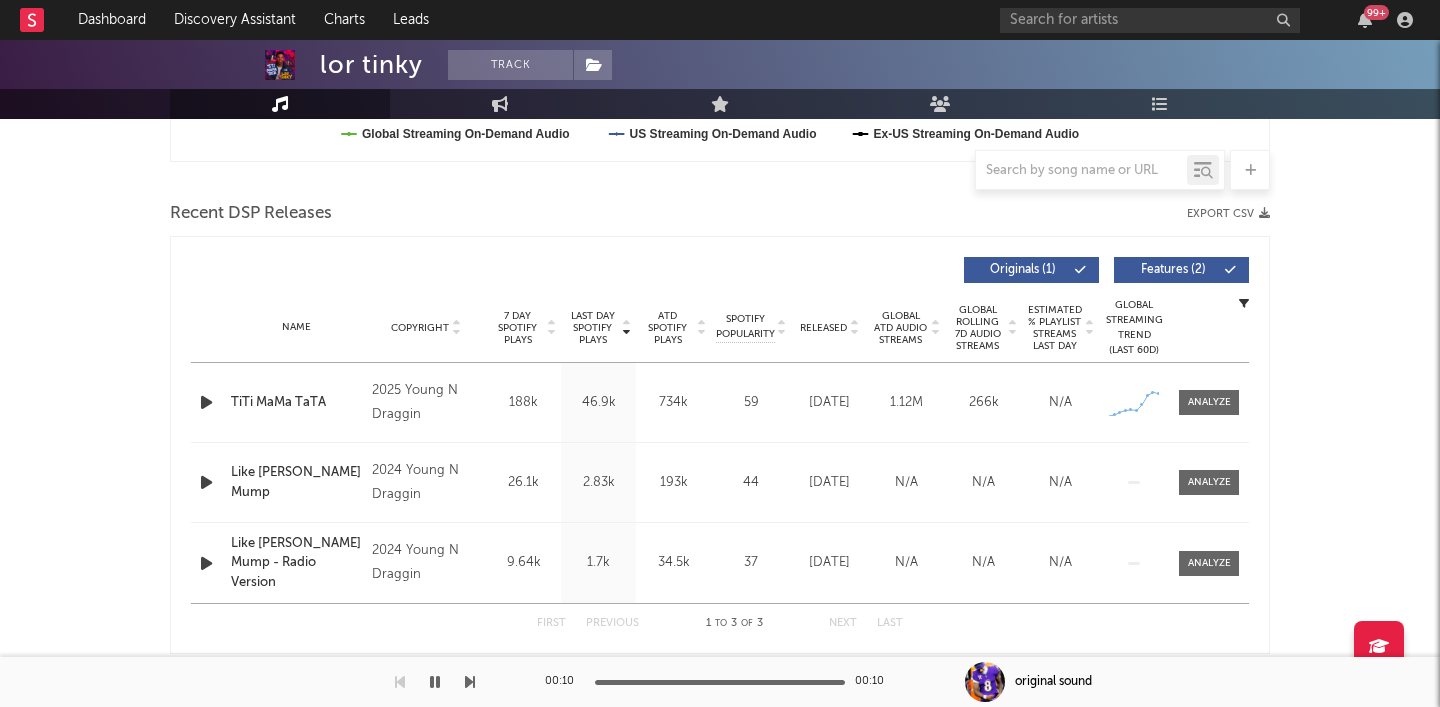 scroll, scrollTop: 693, scrollLeft: 0, axis: vertical 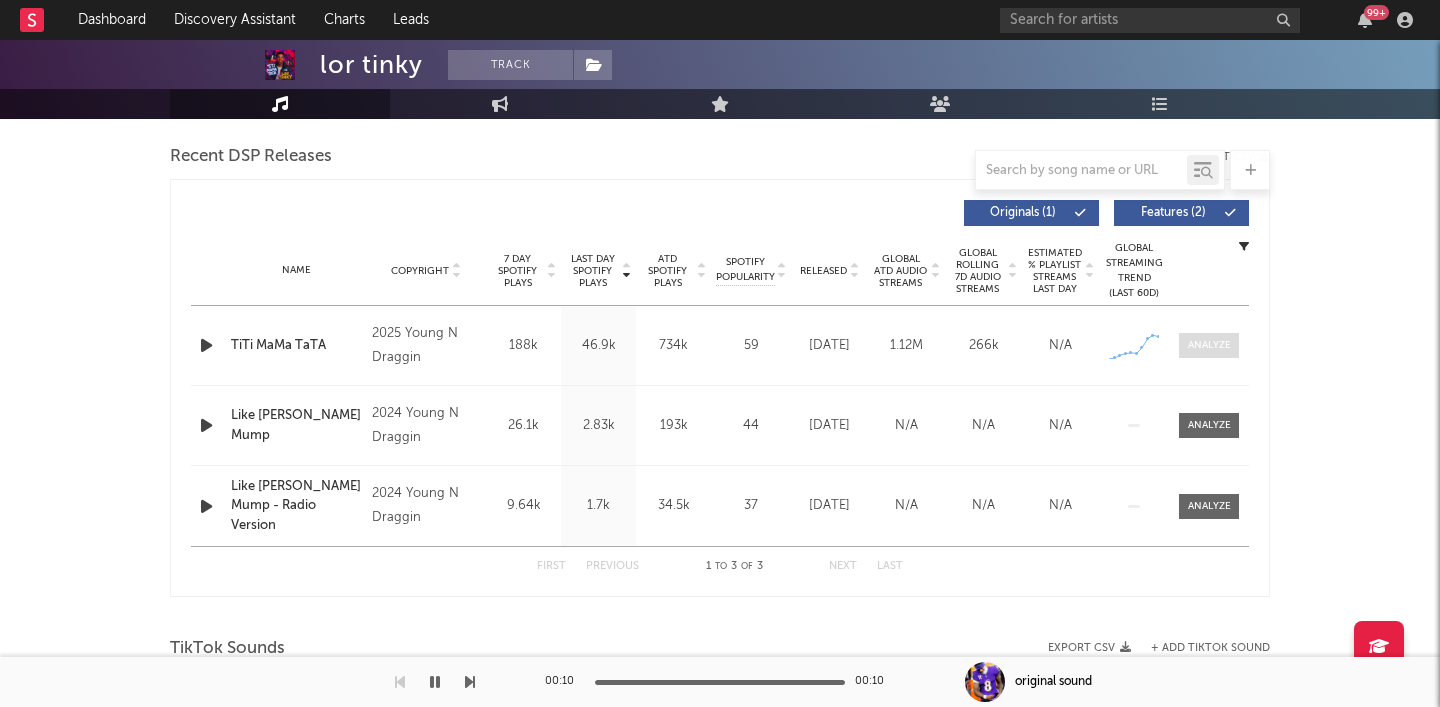 click at bounding box center [1209, 345] 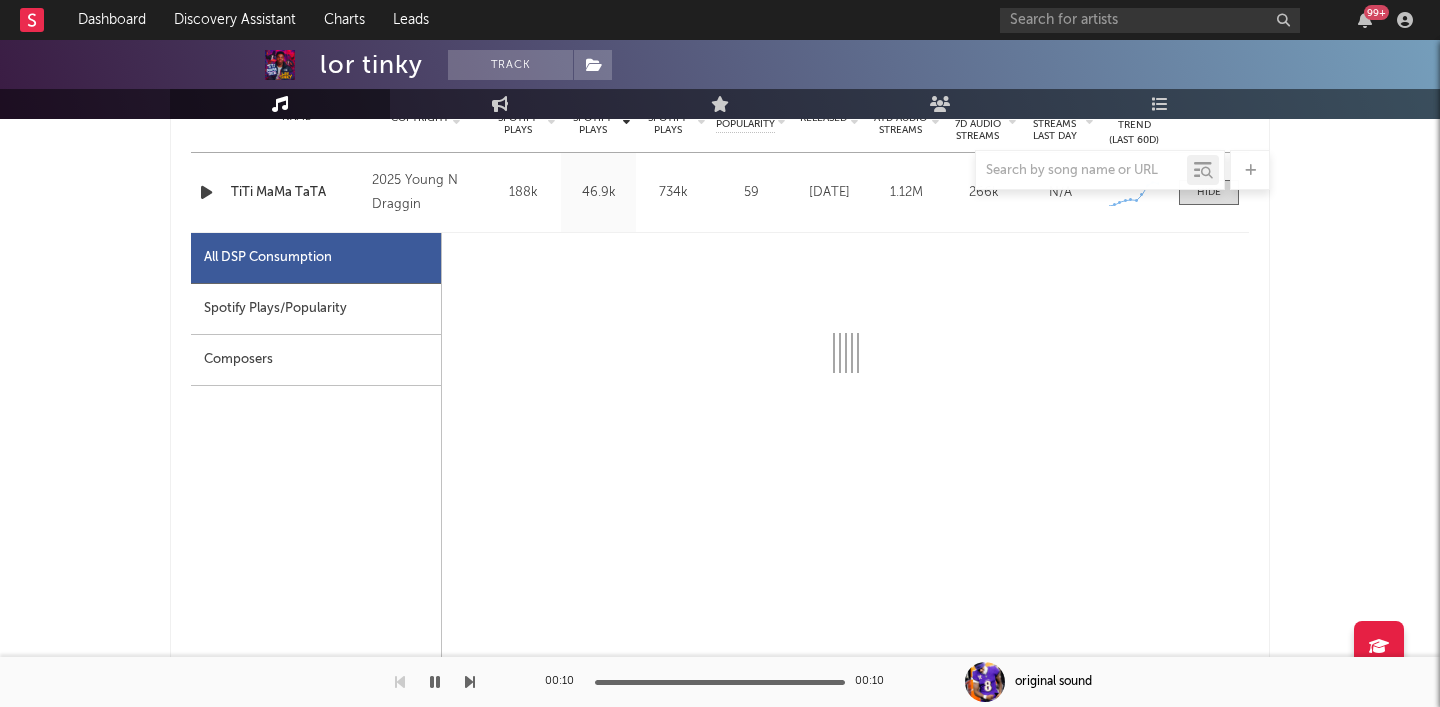 select on "1w" 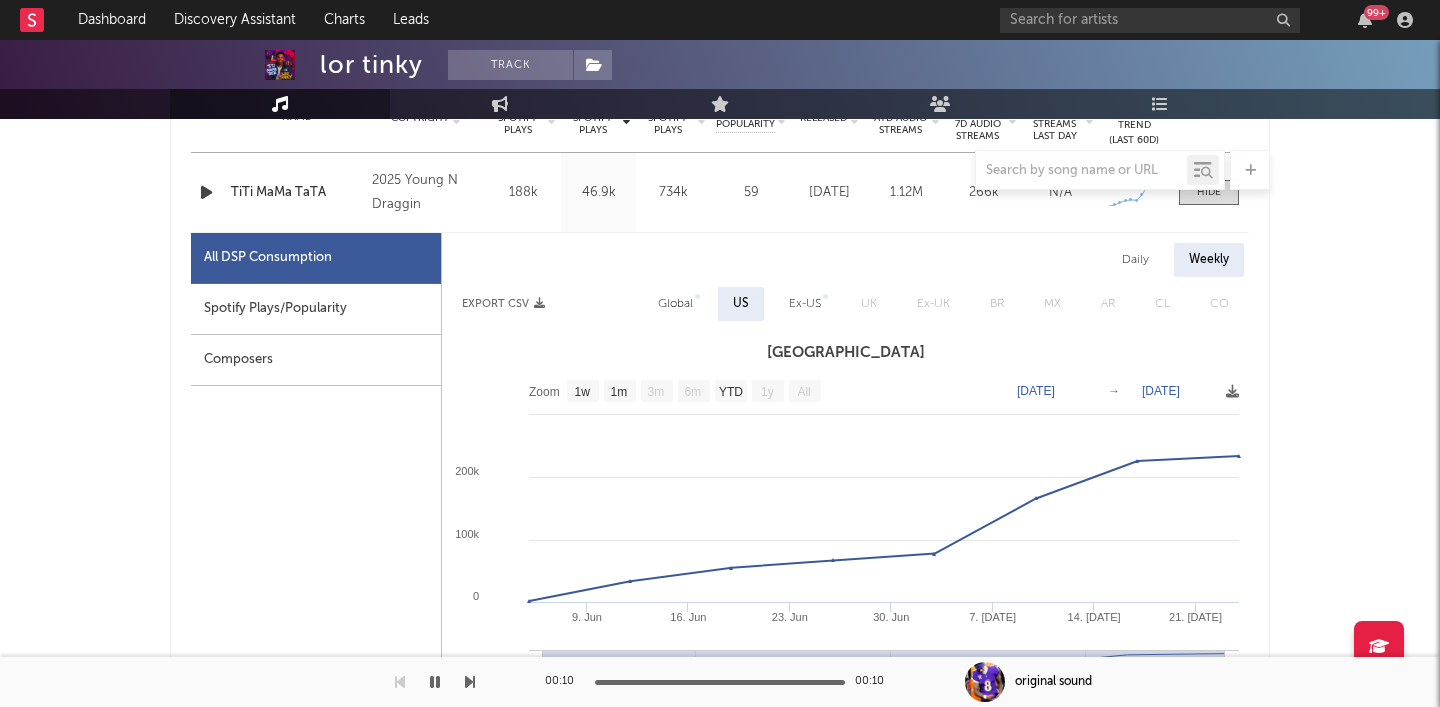 scroll, scrollTop: 855, scrollLeft: 0, axis: vertical 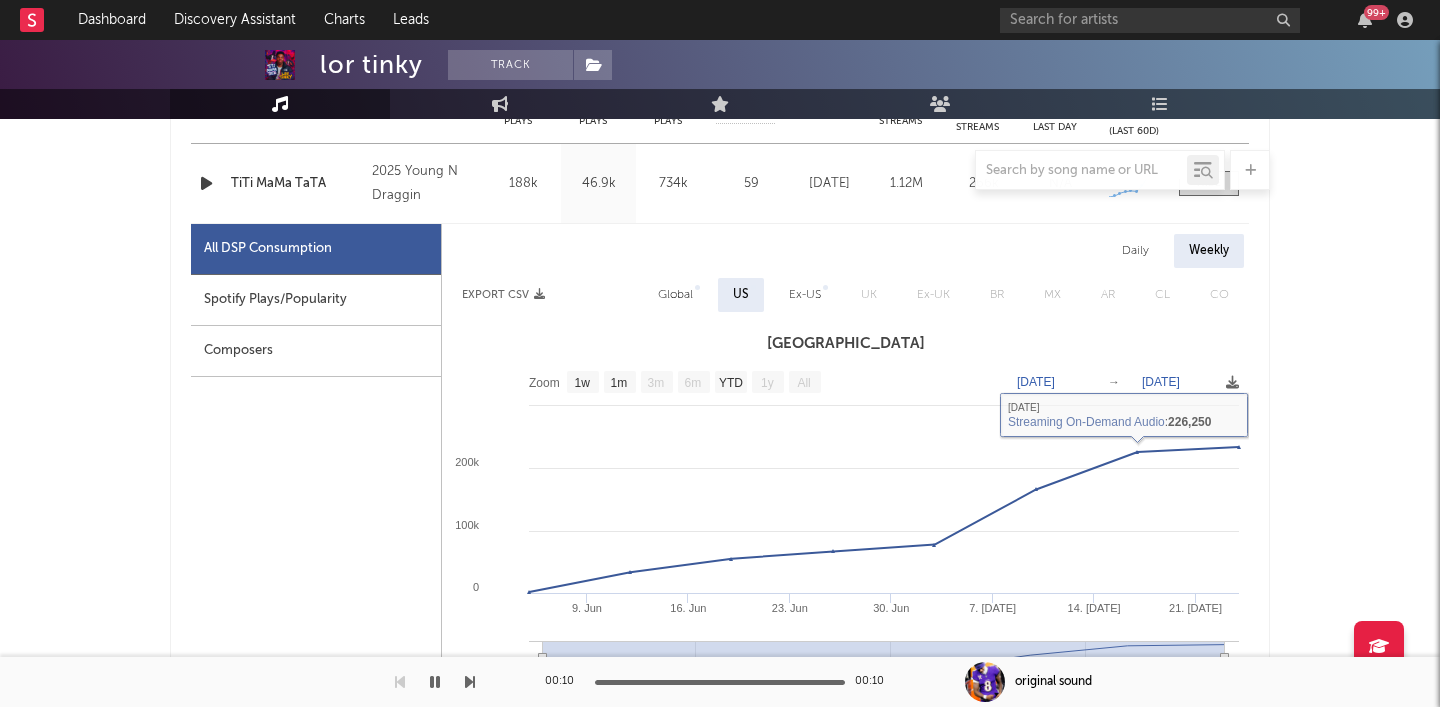 click on "Global" at bounding box center (675, 295) 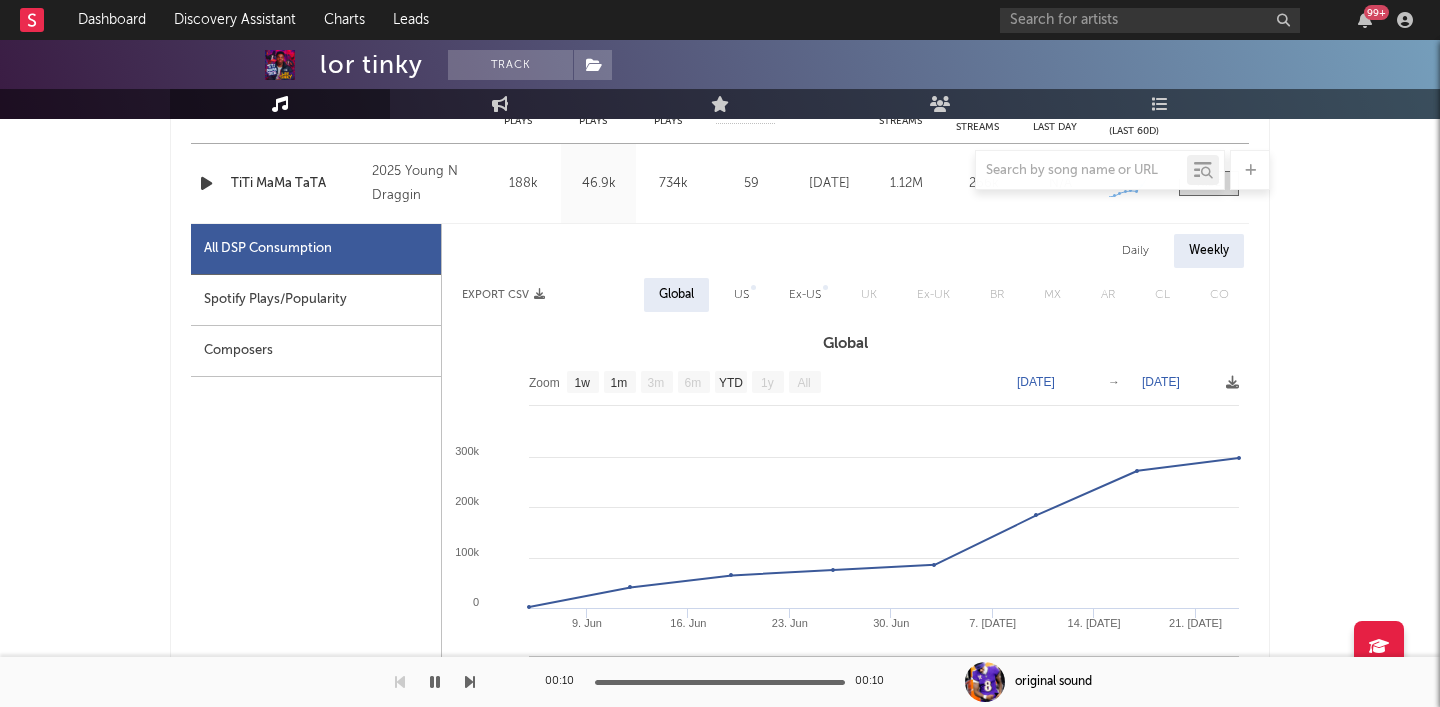 click at bounding box center [753, 287] 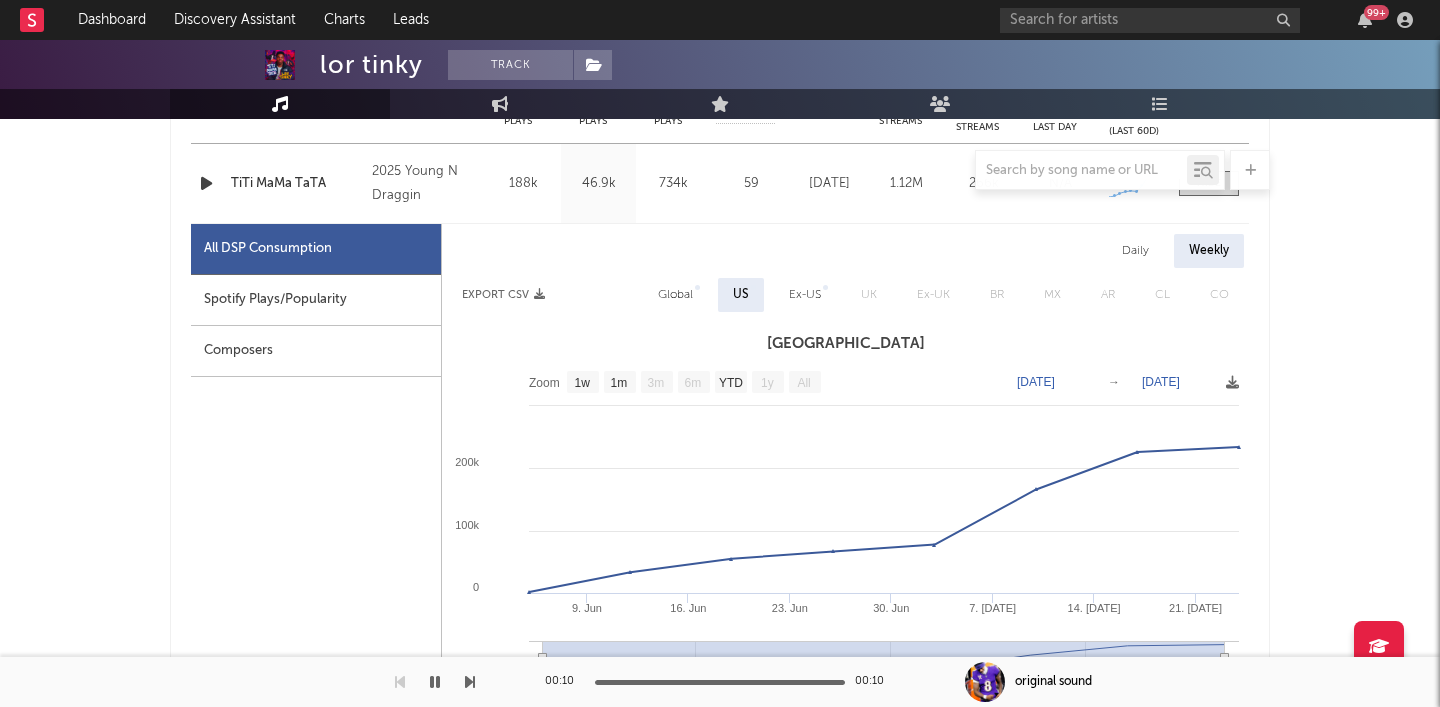 click on "Daily" at bounding box center [1135, 251] 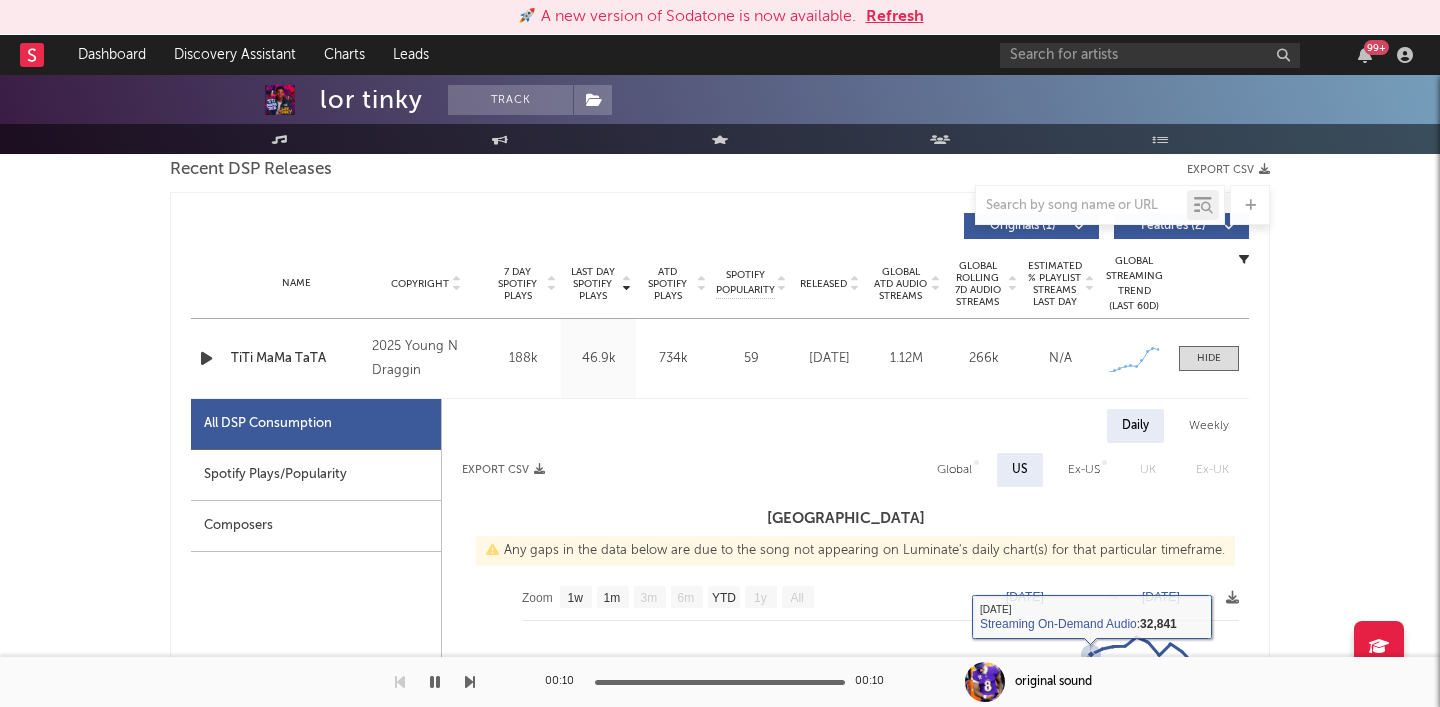 scroll, scrollTop: 710, scrollLeft: 0, axis: vertical 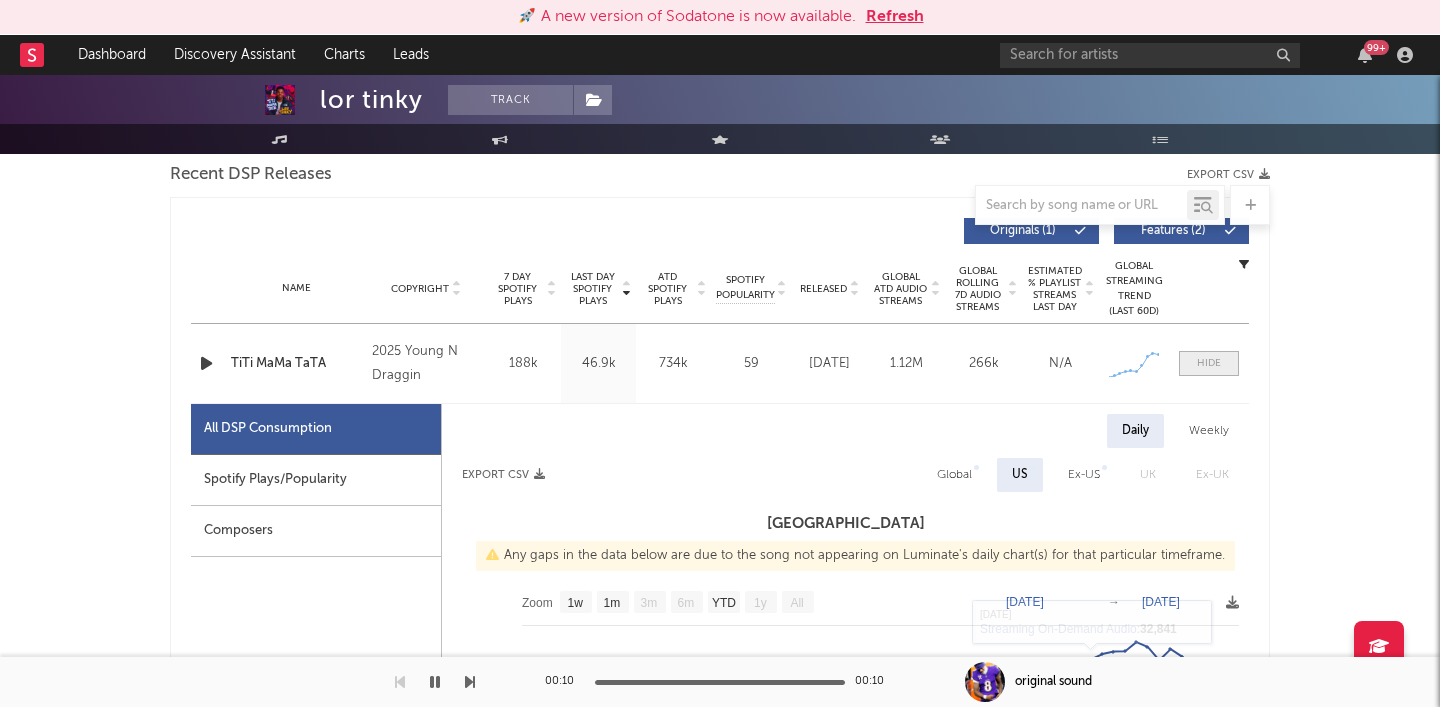 click at bounding box center (1209, 363) 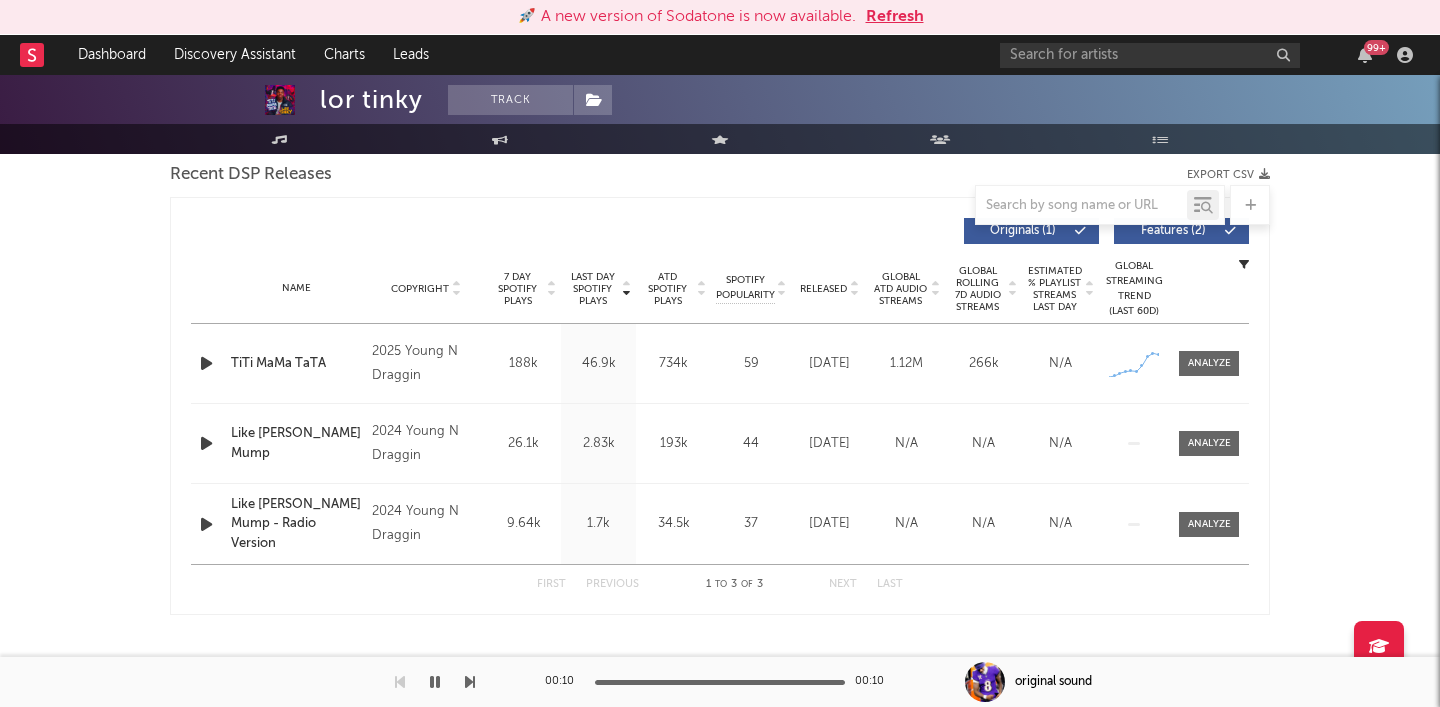 scroll, scrollTop: 644, scrollLeft: 0, axis: vertical 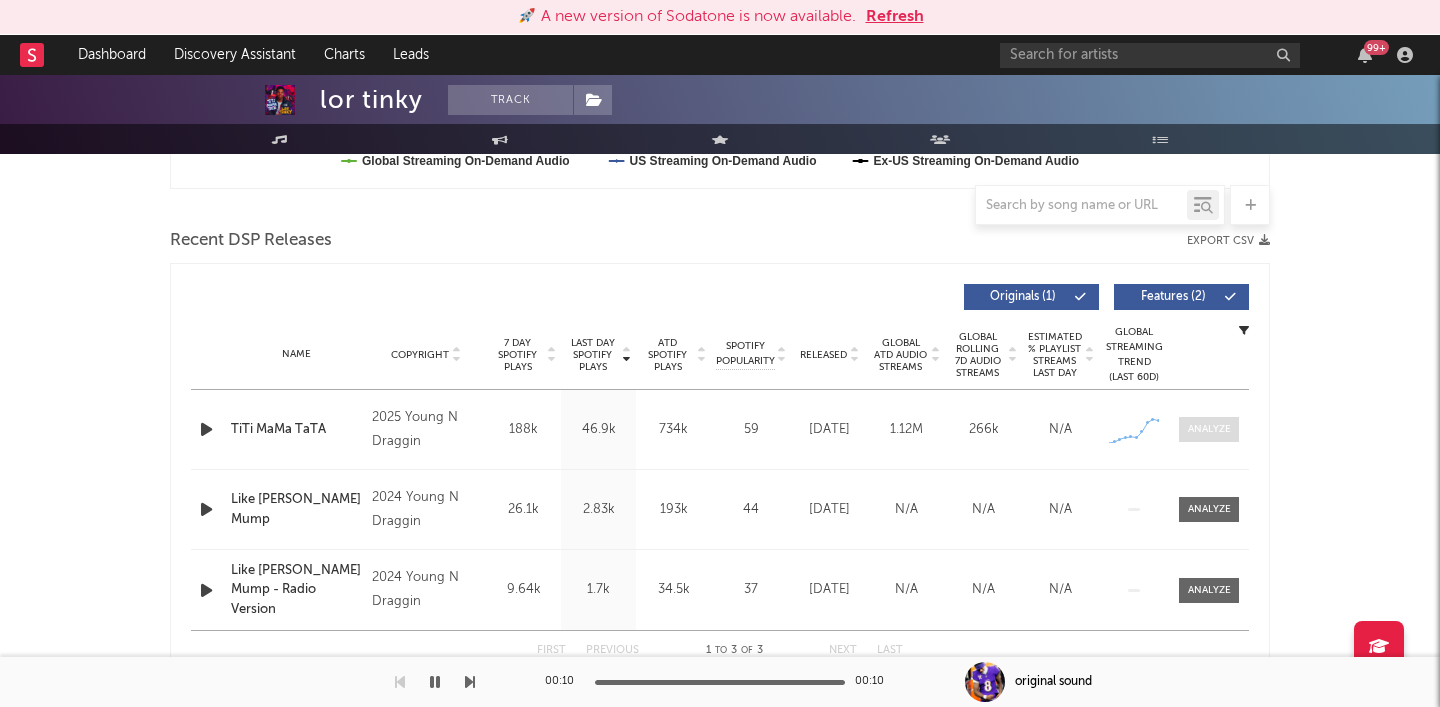 click at bounding box center [1209, 429] 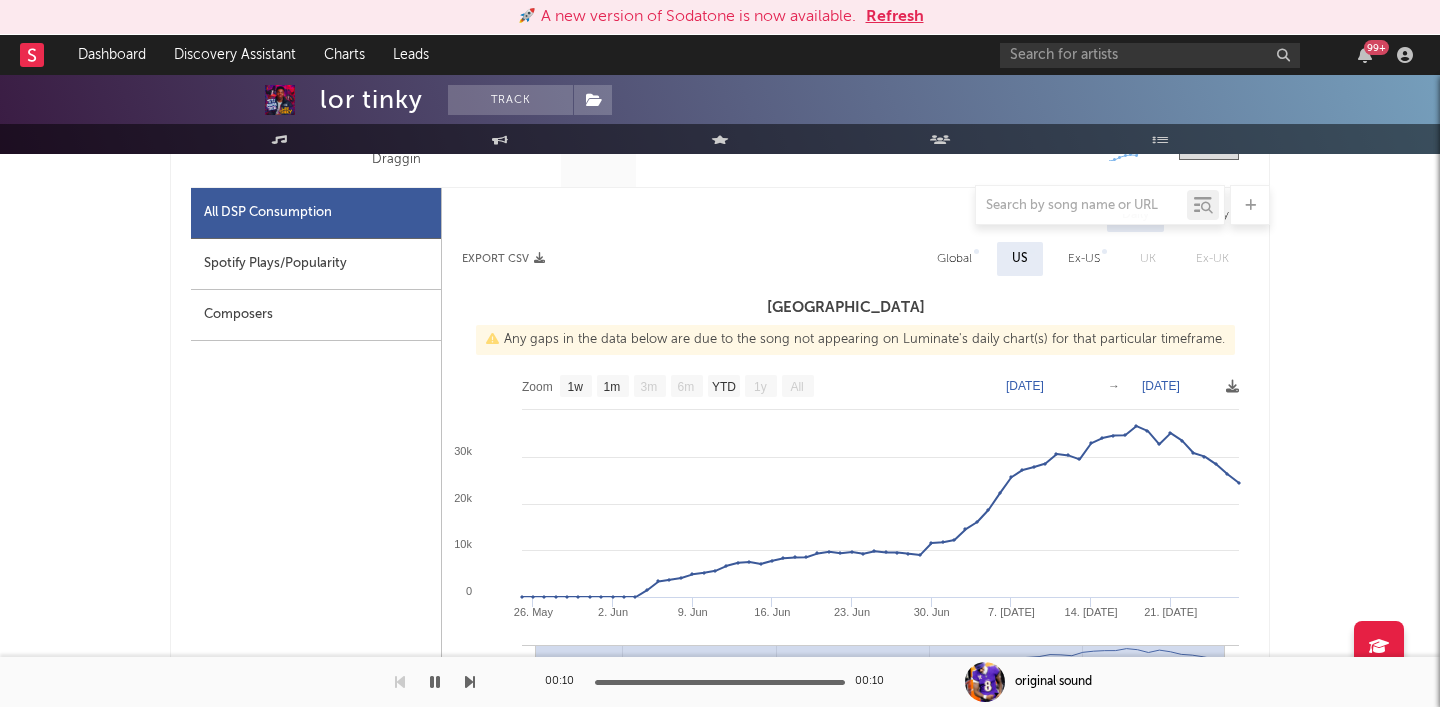 scroll, scrollTop: 943, scrollLeft: 0, axis: vertical 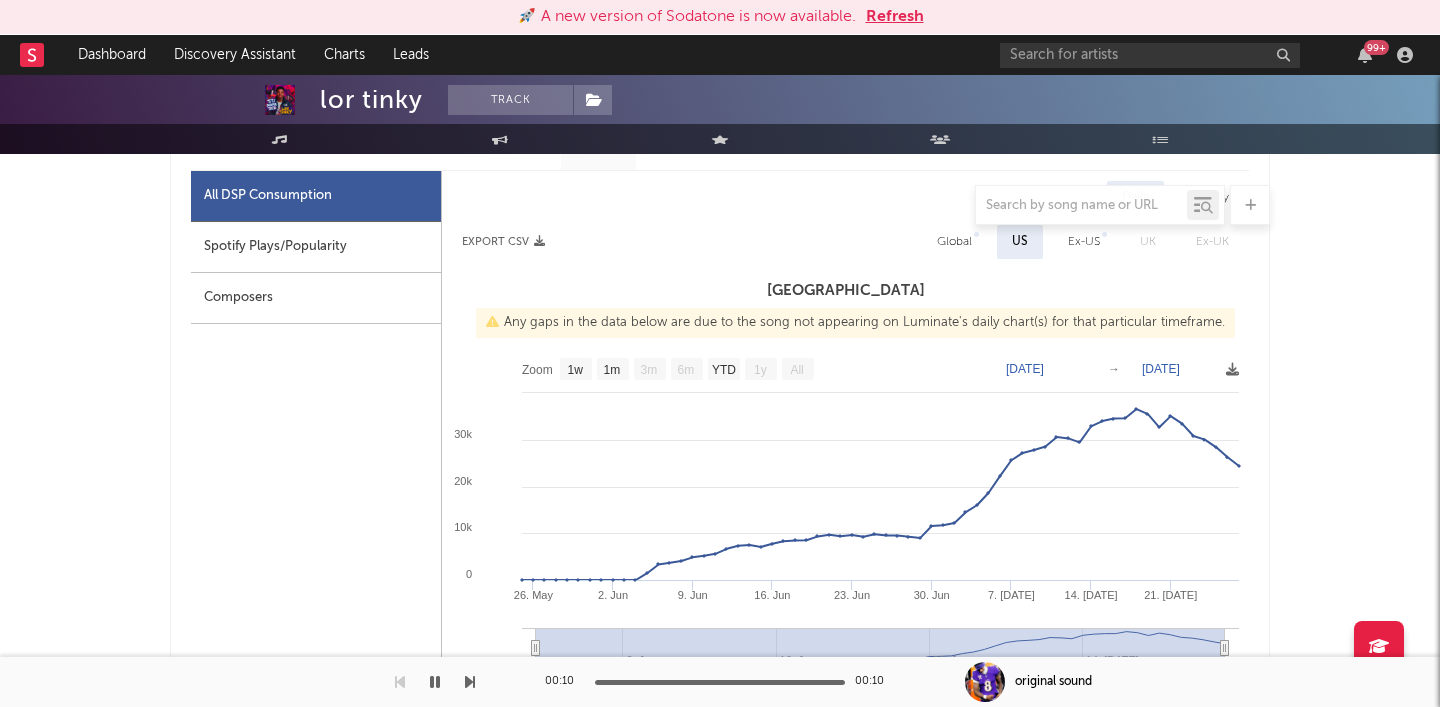 type 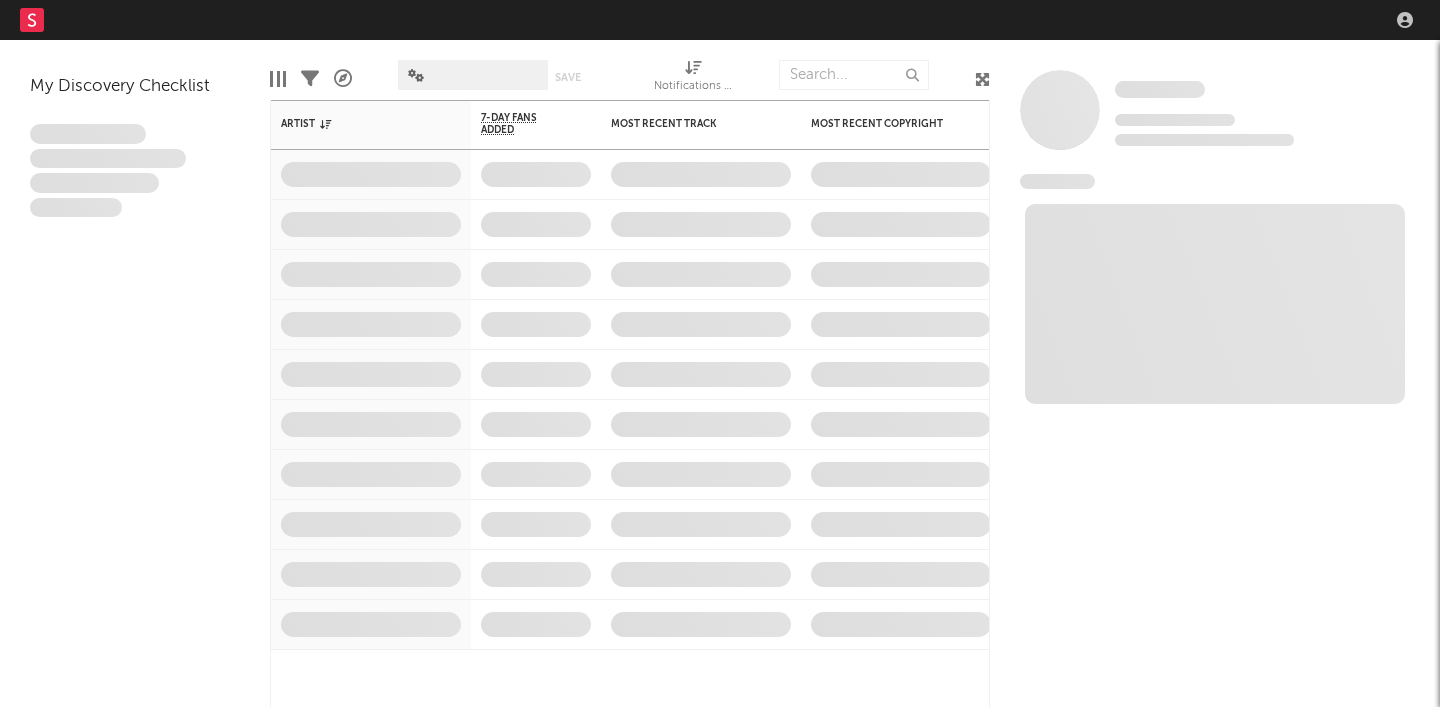 scroll, scrollTop: 0, scrollLeft: 0, axis: both 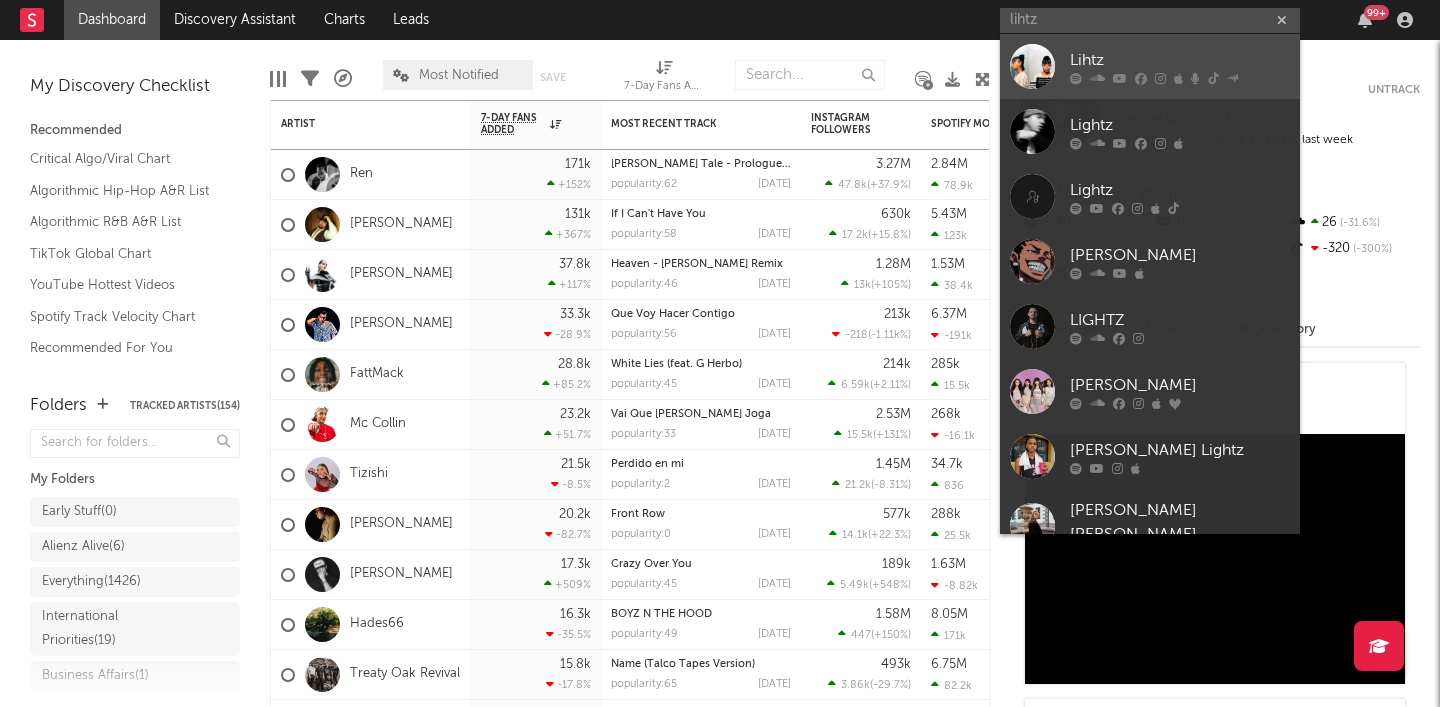 type on "lihtz" 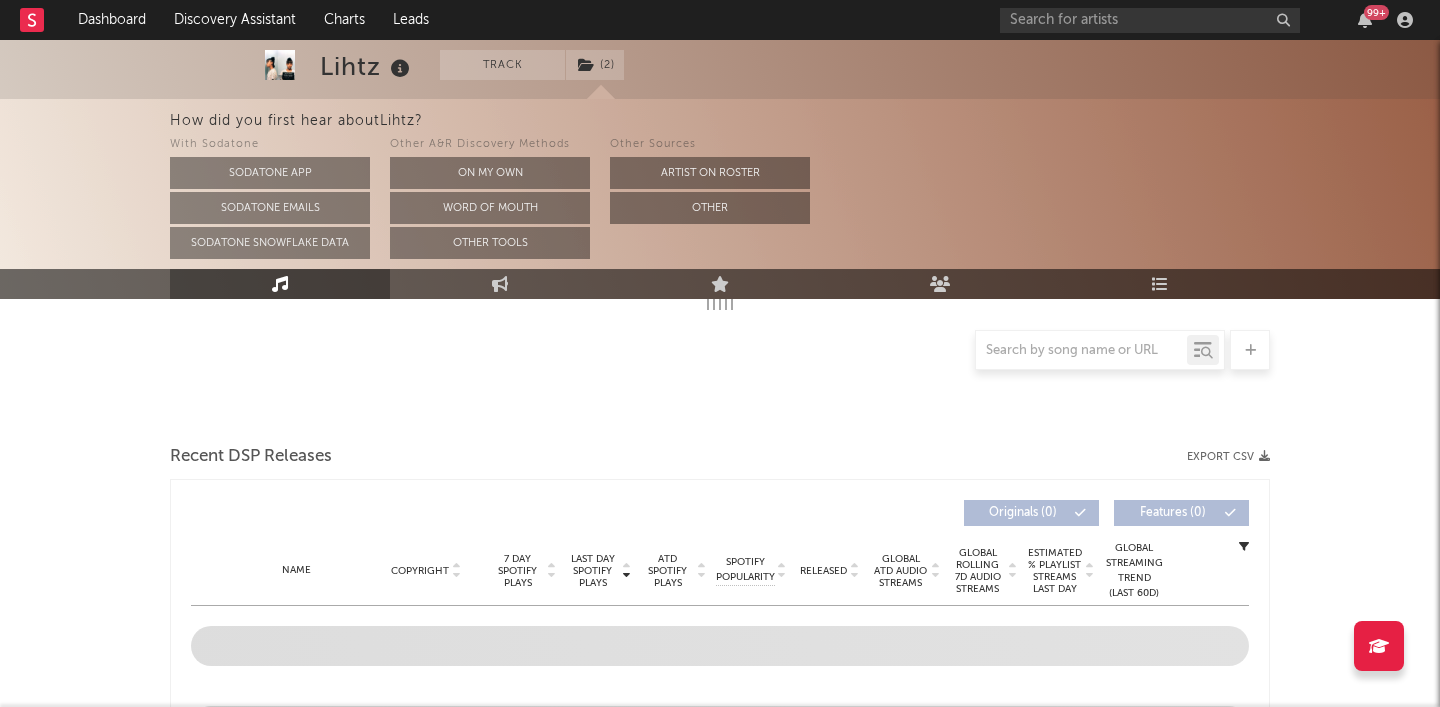 select on "6m" 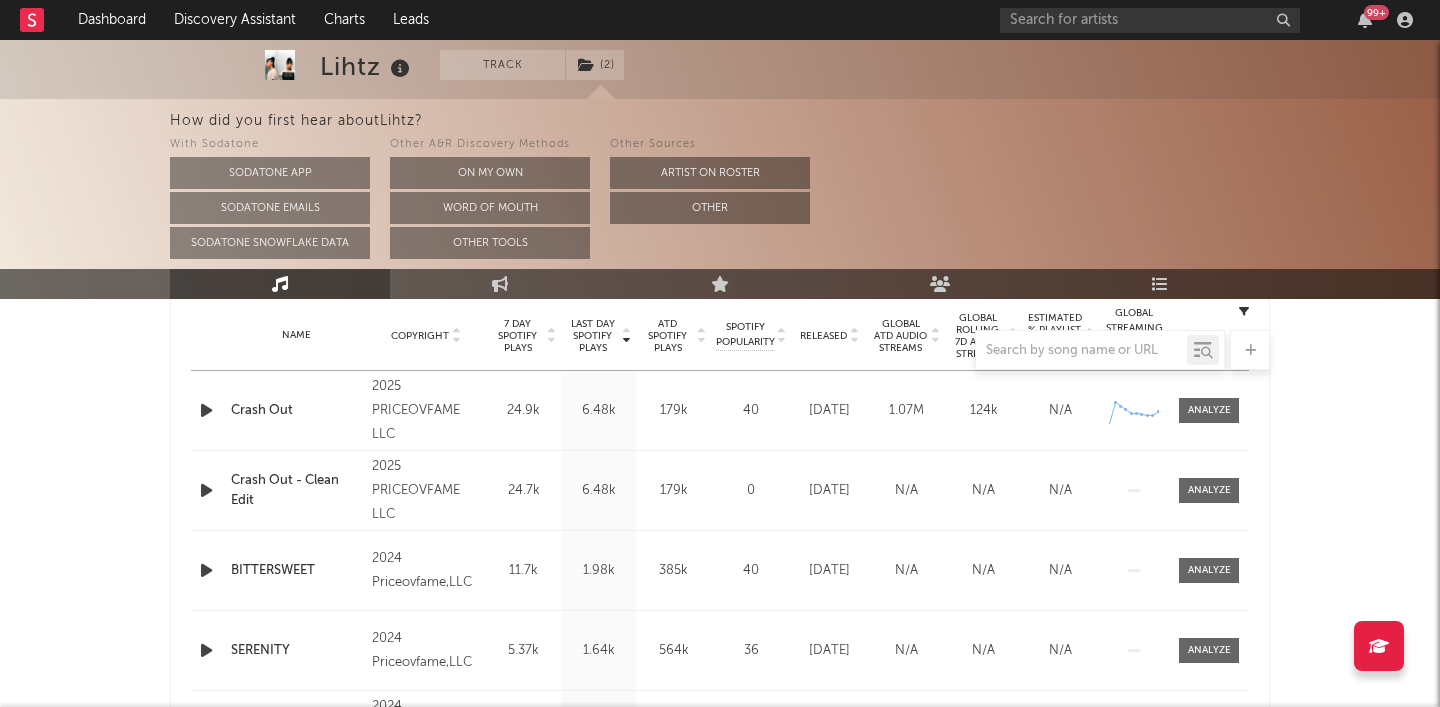 scroll, scrollTop: 802, scrollLeft: 0, axis: vertical 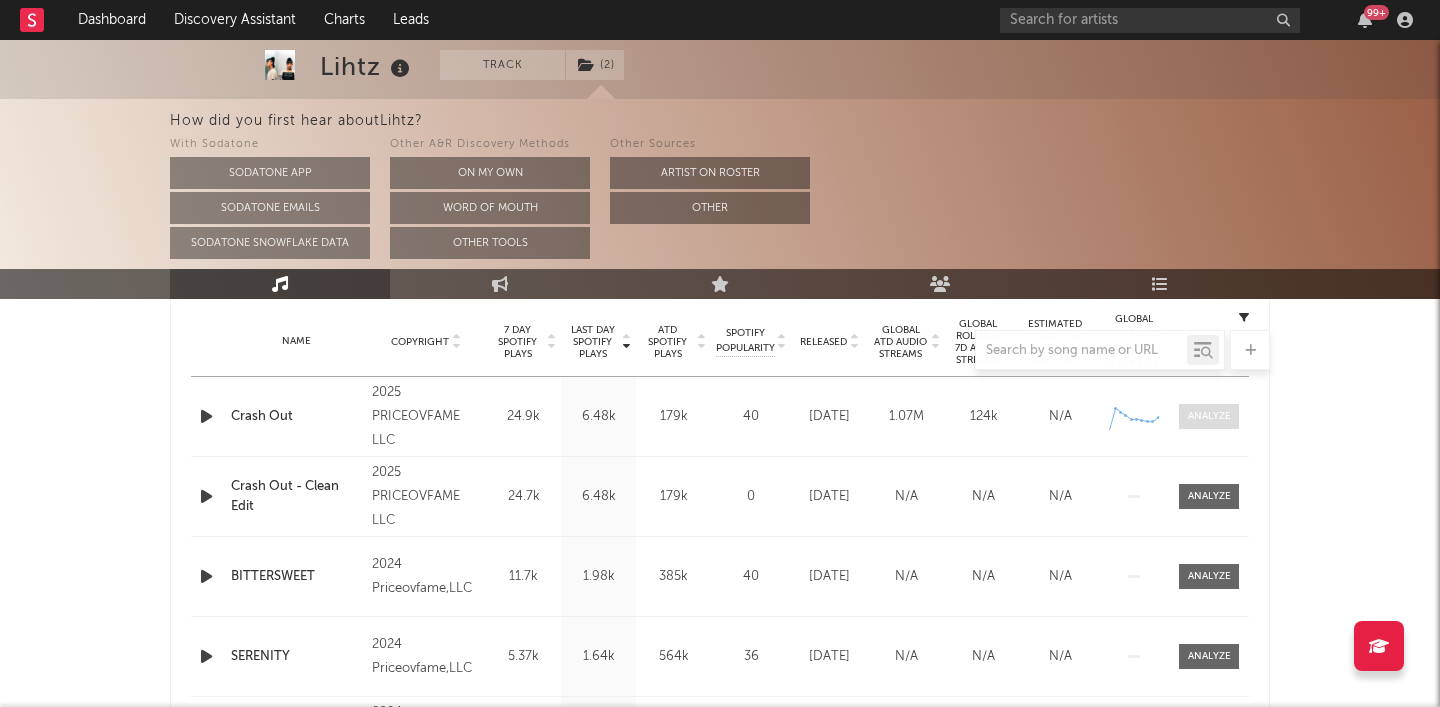 click at bounding box center (1209, 416) 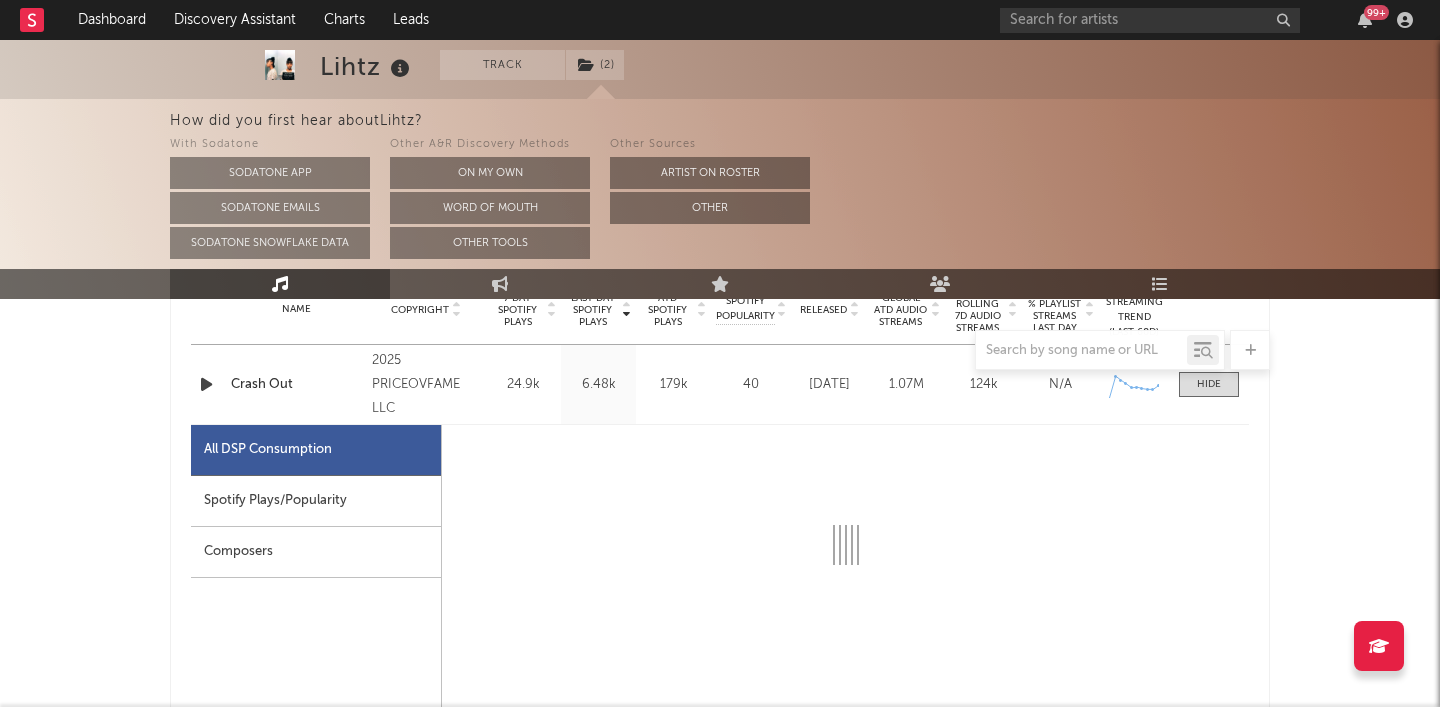select on "1w" 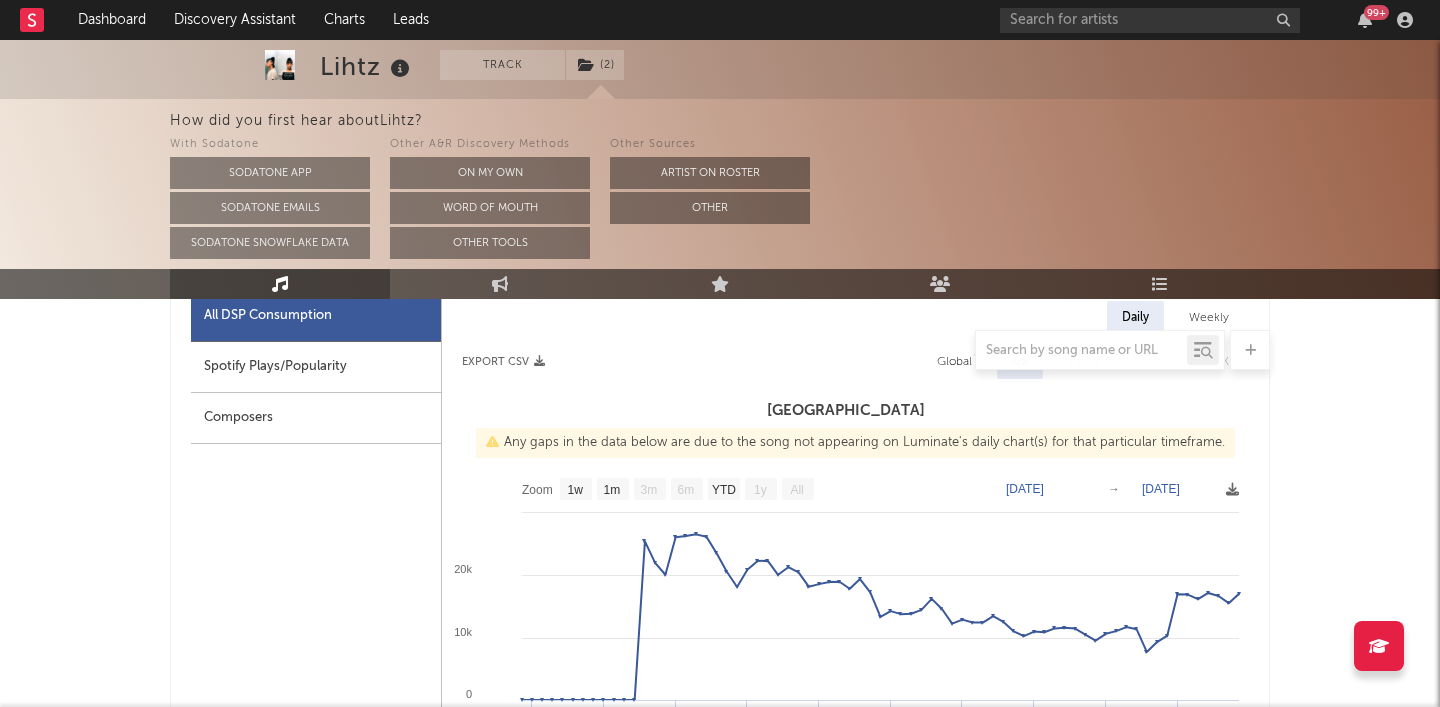 scroll, scrollTop: 976, scrollLeft: 0, axis: vertical 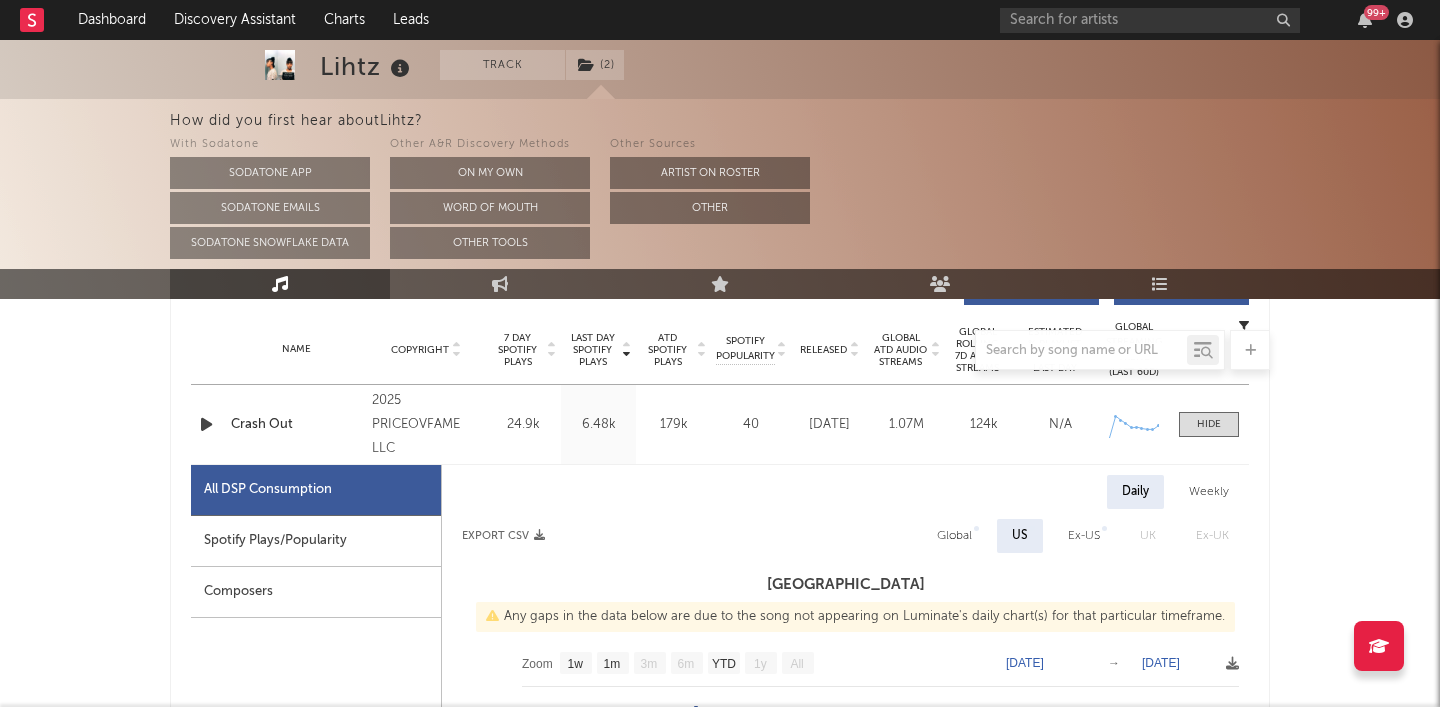 click on "Global" at bounding box center (954, 536) 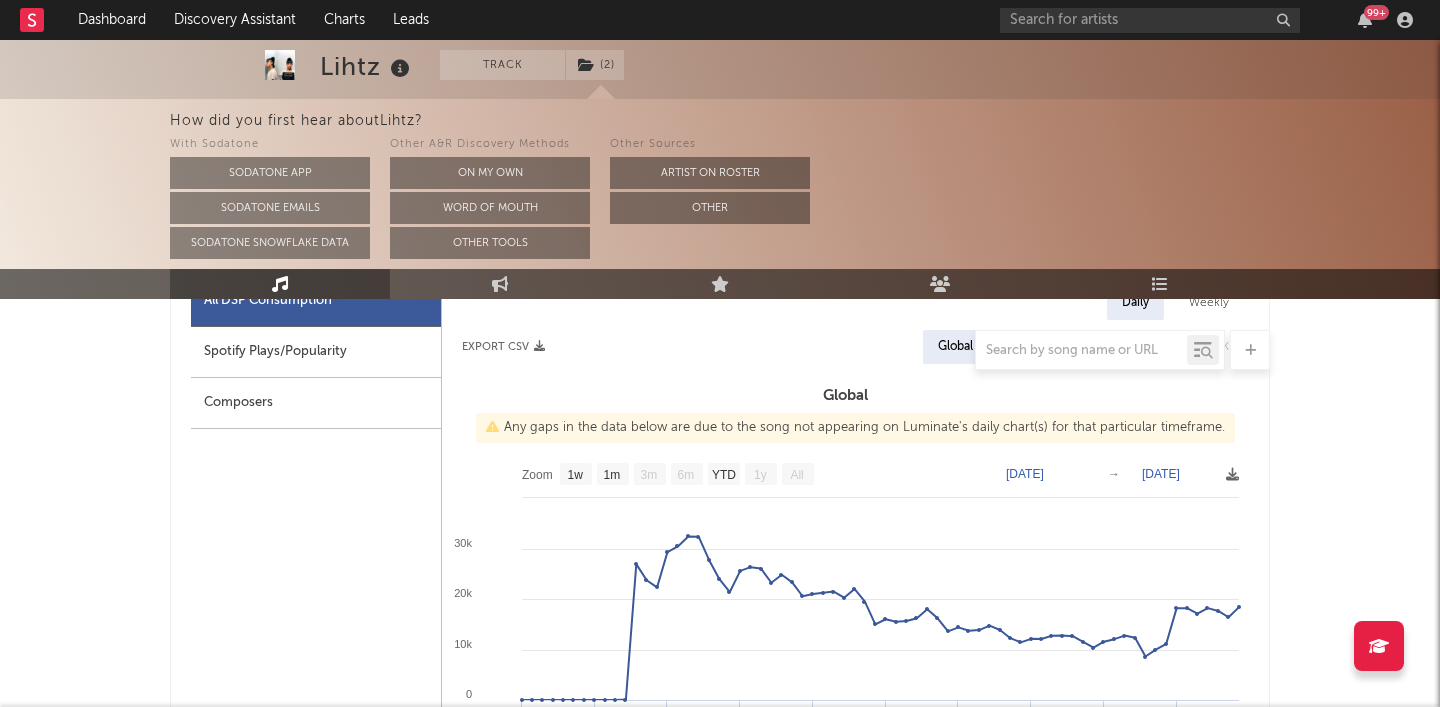 scroll, scrollTop: 1090, scrollLeft: 0, axis: vertical 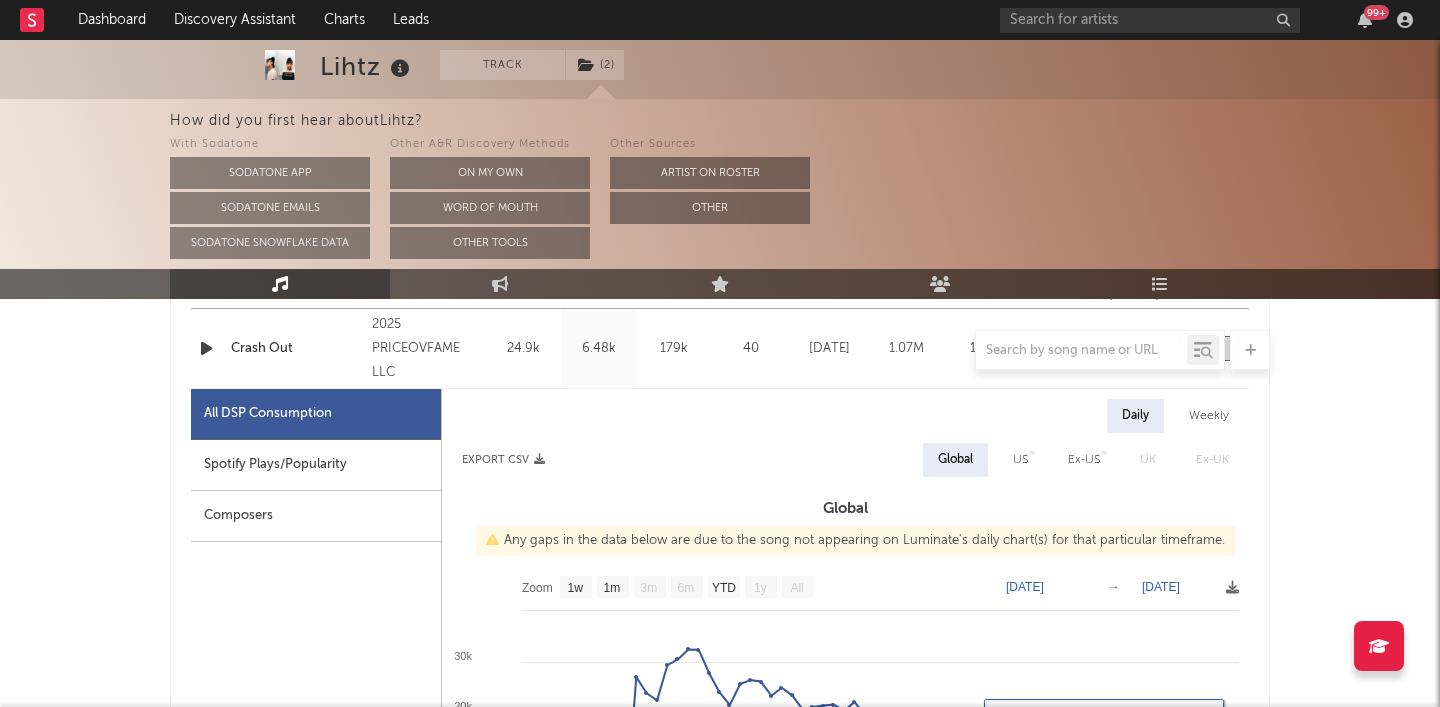 click on "US" at bounding box center (1020, 460) 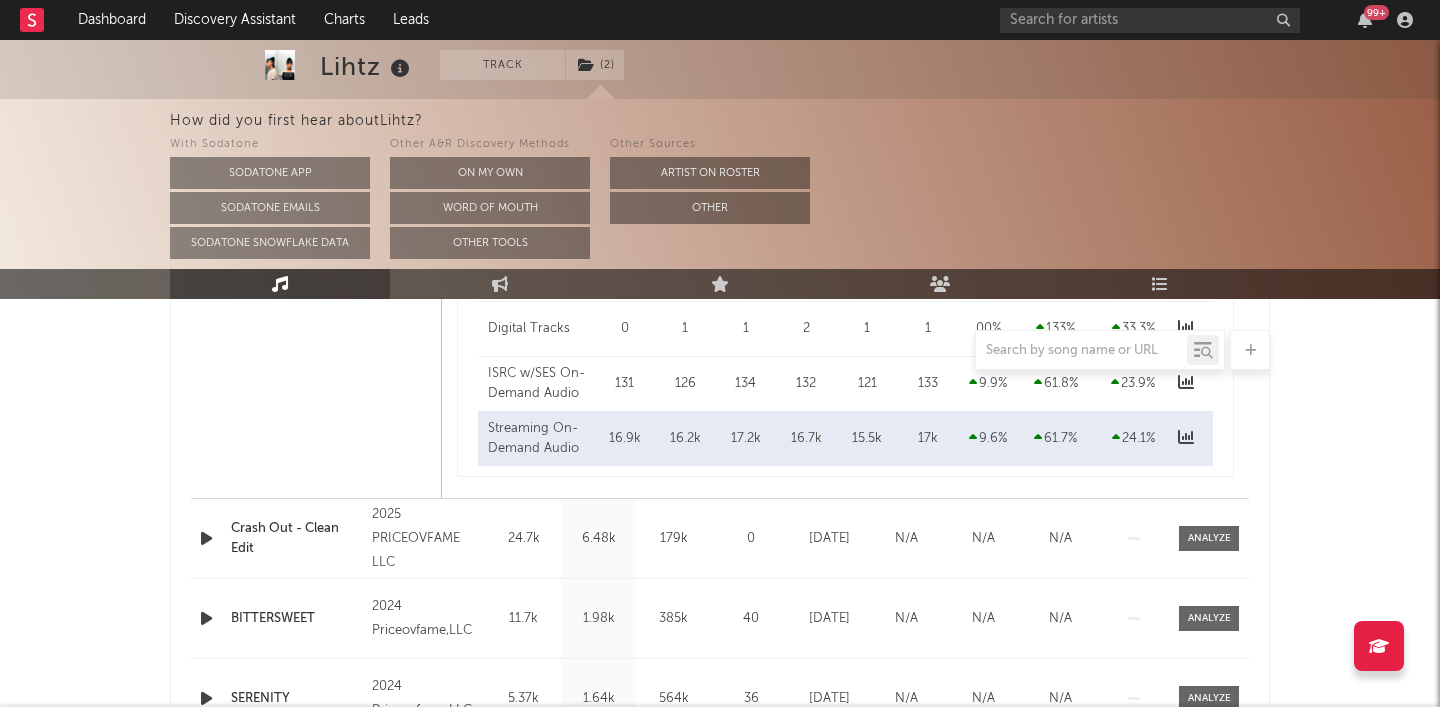 scroll, scrollTop: 1800, scrollLeft: 0, axis: vertical 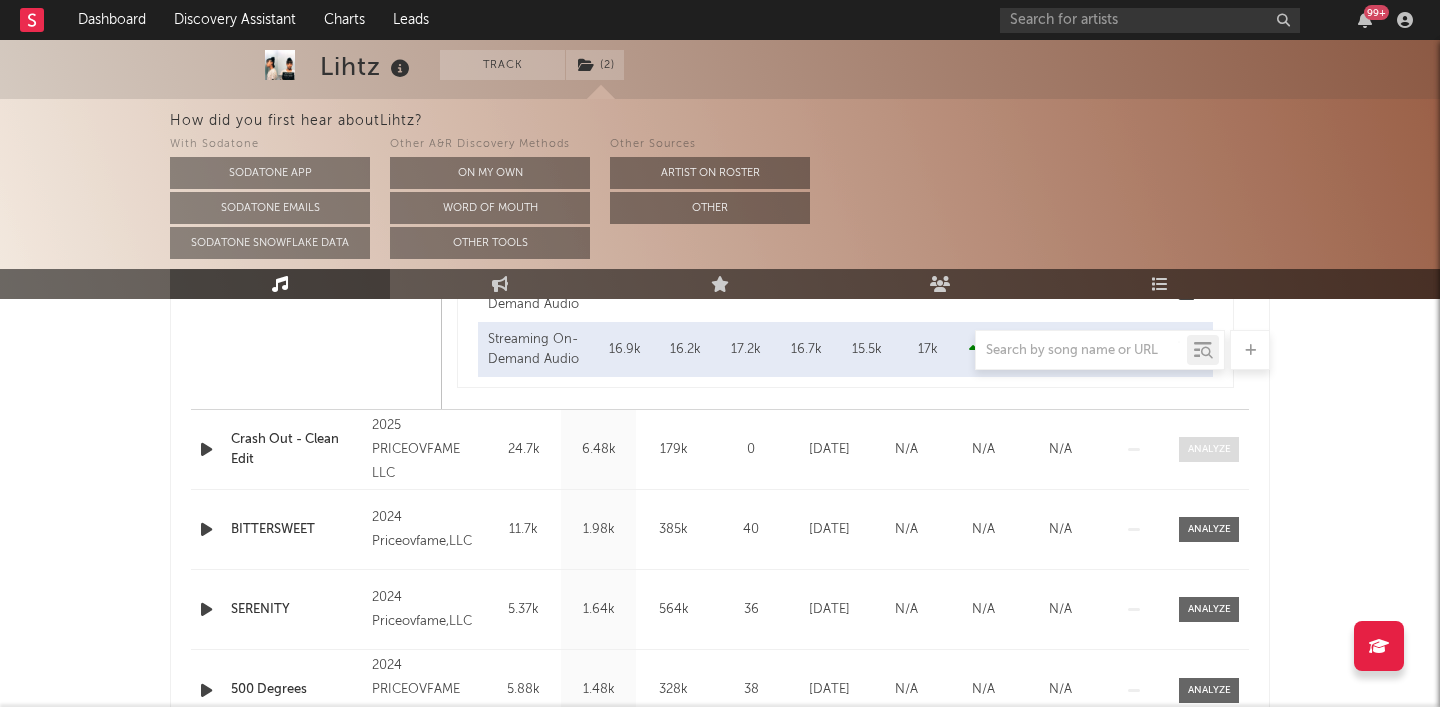 click at bounding box center (1209, 449) 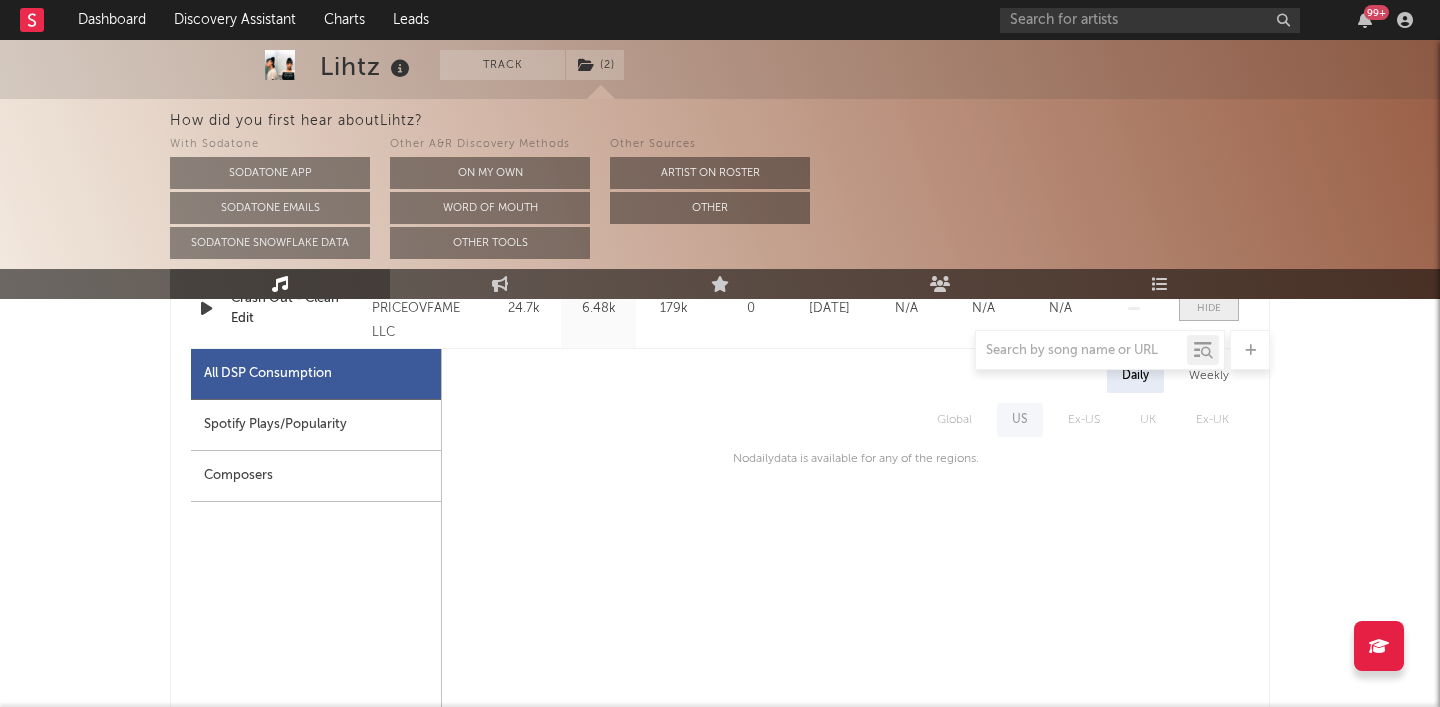 scroll, scrollTop: 1971, scrollLeft: 0, axis: vertical 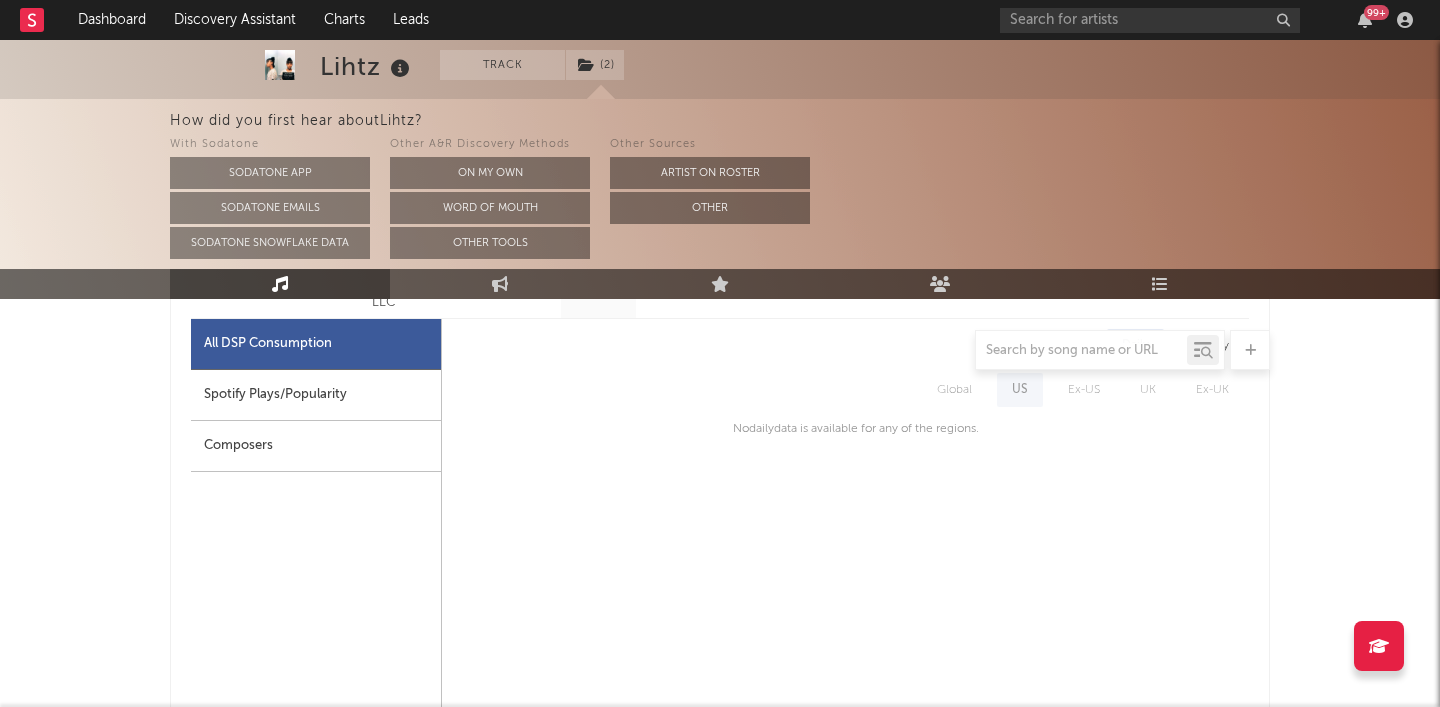 click on "Global" at bounding box center [954, 390] 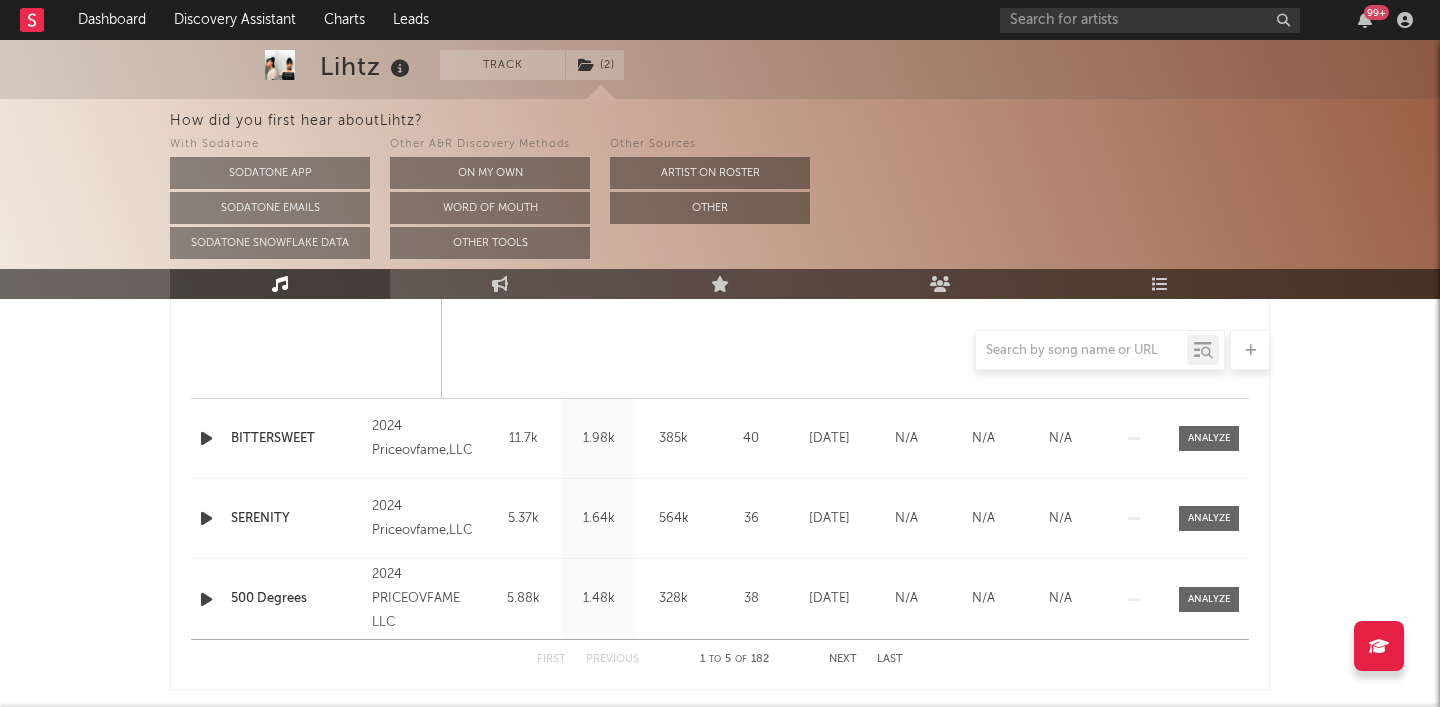 scroll, scrollTop: 2845, scrollLeft: 0, axis: vertical 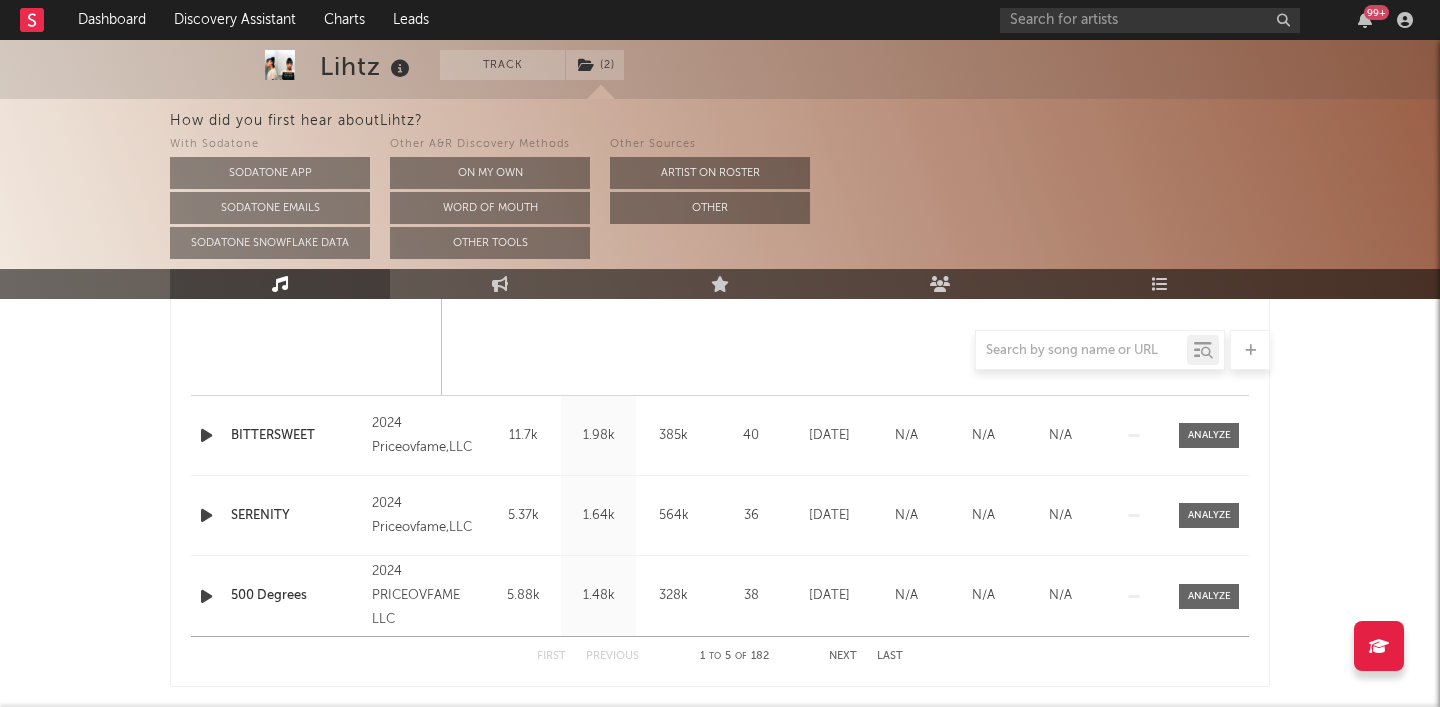 click on "Next" at bounding box center (843, 656) 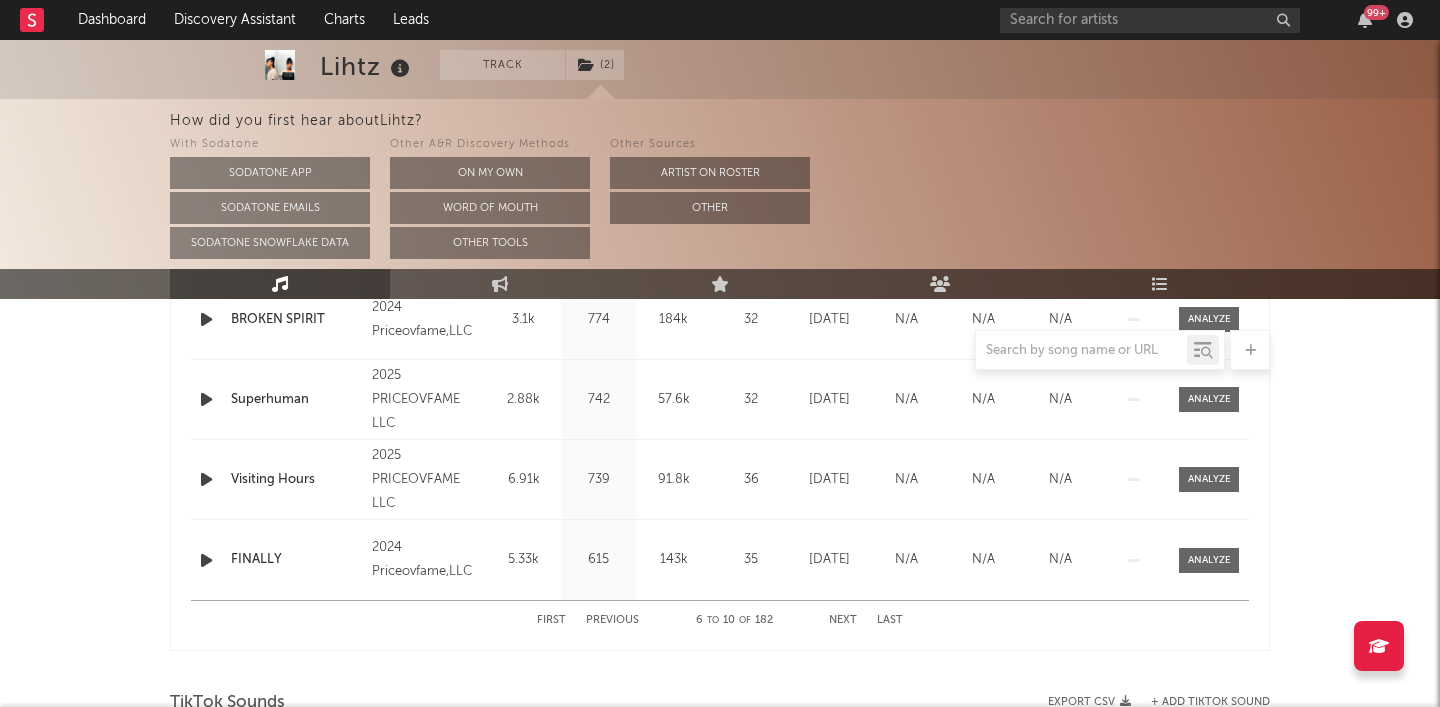 scroll, scrollTop: 980, scrollLeft: 0, axis: vertical 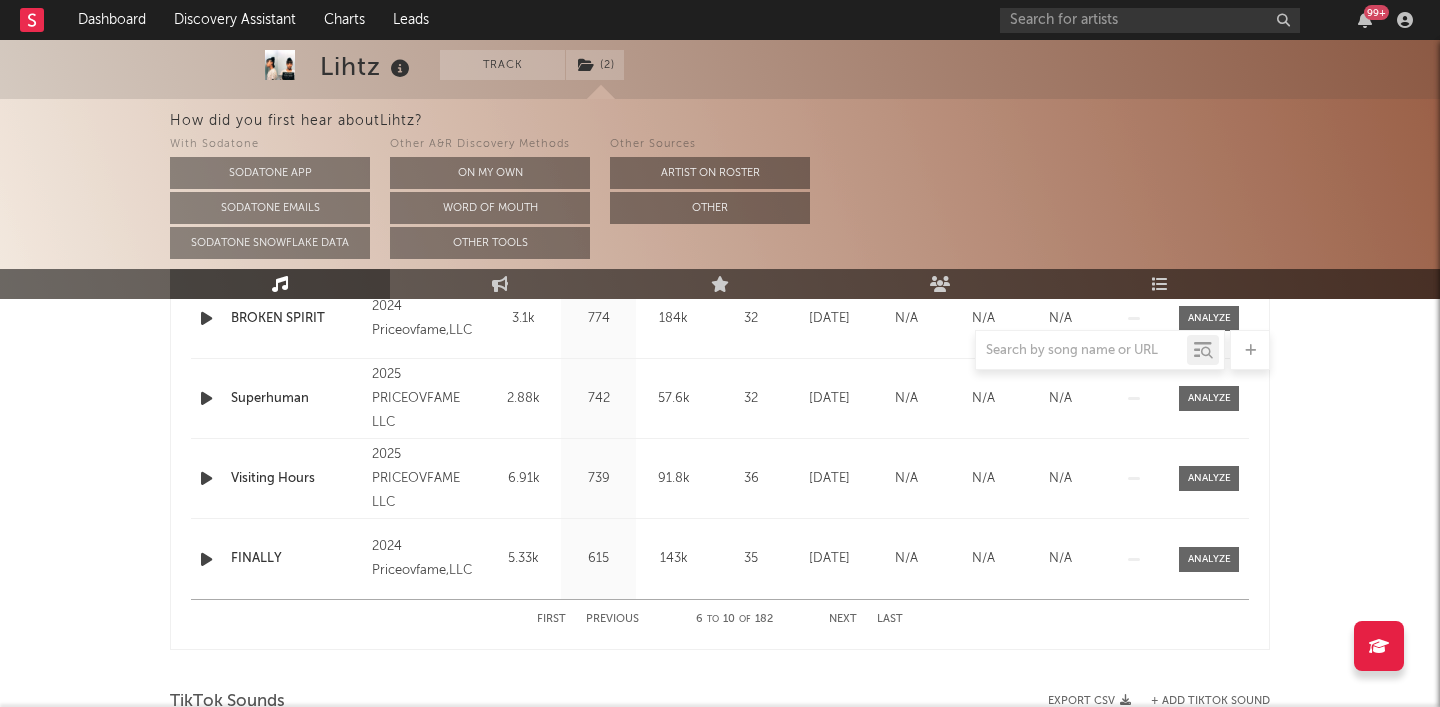 click on "Next" at bounding box center (843, 619) 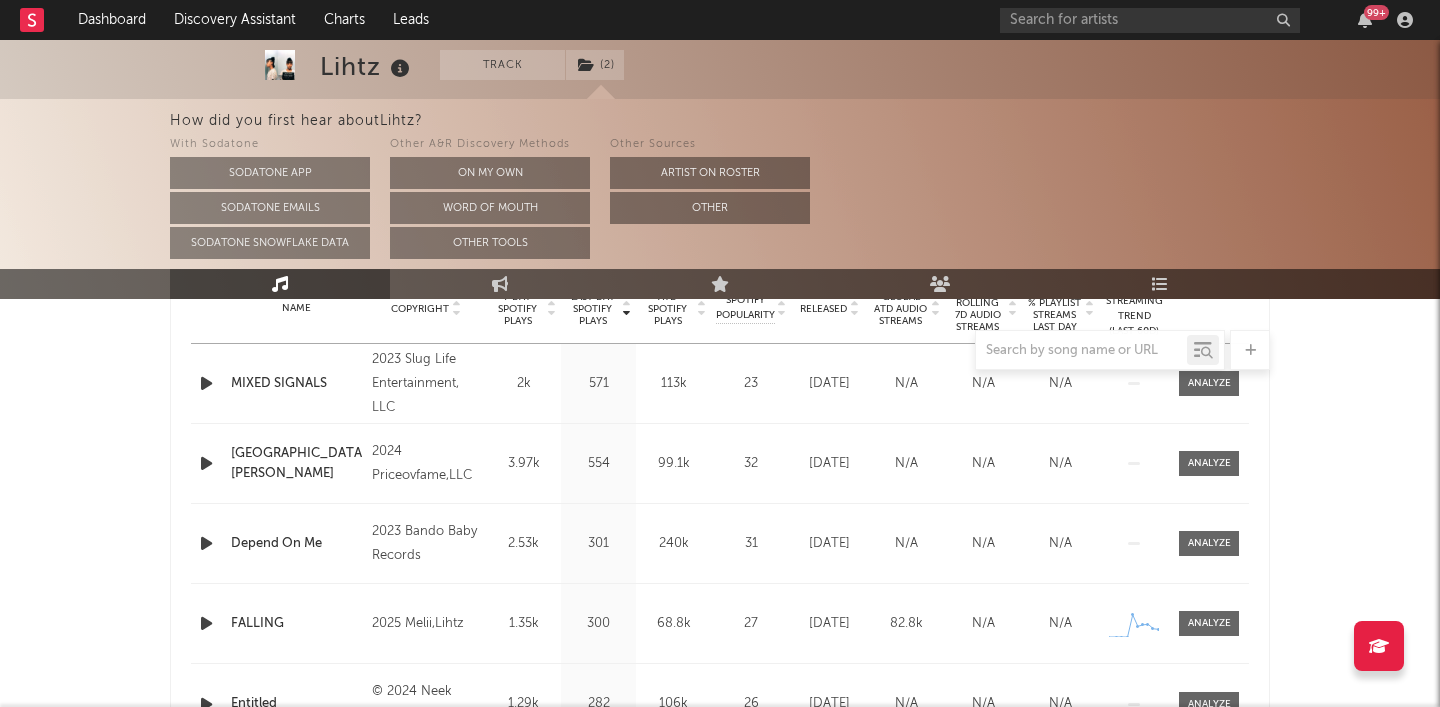 scroll, scrollTop: 927, scrollLeft: 0, axis: vertical 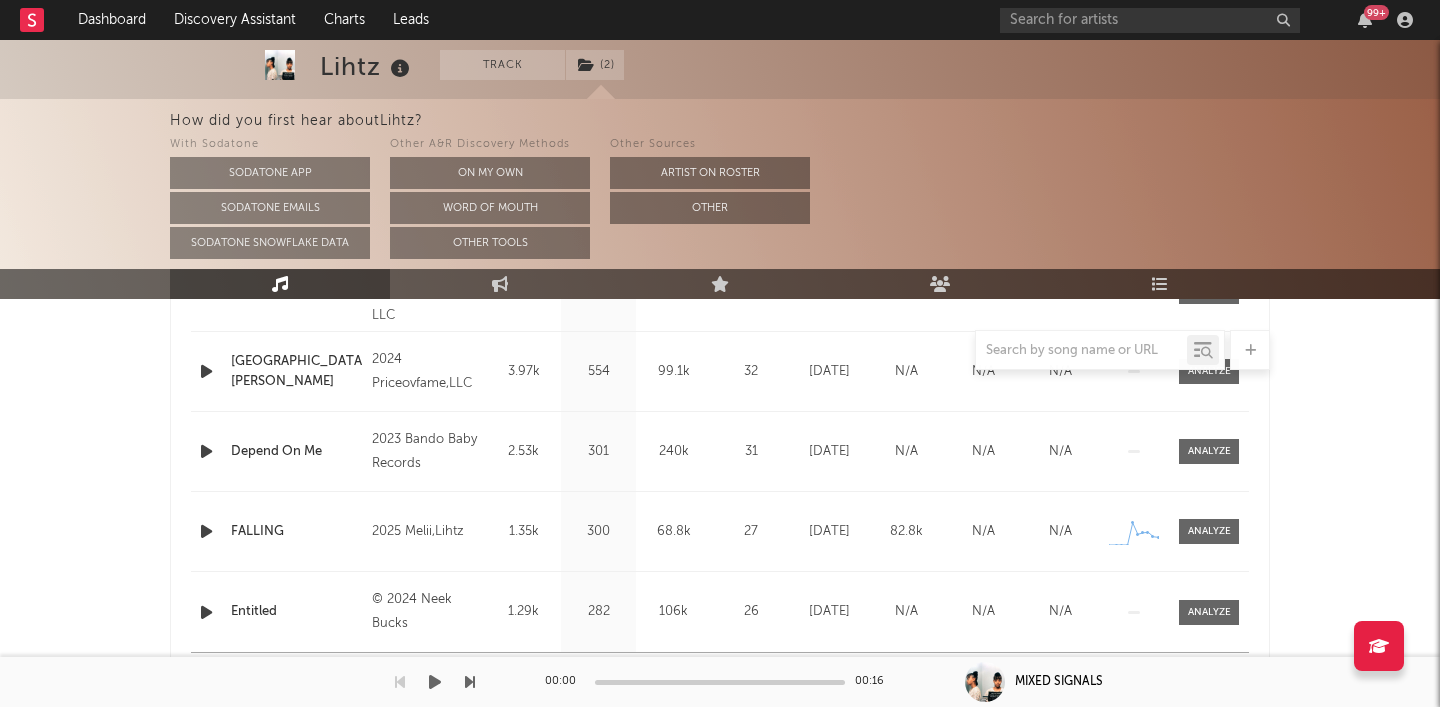 click on "00:00 00:16" at bounding box center [720, 682] 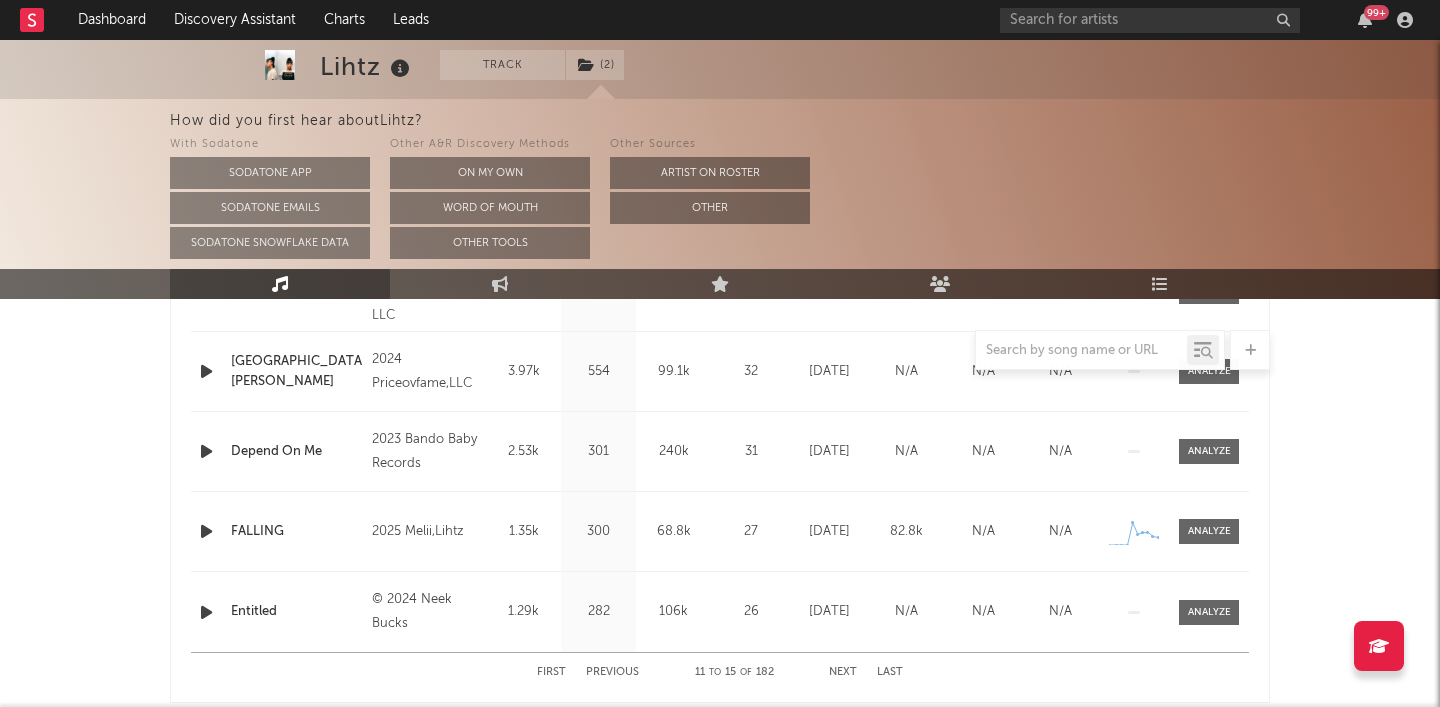 scroll, scrollTop: 967, scrollLeft: 0, axis: vertical 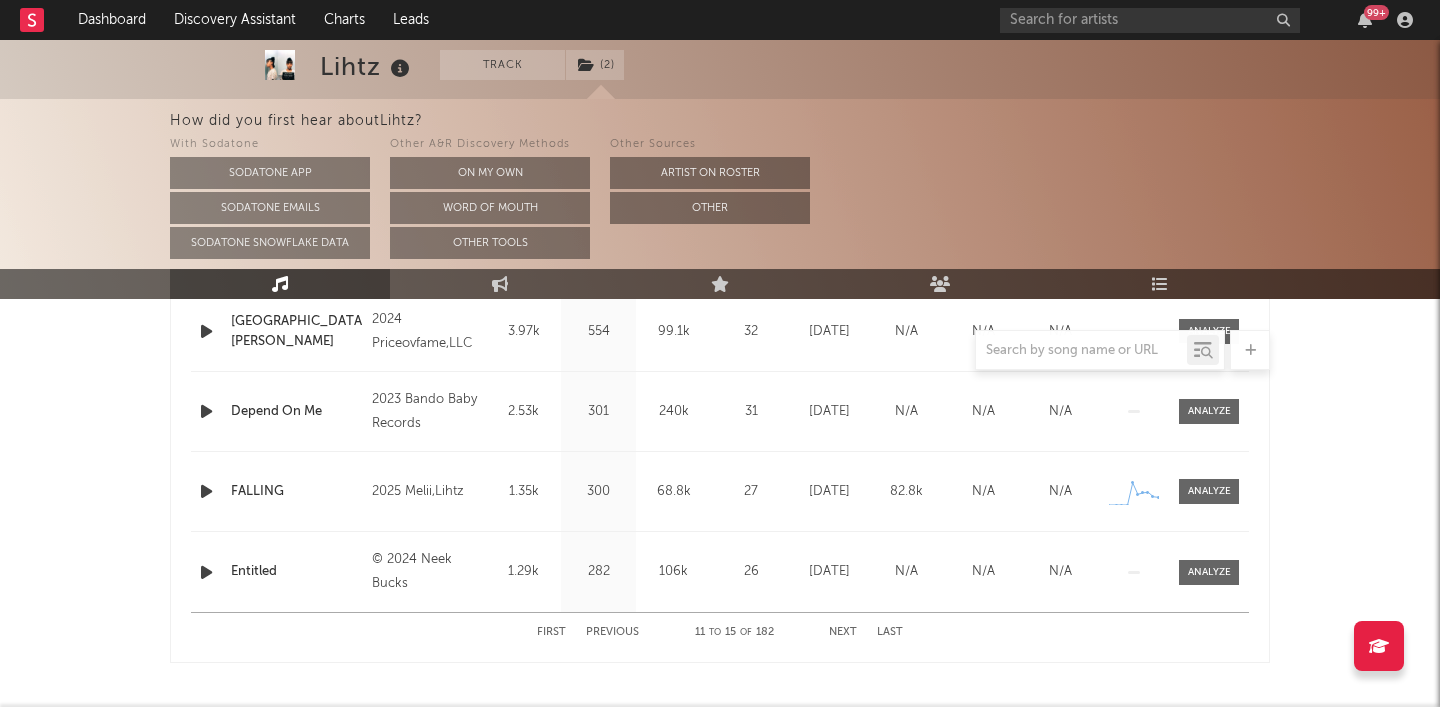 click on "Next" at bounding box center [843, 632] 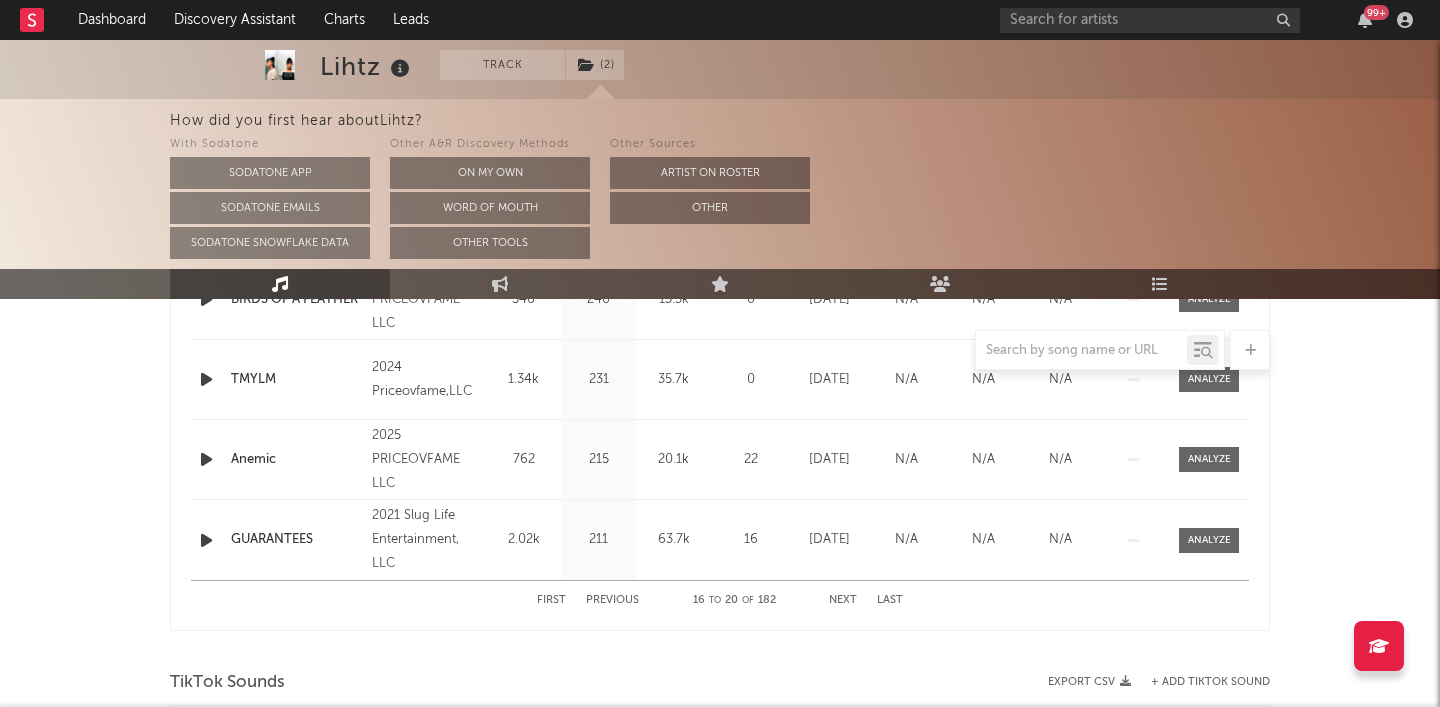 click on "Next" at bounding box center (843, 600) 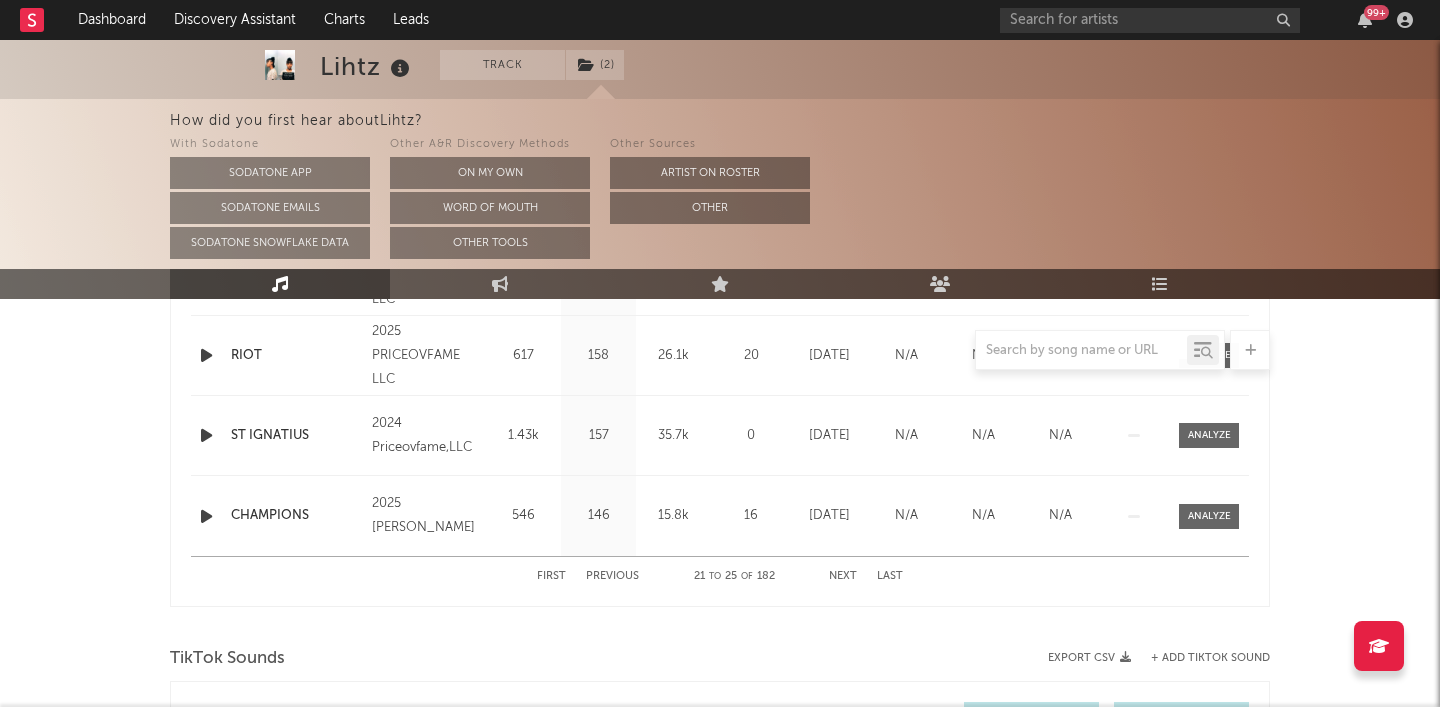 click on "Next" at bounding box center [843, 576] 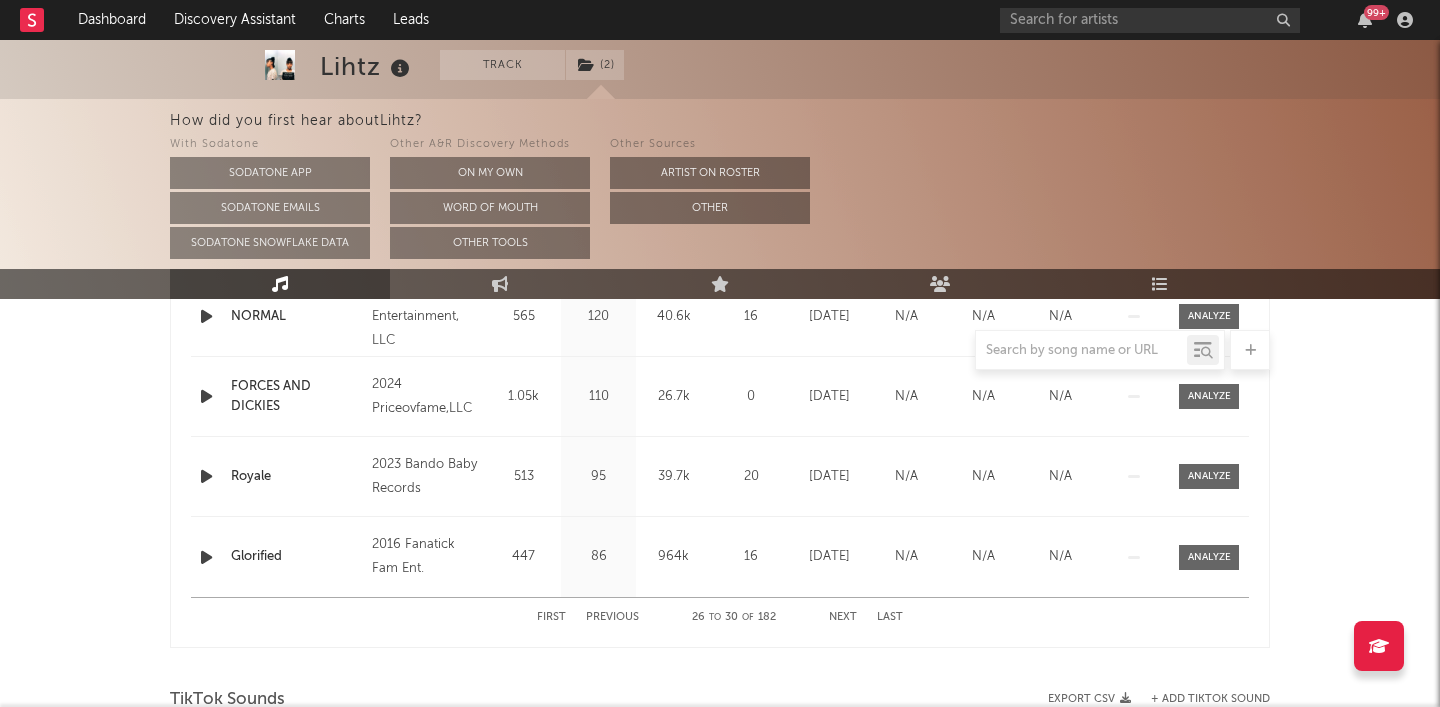 scroll, scrollTop: 984, scrollLeft: 0, axis: vertical 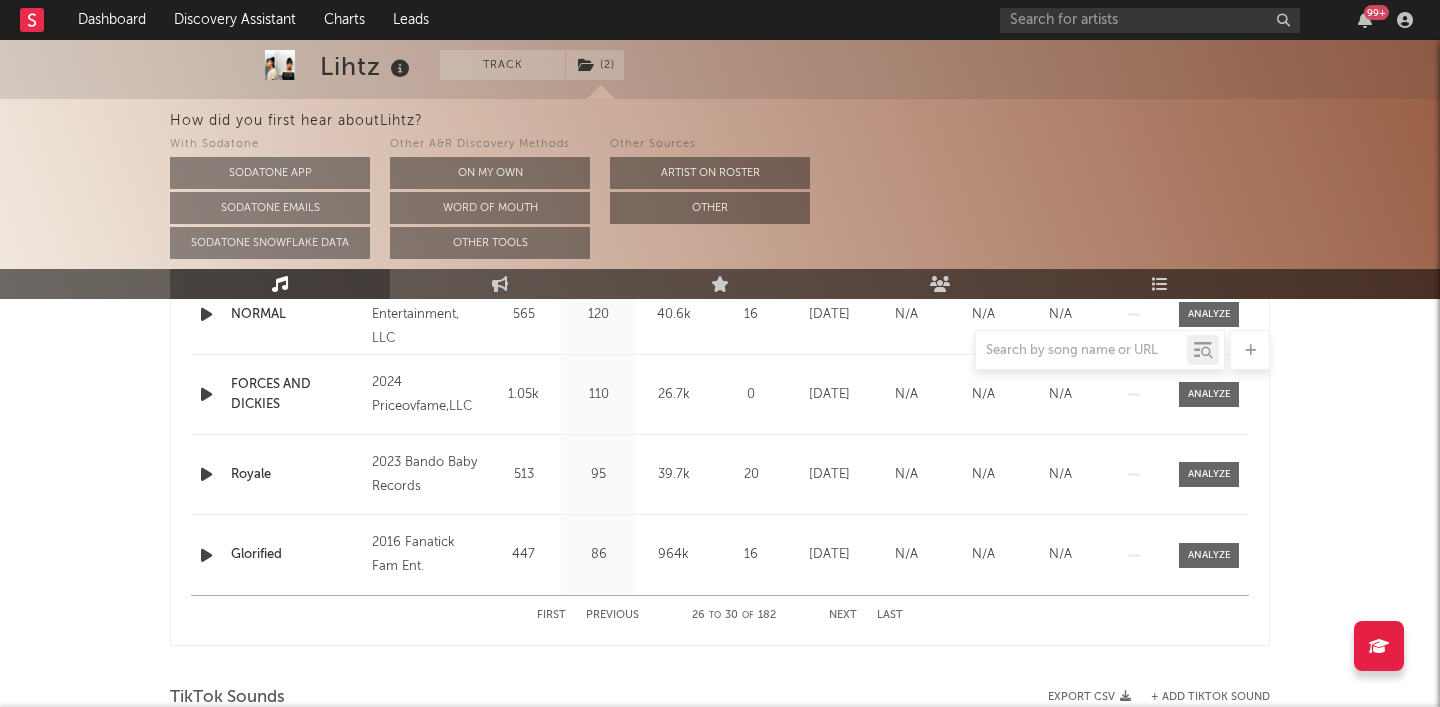 click on "Next" at bounding box center (843, 615) 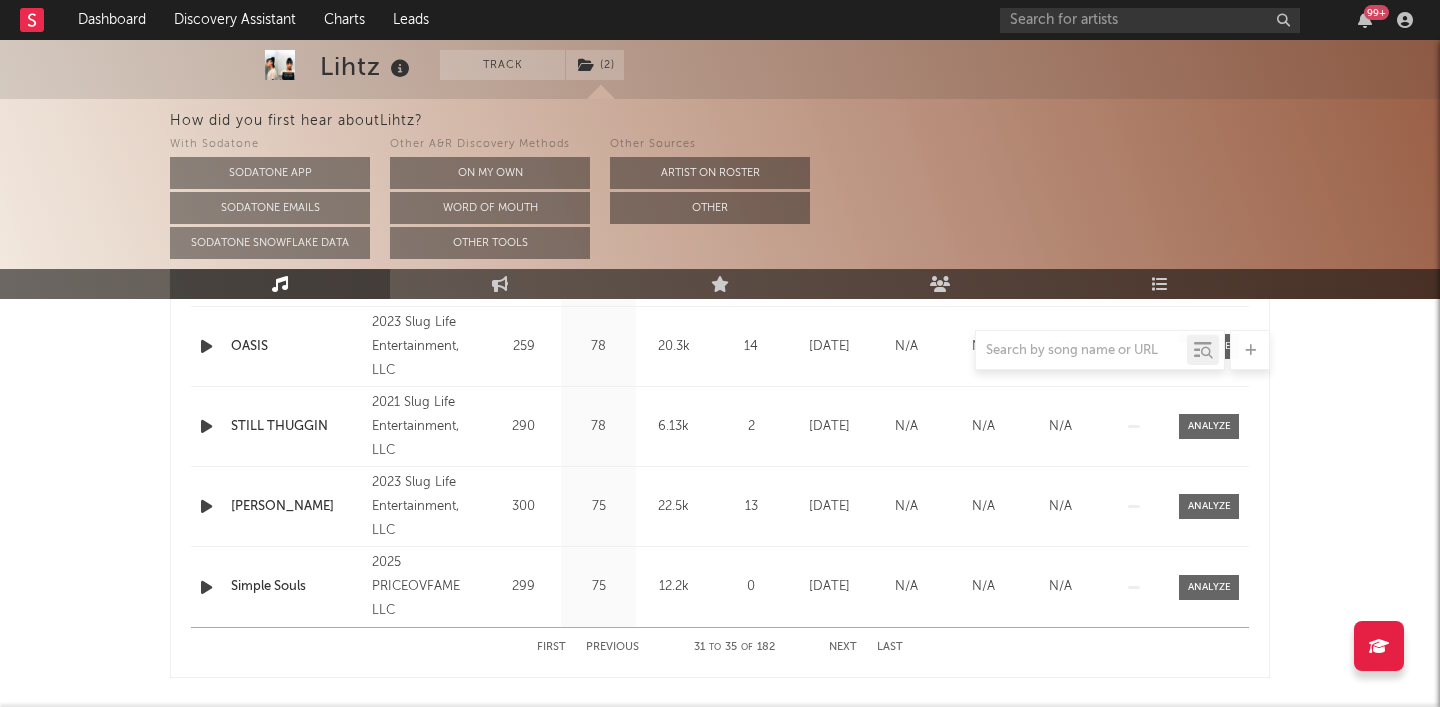 scroll, scrollTop: 958, scrollLeft: 0, axis: vertical 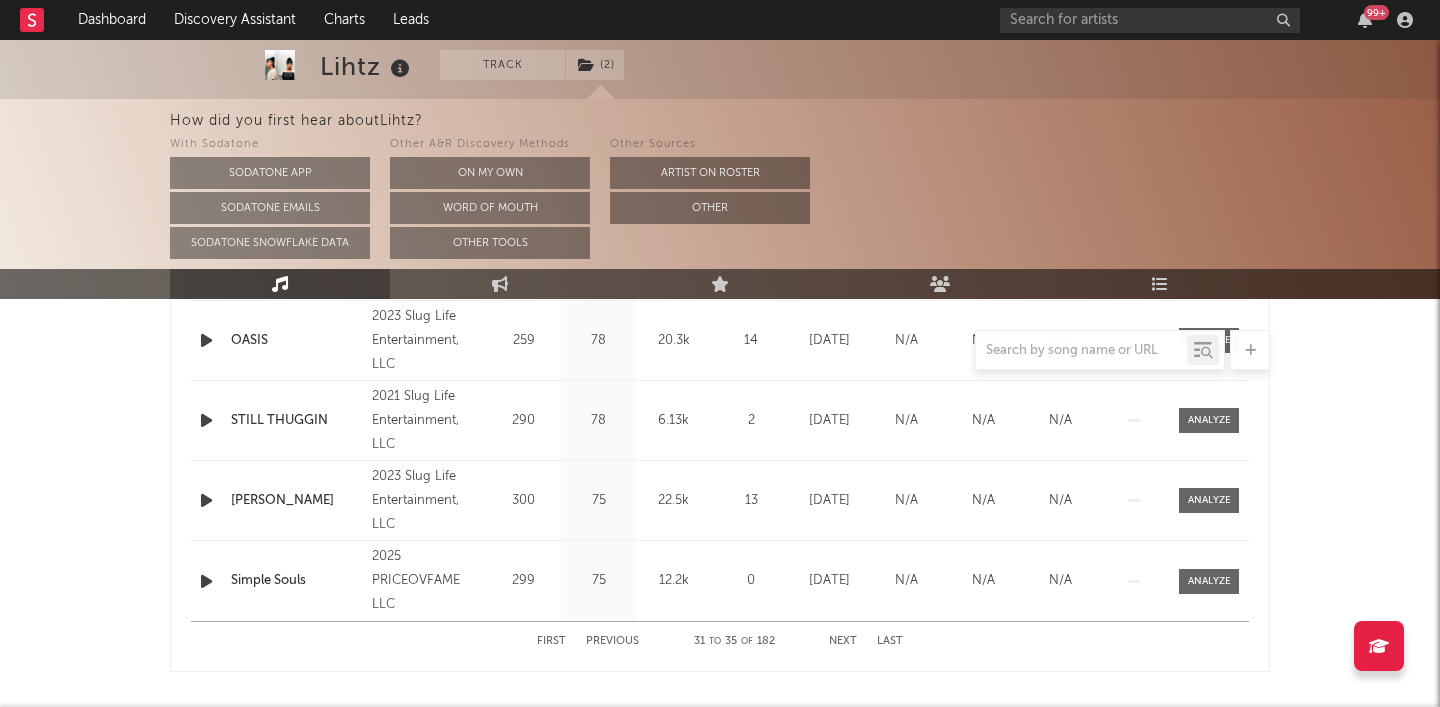 click on "Next" at bounding box center (843, 641) 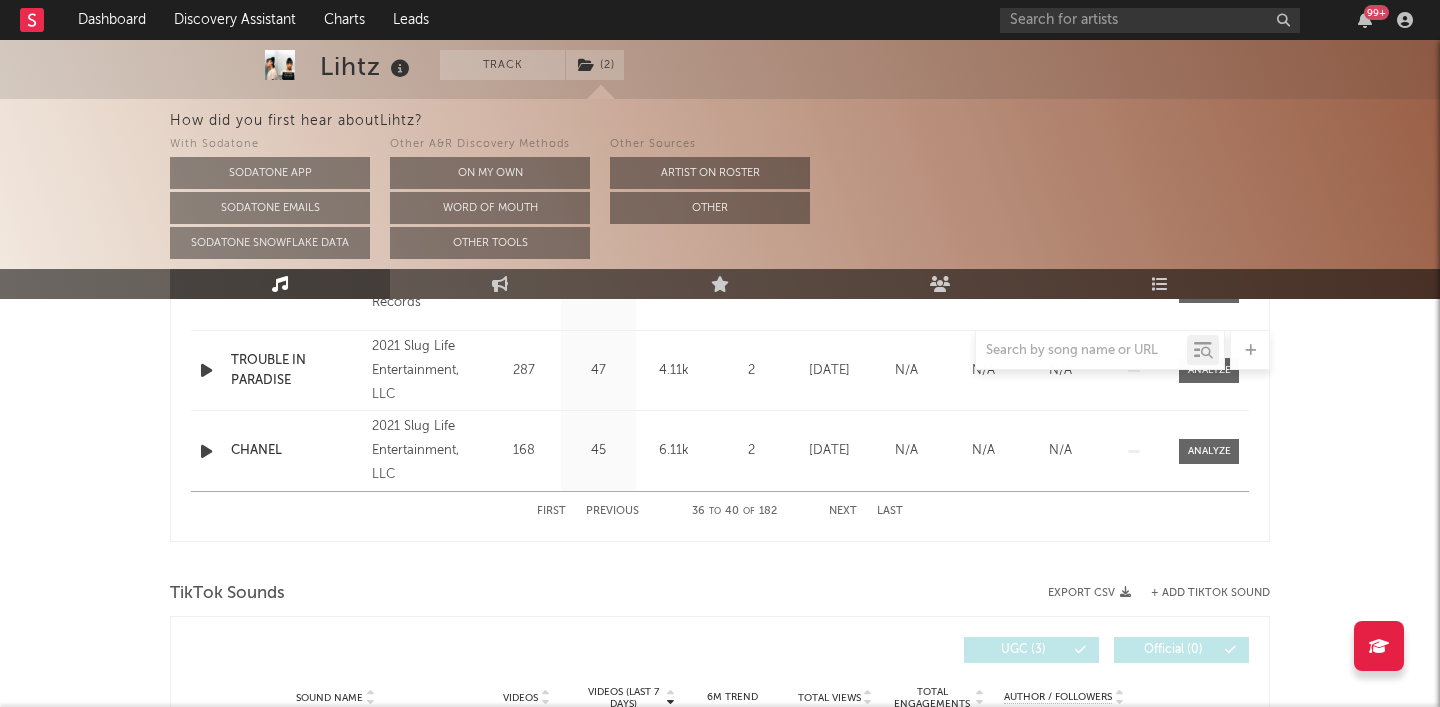 scroll, scrollTop: 1095, scrollLeft: 0, axis: vertical 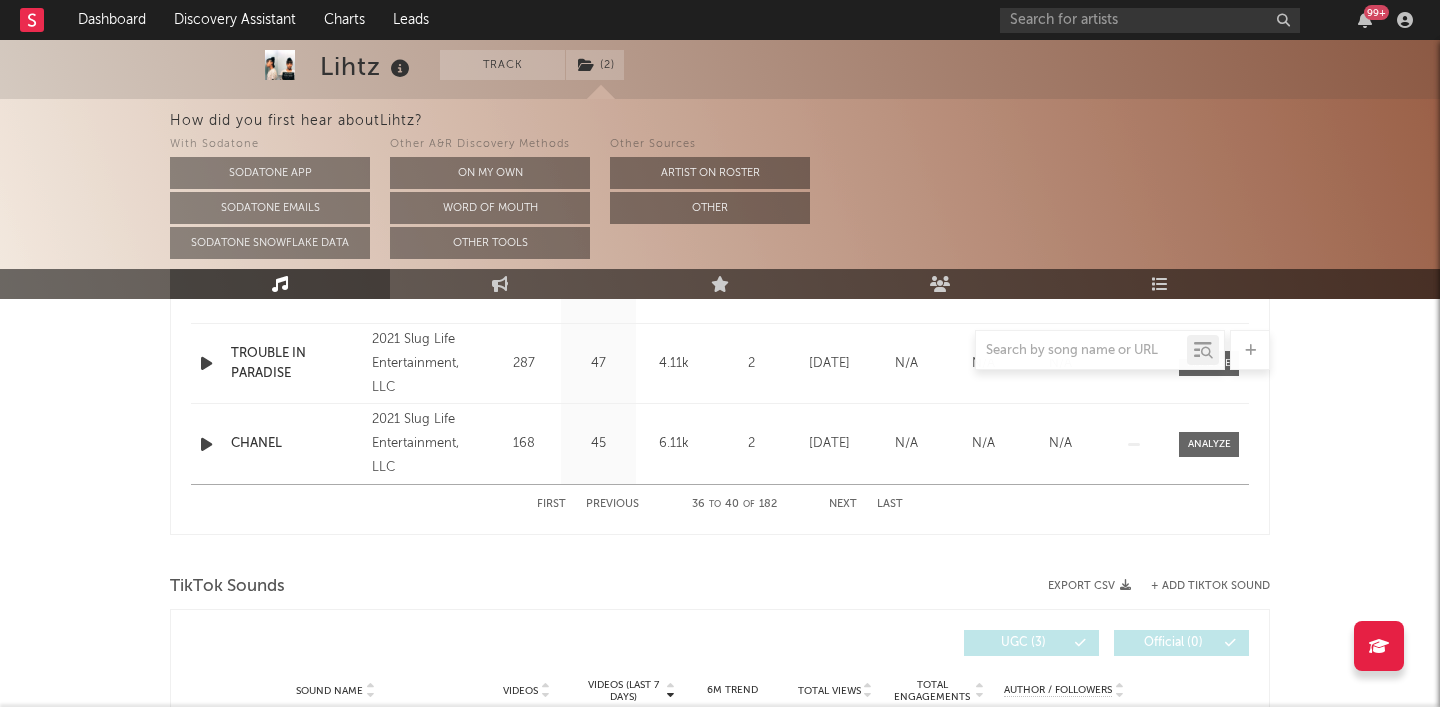 click on "First" at bounding box center [551, 504] 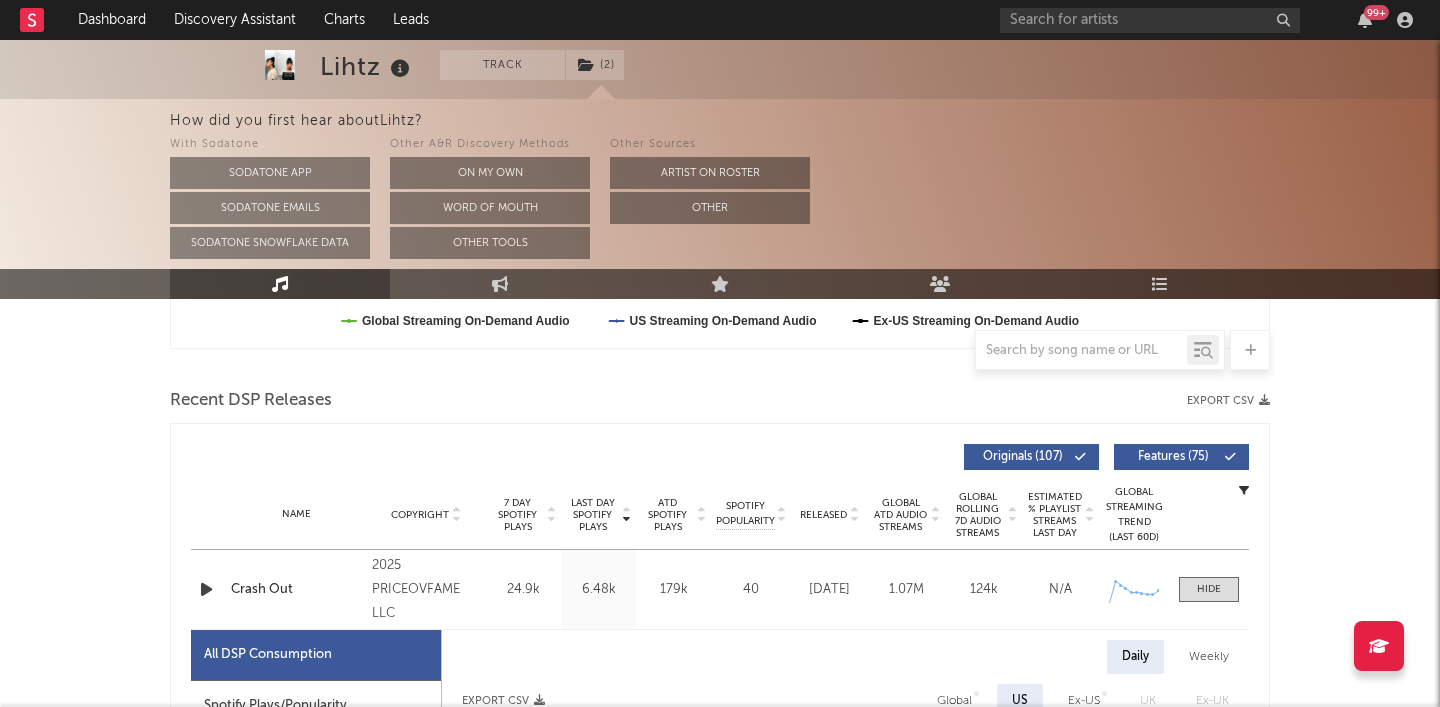 scroll, scrollTop: 631, scrollLeft: 0, axis: vertical 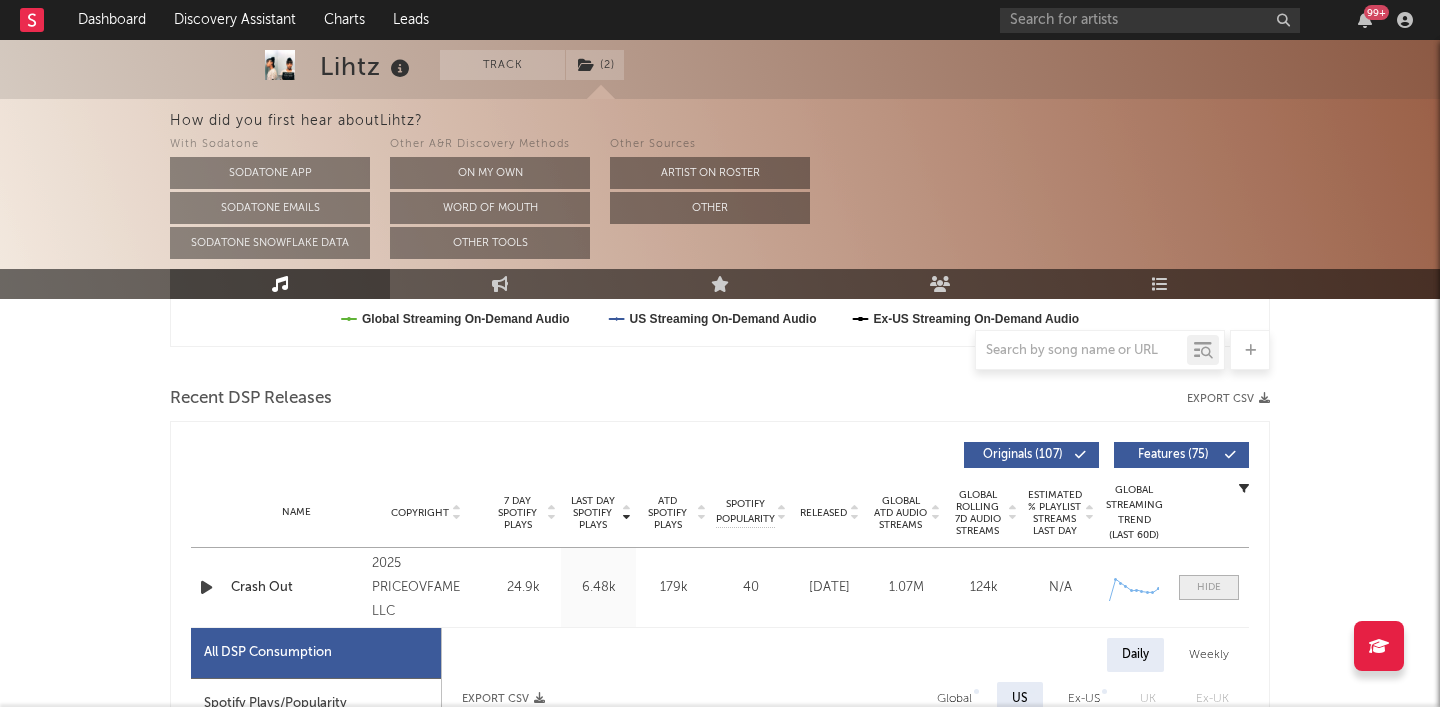 click at bounding box center [1209, 587] 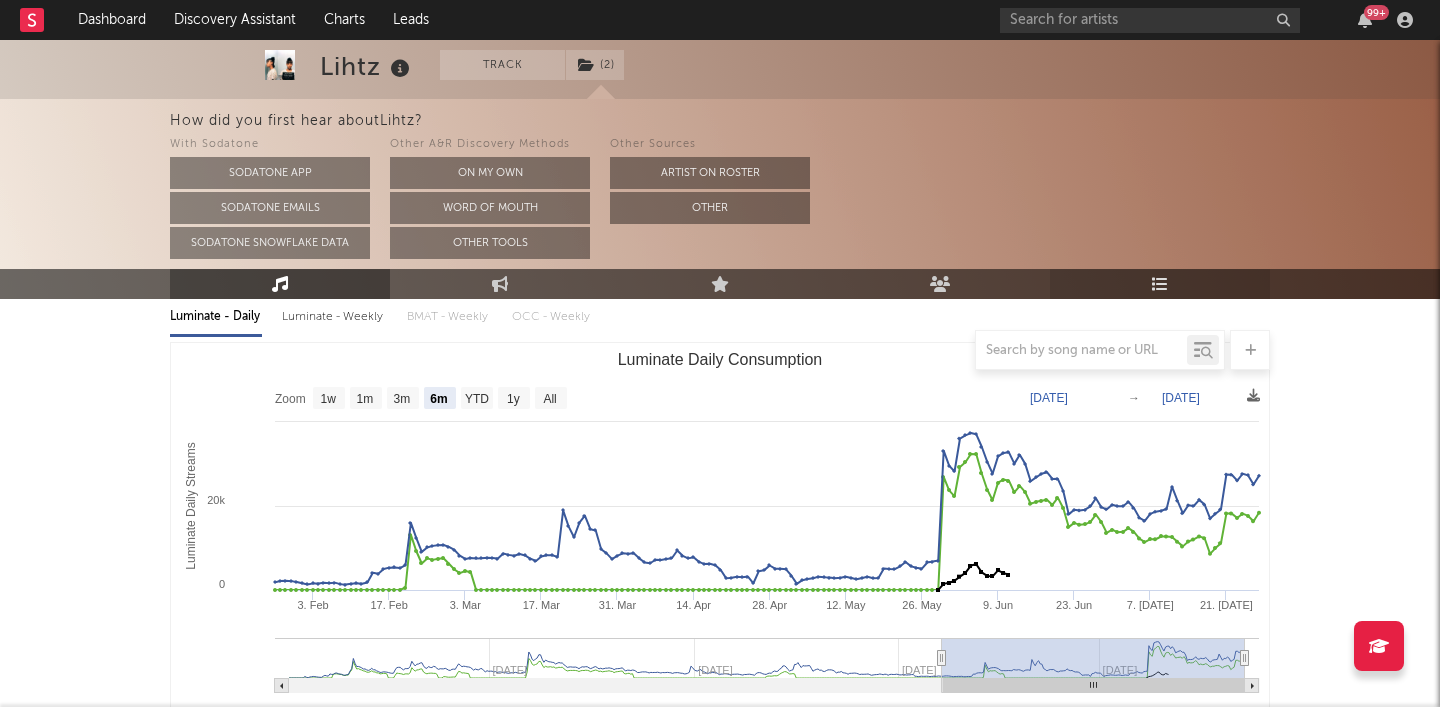 scroll, scrollTop: 235, scrollLeft: 0, axis: vertical 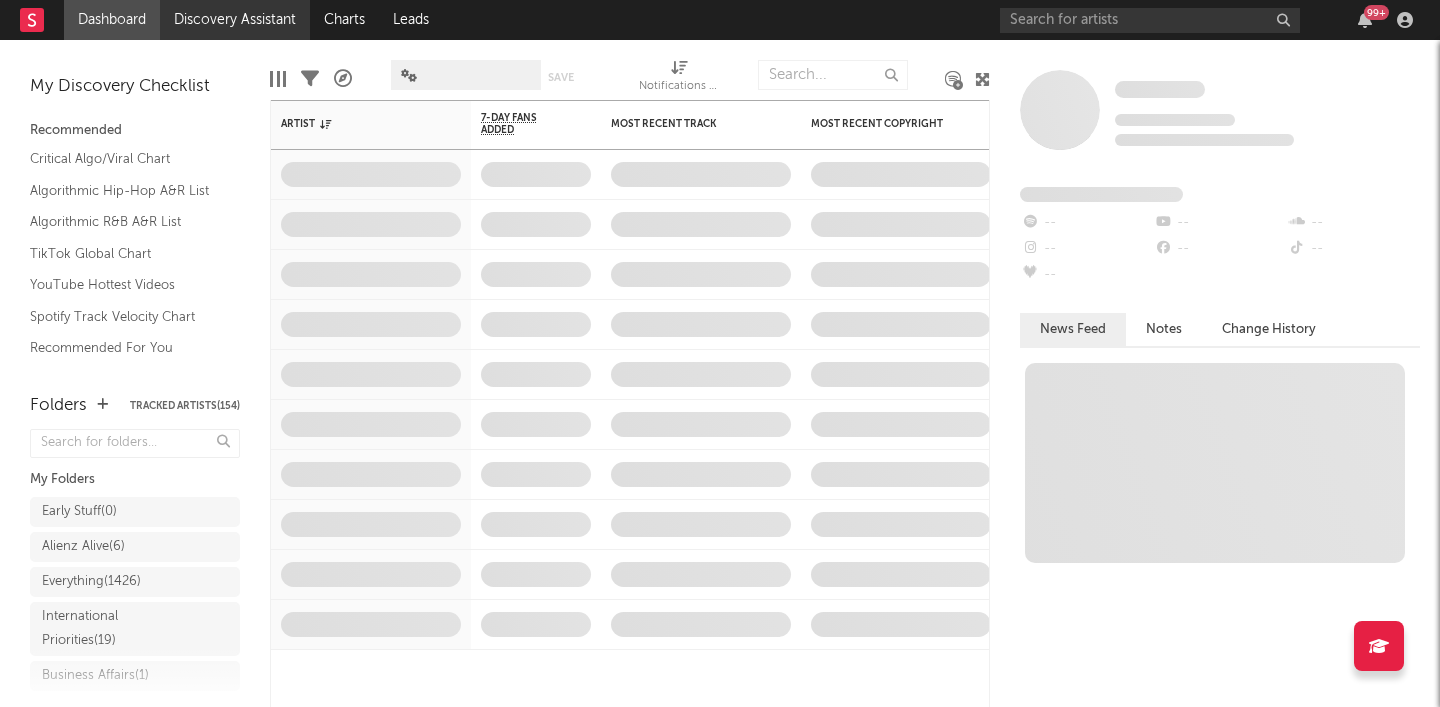 click on "Discovery Assistant" at bounding box center (235, 20) 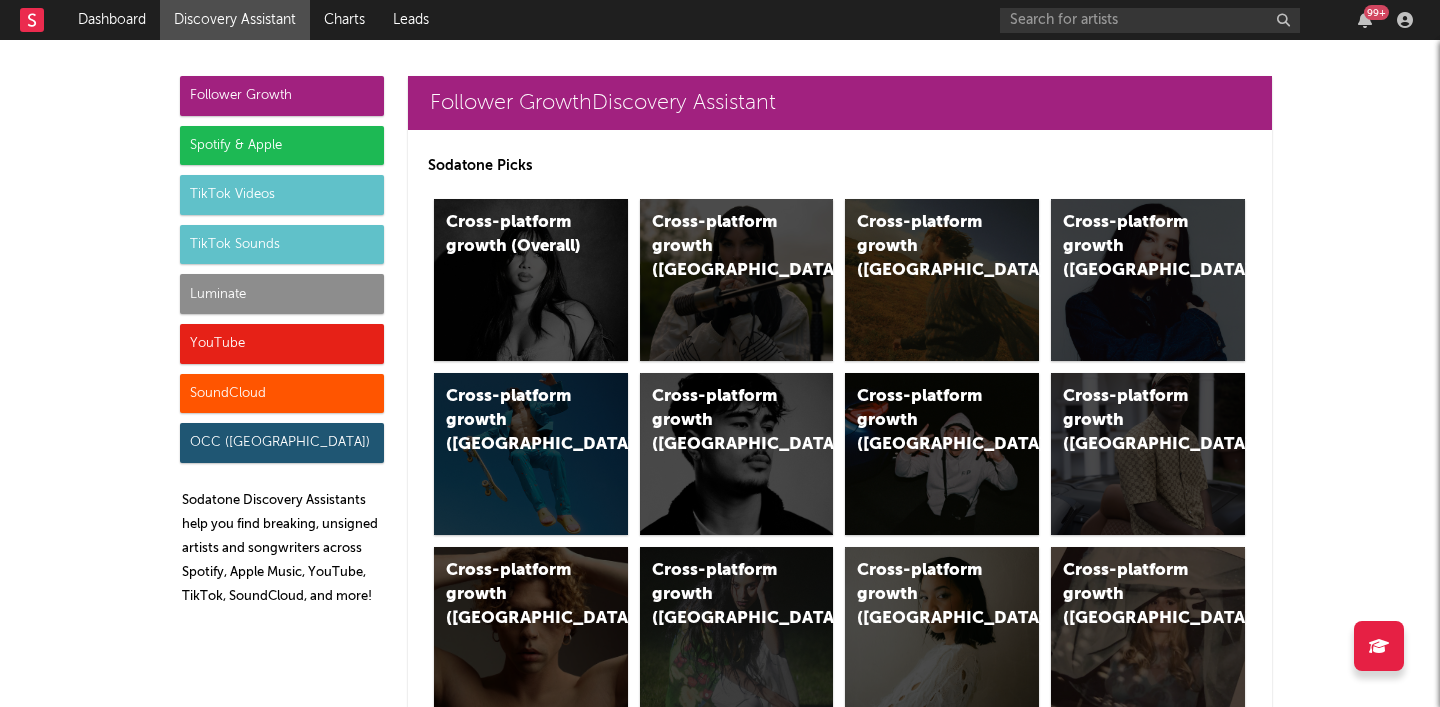 click on "Luminate" at bounding box center [282, 294] 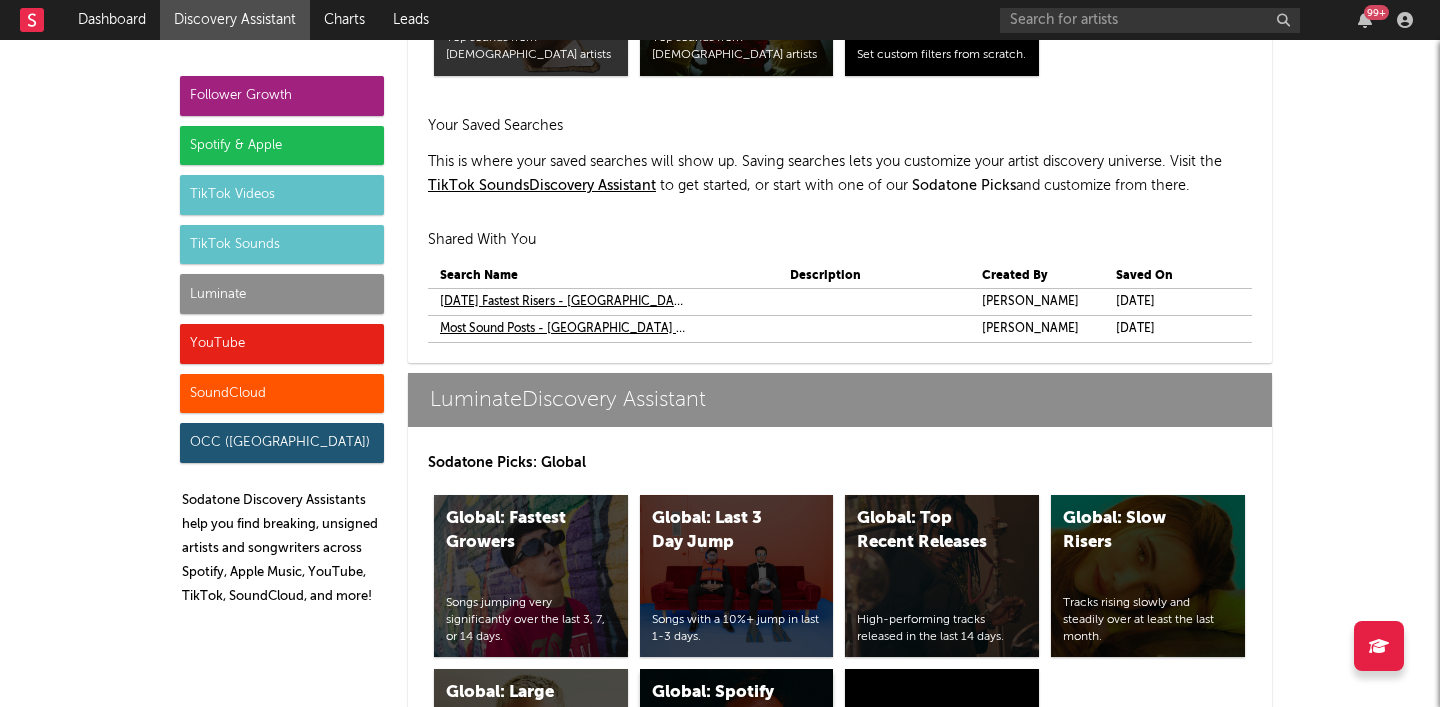 scroll, scrollTop: 9379, scrollLeft: 0, axis: vertical 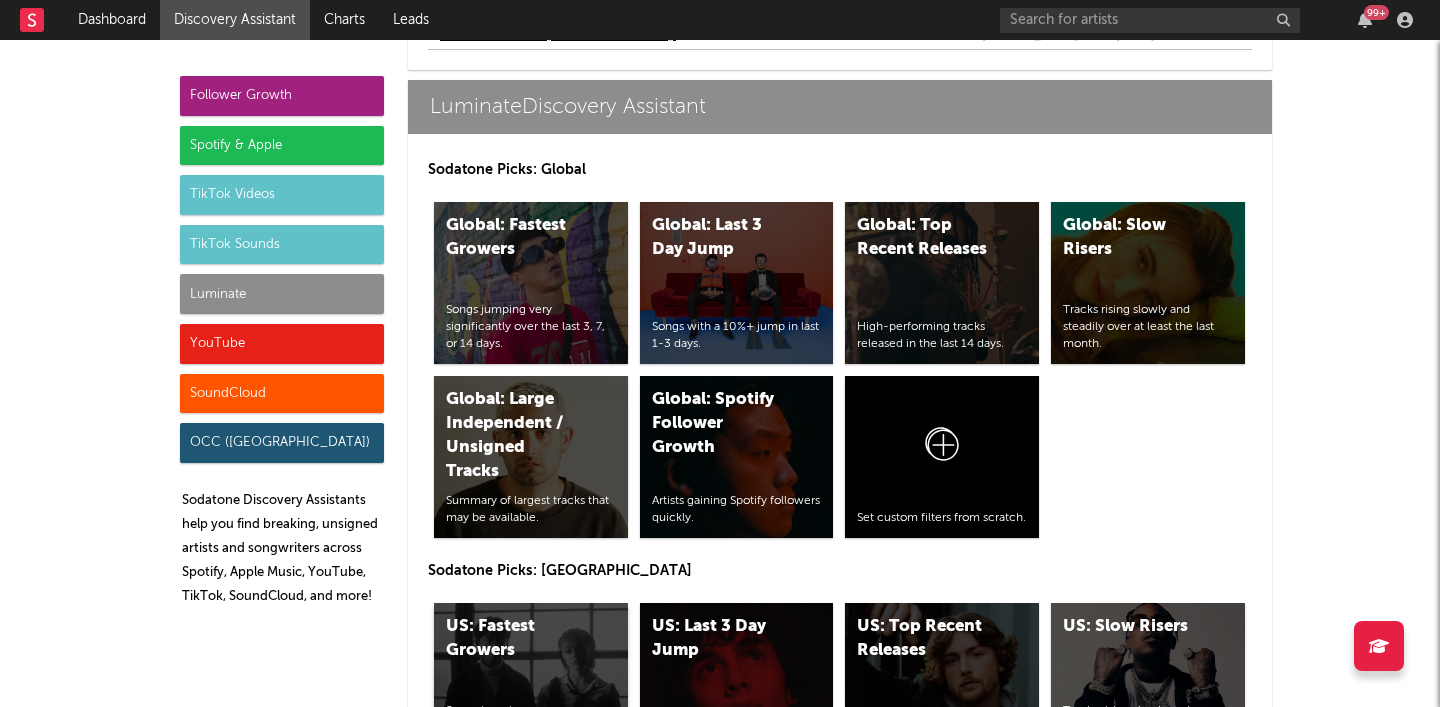 click on "US: Fastest Growers" at bounding box center (514, 639) 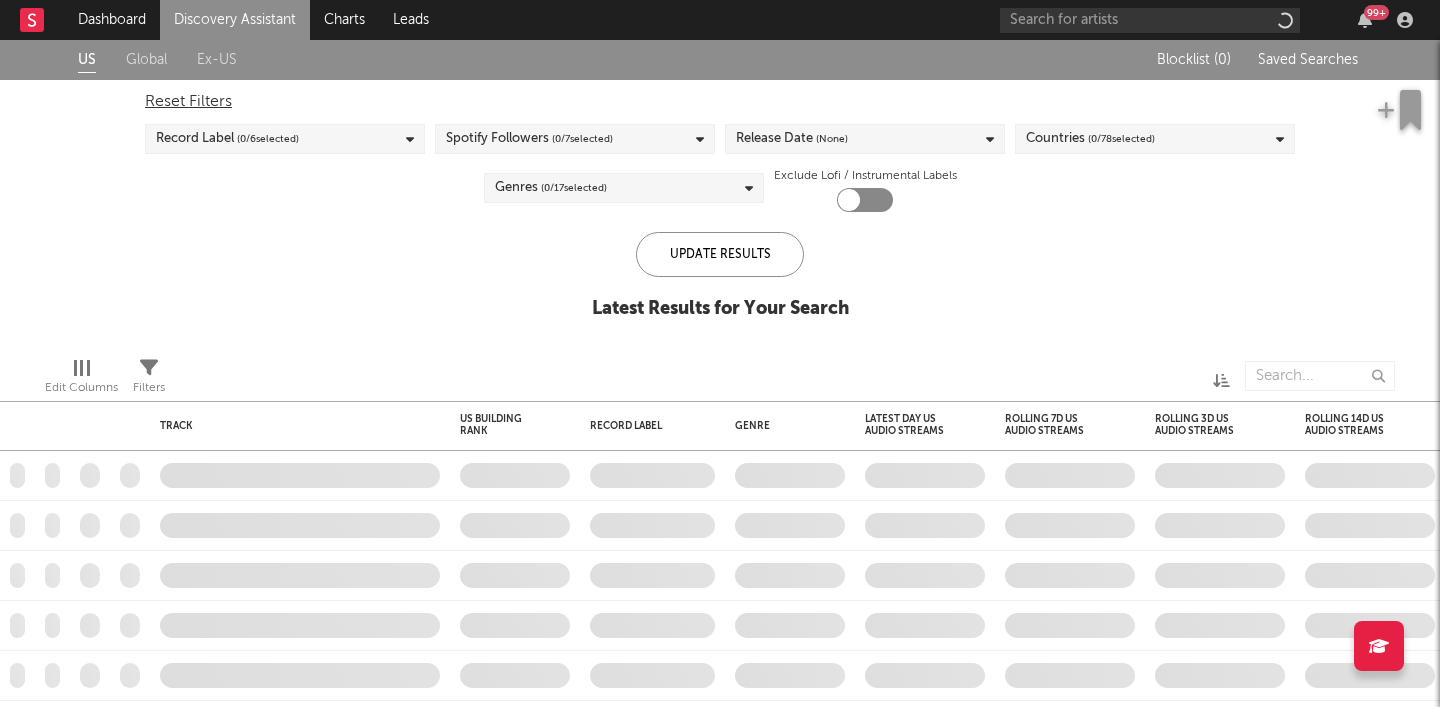 checkbox on "true" 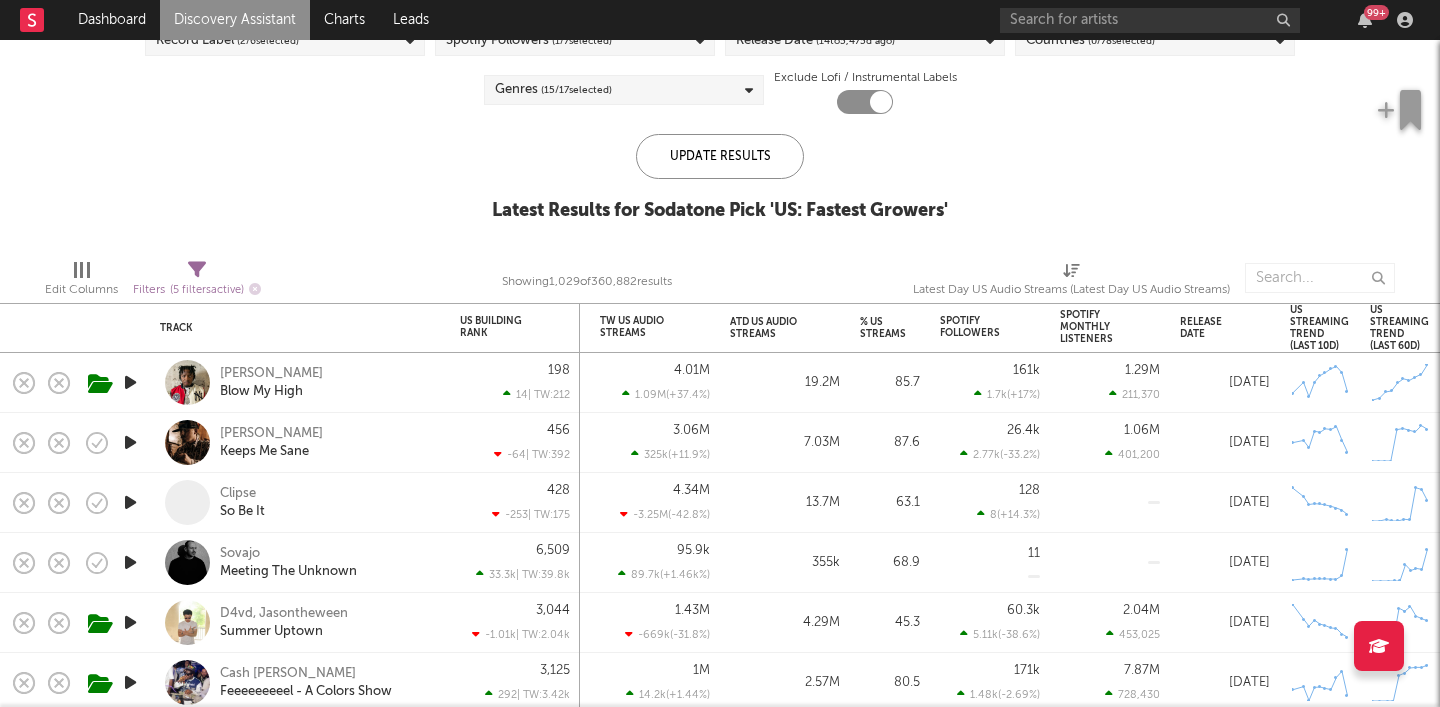 click on "Sovajo Meeting The Unknown" at bounding box center [327, 563] 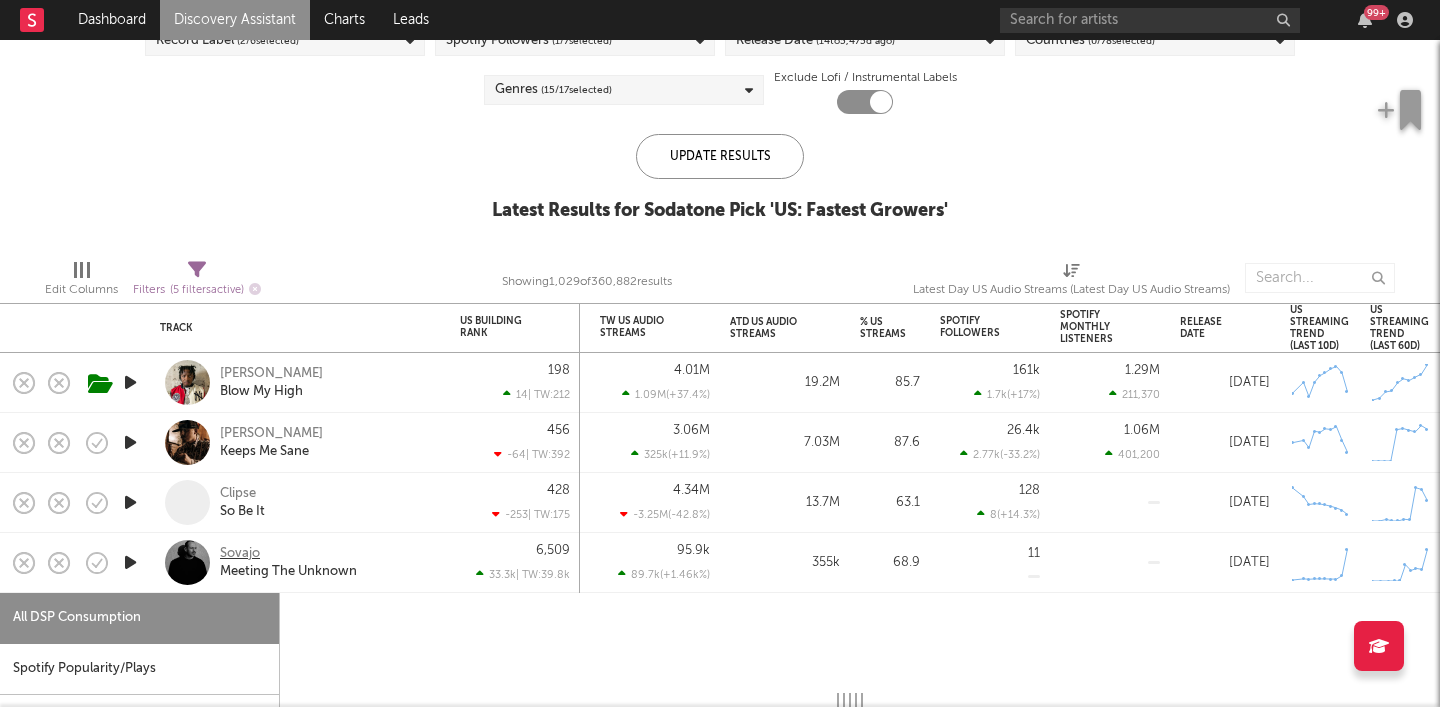 click on "Sovajo" at bounding box center [240, 554] 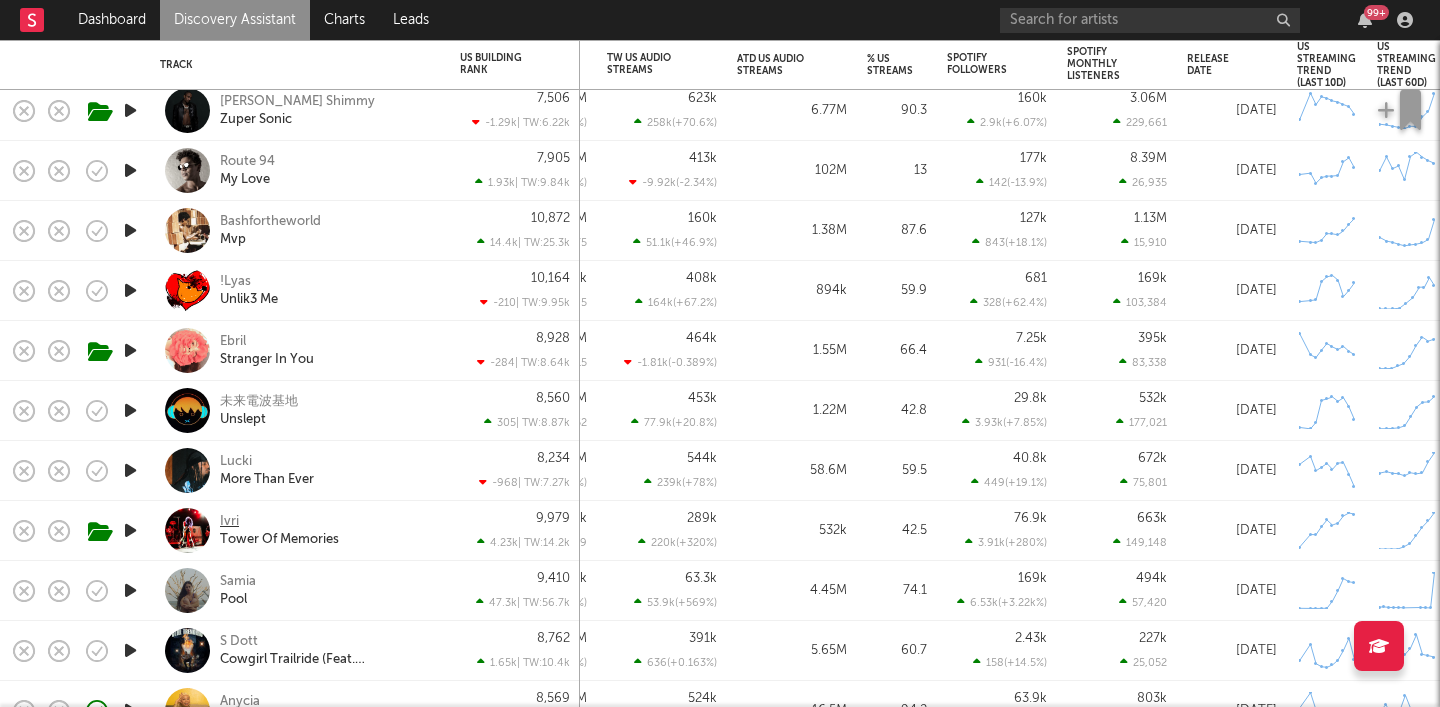 click on "Ivri" at bounding box center (229, 522) 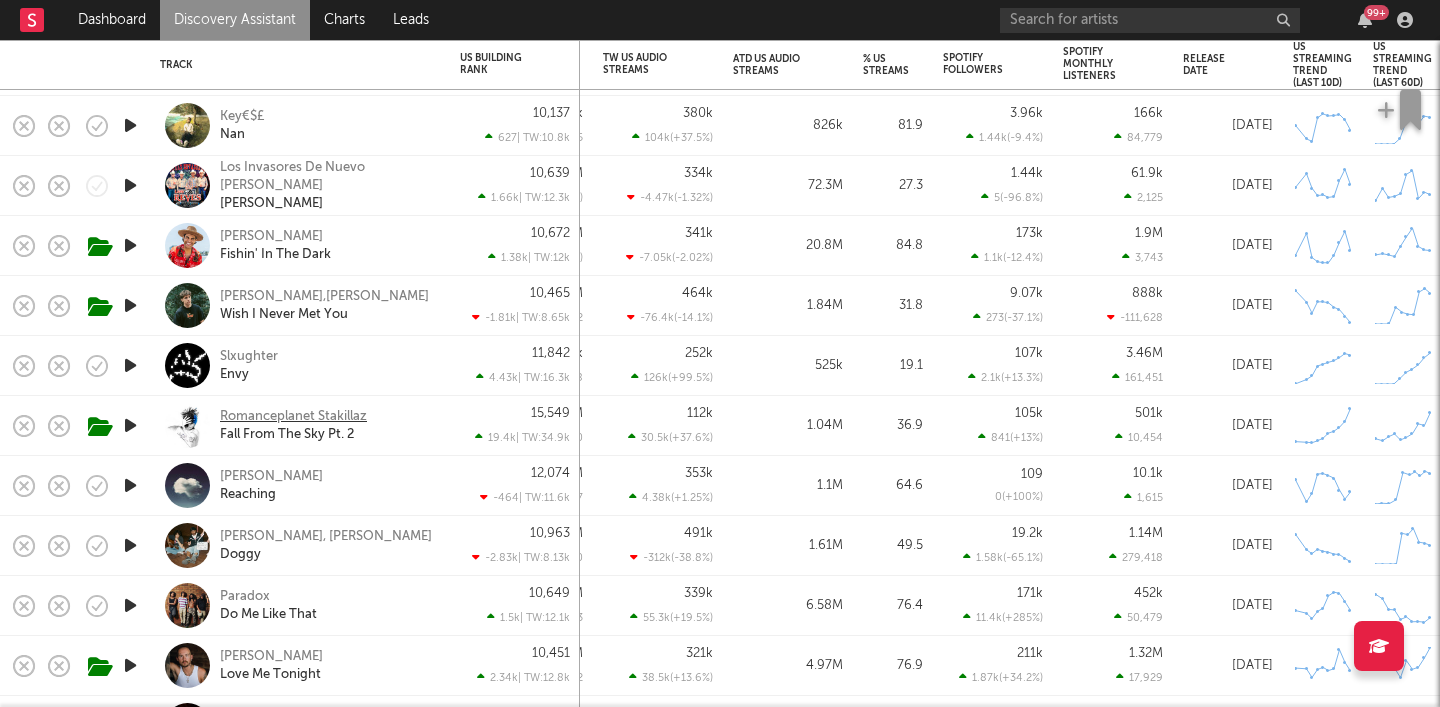 click on "Romanceplanet Stakillaz" at bounding box center (293, 417) 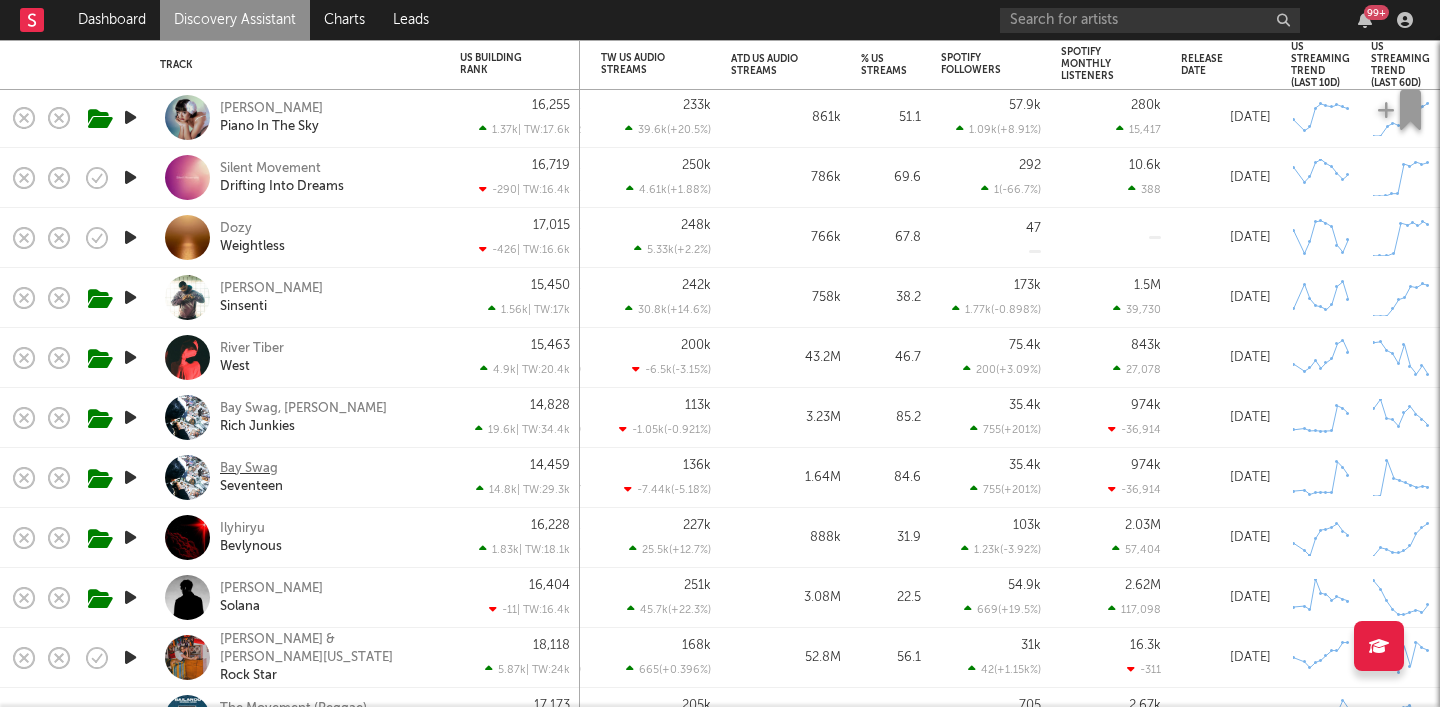 click on "Bay Swag" at bounding box center (249, 469) 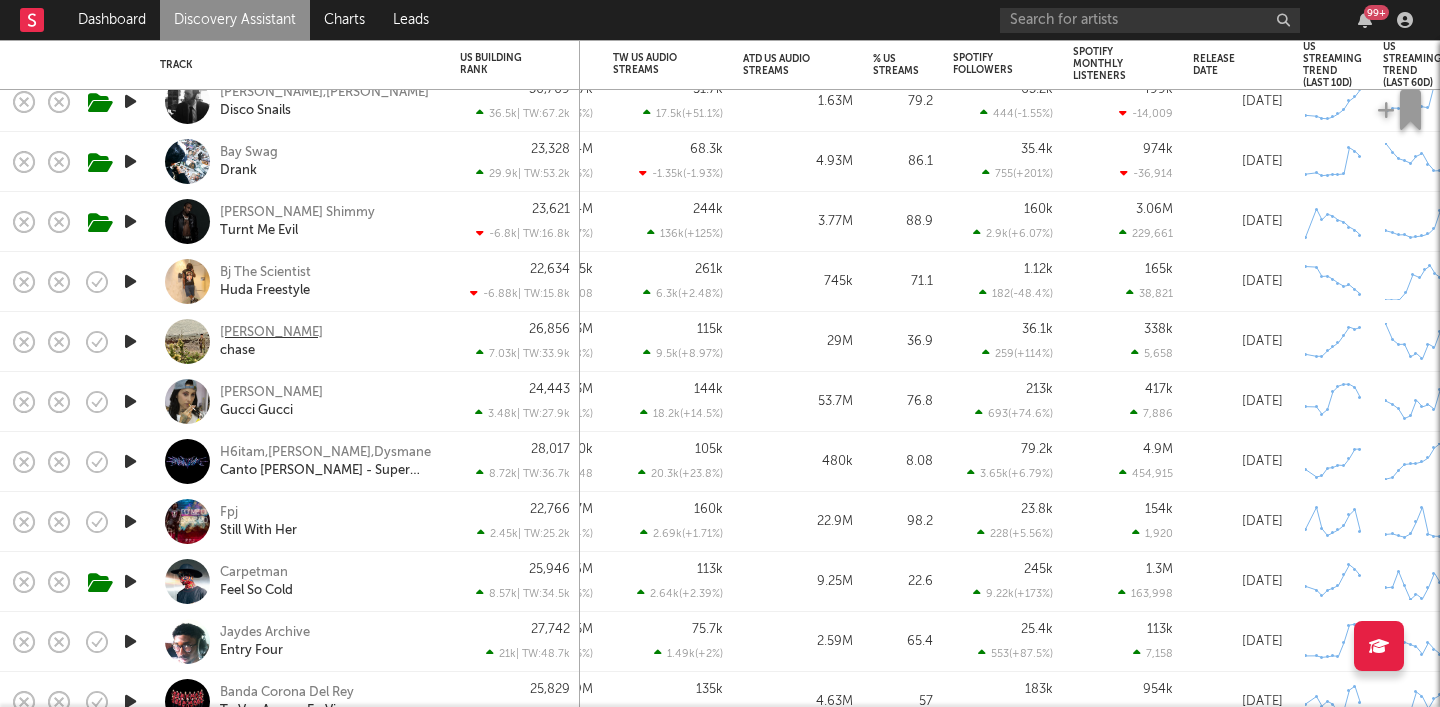 click on "Batta" at bounding box center [271, 333] 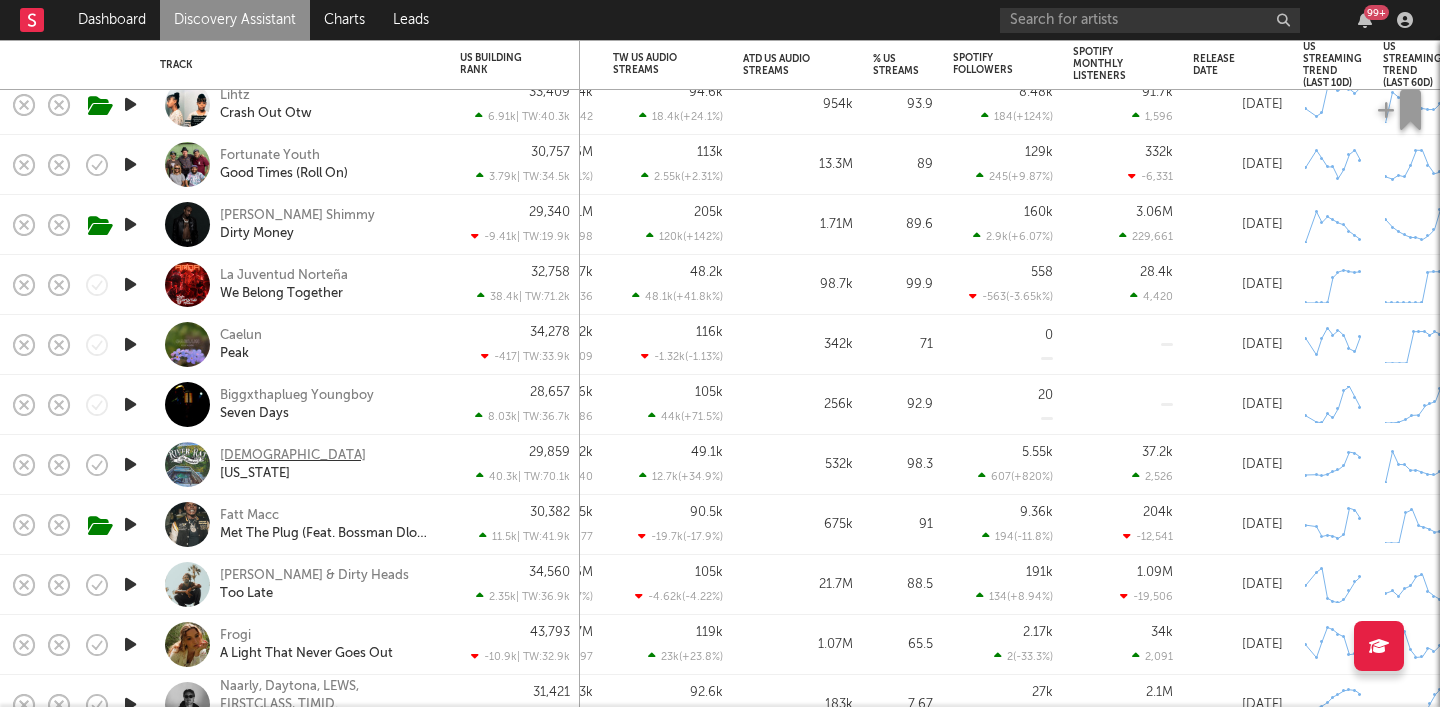 click on "Creekers" at bounding box center [293, 456] 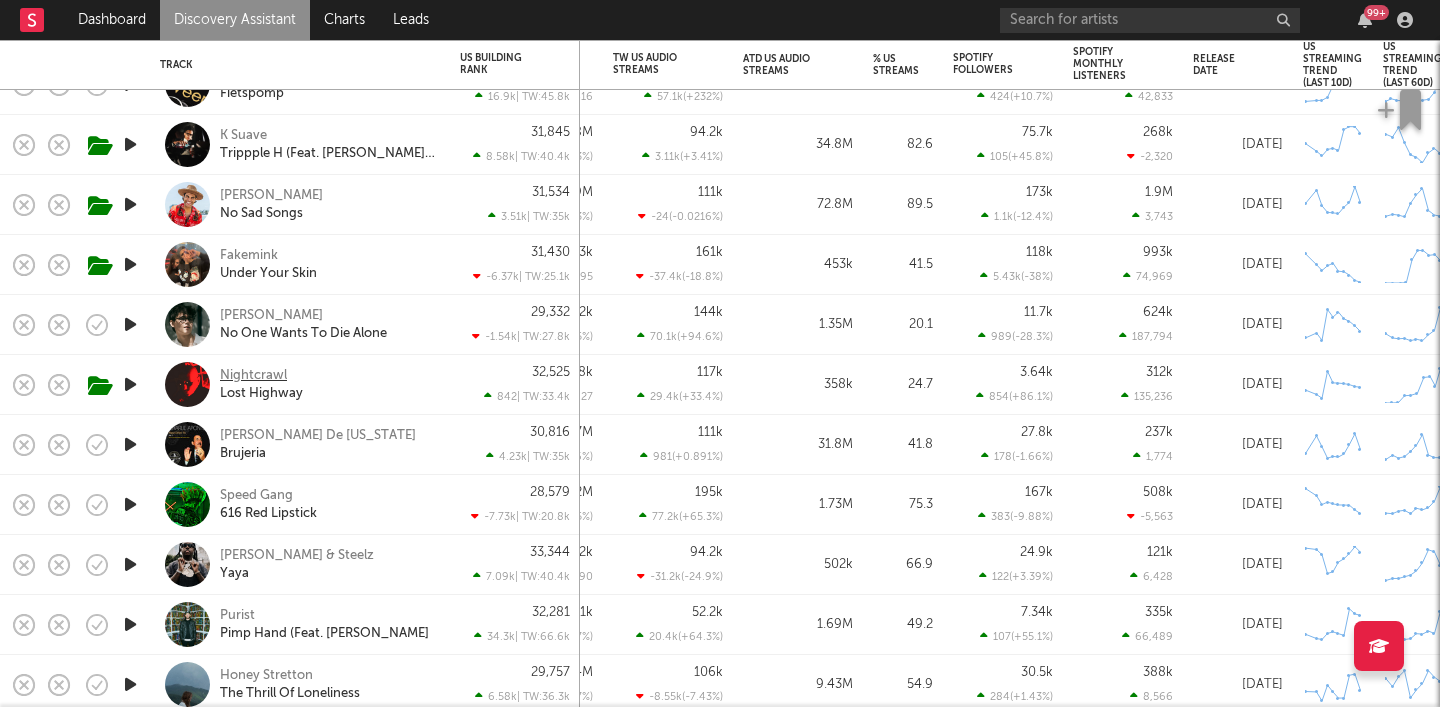 click on "Nightcrawl" at bounding box center (253, 376) 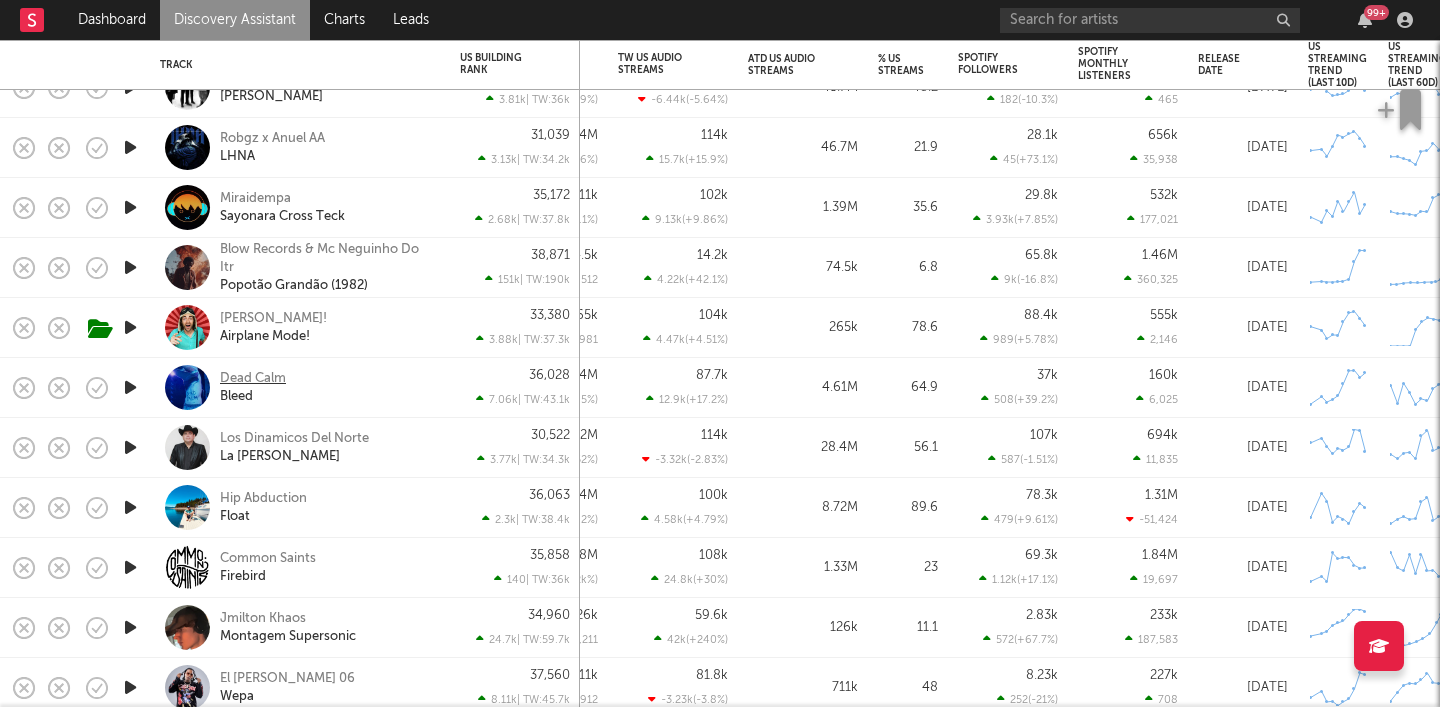 click on "Dead Calm" at bounding box center [253, 379] 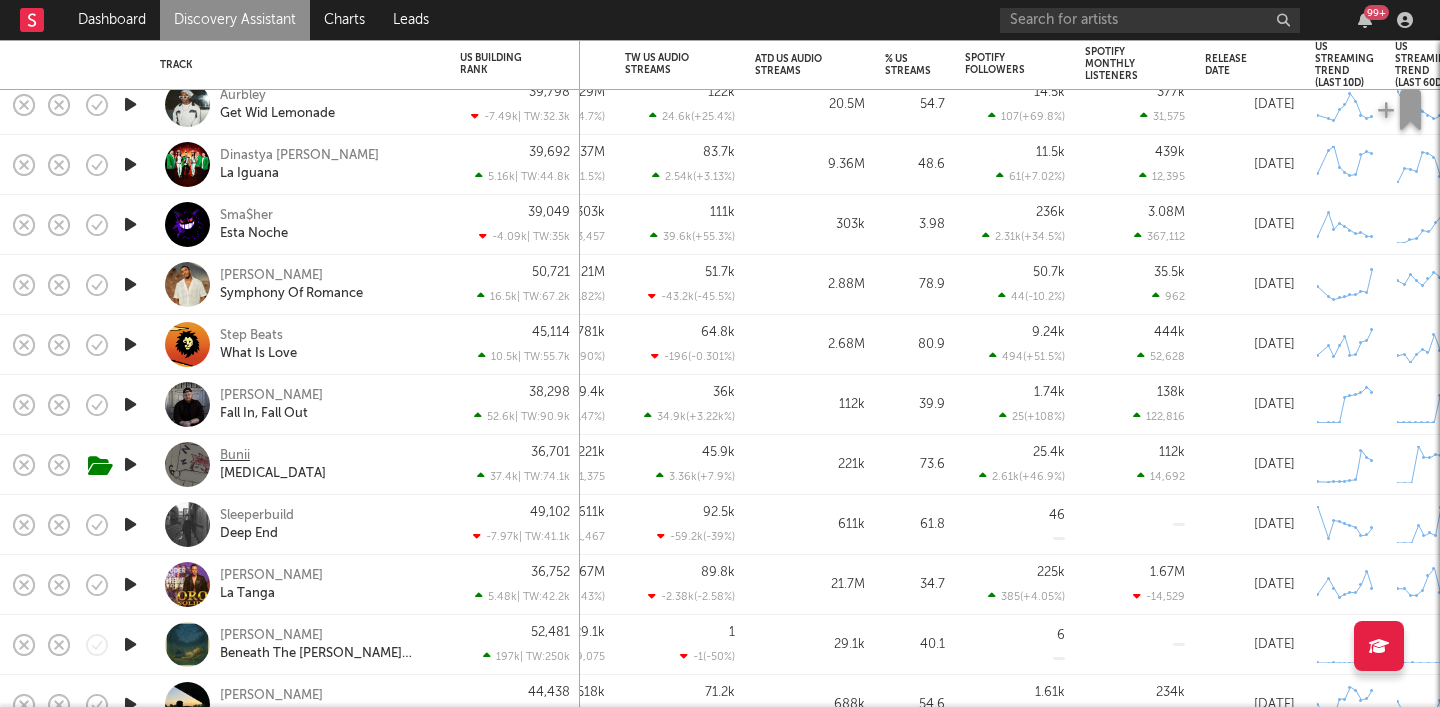 click on "Bunii" at bounding box center [235, 456] 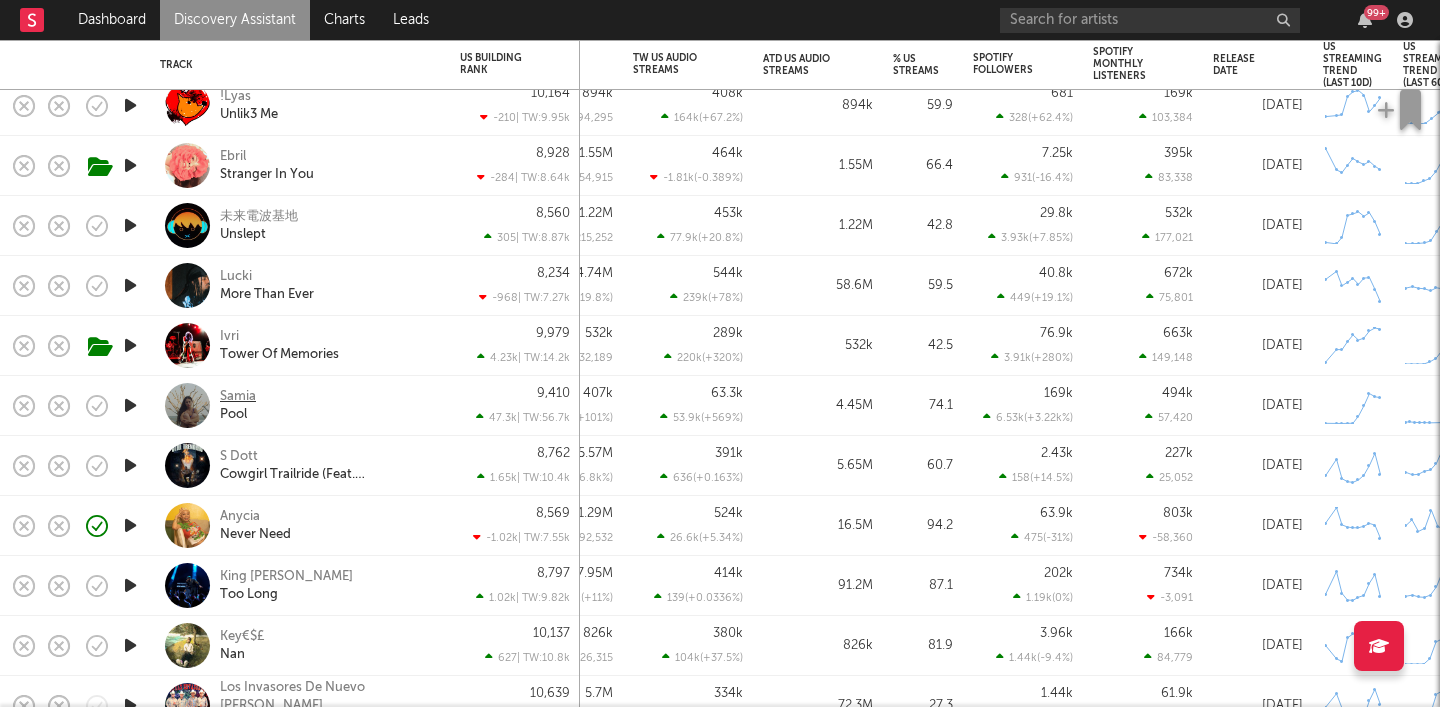 click on "Samia" at bounding box center (238, 397) 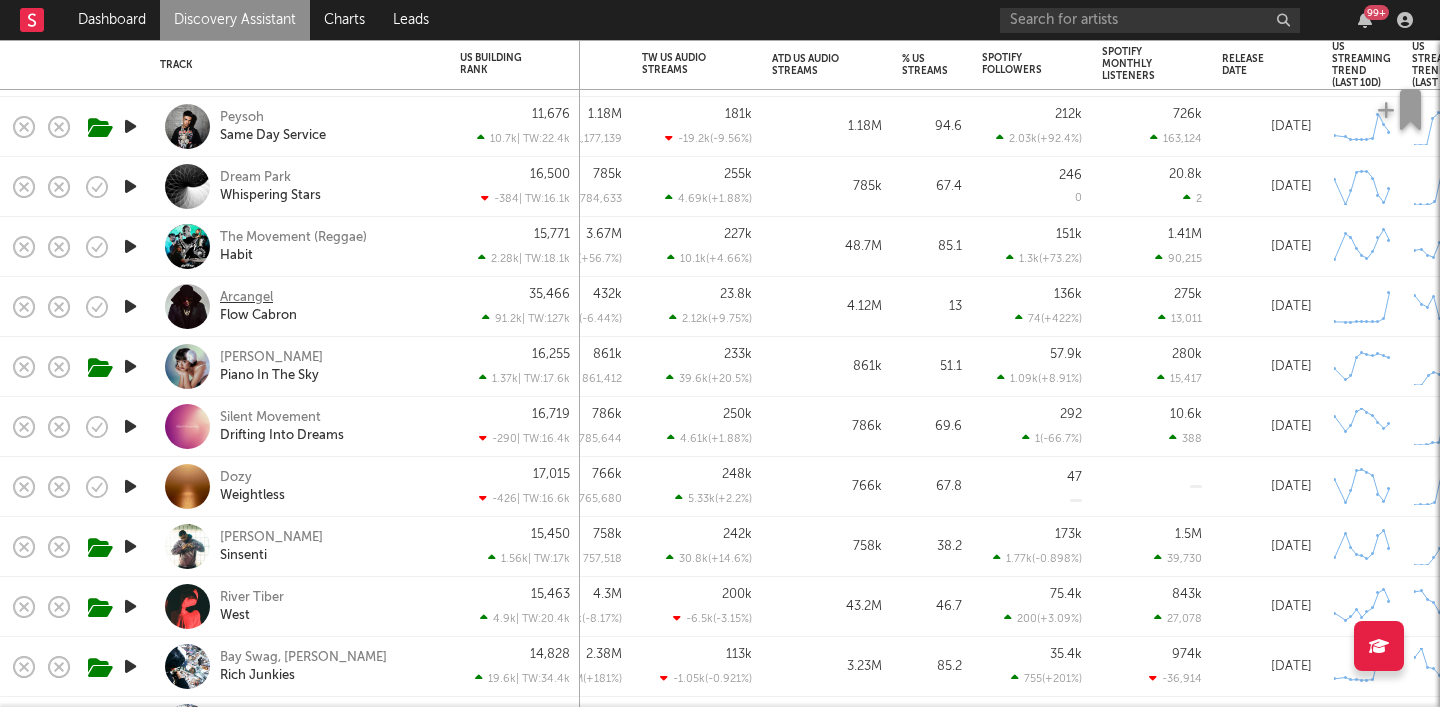 click on "Arcangel" at bounding box center [246, 298] 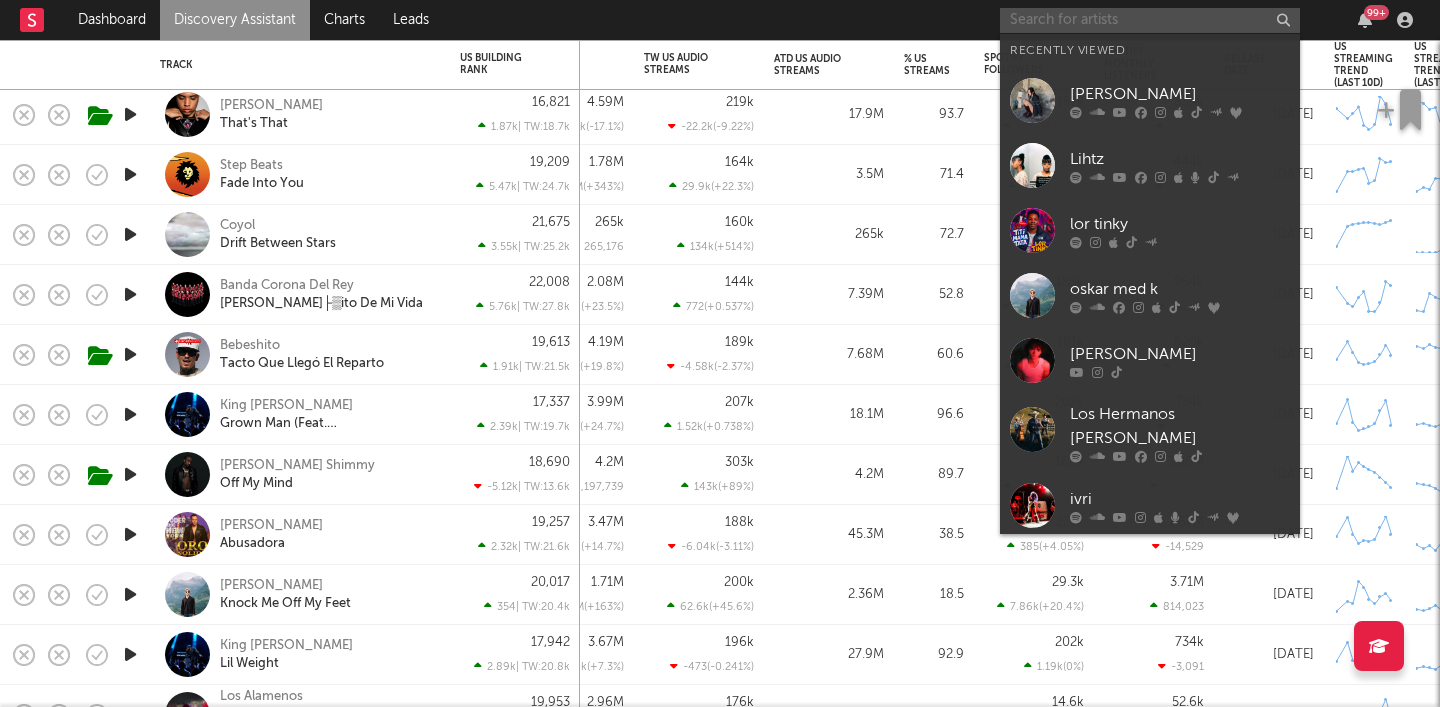 click at bounding box center [1150, 20] 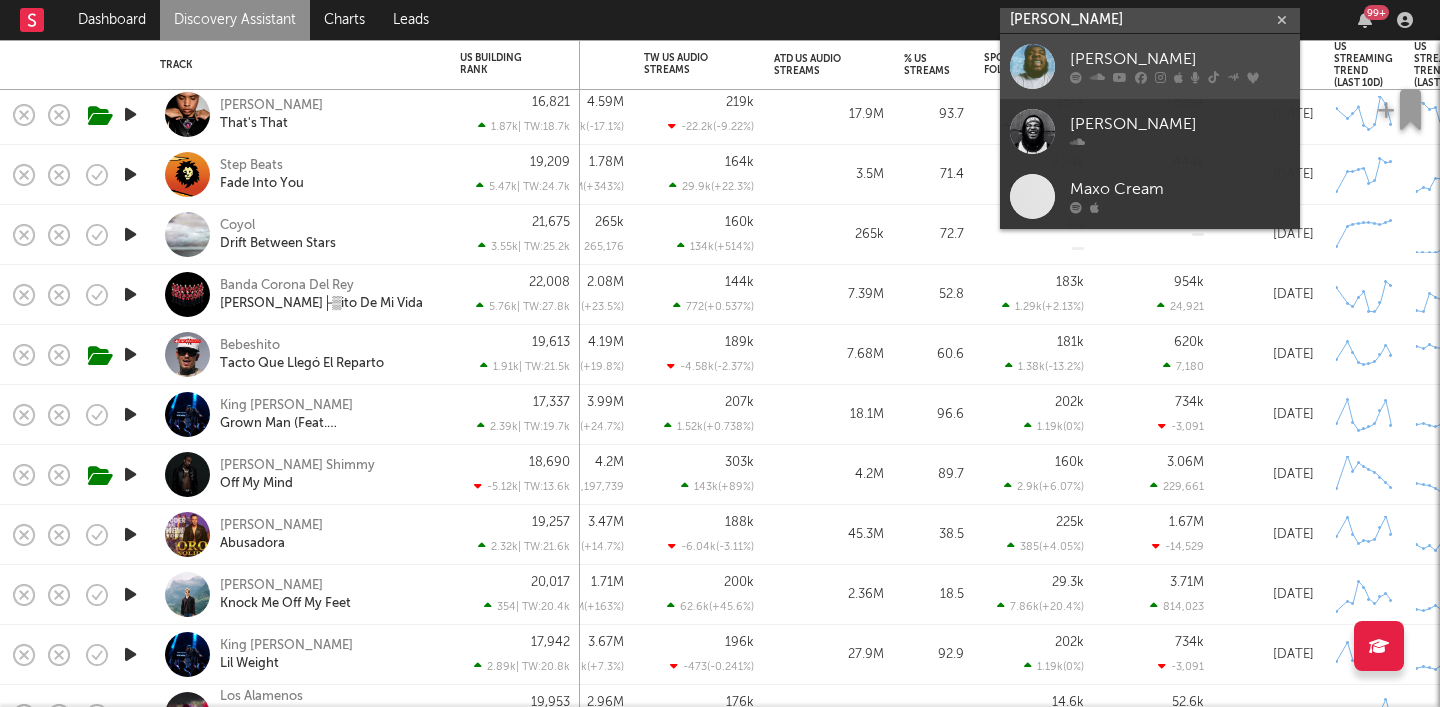 type on "maxo kream" 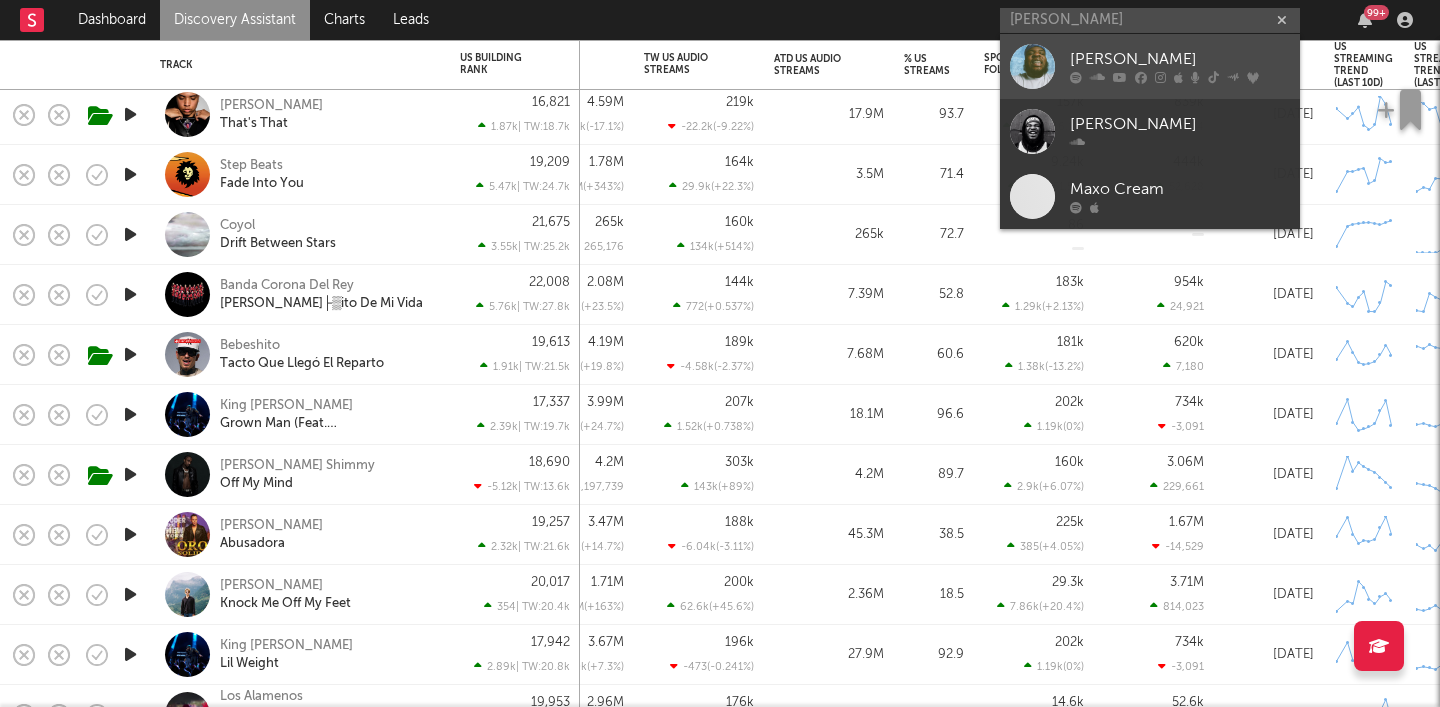 click on "[PERSON_NAME]" at bounding box center (1180, 60) 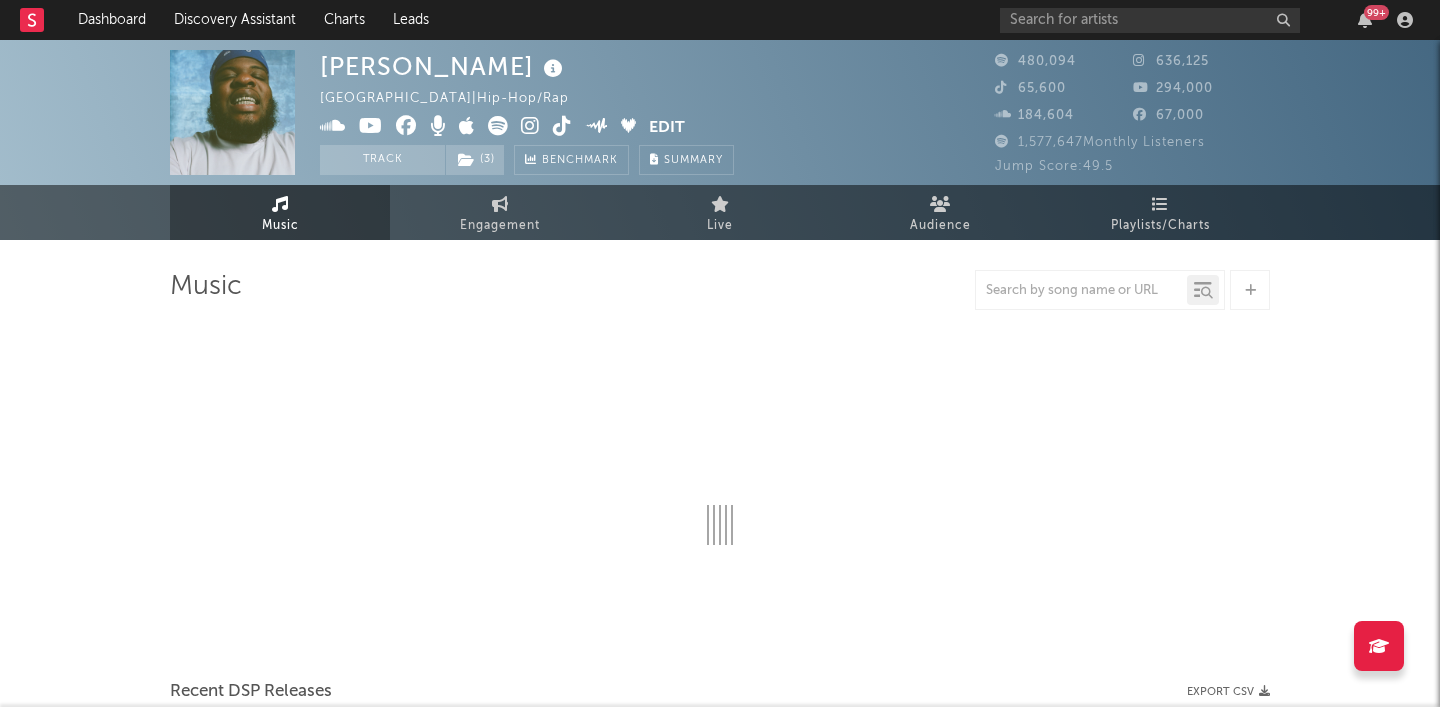 select on "6m" 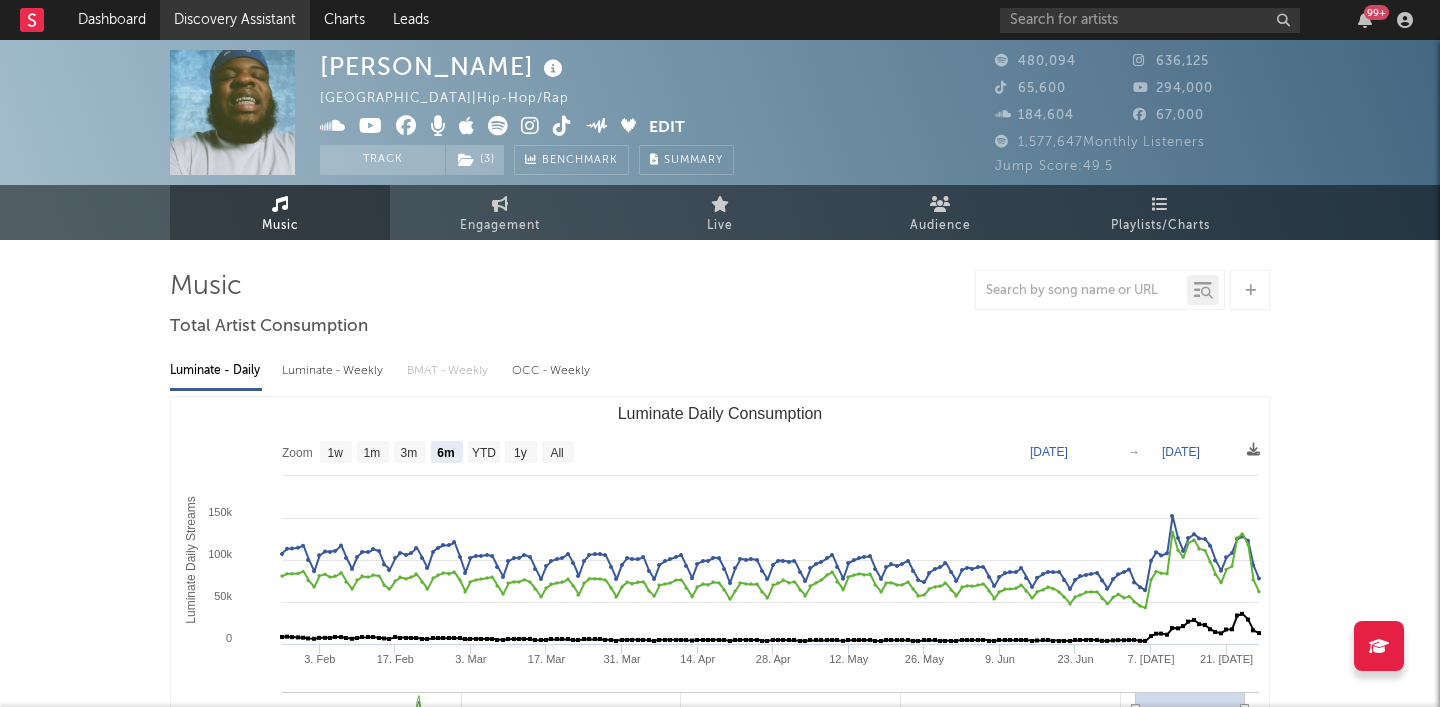 click on "Discovery Assistant" at bounding box center (235, 20) 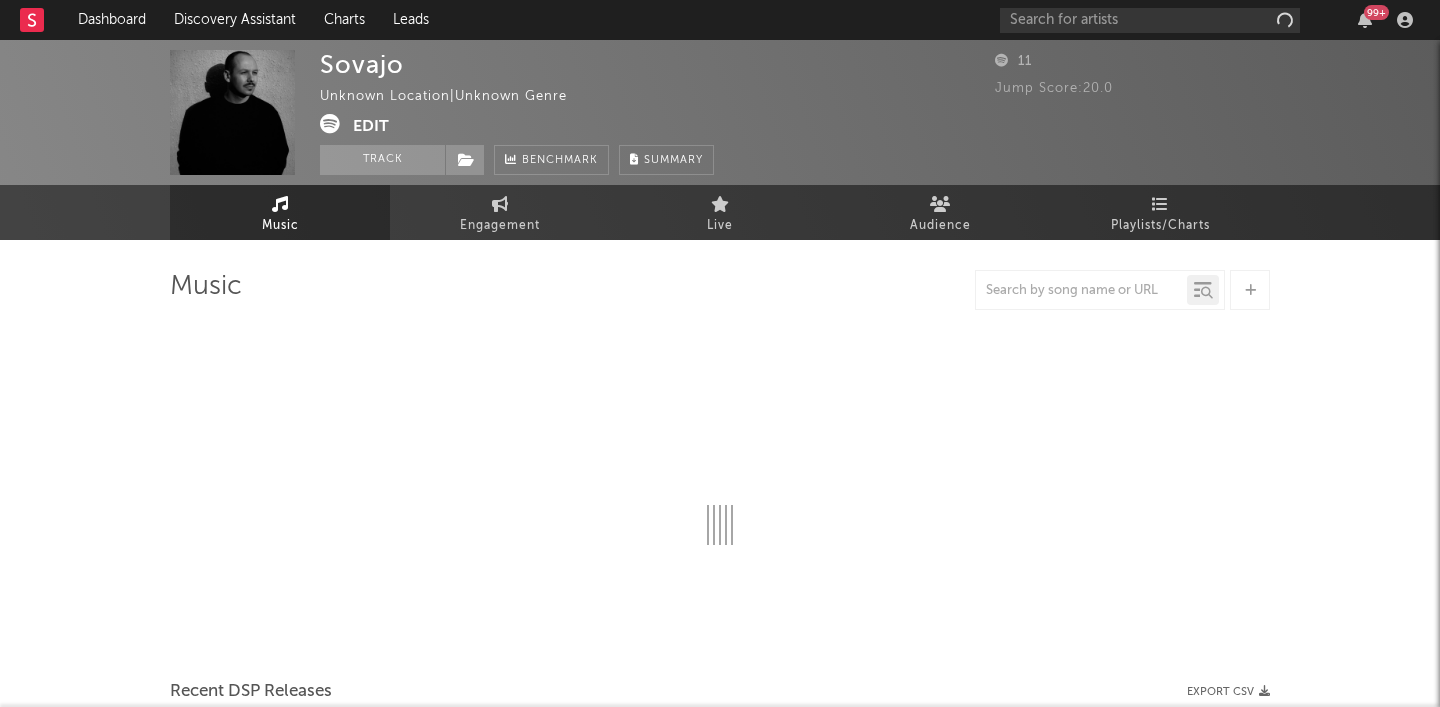 select on "1w" 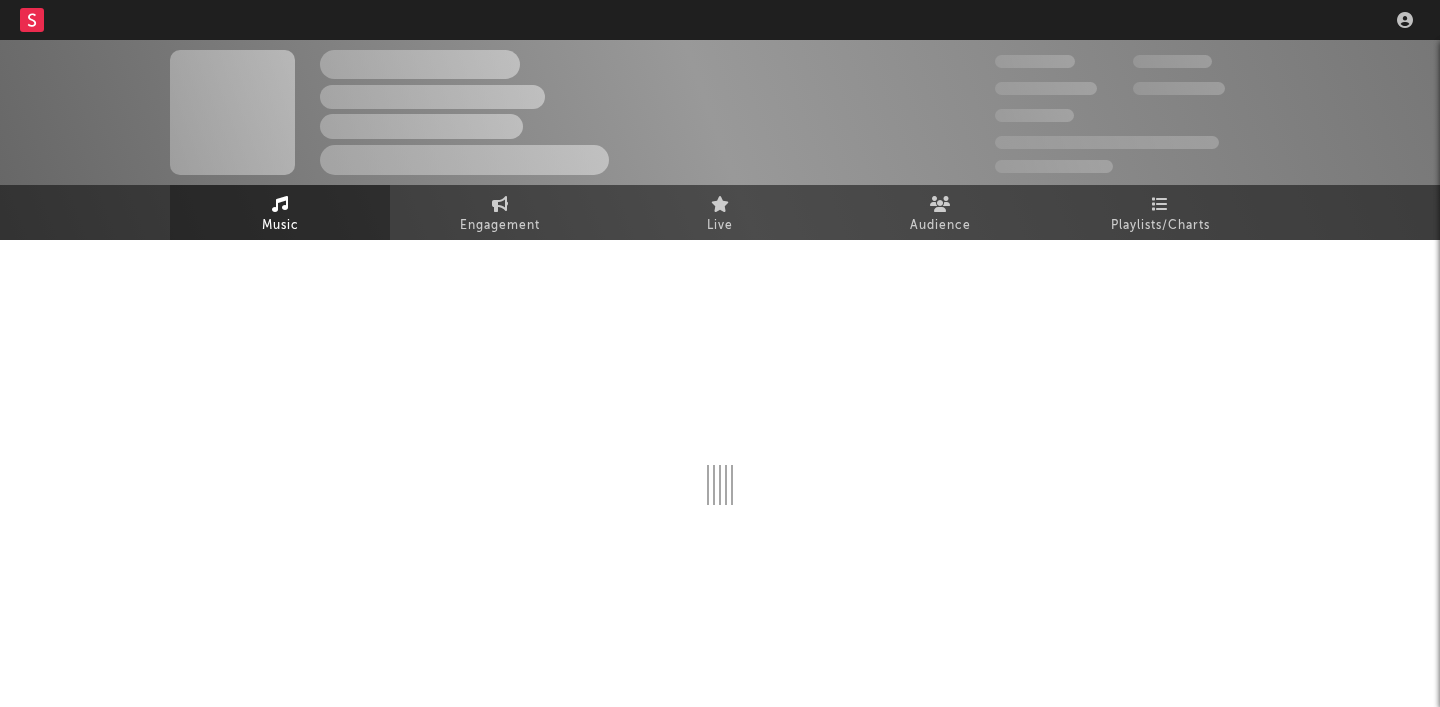 scroll, scrollTop: 0, scrollLeft: 0, axis: both 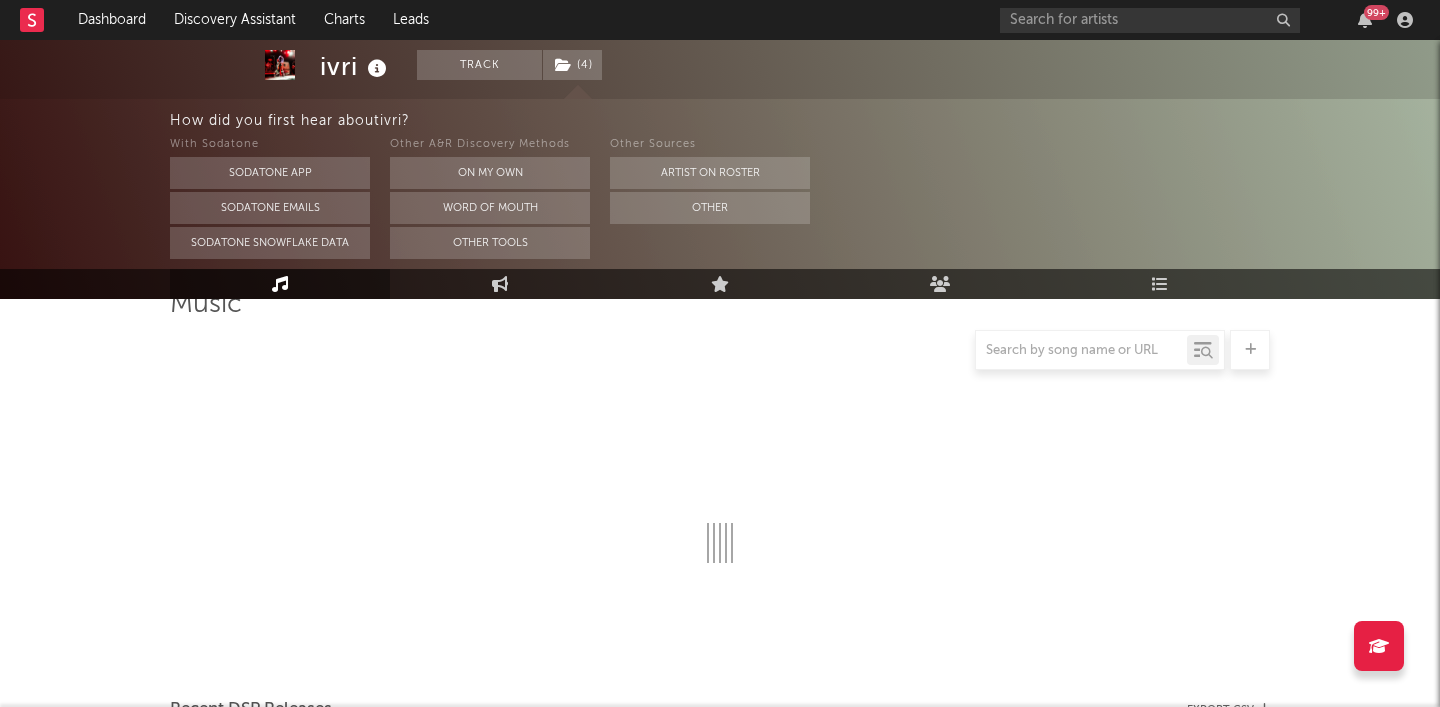 select on "6m" 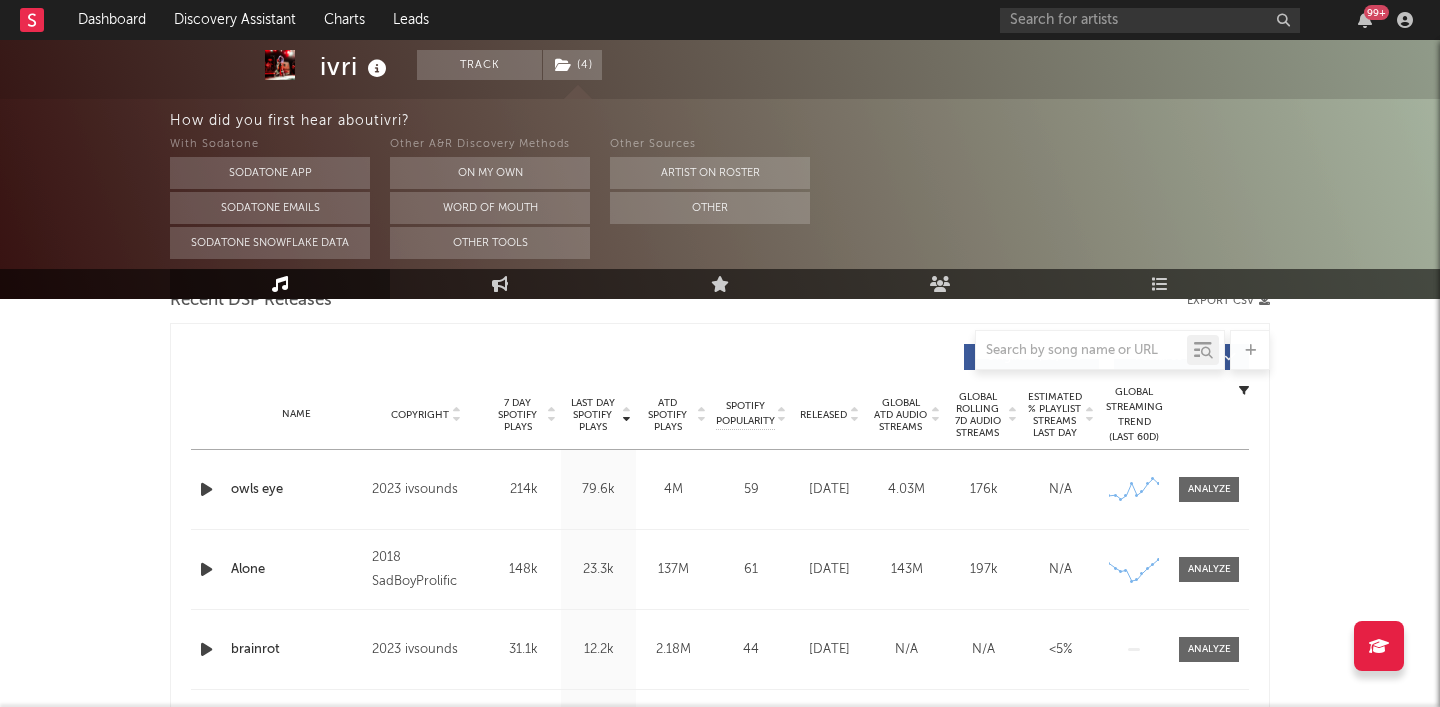 scroll, scrollTop: 758, scrollLeft: 0, axis: vertical 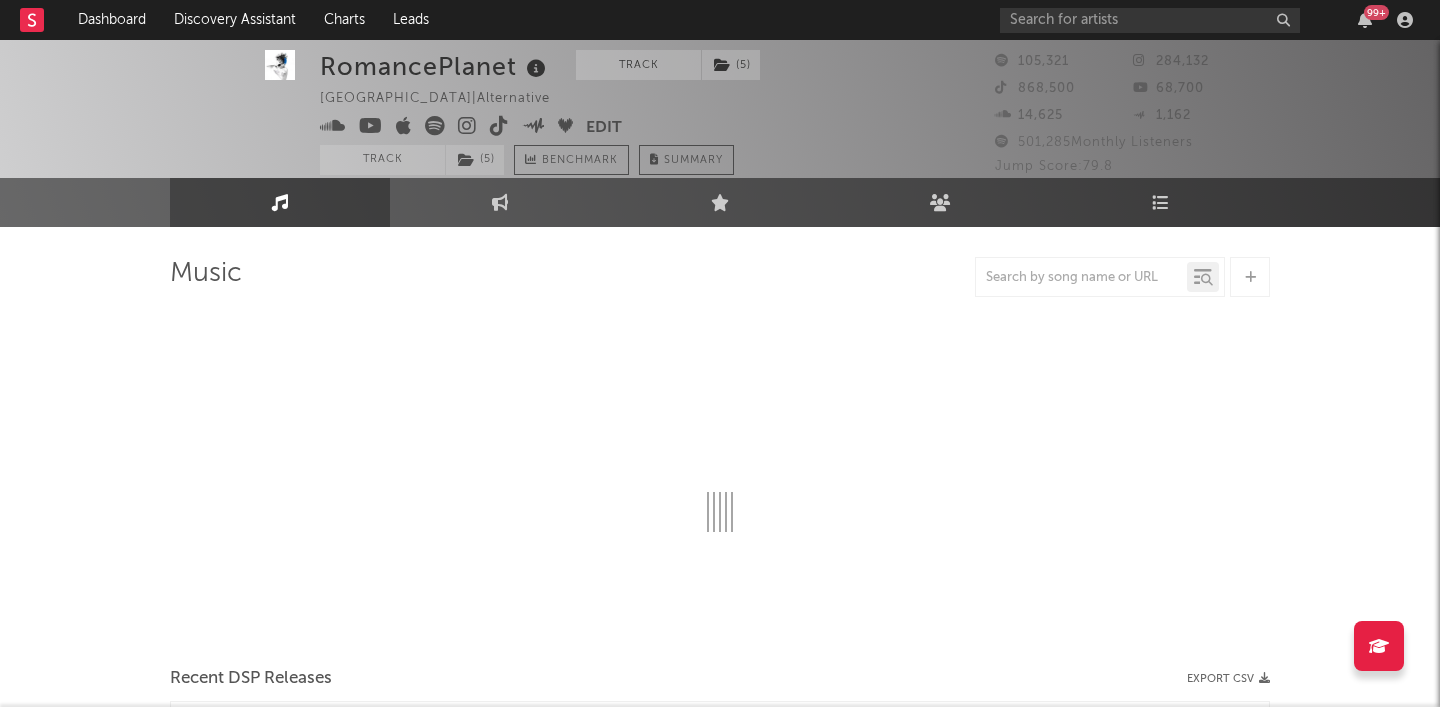 select on "6m" 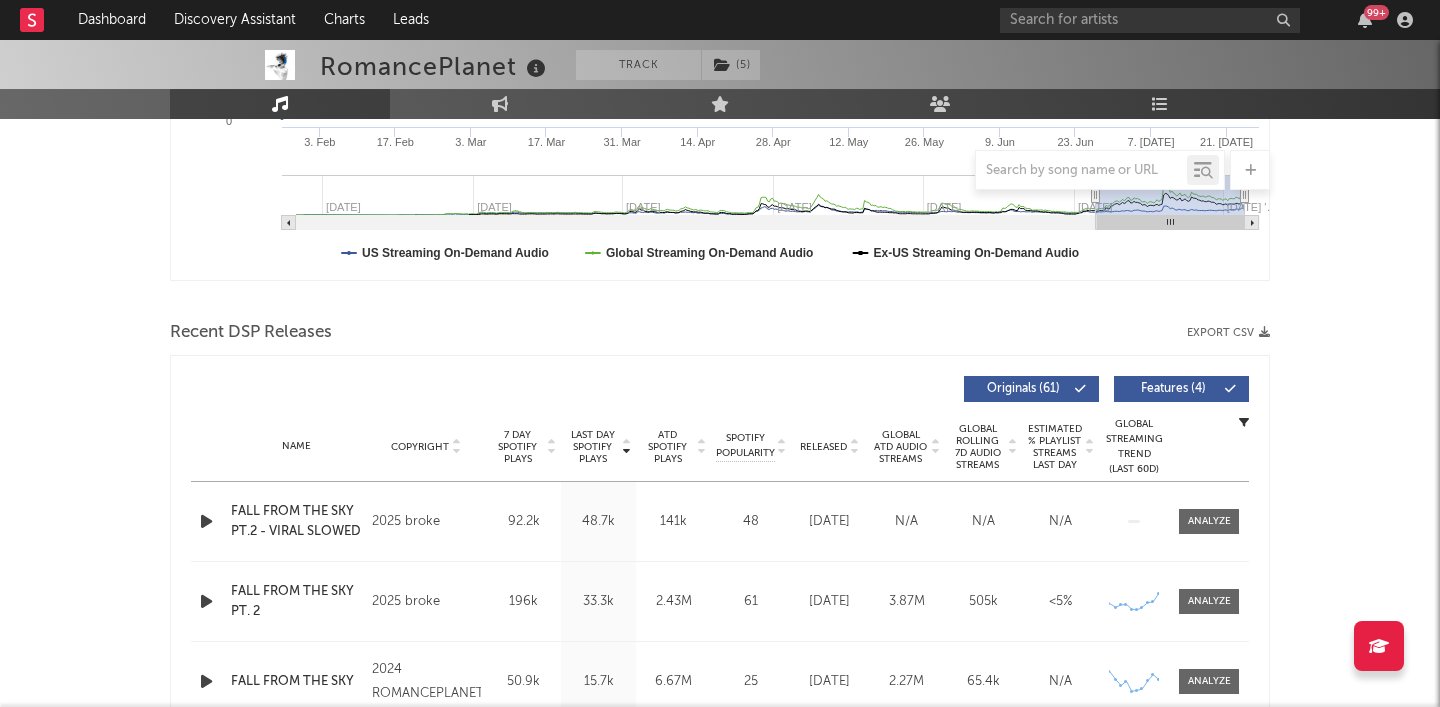 scroll, scrollTop: 519, scrollLeft: 0, axis: vertical 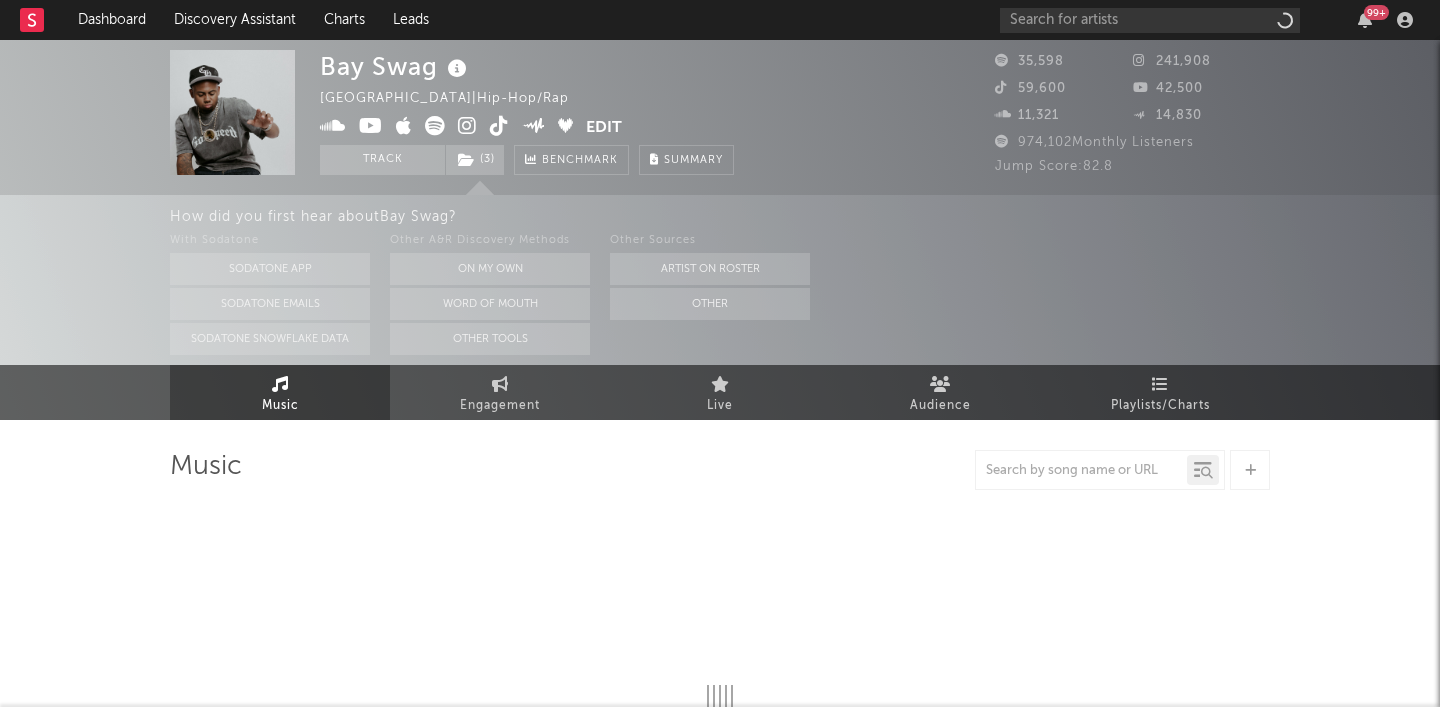 select on "6m" 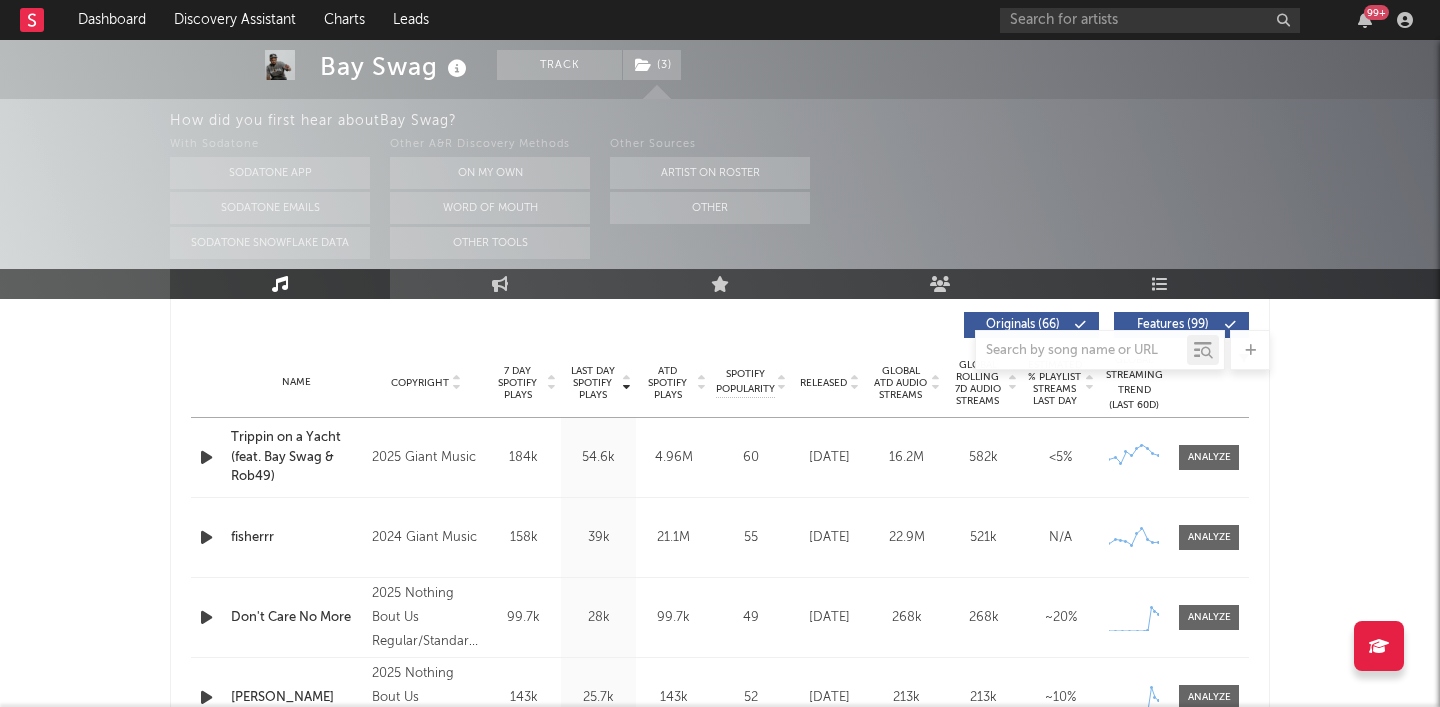 scroll, scrollTop: 768, scrollLeft: 0, axis: vertical 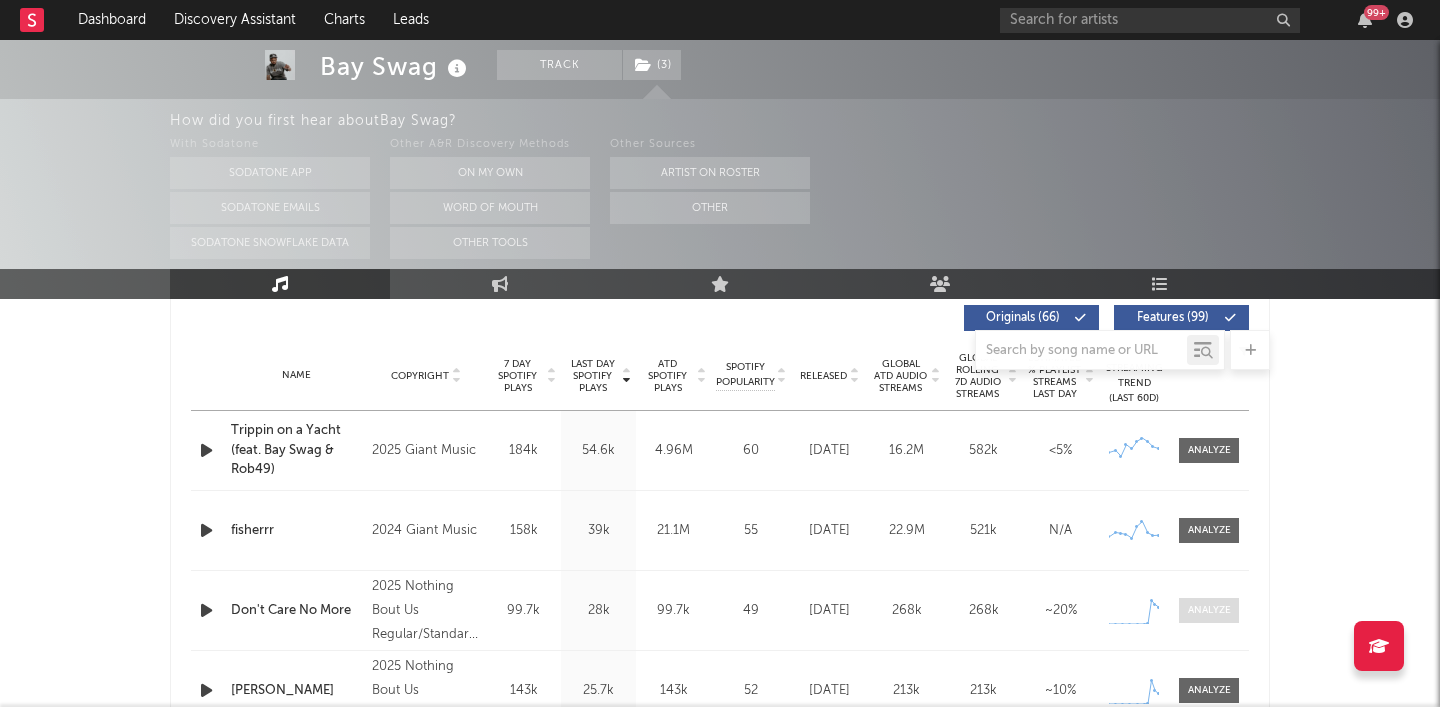 click at bounding box center [1209, 610] 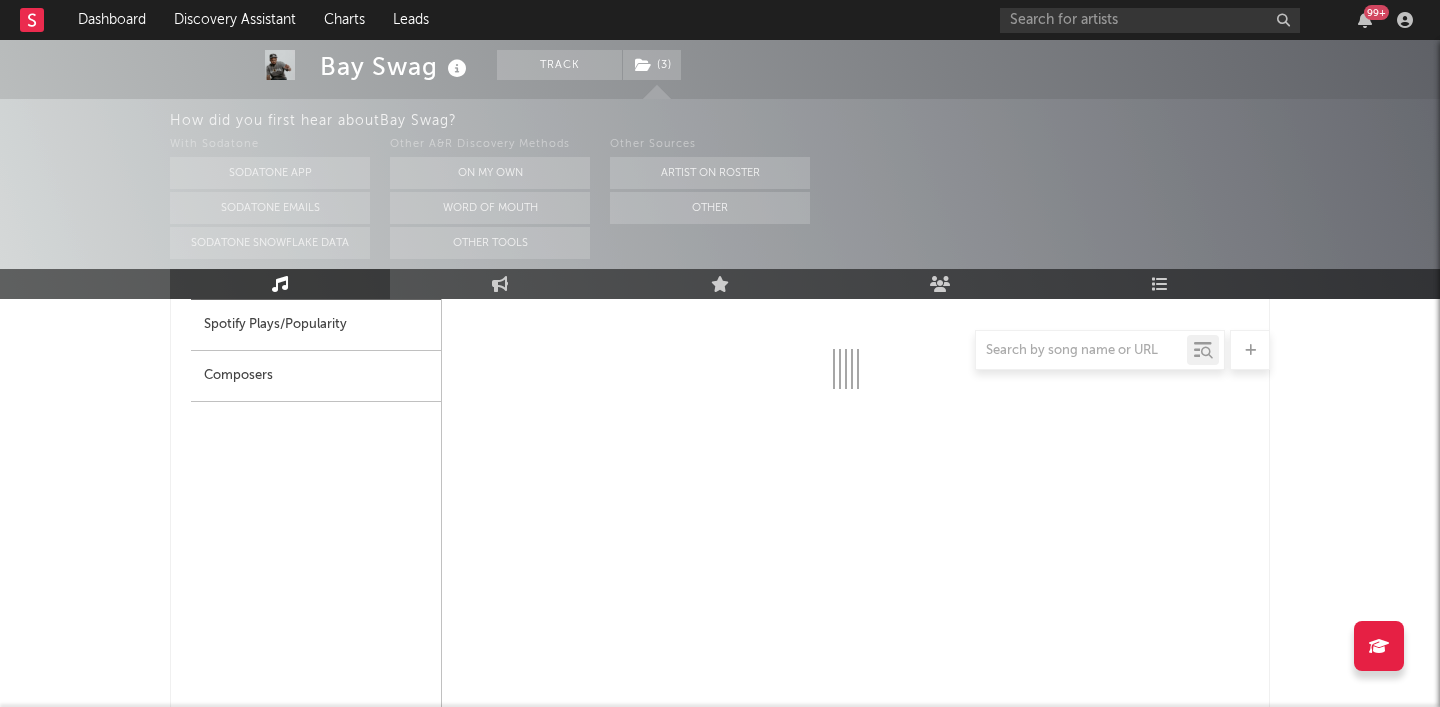 scroll, scrollTop: 1174, scrollLeft: 0, axis: vertical 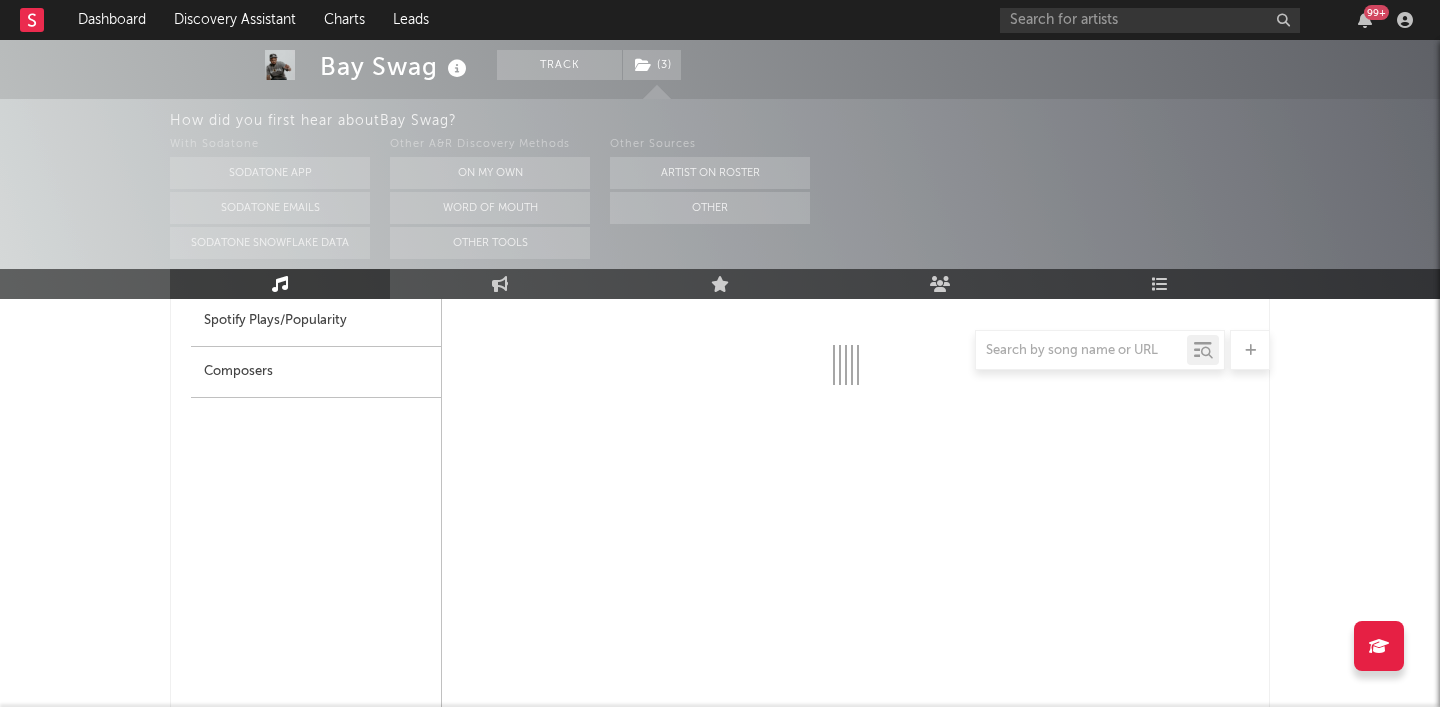 select on "1w" 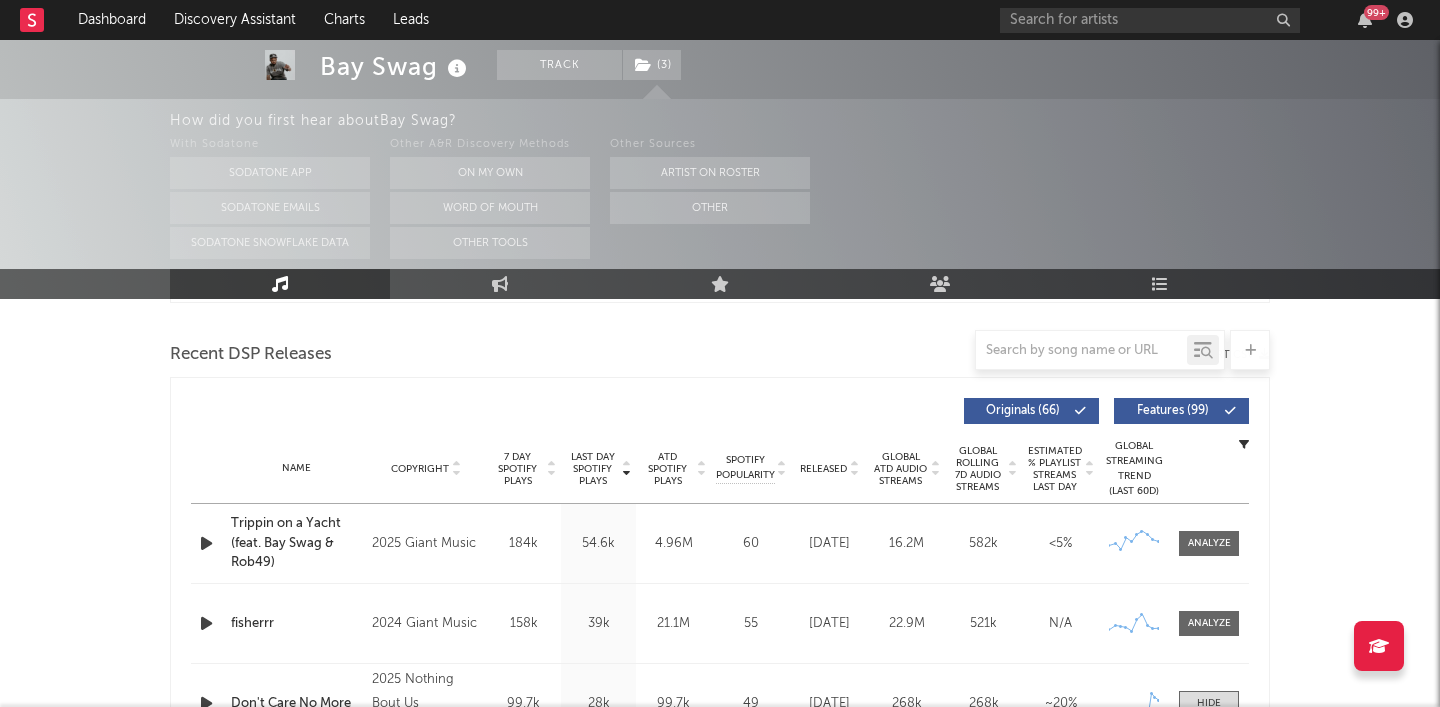 scroll, scrollTop: 338, scrollLeft: 0, axis: vertical 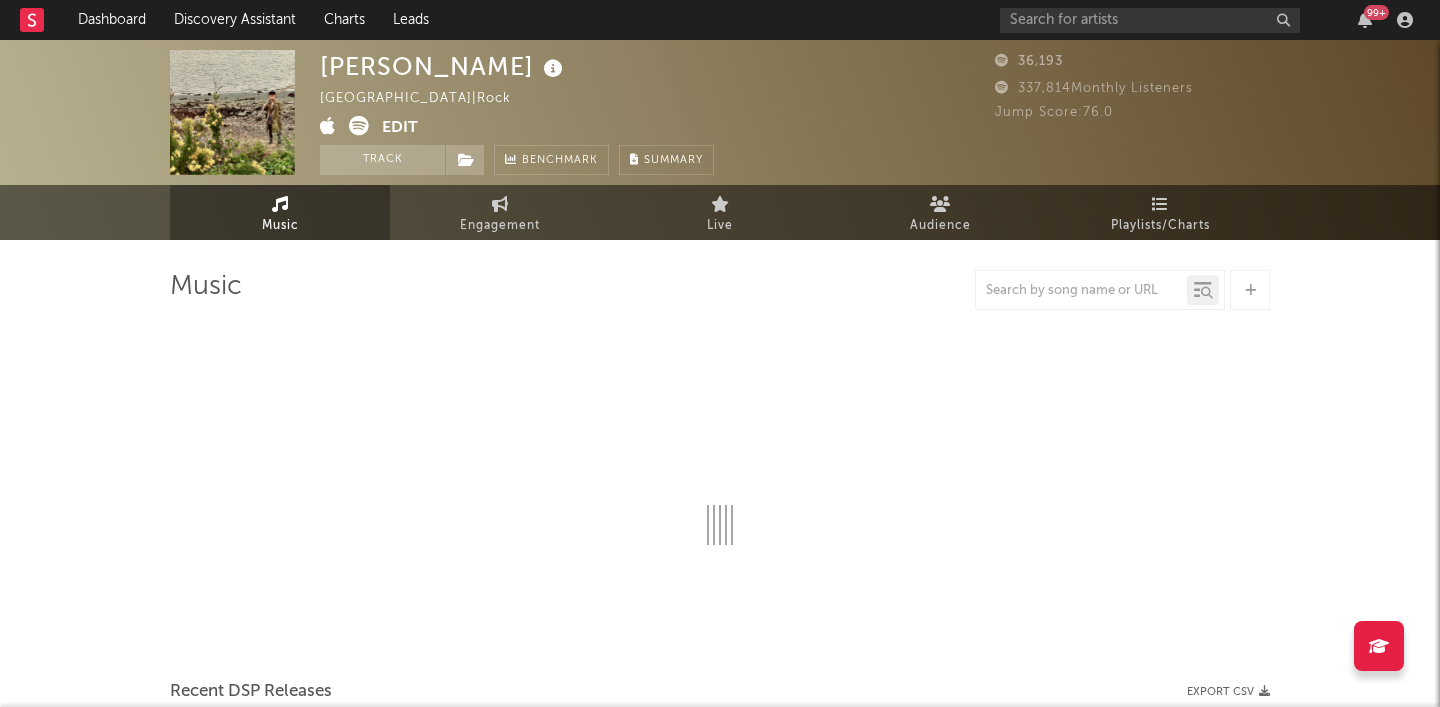 select on "6m" 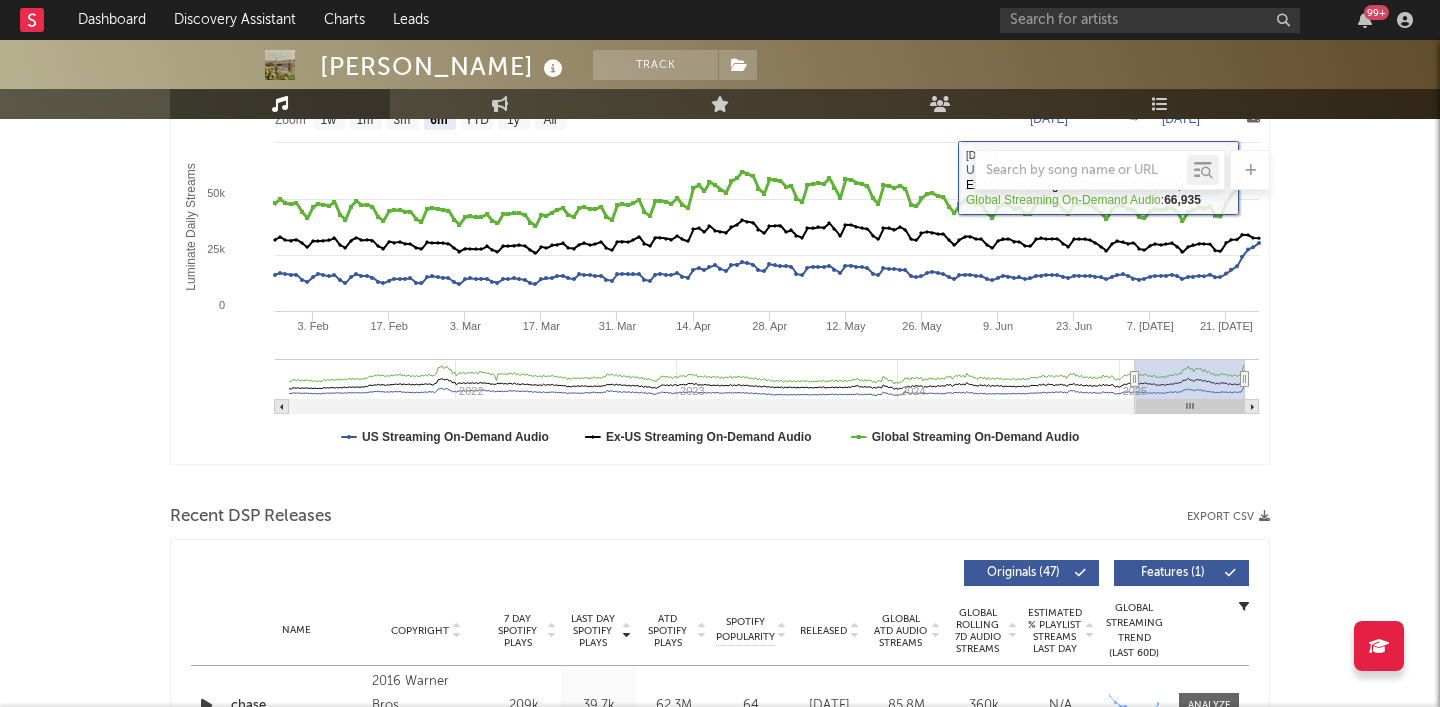 scroll, scrollTop: 485, scrollLeft: 0, axis: vertical 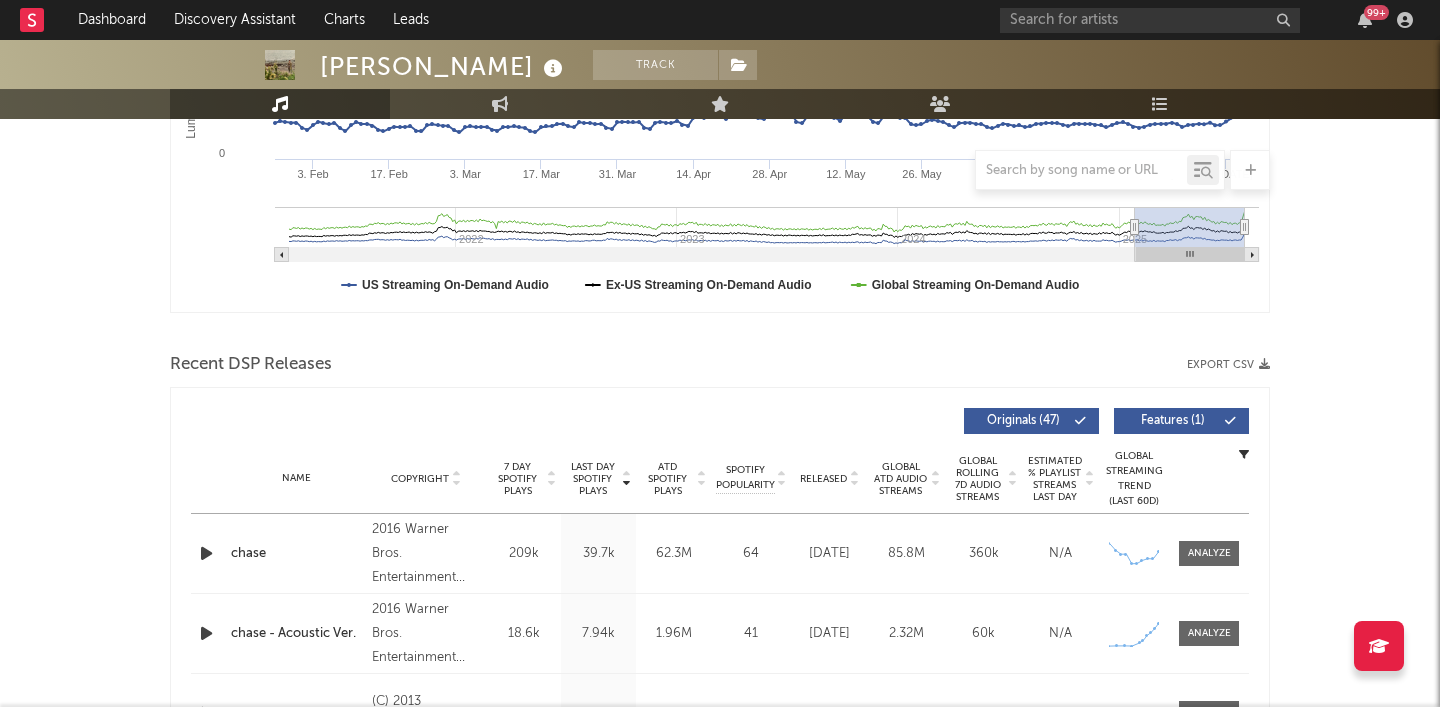 click at bounding box center [206, 553] 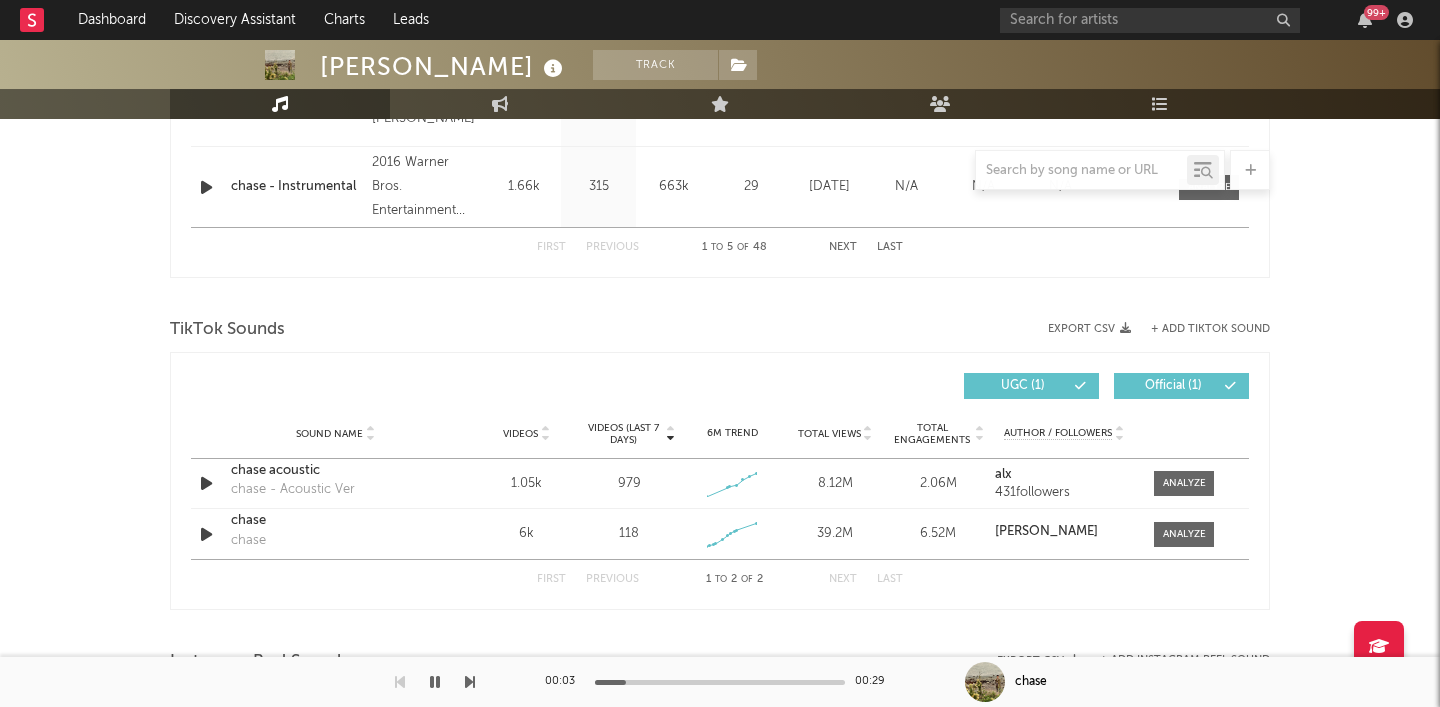 scroll, scrollTop: 1184, scrollLeft: 0, axis: vertical 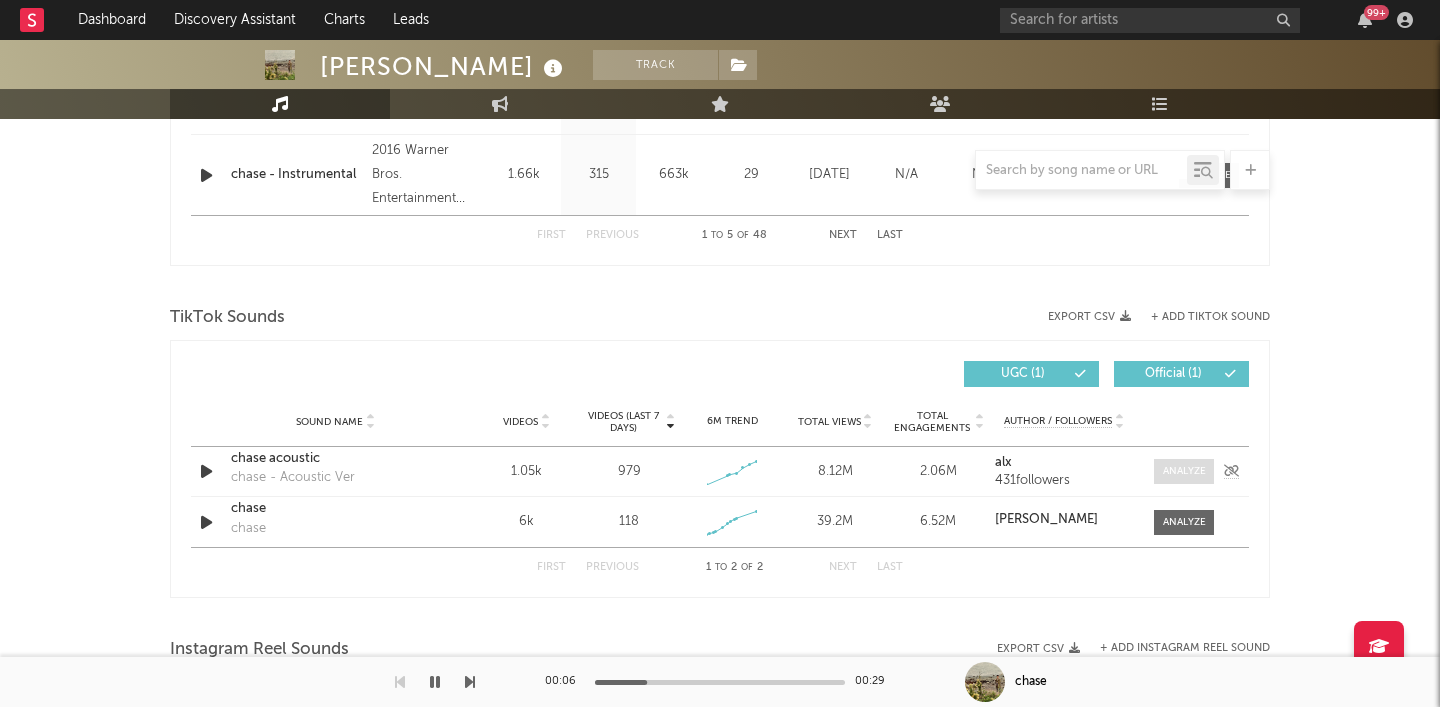 click at bounding box center (1184, 471) 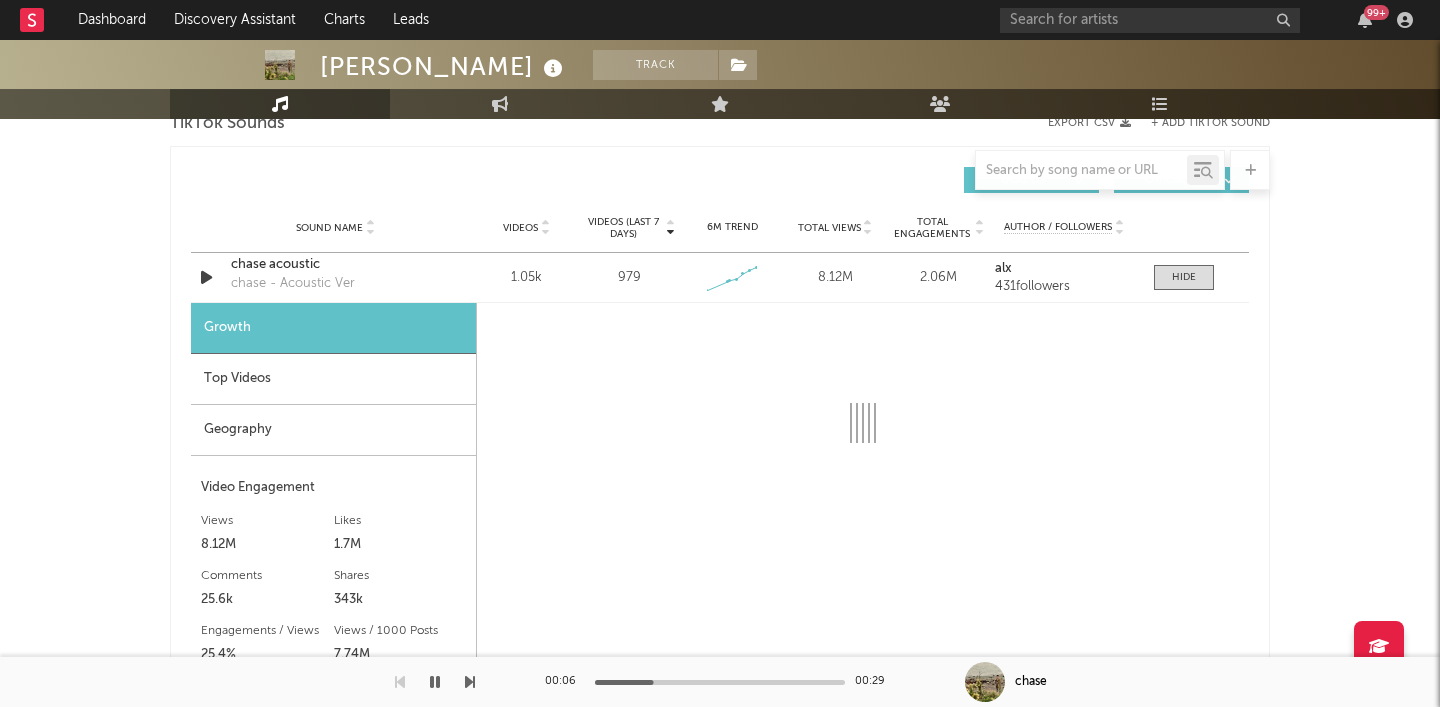 scroll, scrollTop: 1381, scrollLeft: 0, axis: vertical 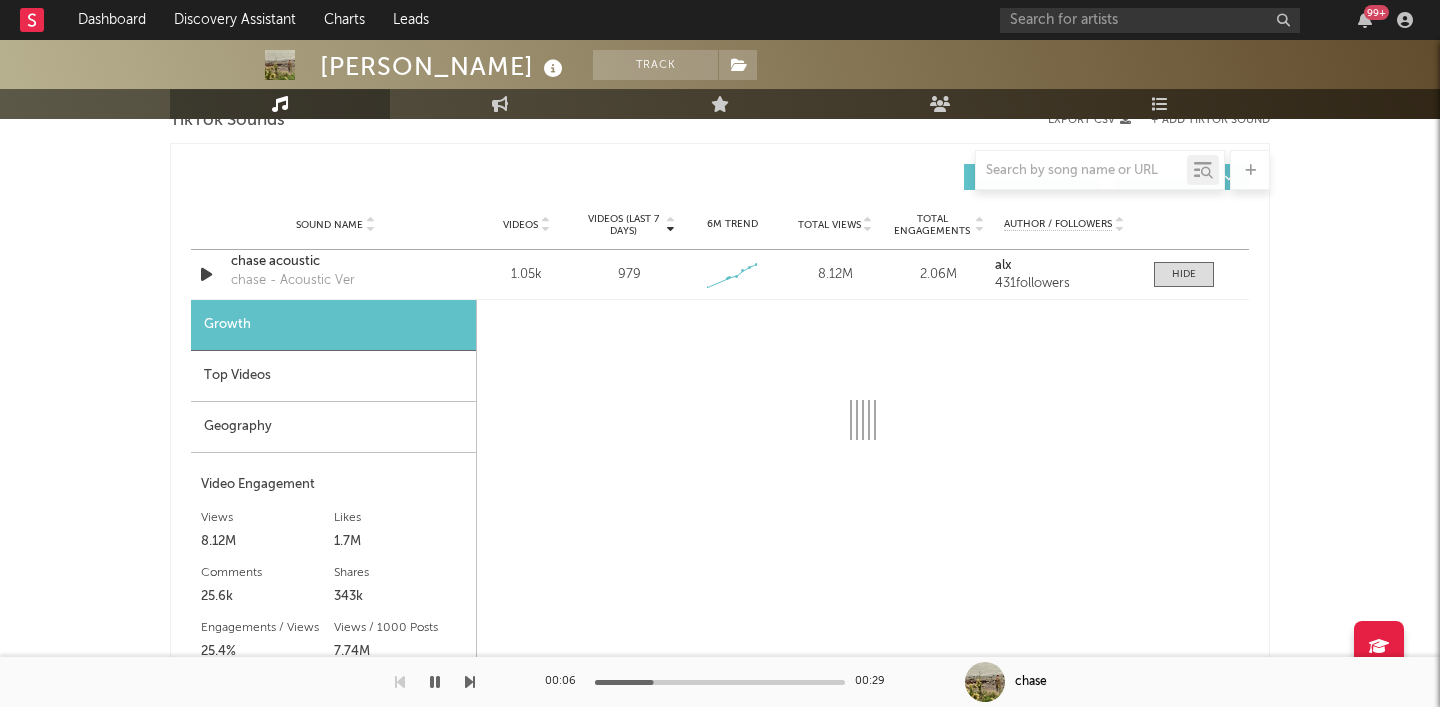 select on "1w" 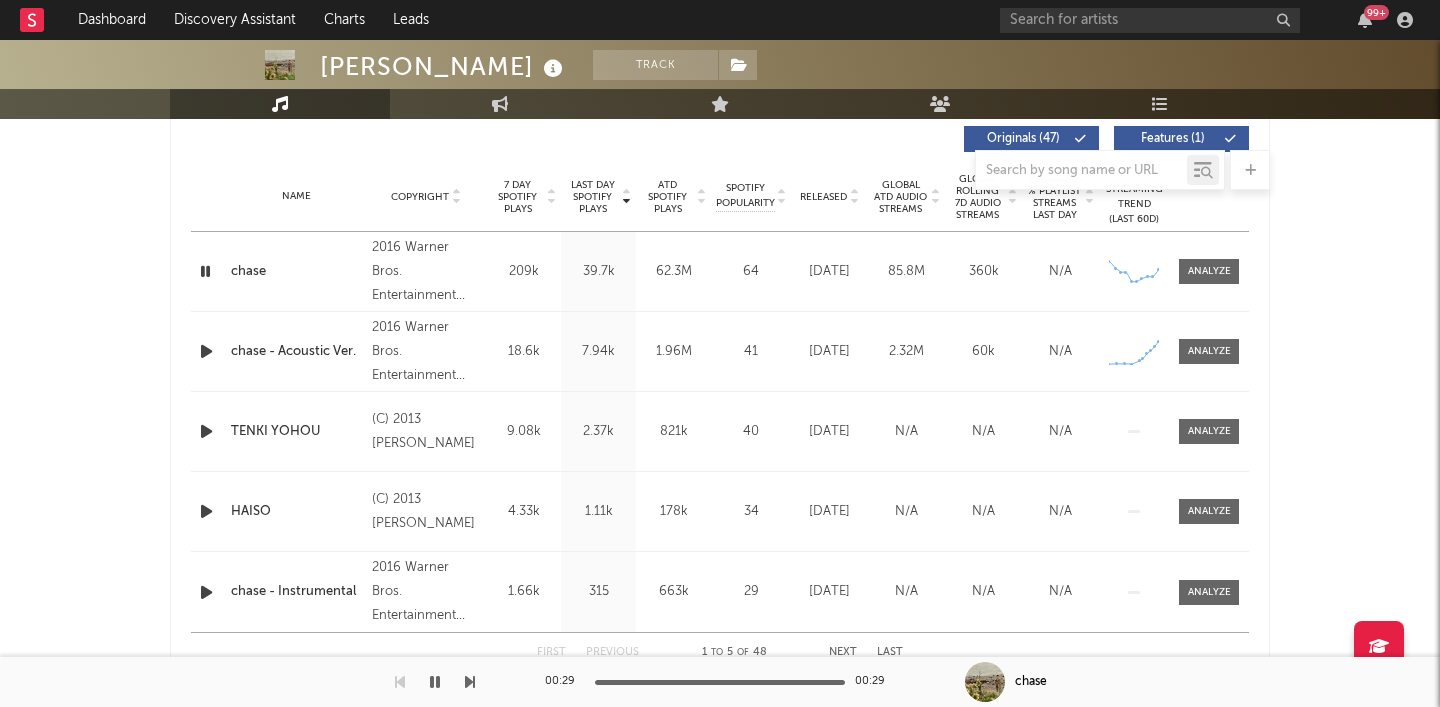 scroll, scrollTop: 771, scrollLeft: 0, axis: vertical 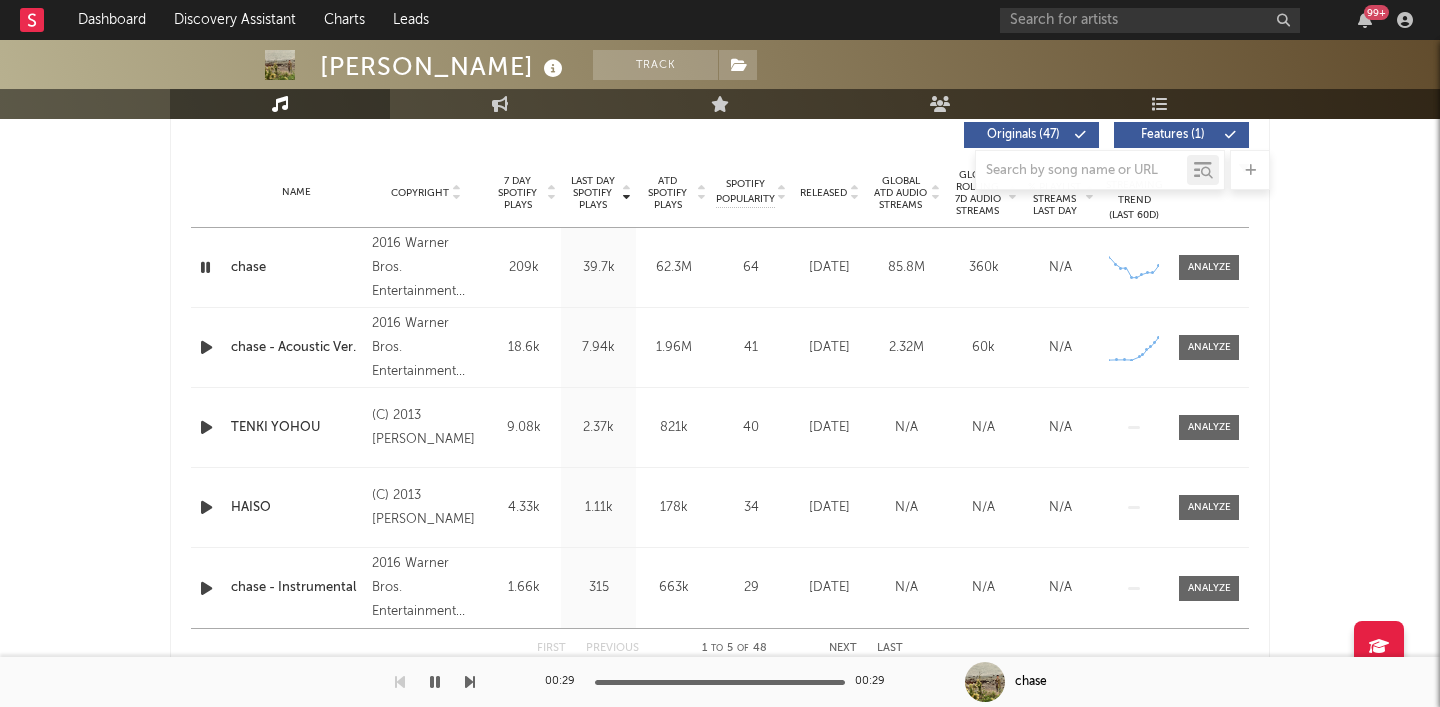 click on "chase" at bounding box center [296, 268] 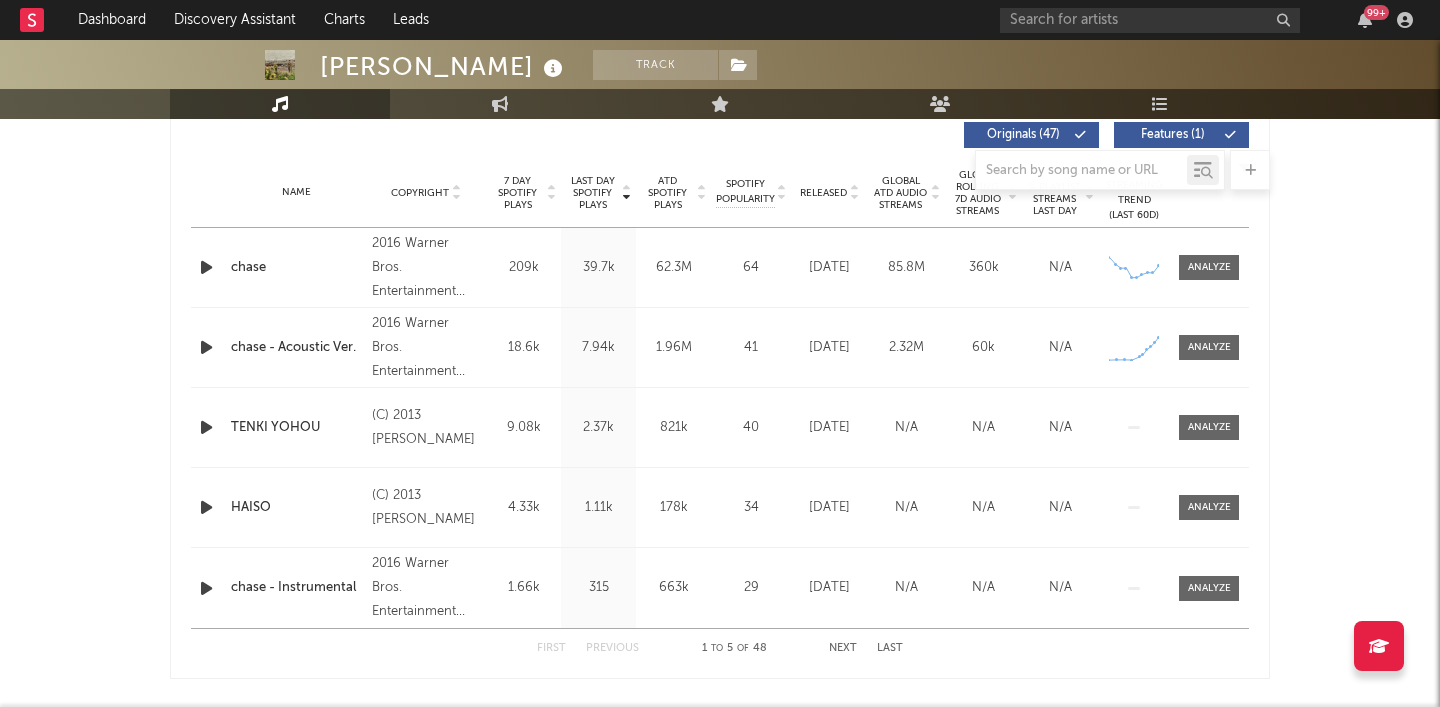 click at bounding box center (206, 267) 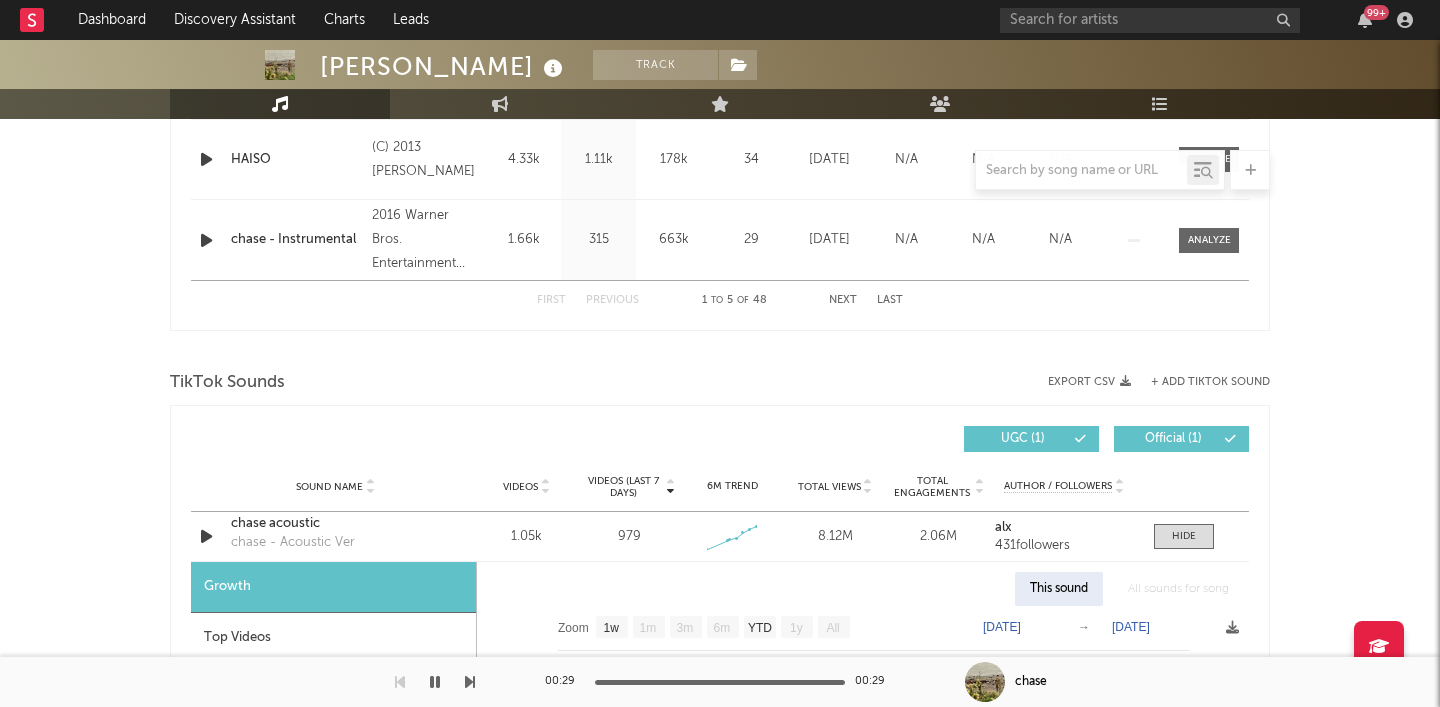 scroll, scrollTop: 1163, scrollLeft: 0, axis: vertical 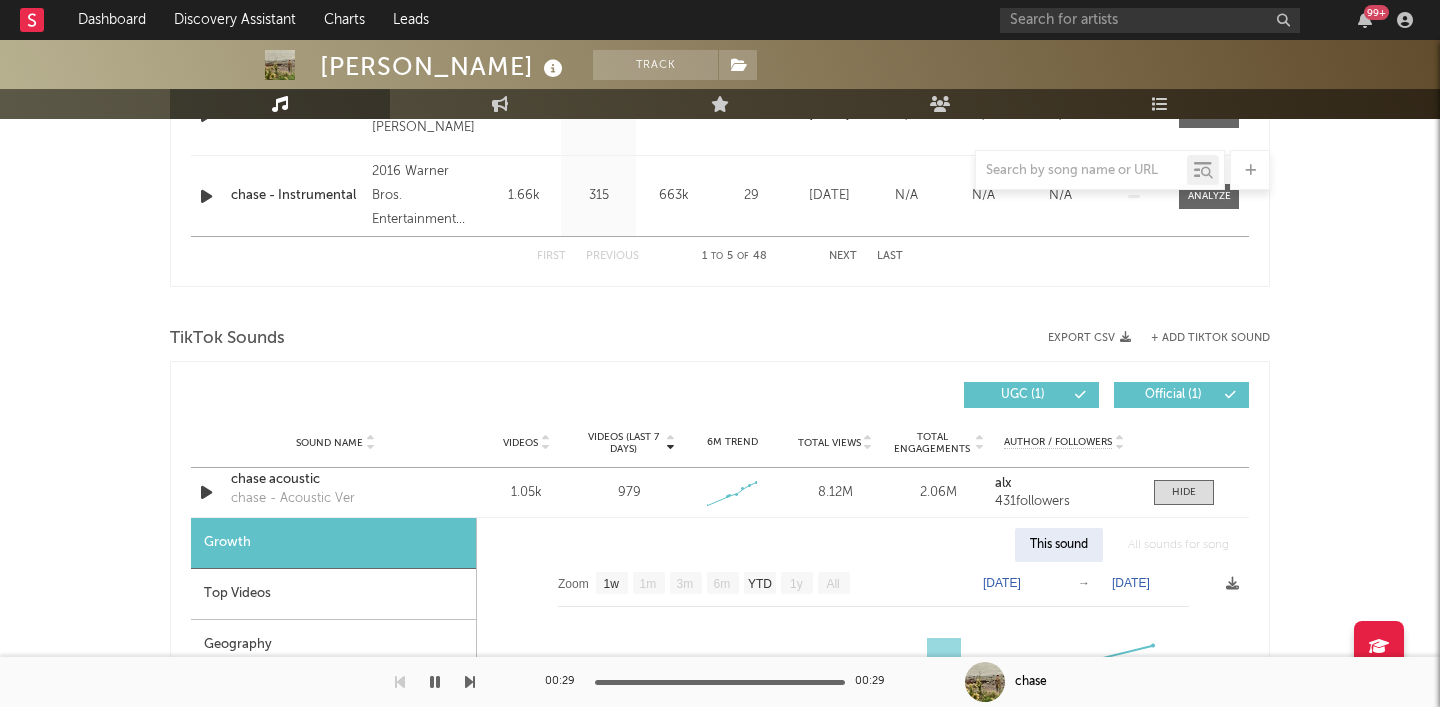 click on "Top Videos" at bounding box center [333, 594] 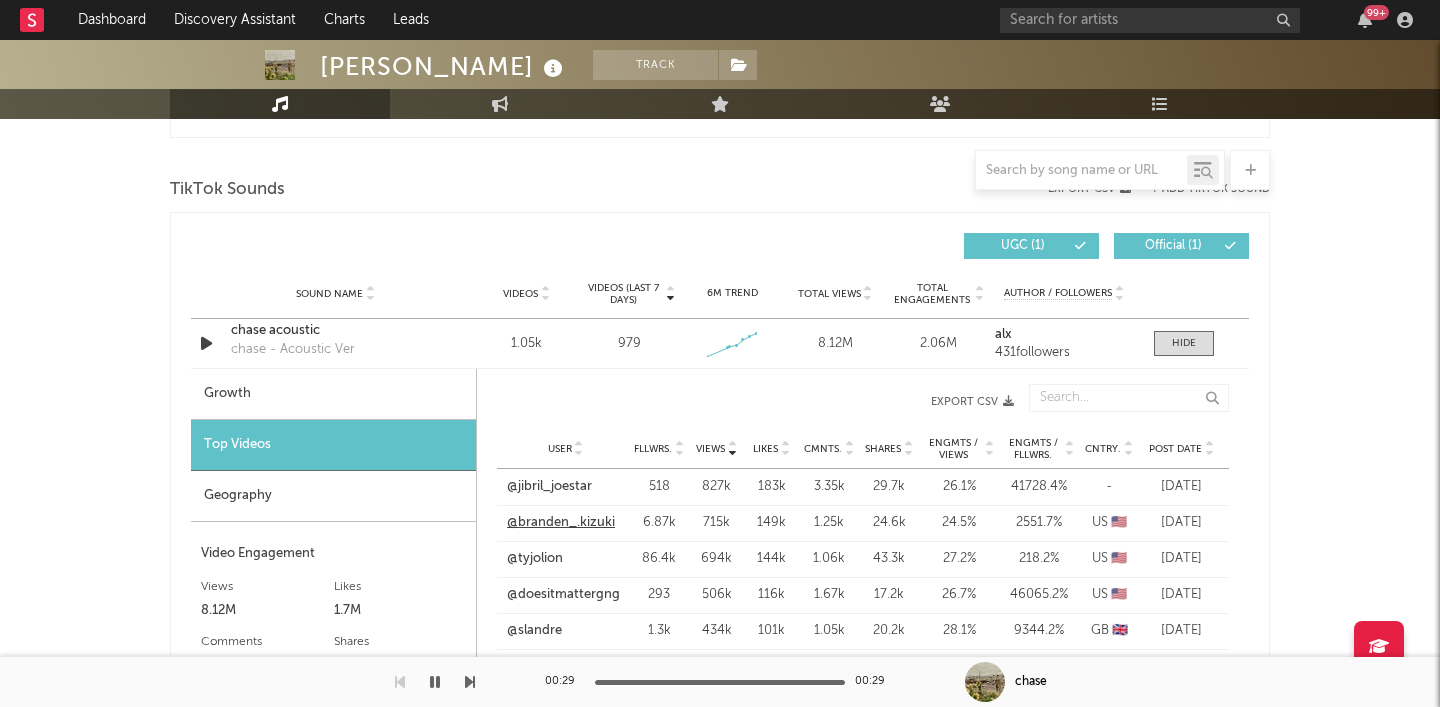 scroll, scrollTop: 1314, scrollLeft: 0, axis: vertical 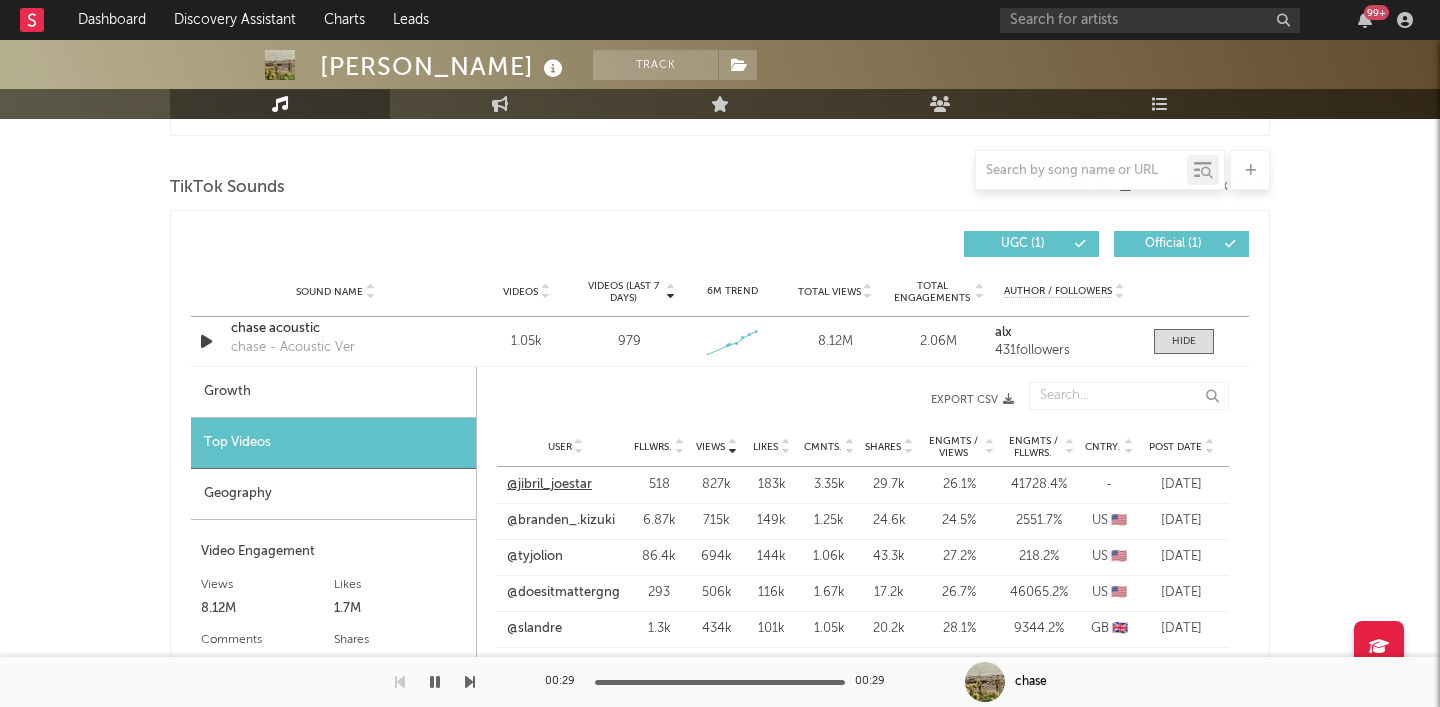 click on "@jibril_joestar" at bounding box center (549, 485) 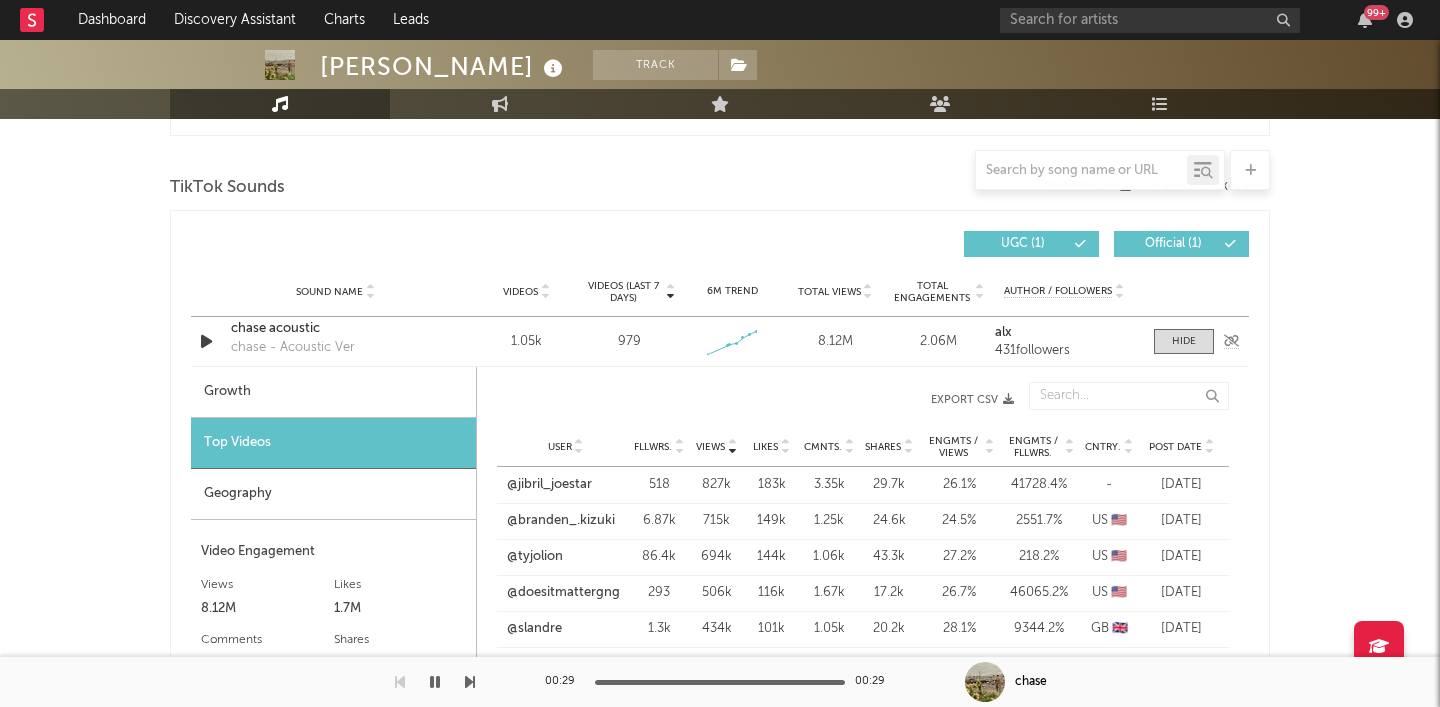 click on "Sound Name chase acoustic chase - Acoustic Ver Videos 1.05k Videos (last 7 days) 979 Weekly Growth % 6M Trend Created with Highcharts 10.3.3 Total Views 8.12M Total Engagements 2.06M Author / Followers alx 431  followers" at bounding box center (720, 341) 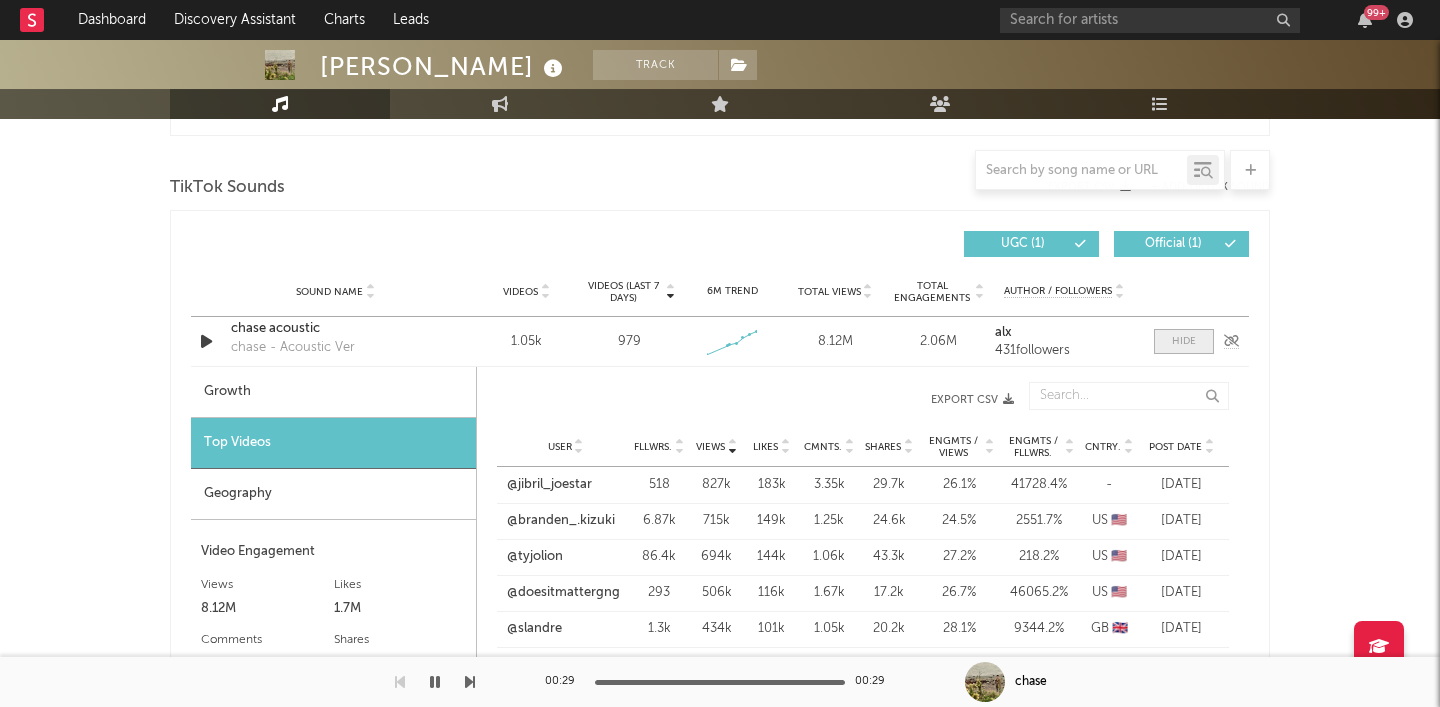 click at bounding box center [1184, 341] 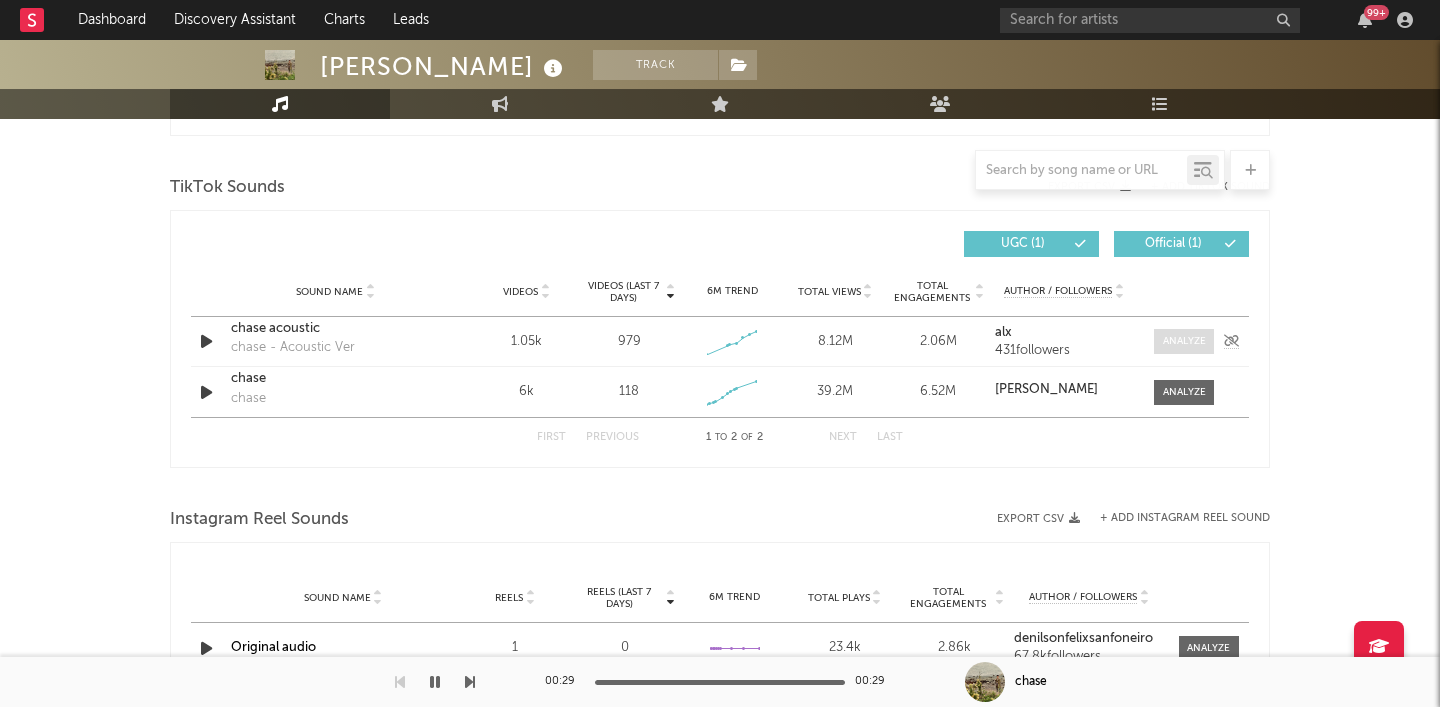 click at bounding box center (1184, 341) 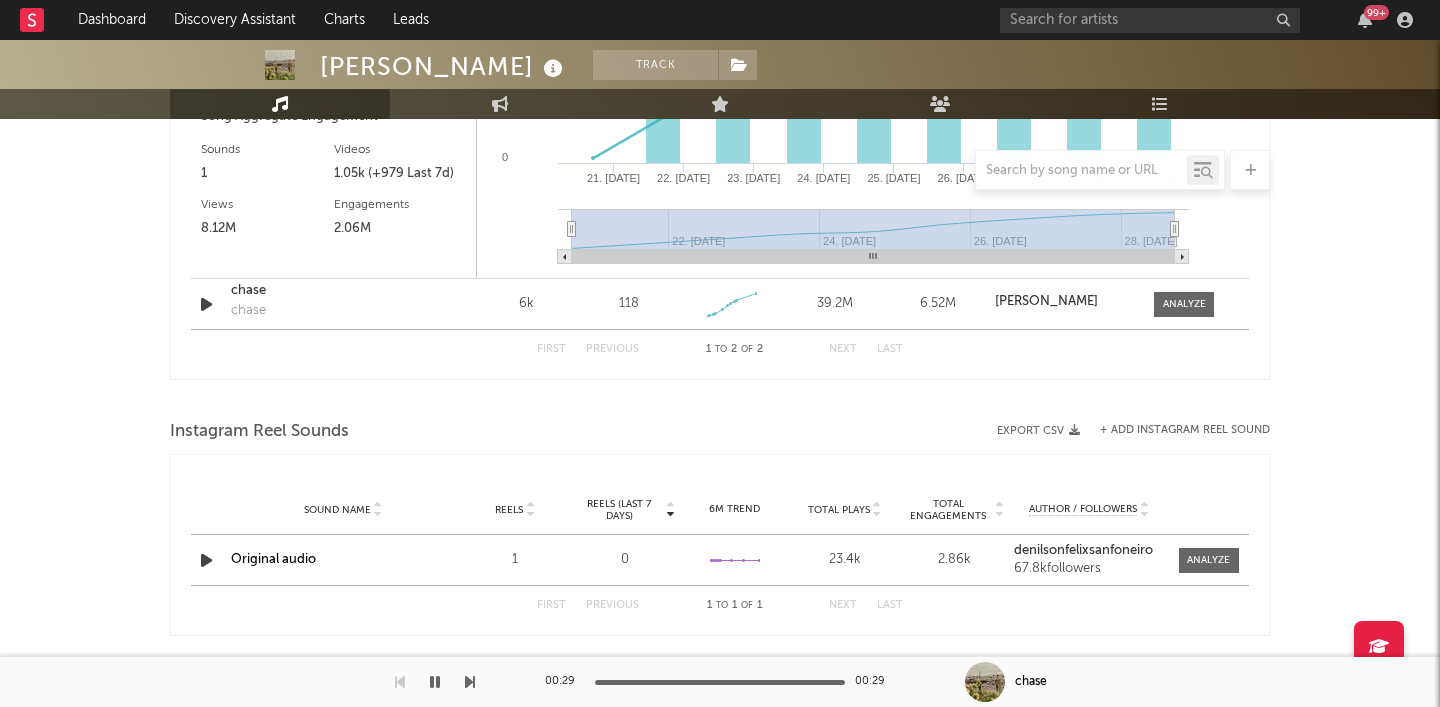 scroll, scrollTop: 1957, scrollLeft: 0, axis: vertical 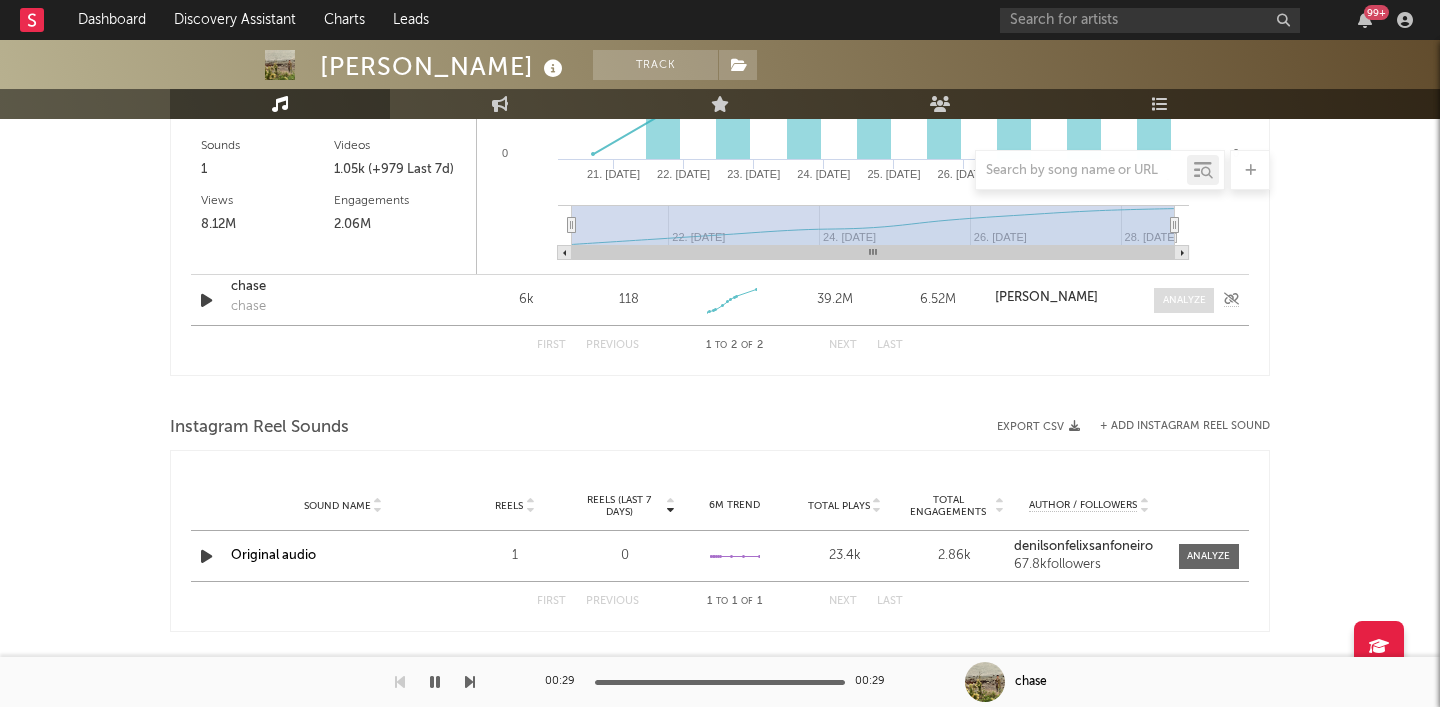 click at bounding box center [1184, 300] 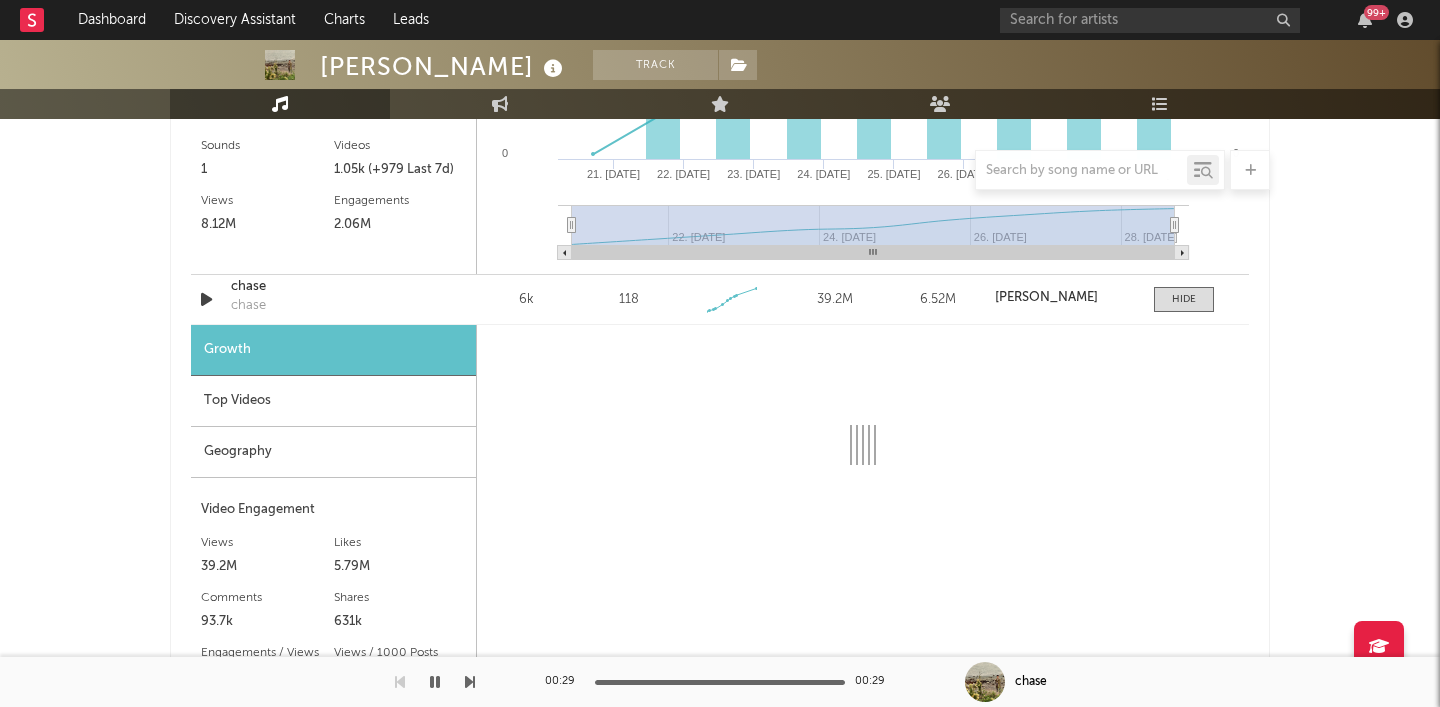 click on "Top Videos" at bounding box center (333, 401) 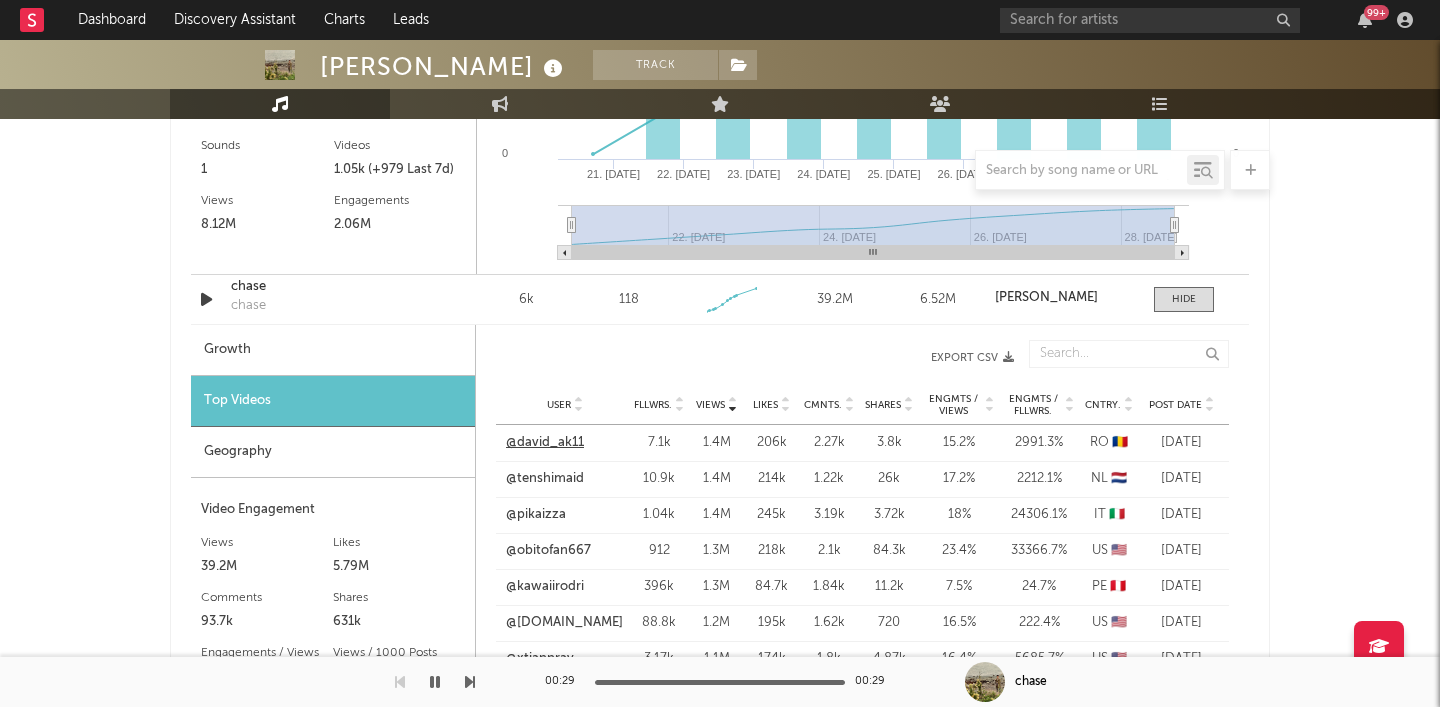click on "@david_ak11" at bounding box center [545, 443] 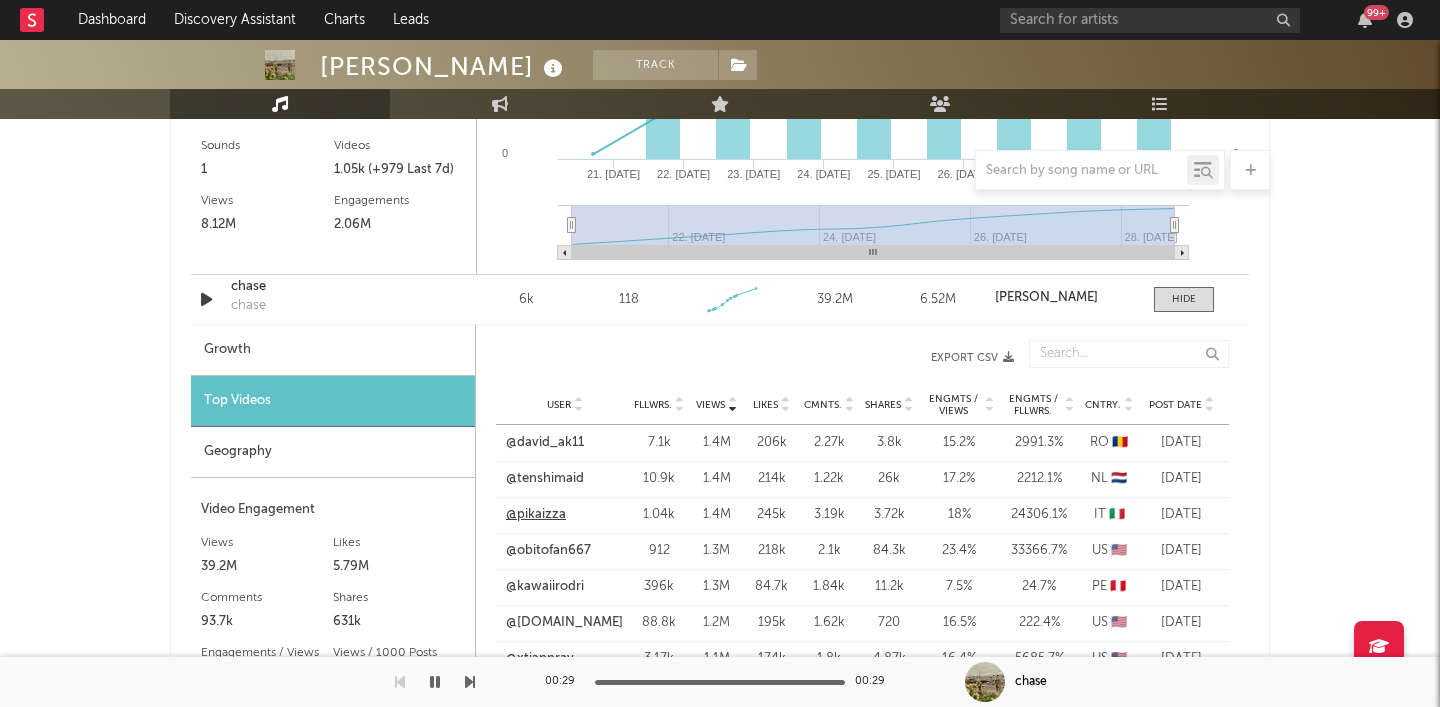 click on "@pikaizza" at bounding box center (536, 515) 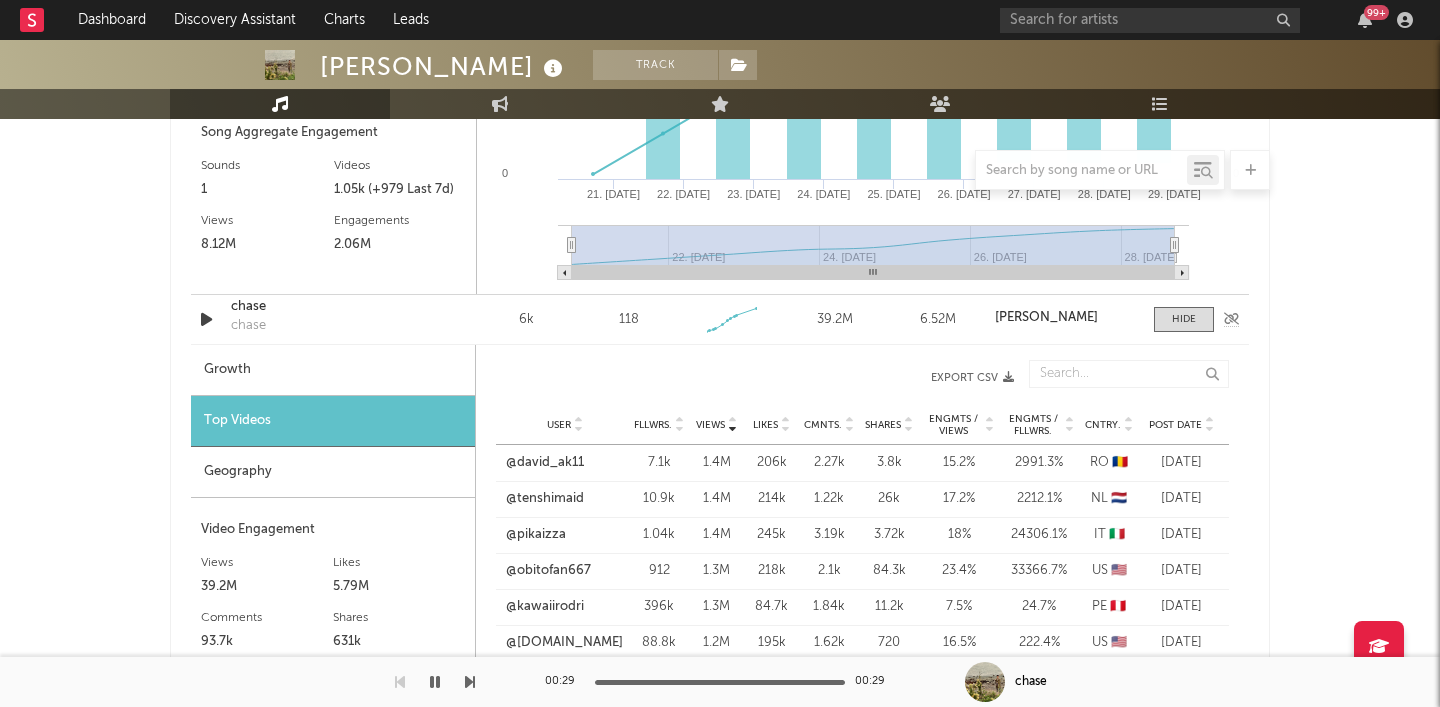 scroll, scrollTop: 1938, scrollLeft: 0, axis: vertical 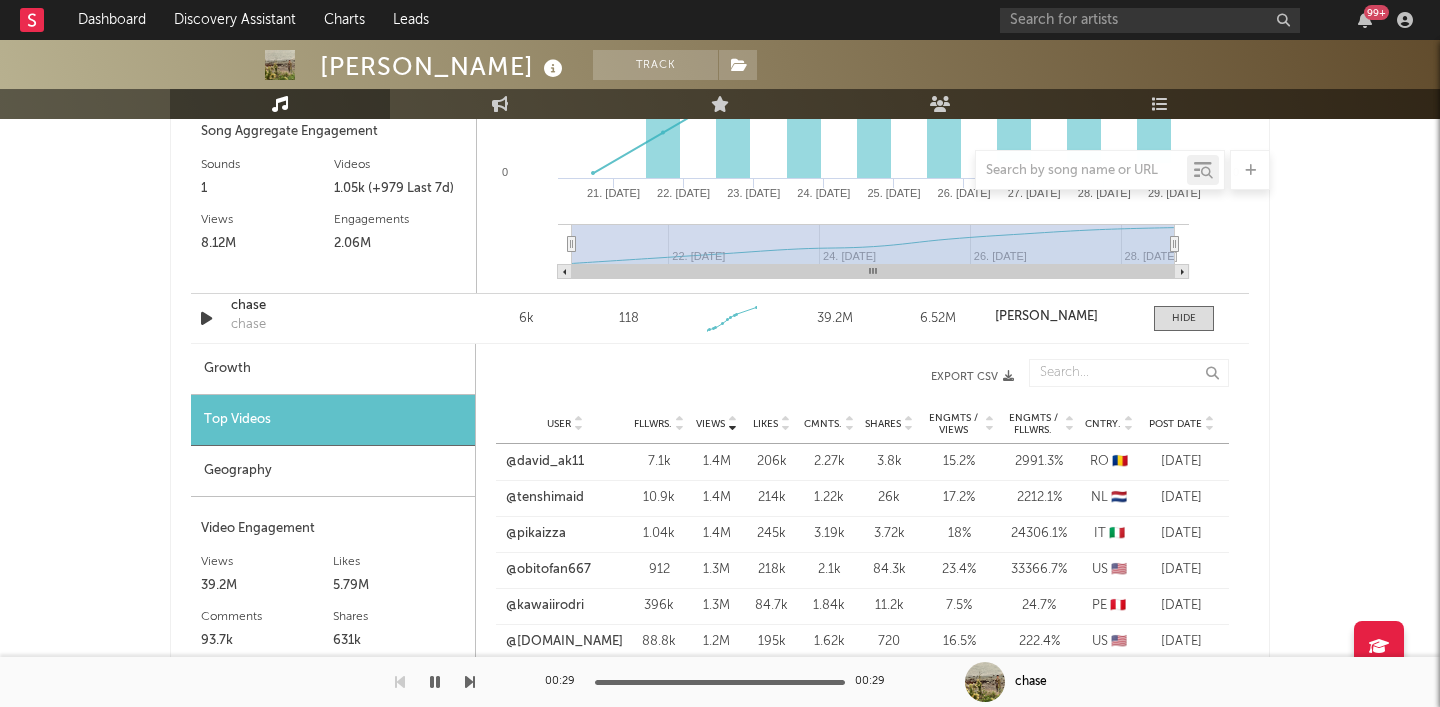 click on "Growth" at bounding box center (333, 369) 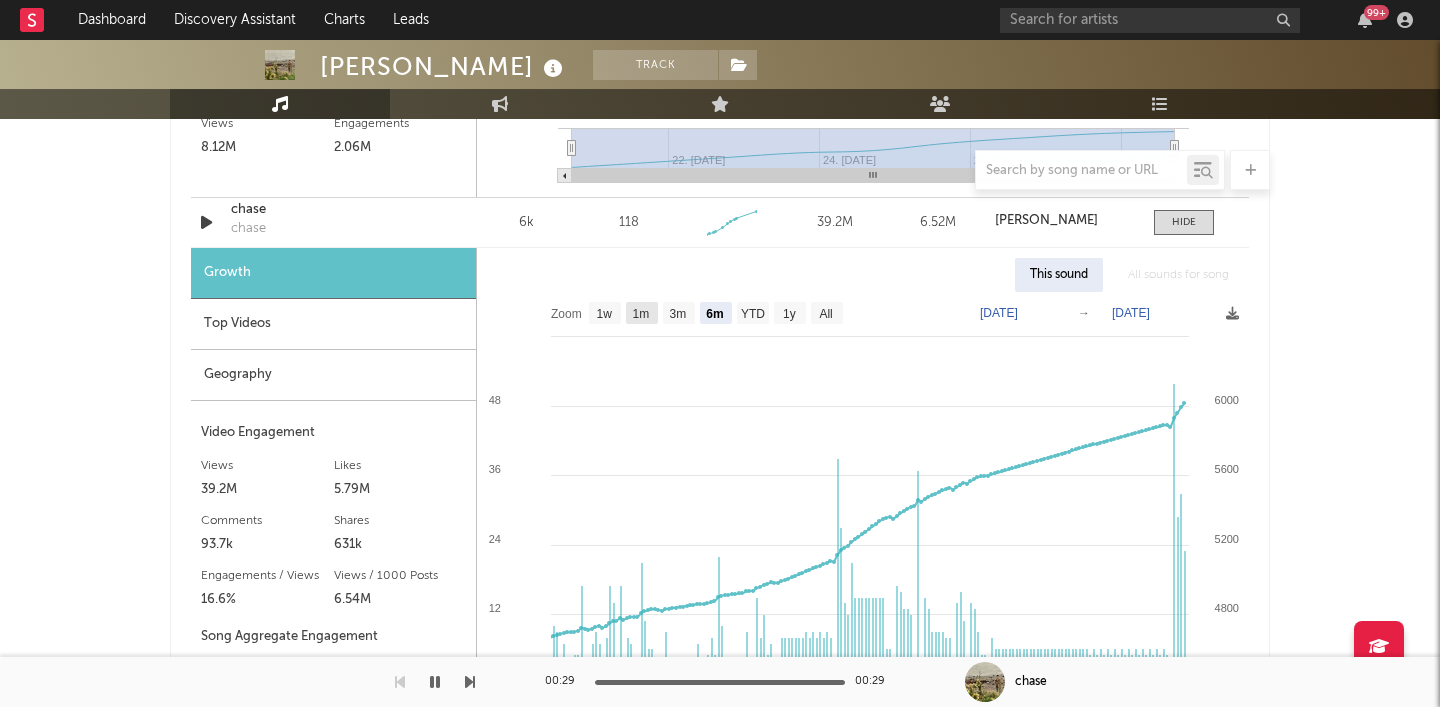 scroll, scrollTop: 2049, scrollLeft: 0, axis: vertical 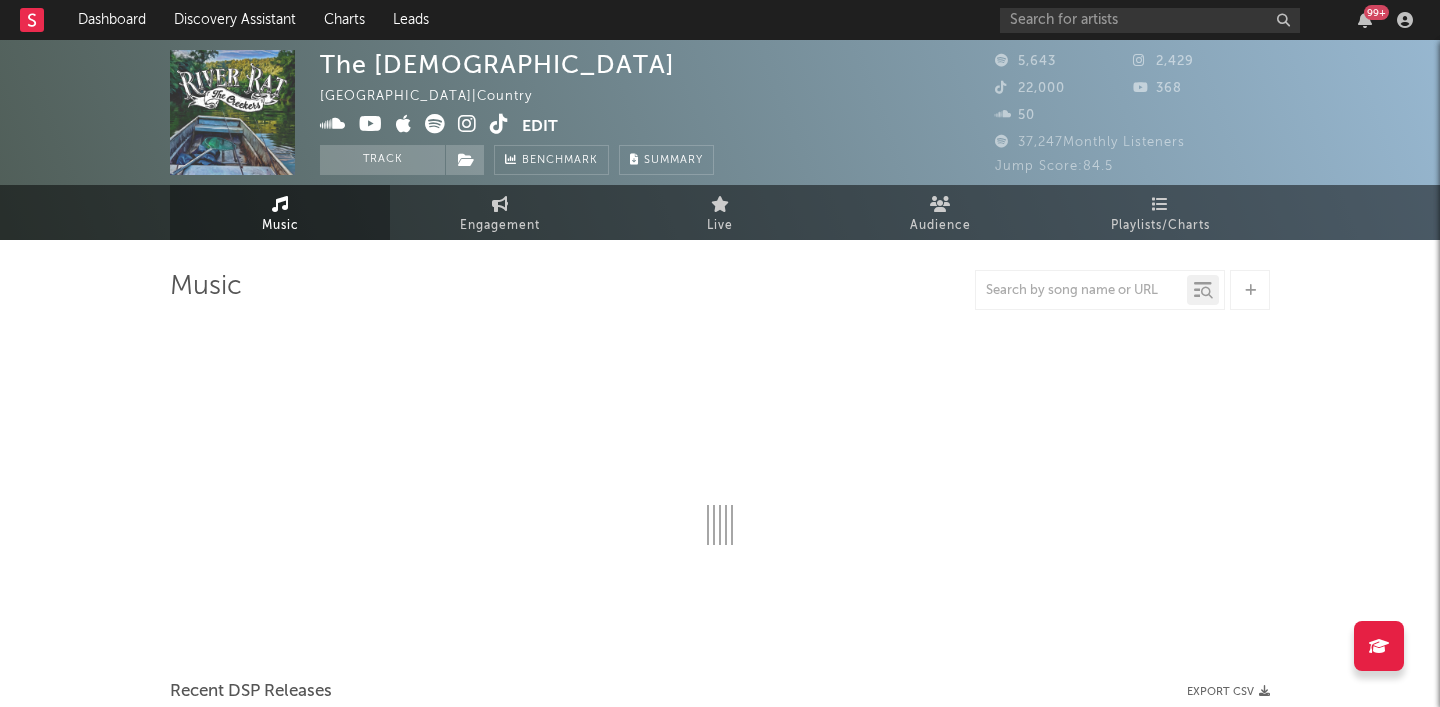 select on "1w" 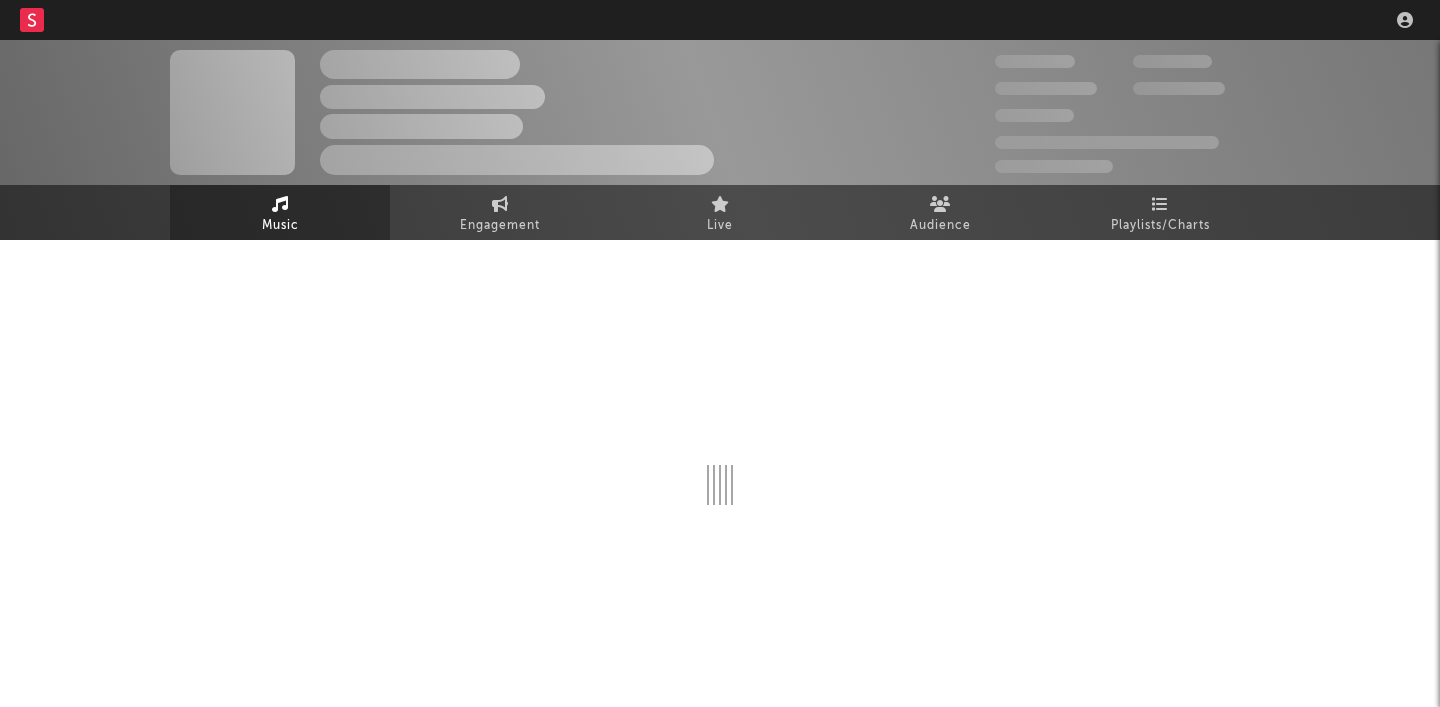 scroll, scrollTop: 0, scrollLeft: 0, axis: both 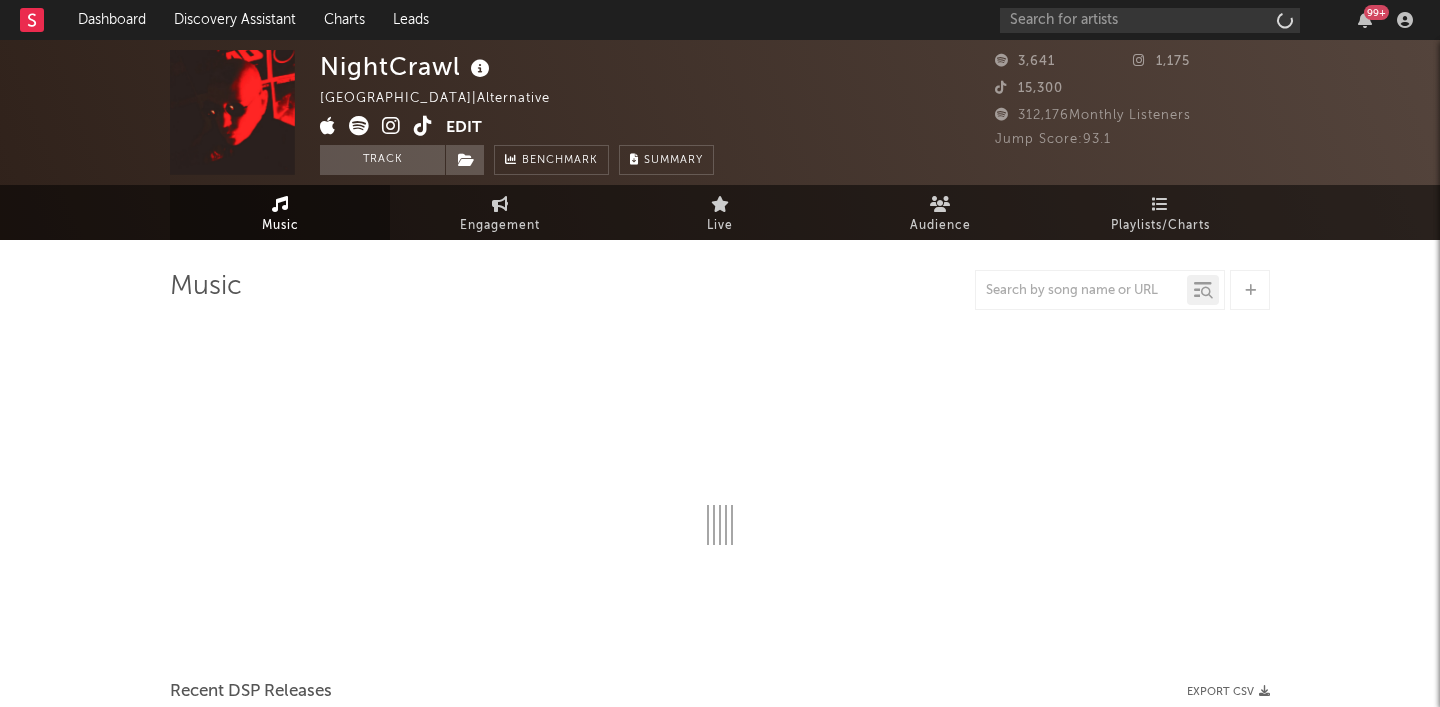 select on "1w" 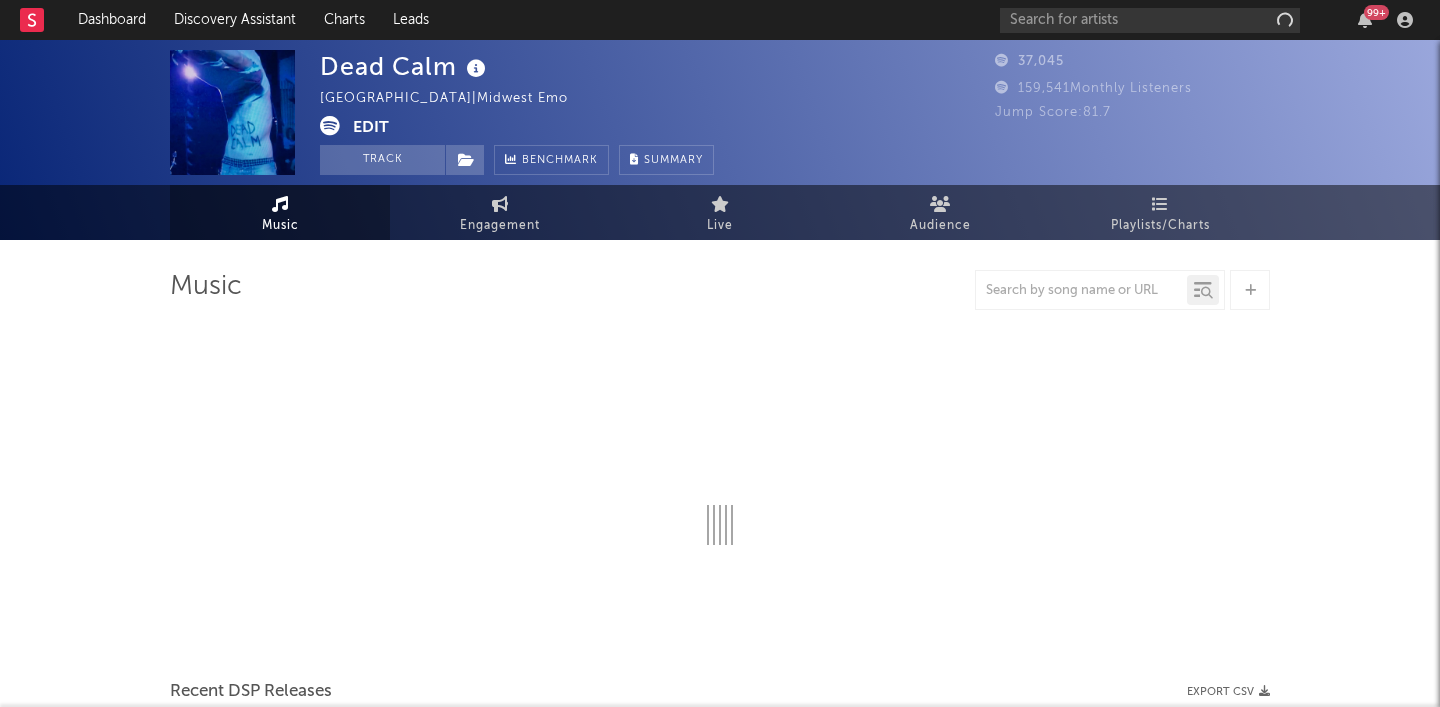 select on "6m" 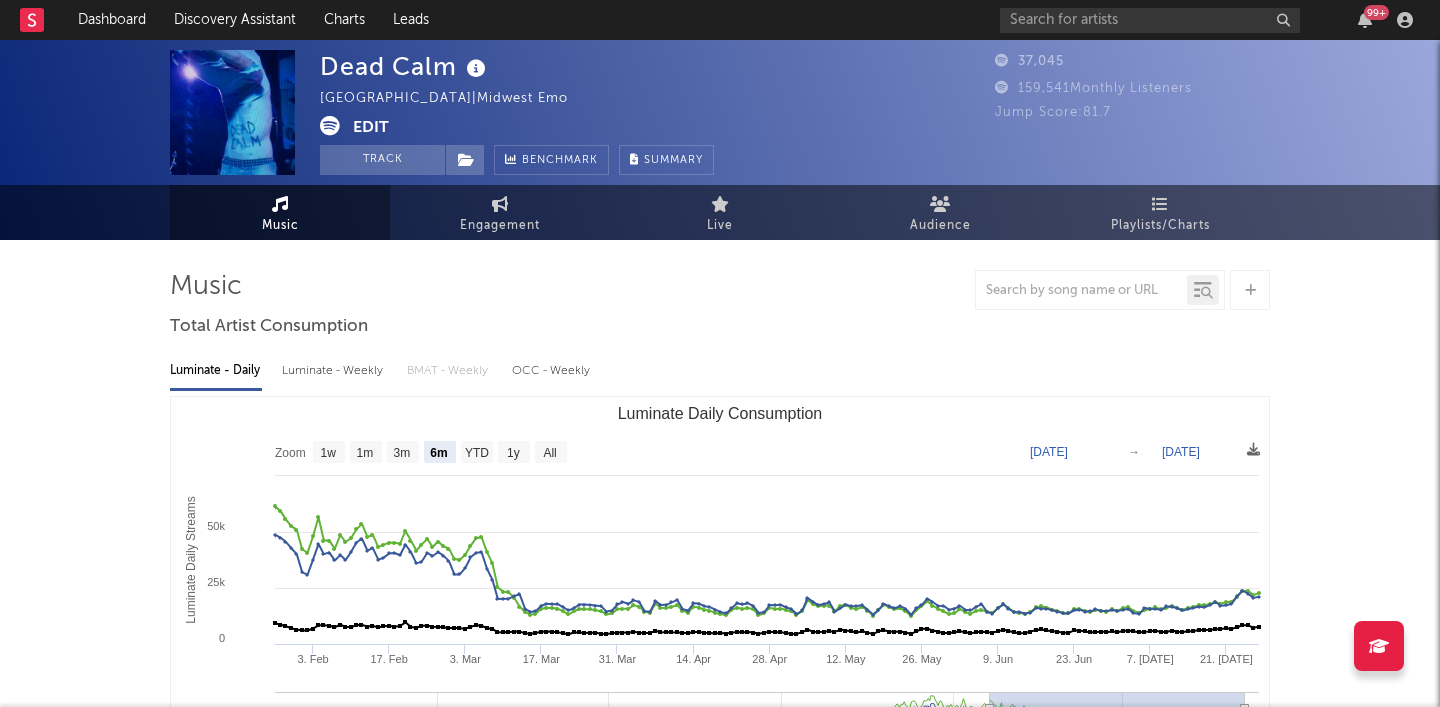 scroll, scrollTop: 0, scrollLeft: 0, axis: both 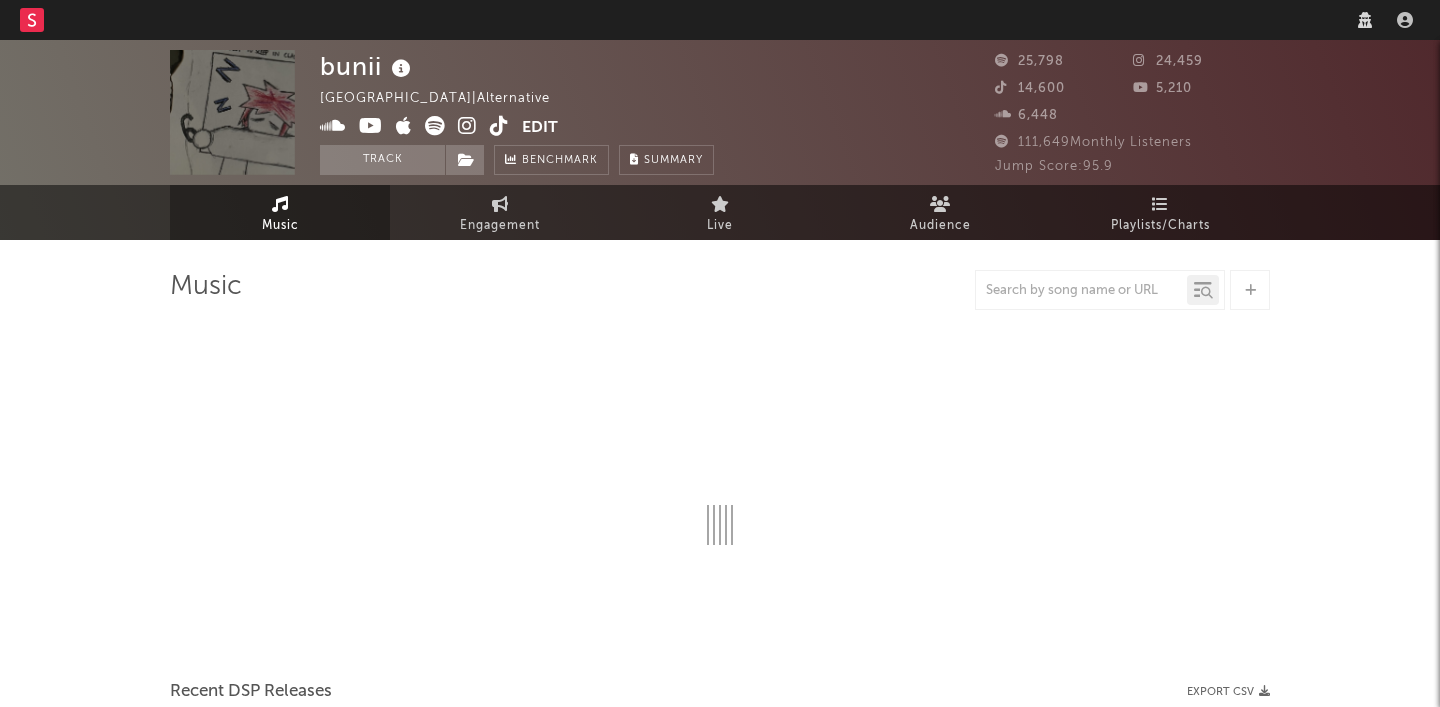 select on "6m" 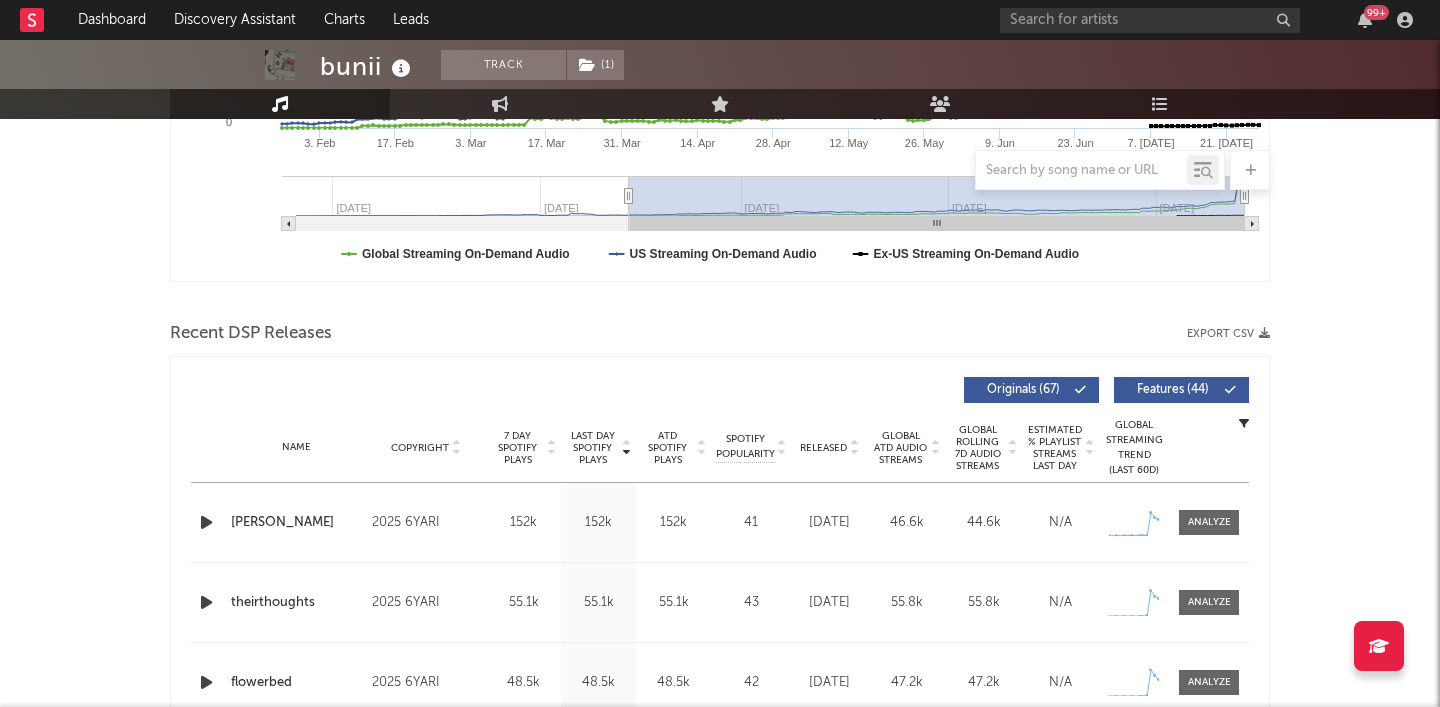 scroll, scrollTop: 517, scrollLeft: 0, axis: vertical 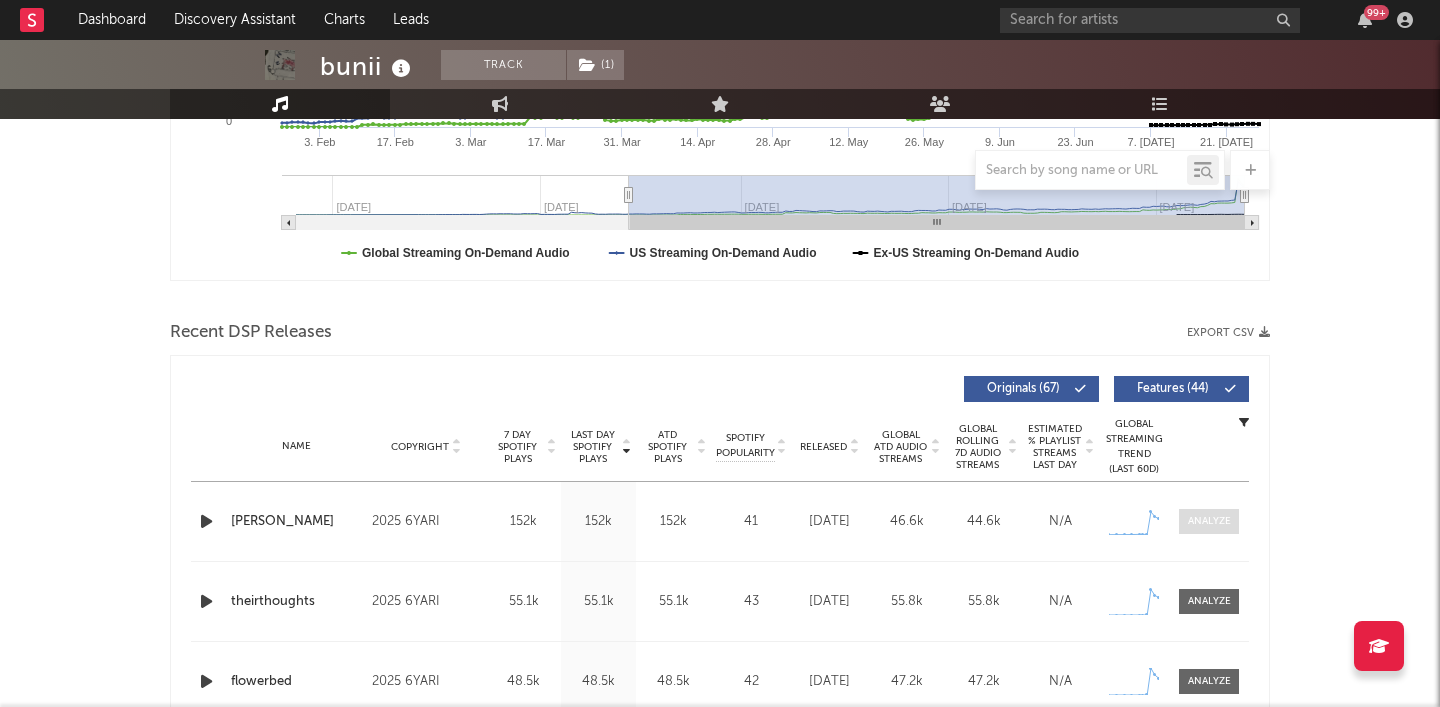 click at bounding box center (1209, 521) 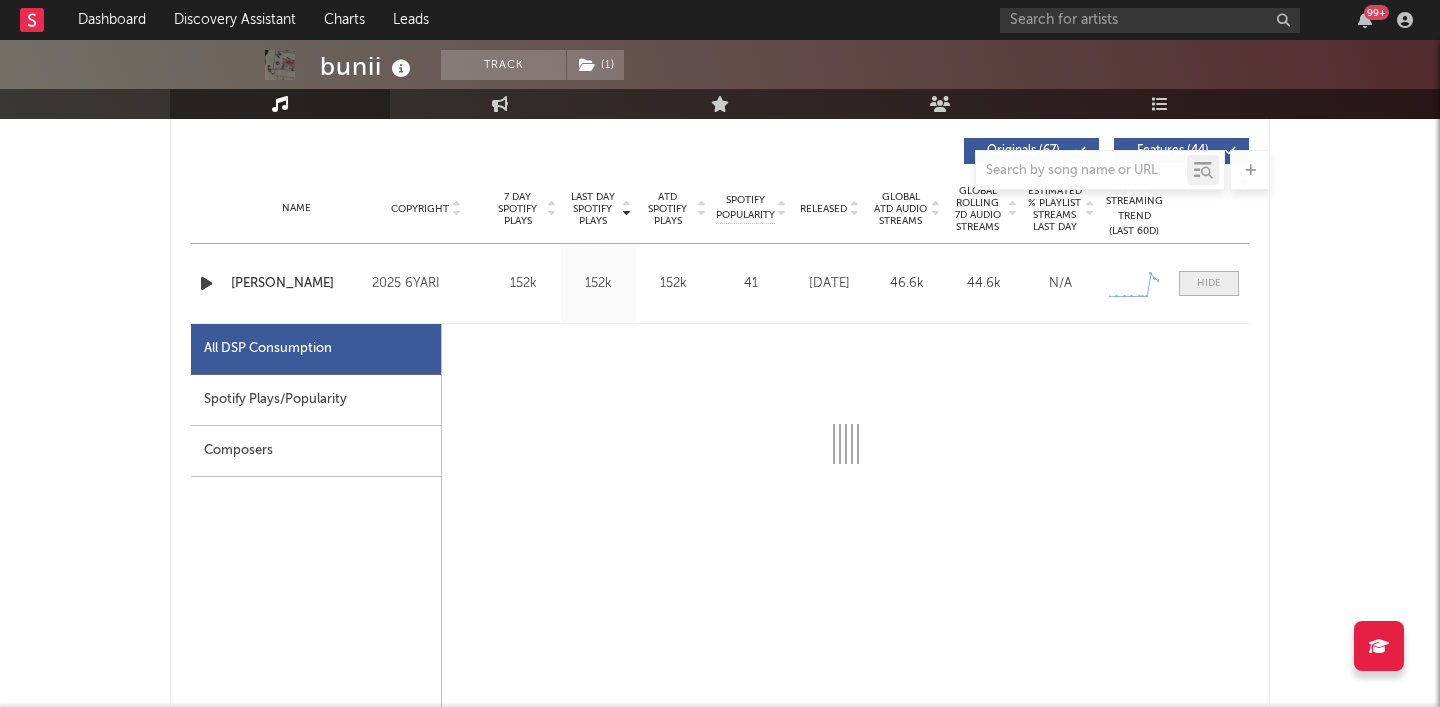 scroll, scrollTop: 858, scrollLeft: 0, axis: vertical 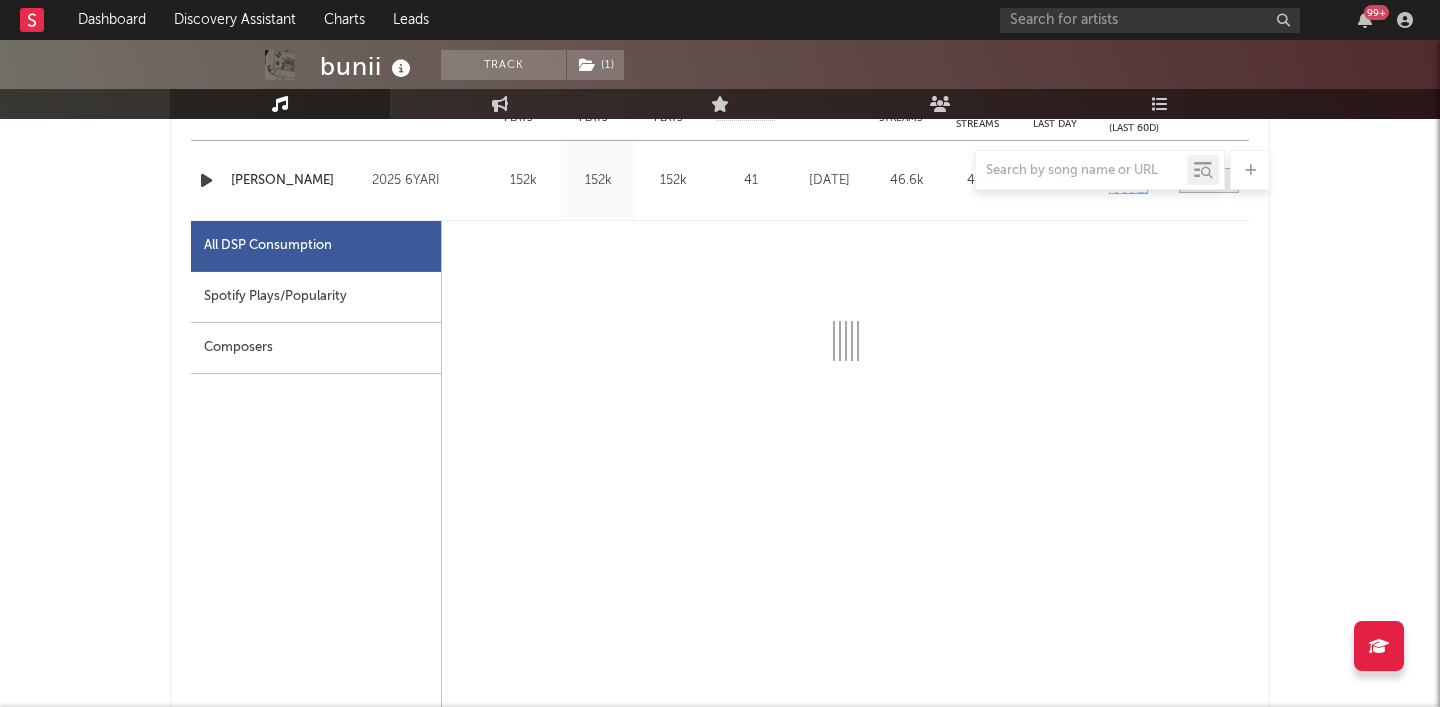 select on "1w" 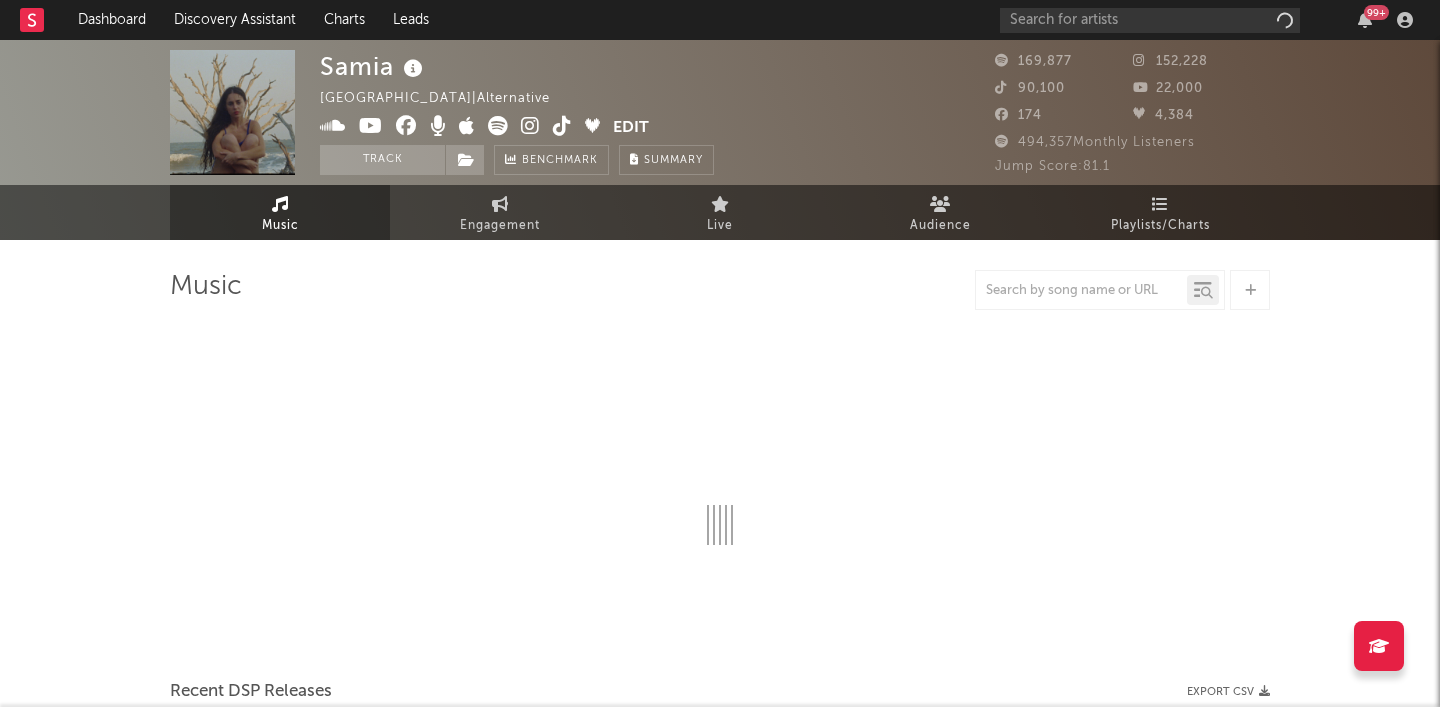 select on "6m" 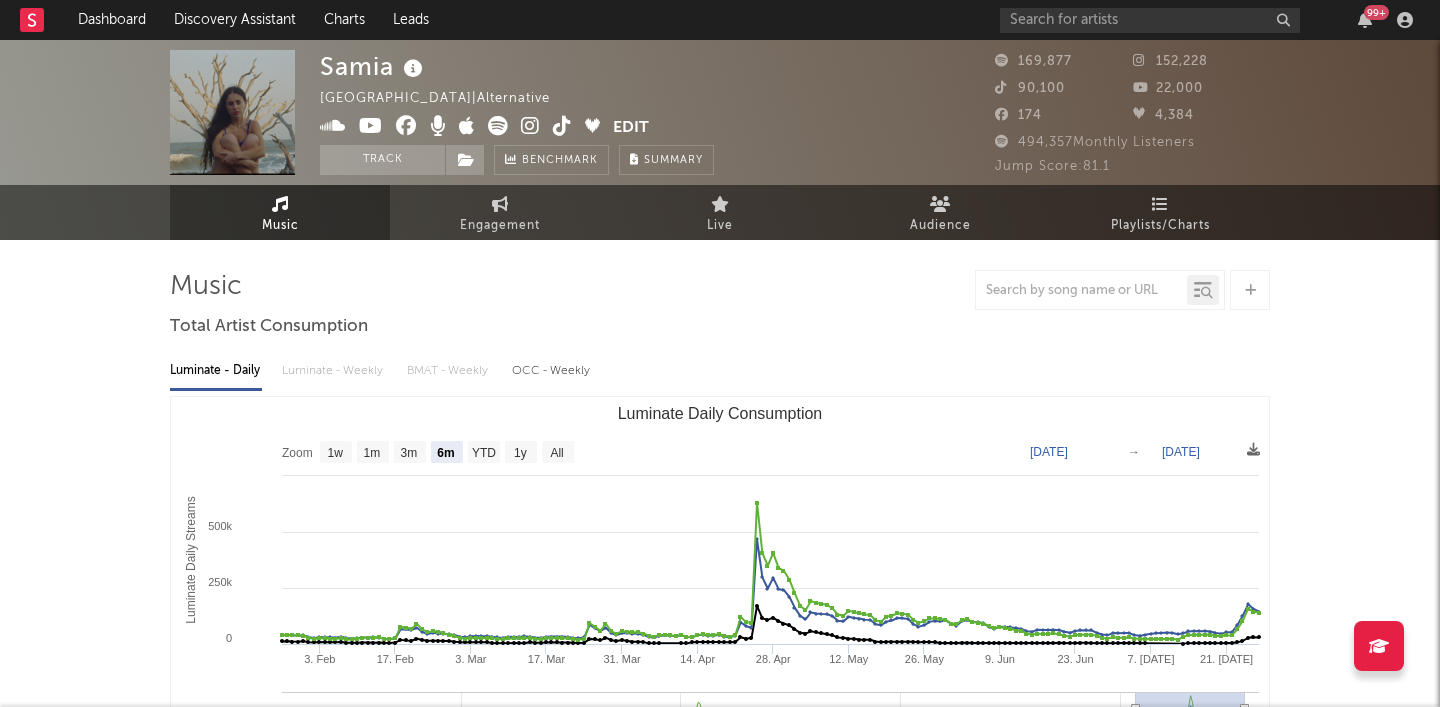 scroll, scrollTop: 0, scrollLeft: 0, axis: both 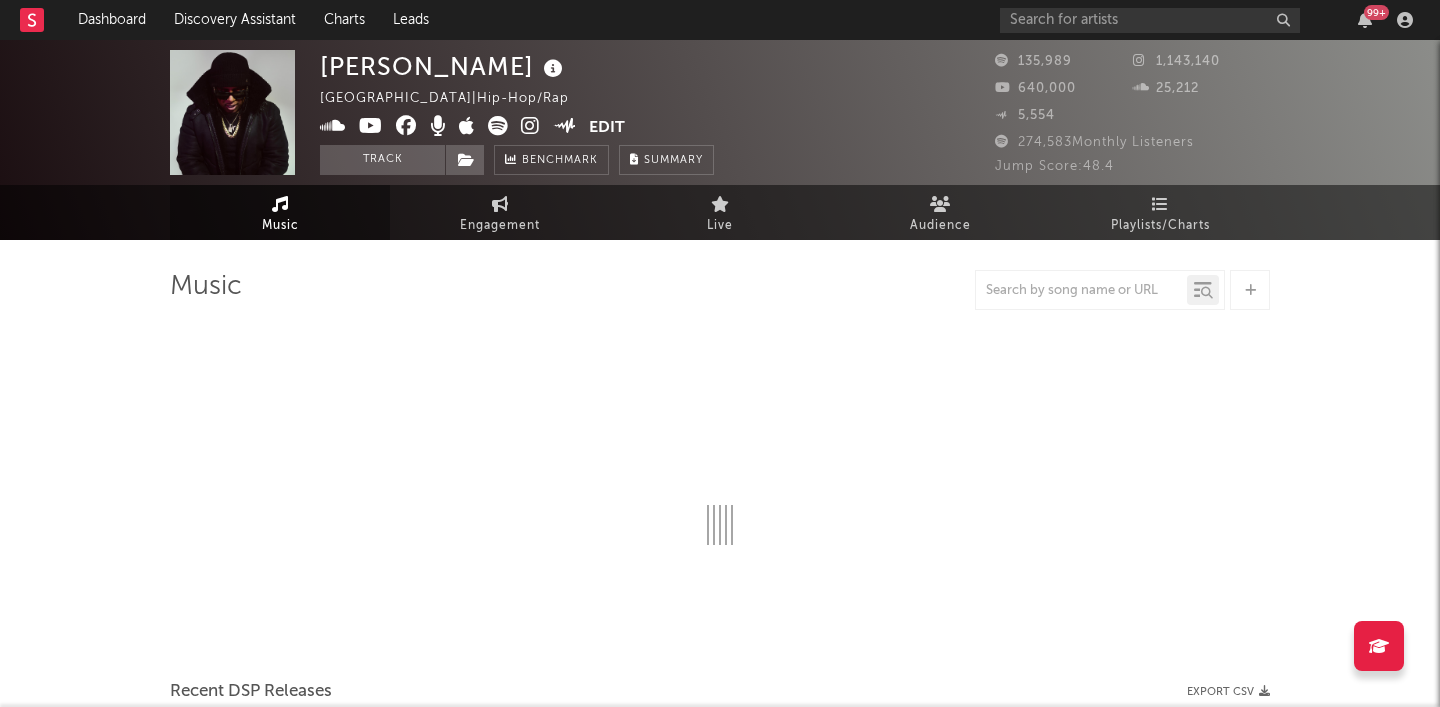select on "6m" 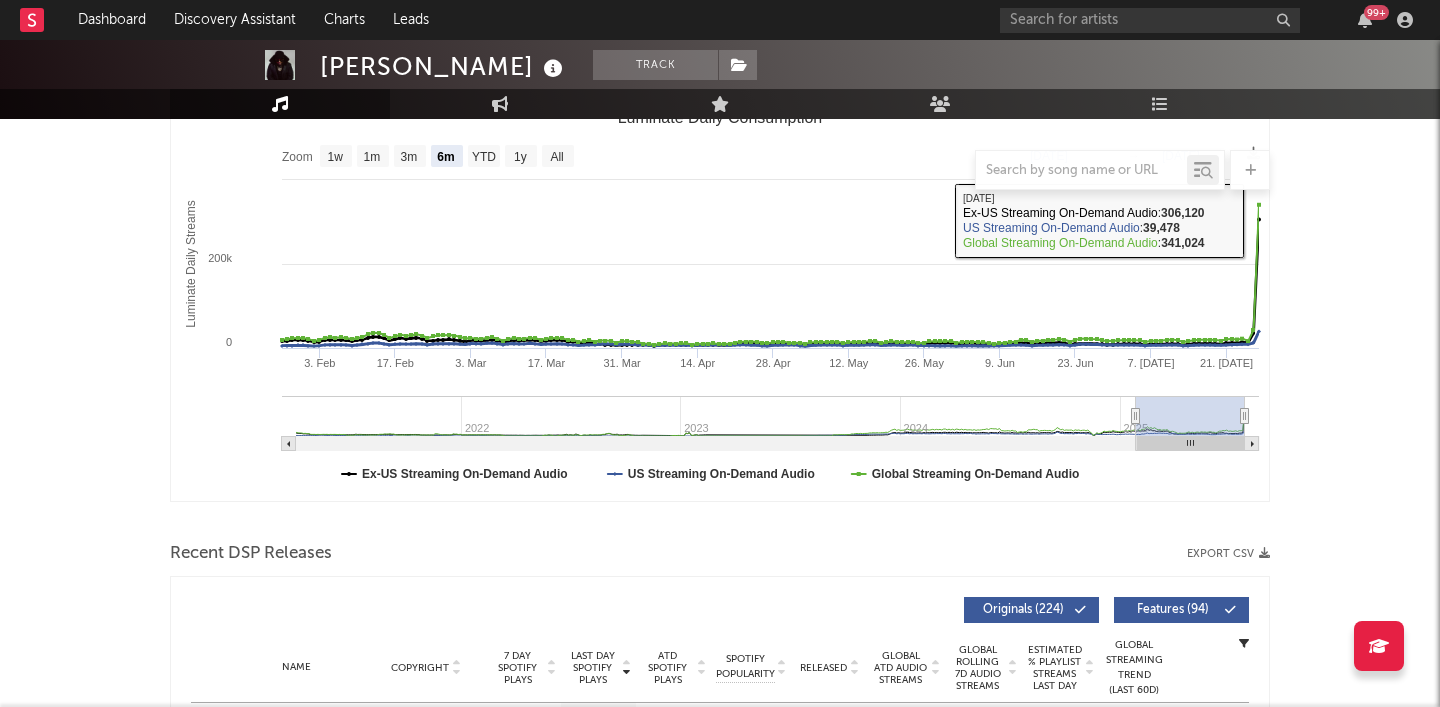 scroll, scrollTop: 468, scrollLeft: 0, axis: vertical 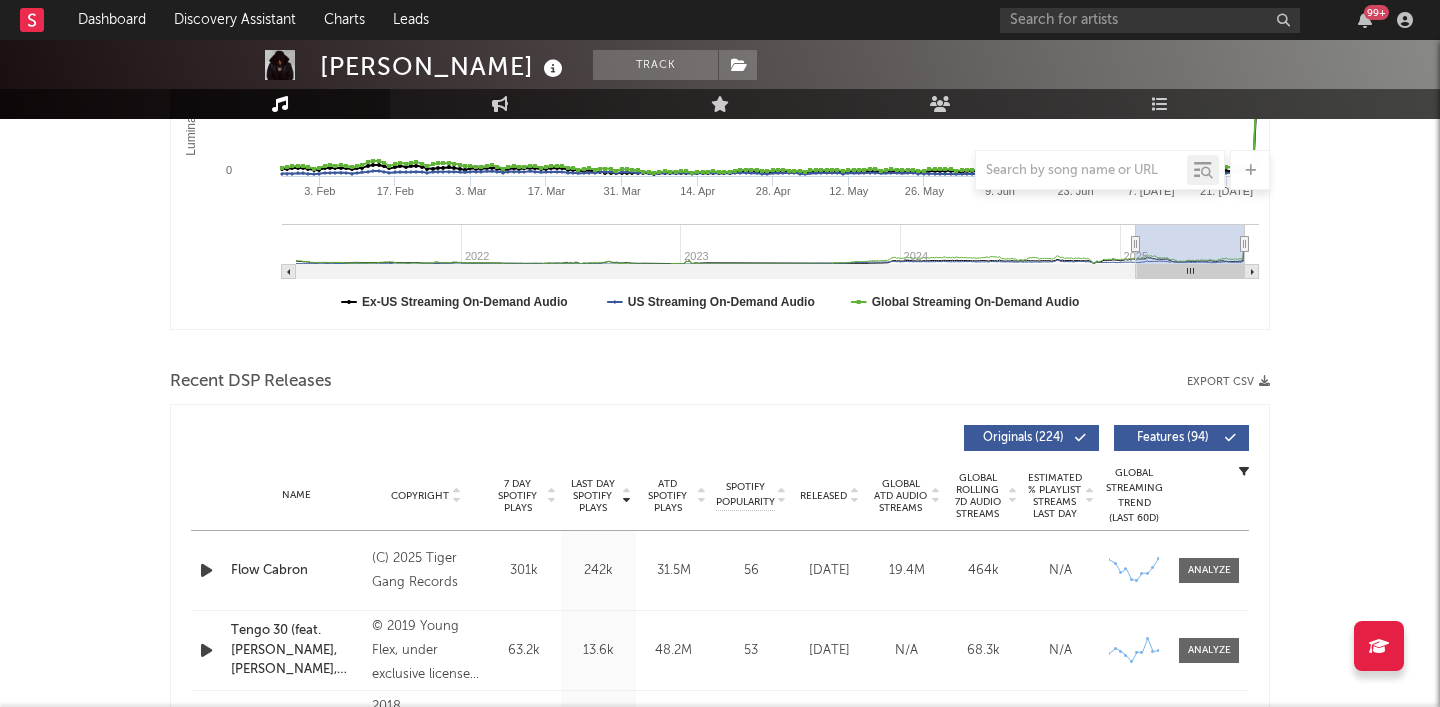 click at bounding box center [208, 570] 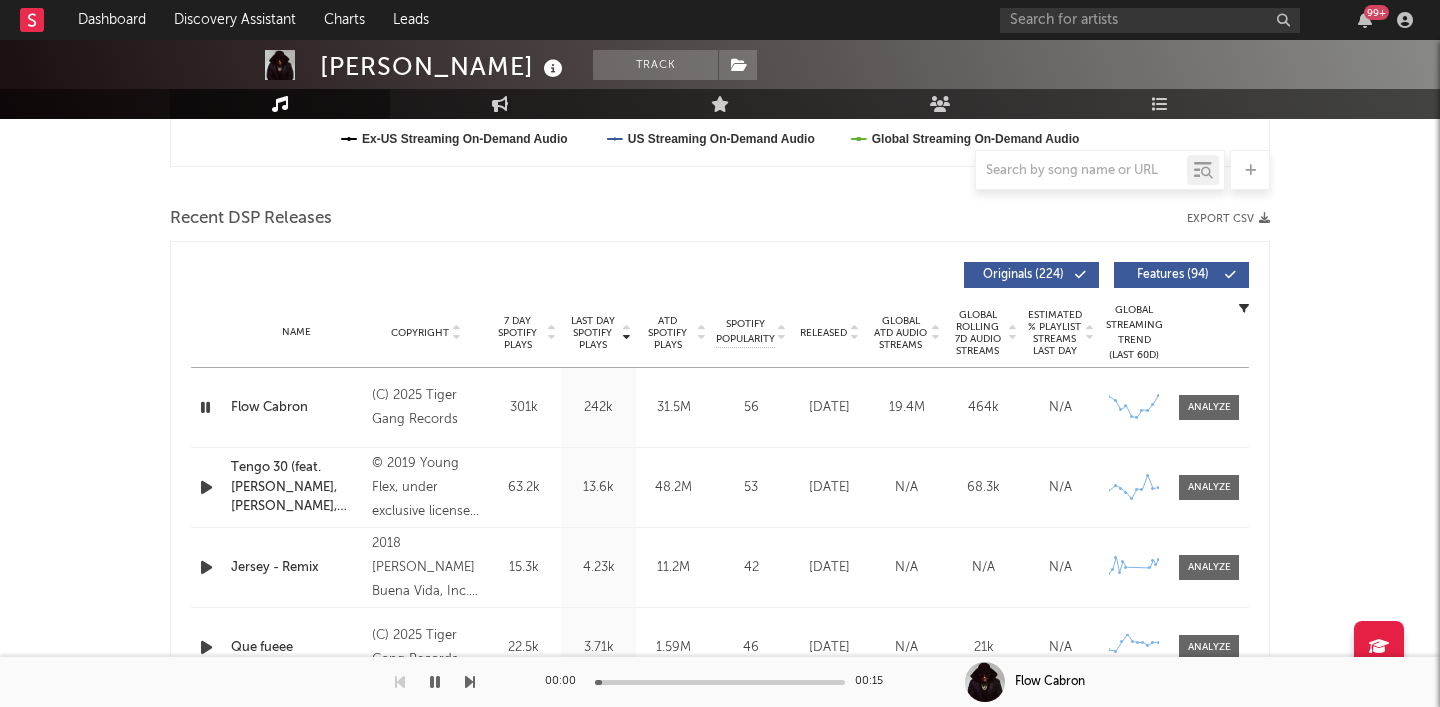 scroll, scrollTop: 683, scrollLeft: 0, axis: vertical 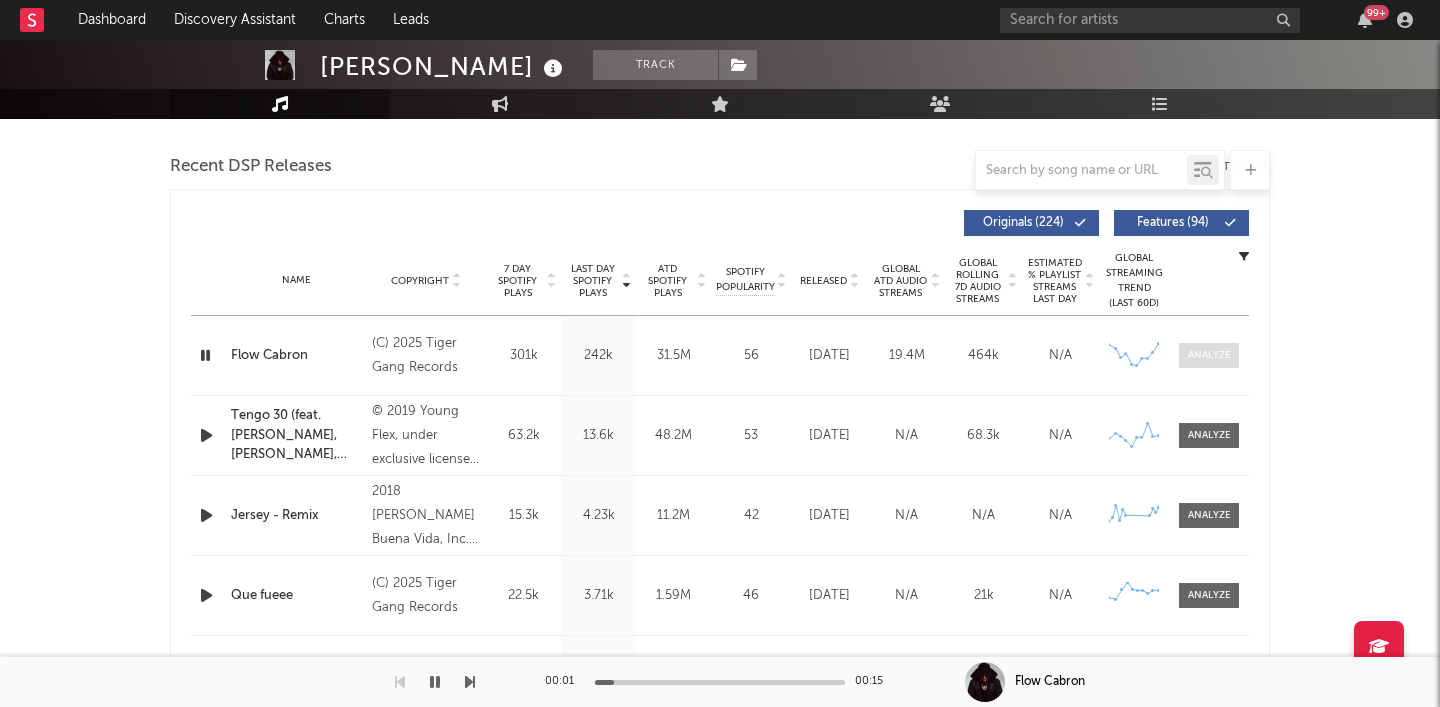 click at bounding box center (1209, 355) 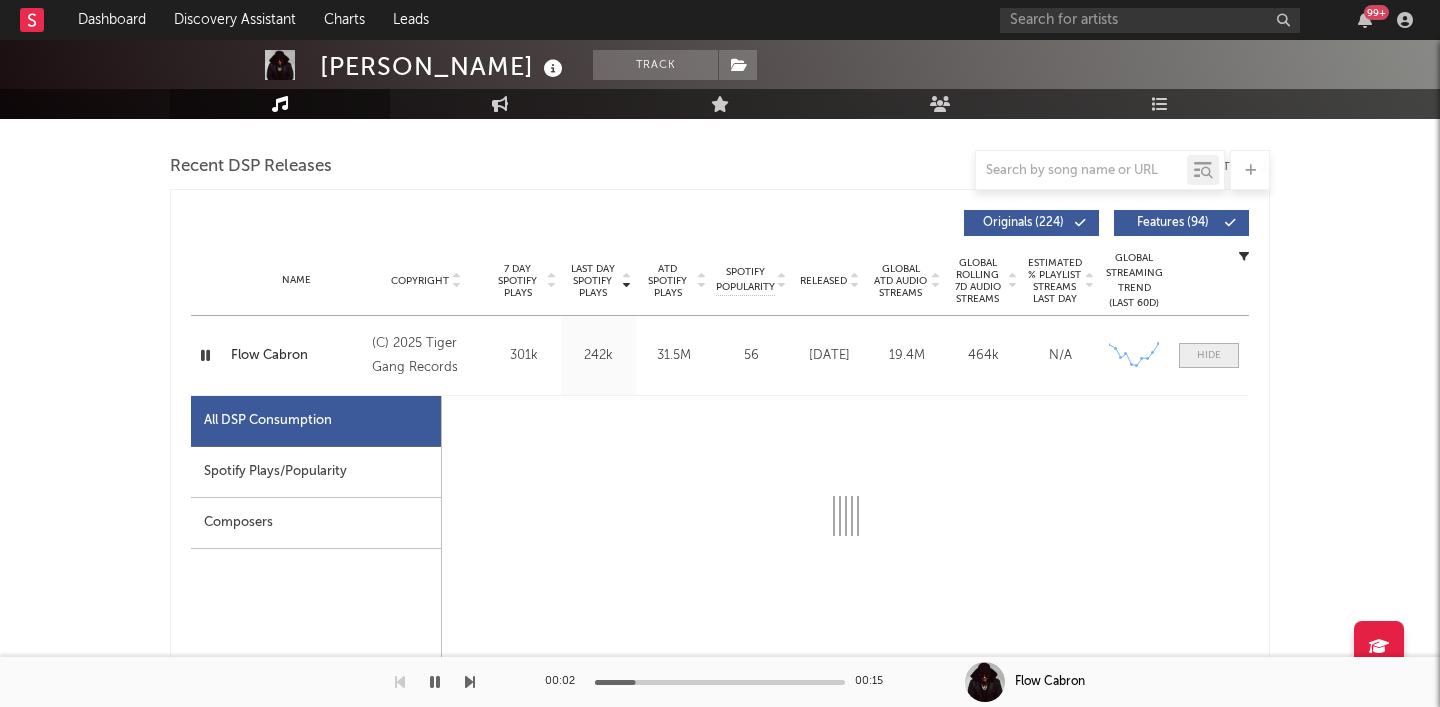 select on "6m" 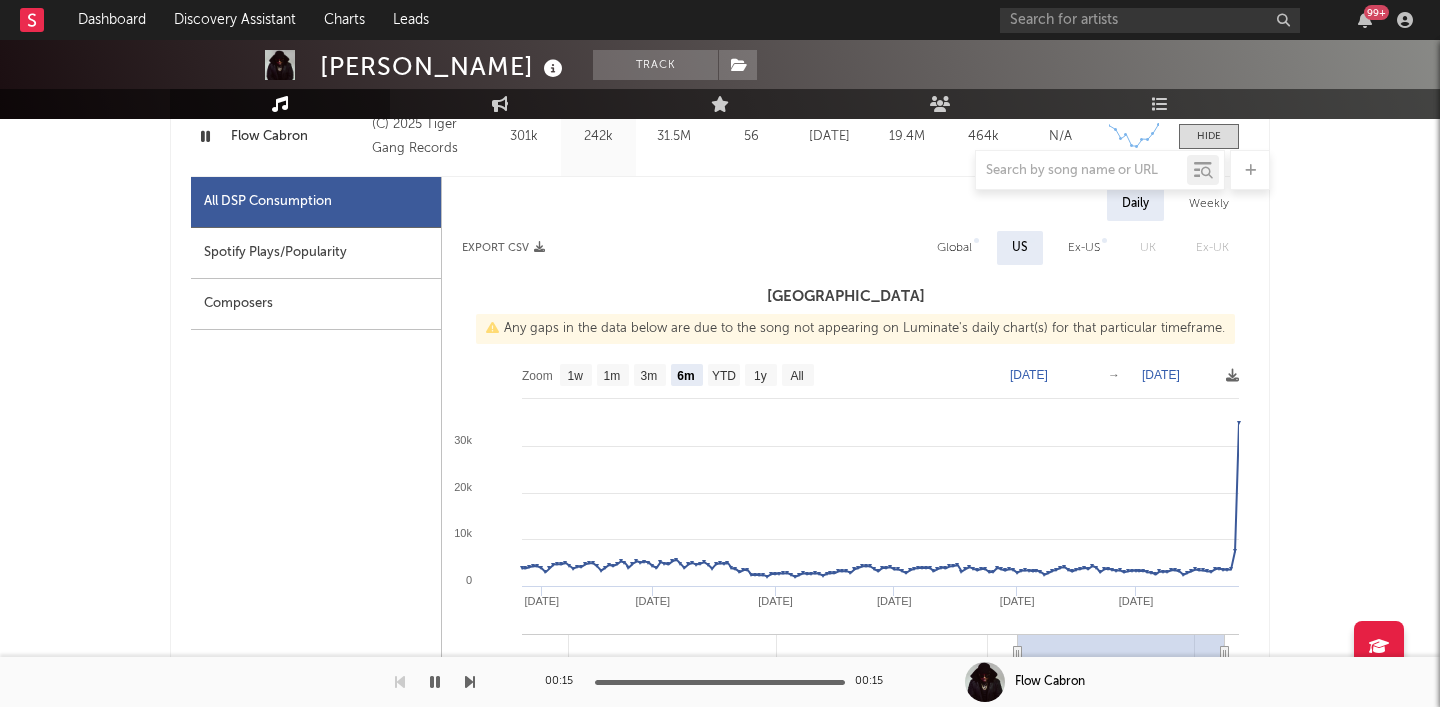 scroll, scrollTop: 928, scrollLeft: 0, axis: vertical 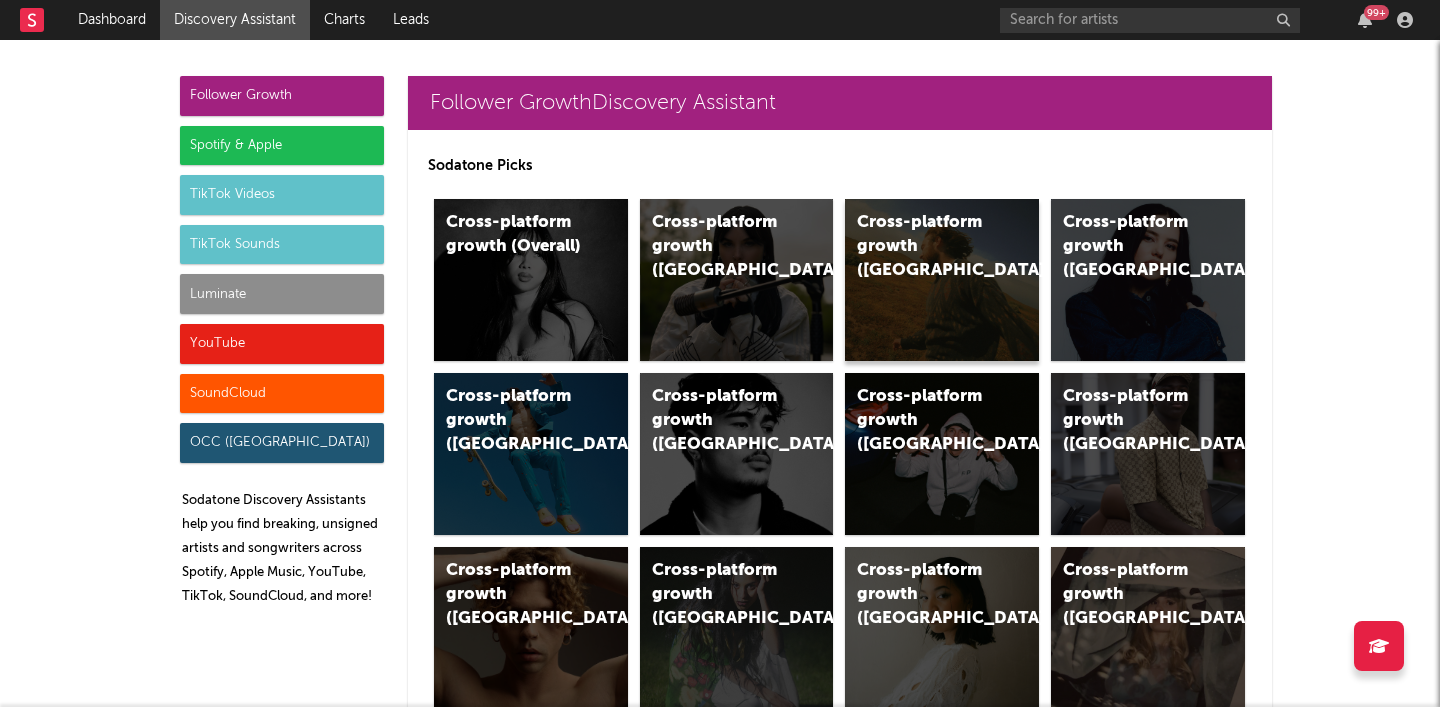 click on "Cross-platform growth ([GEOGRAPHIC_DATA])" at bounding box center (942, 280) 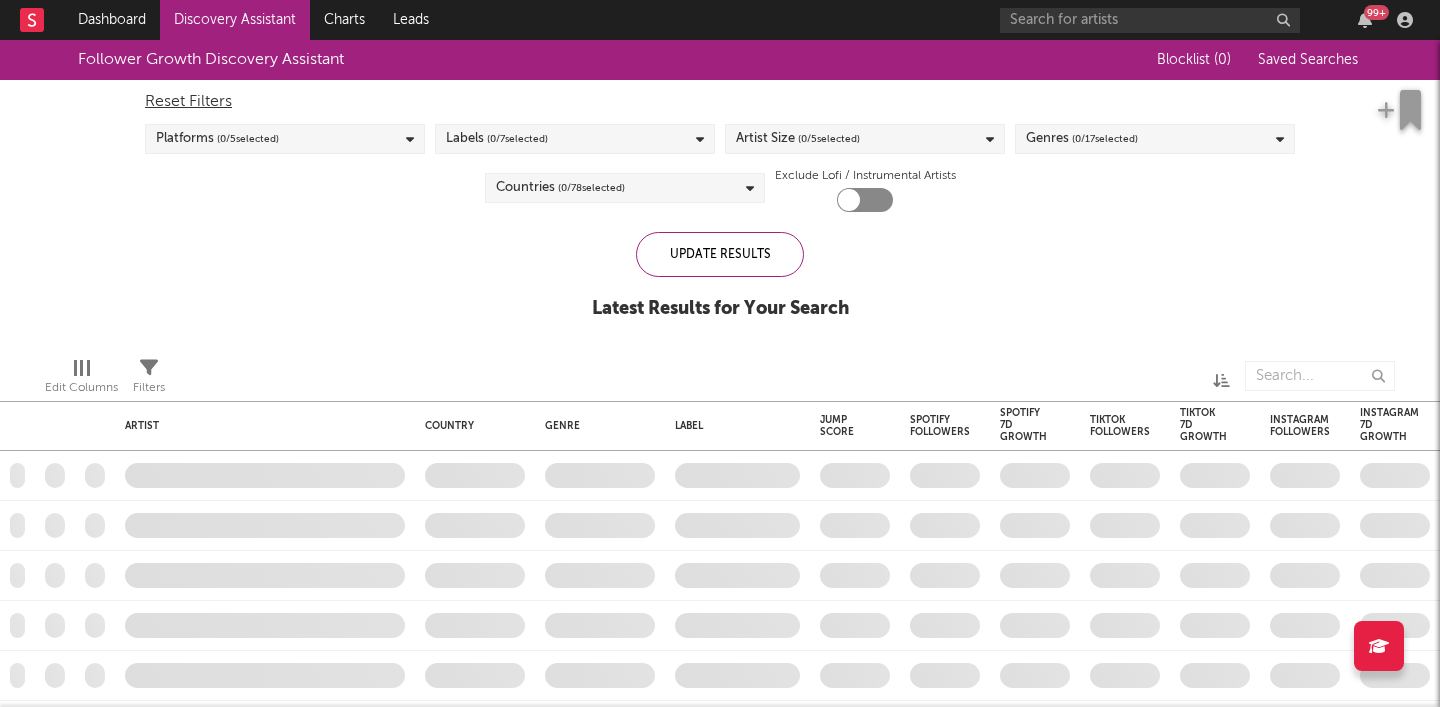 checkbox on "true" 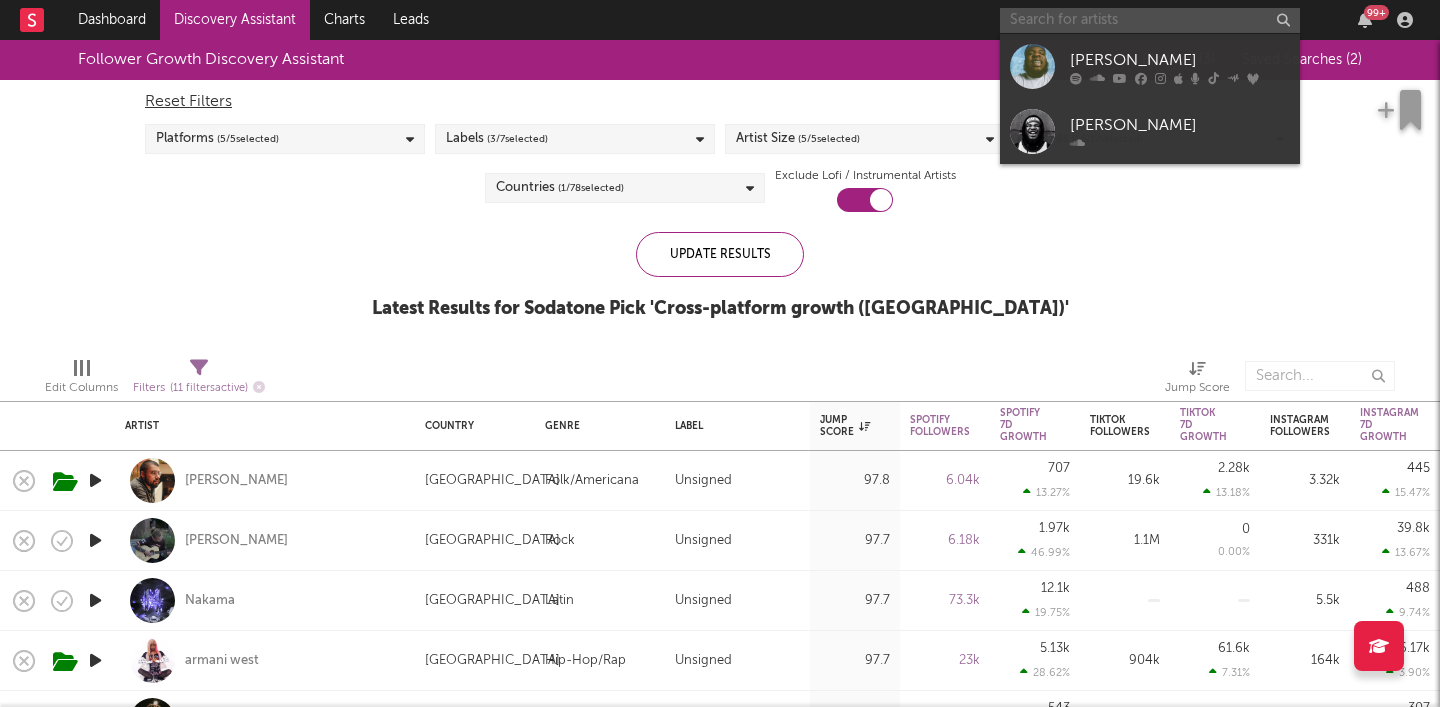 click at bounding box center (1150, 20) 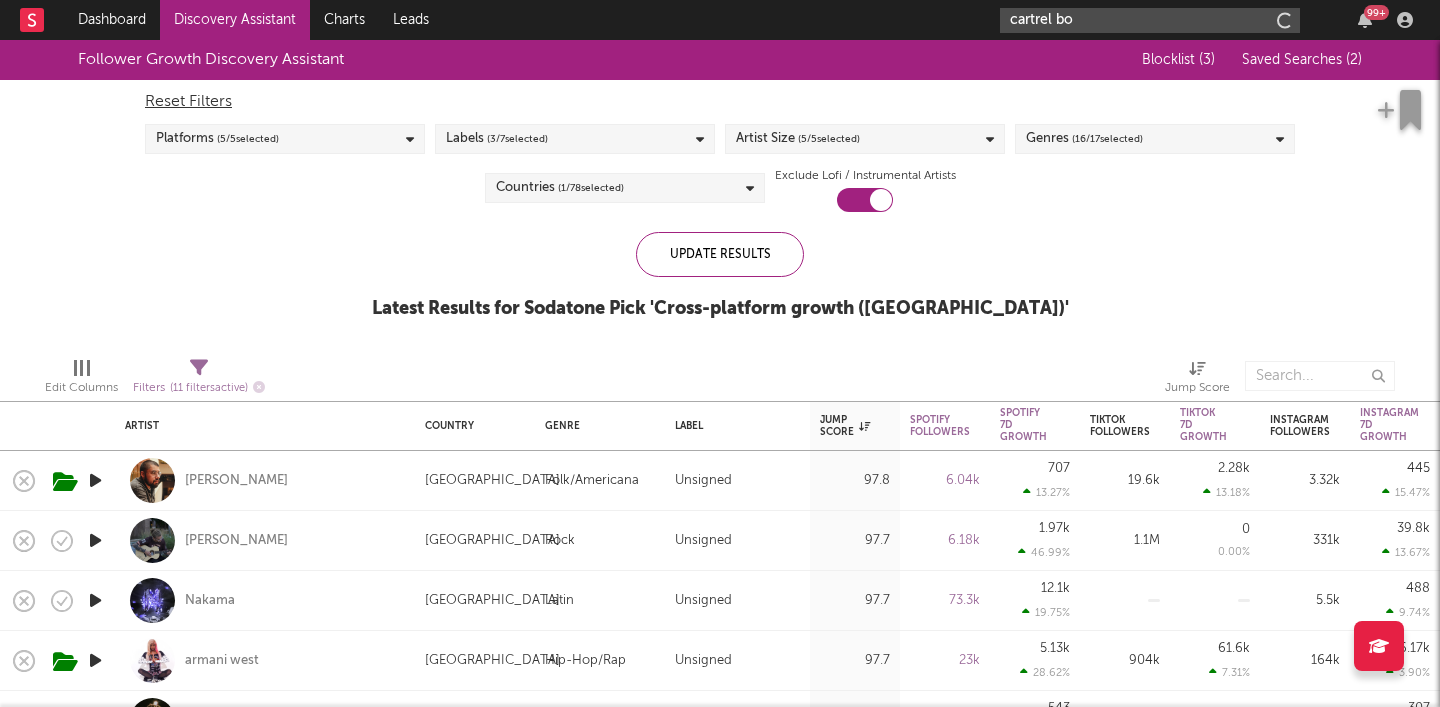 type on "cartrel bo" 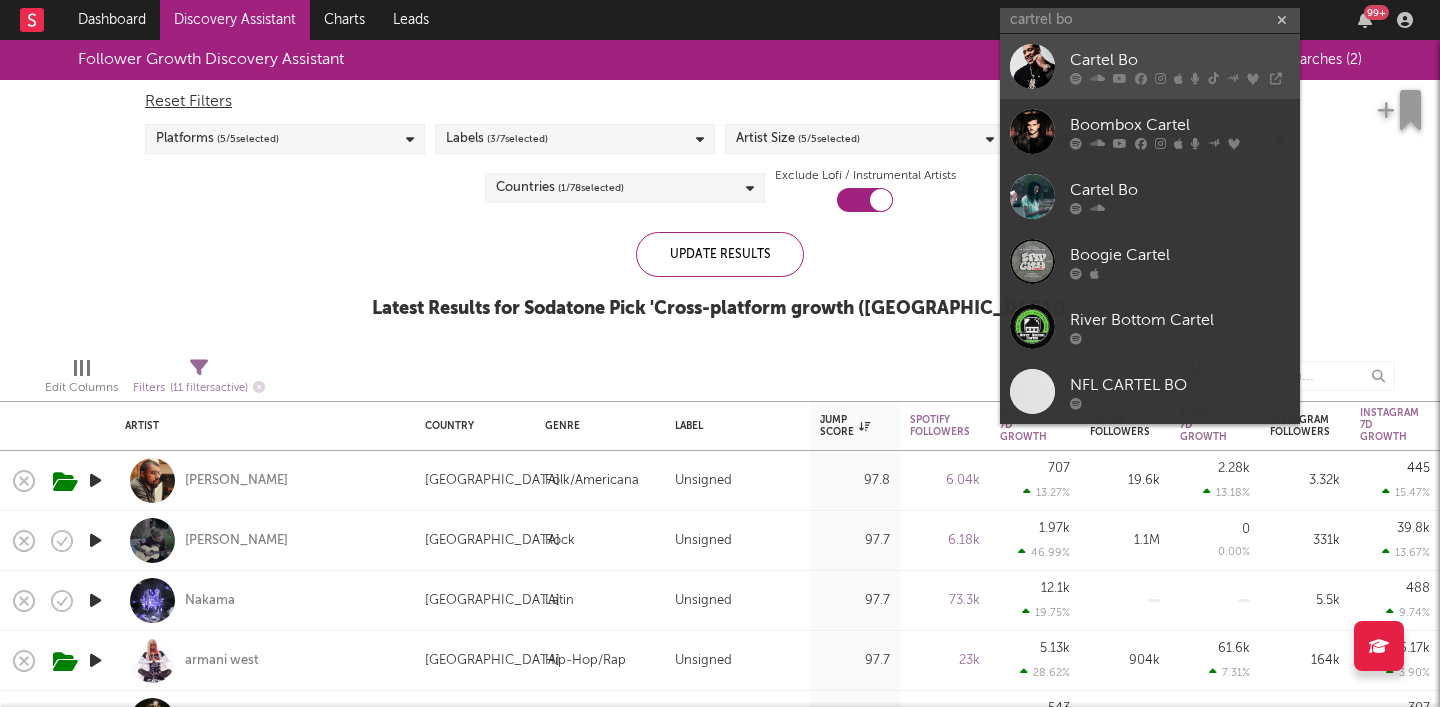 click on "Cartel Bo" at bounding box center [1180, 60] 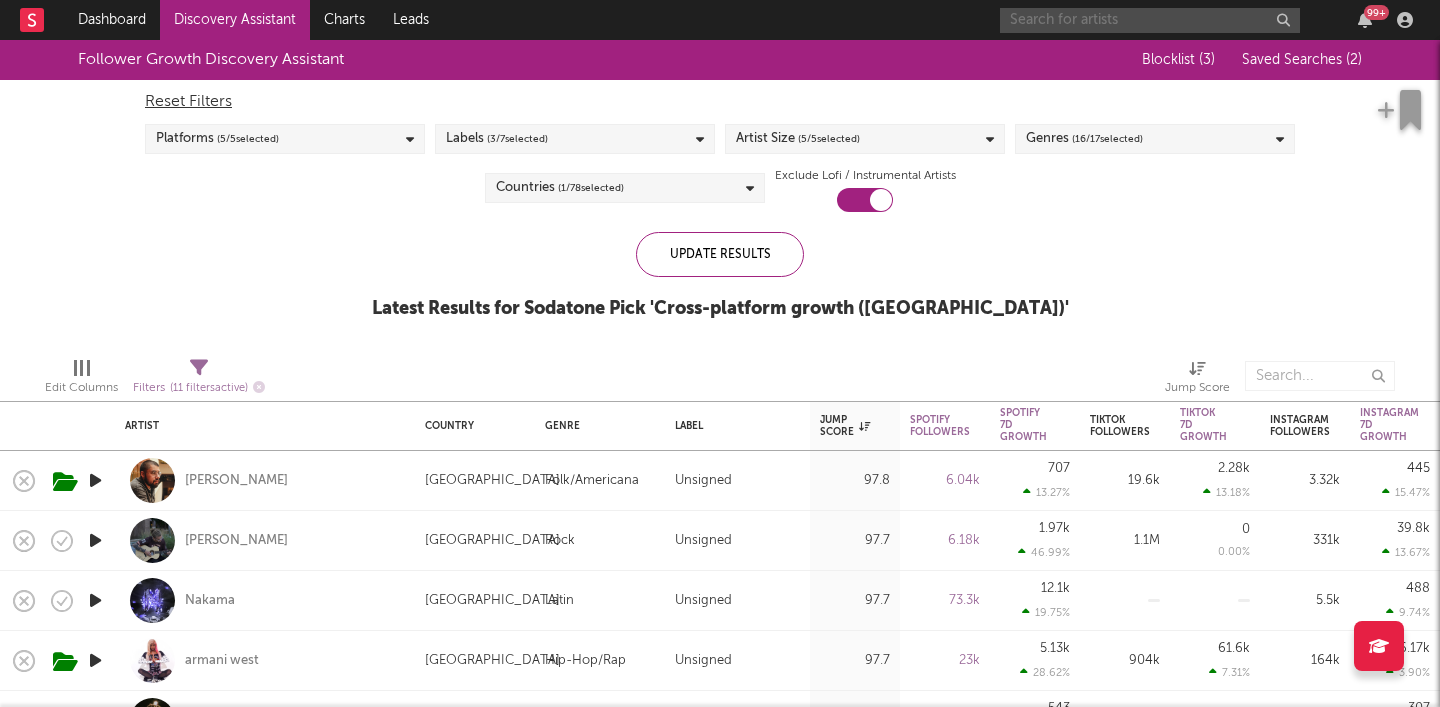 click at bounding box center (1150, 20) 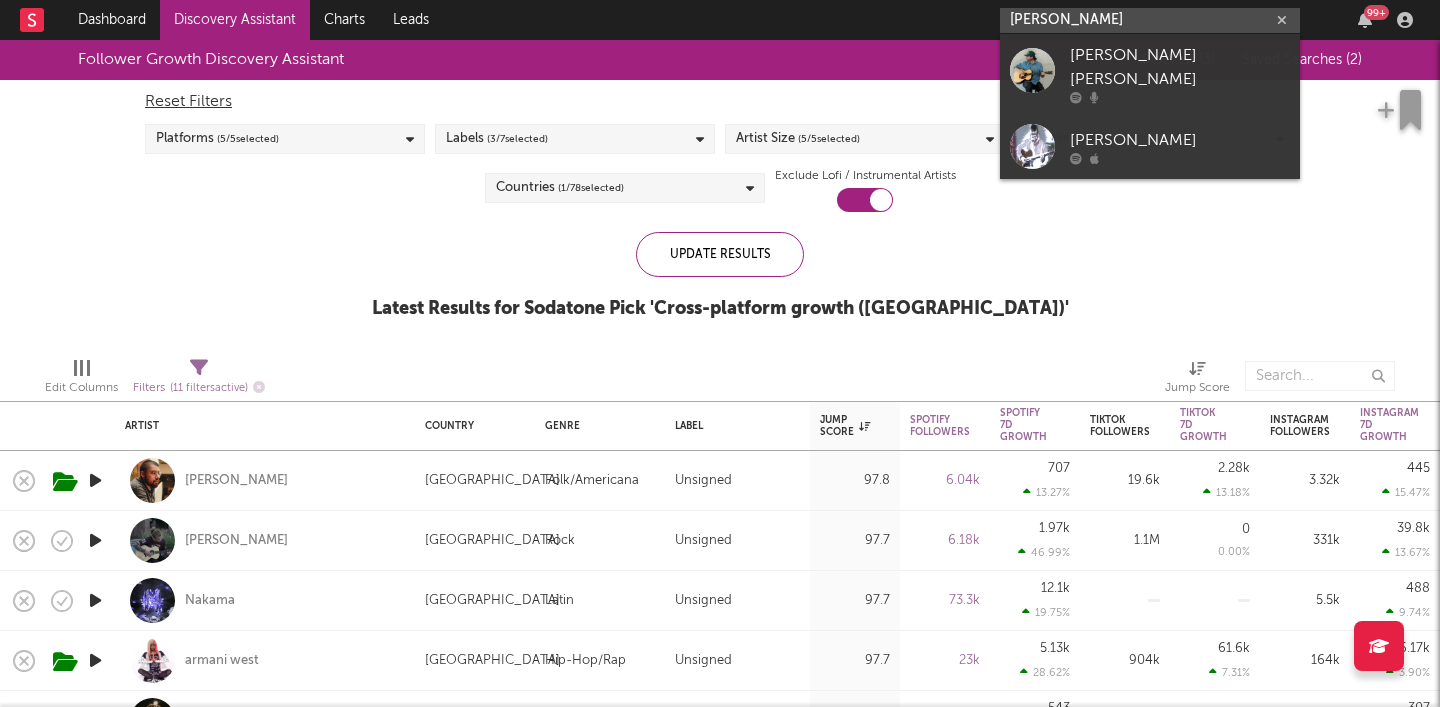 click on "[PERSON_NAME]" at bounding box center (1150, 20) 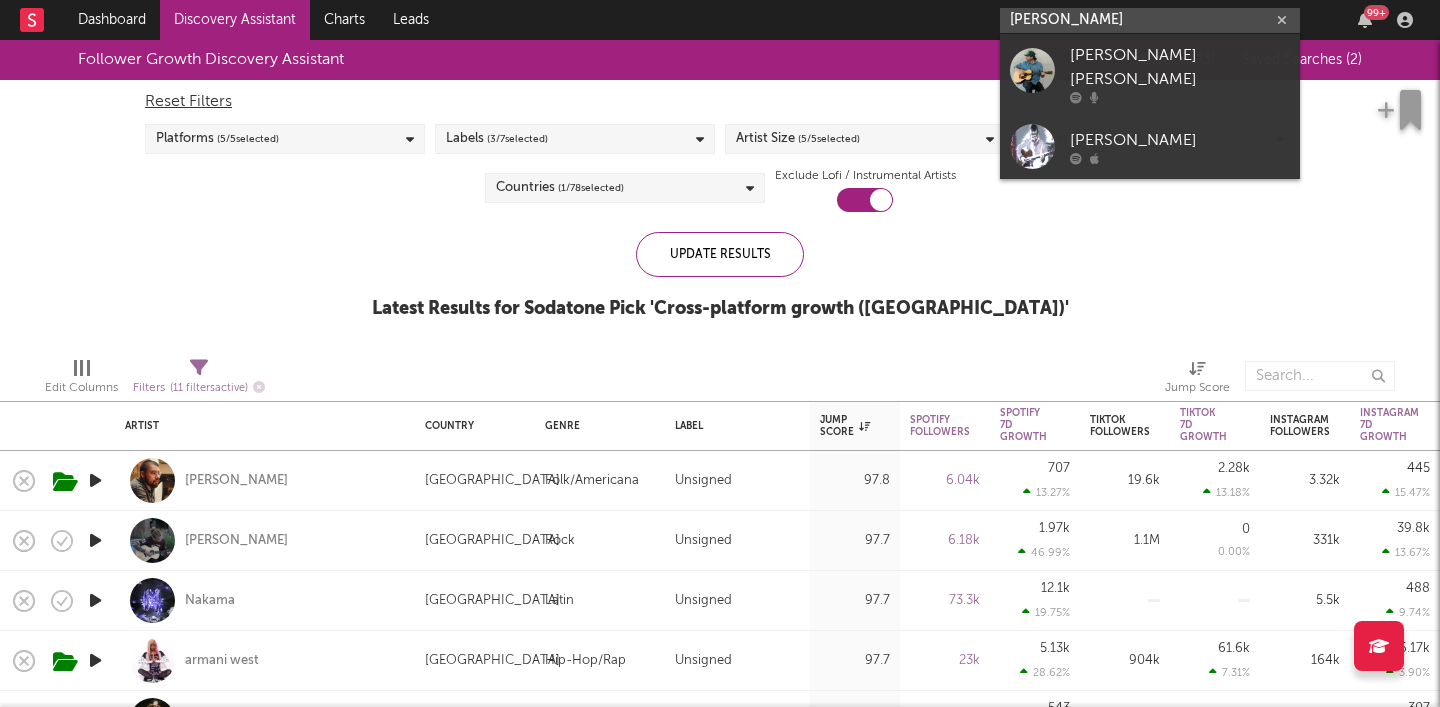 click on "ryan roberts" at bounding box center [1150, 20] 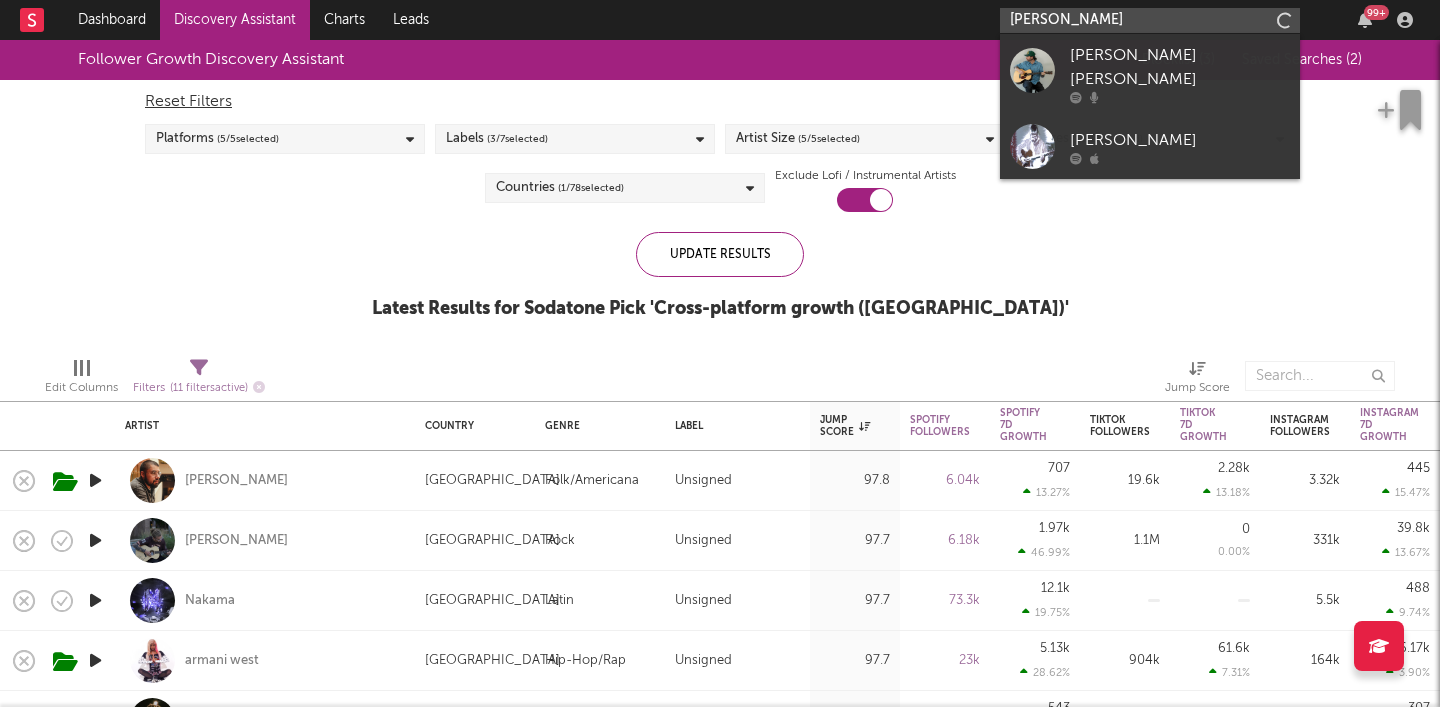 type on "ruby roberts" 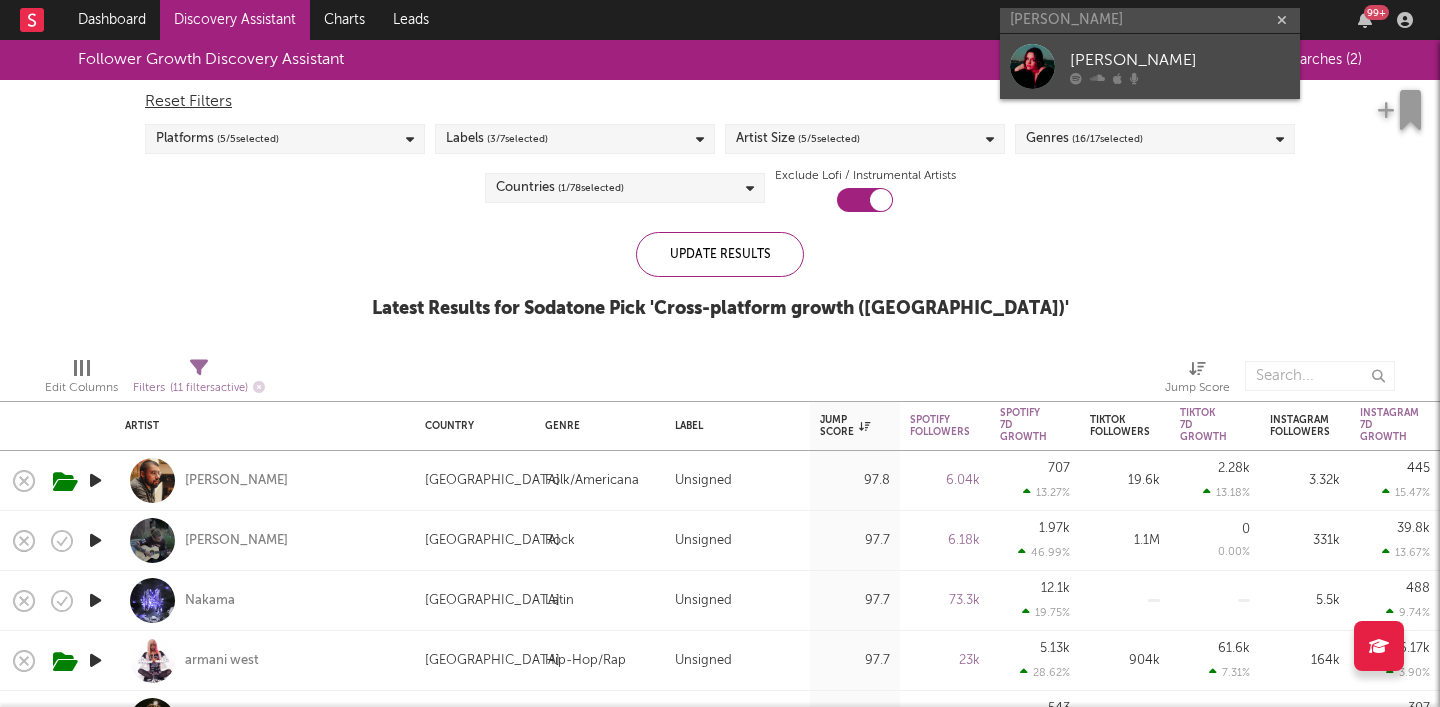 click on "Ruby Roberts" at bounding box center [1180, 60] 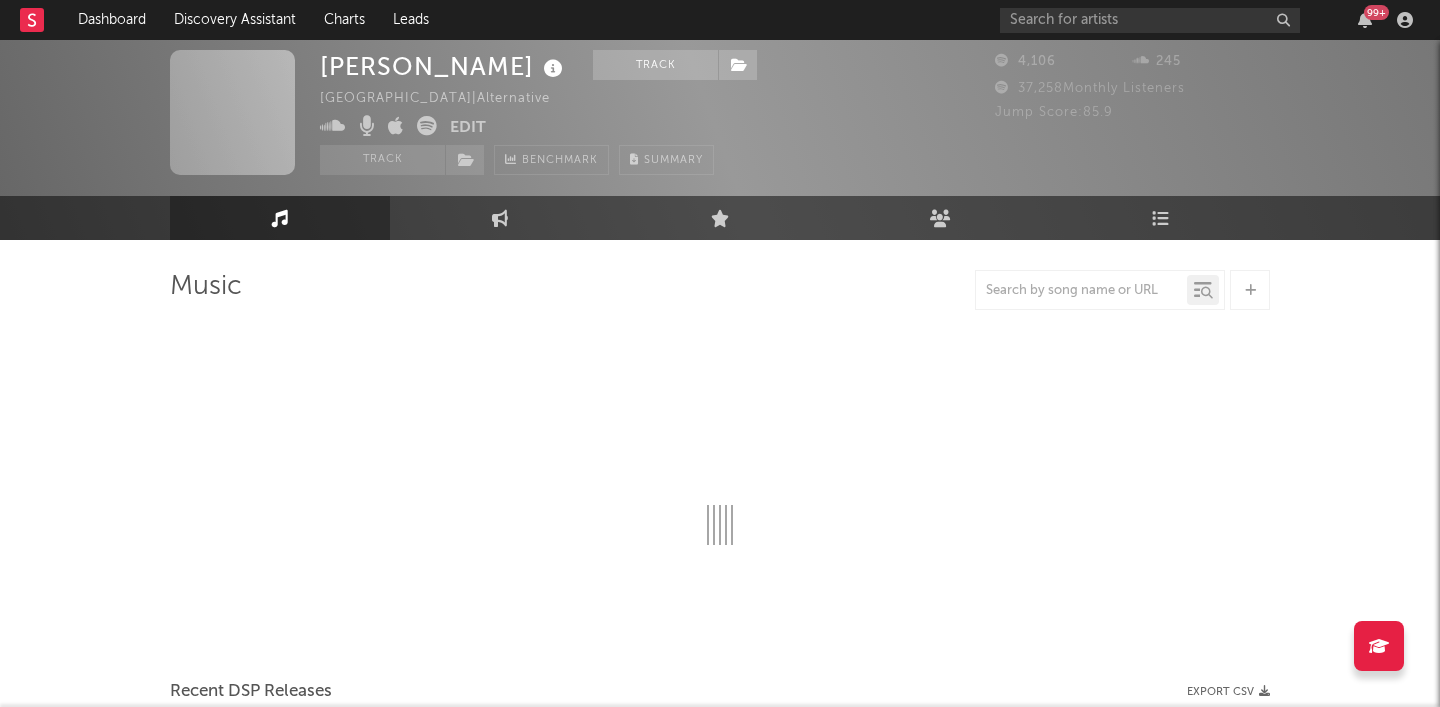 select on "1w" 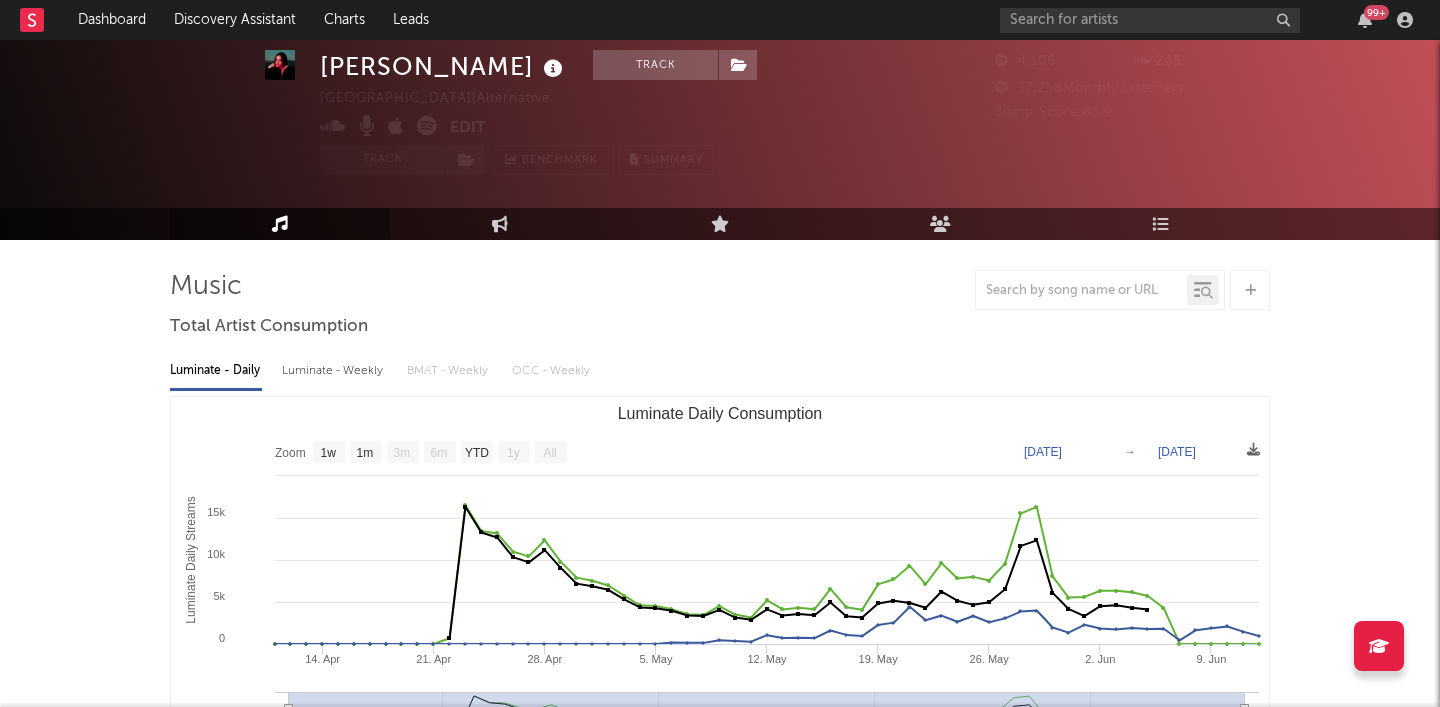 scroll, scrollTop: 54, scrollLeft: 0, axis: vertical 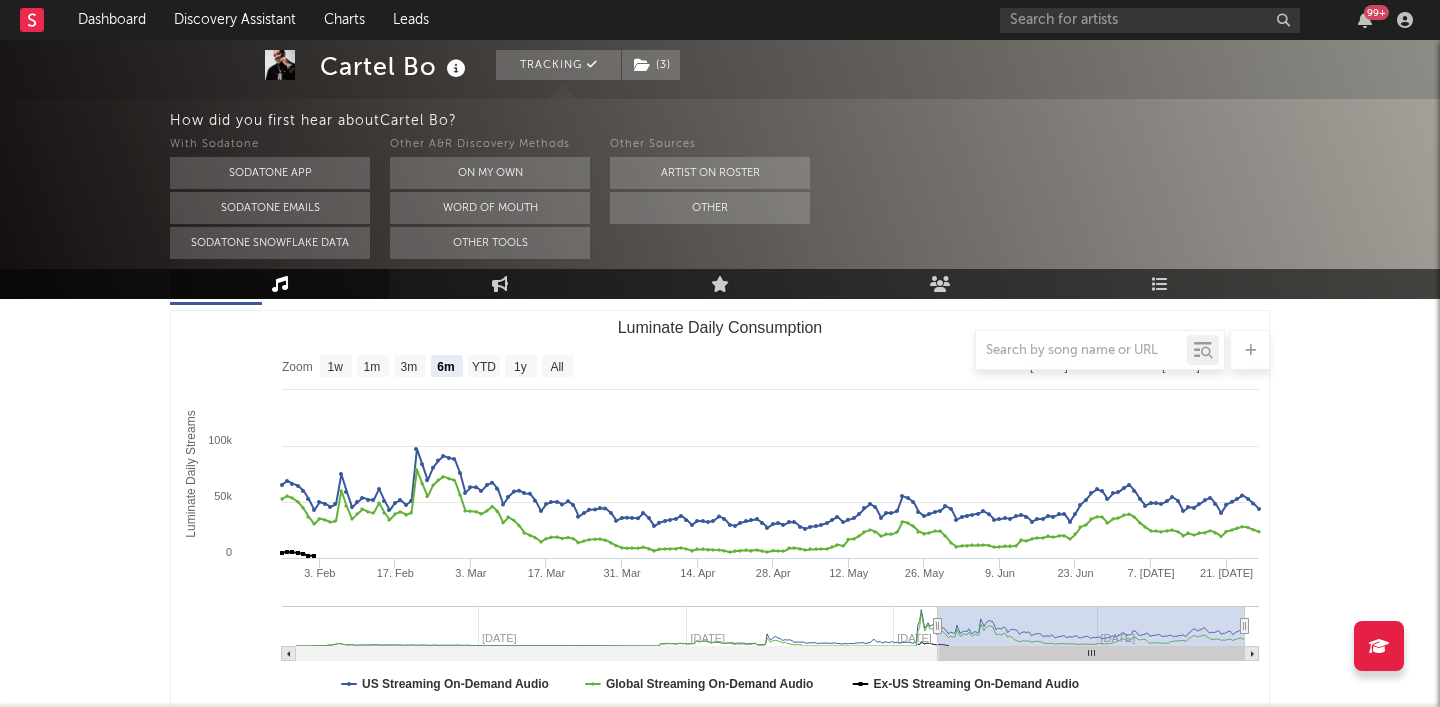 click at bounding box center (720, 350) 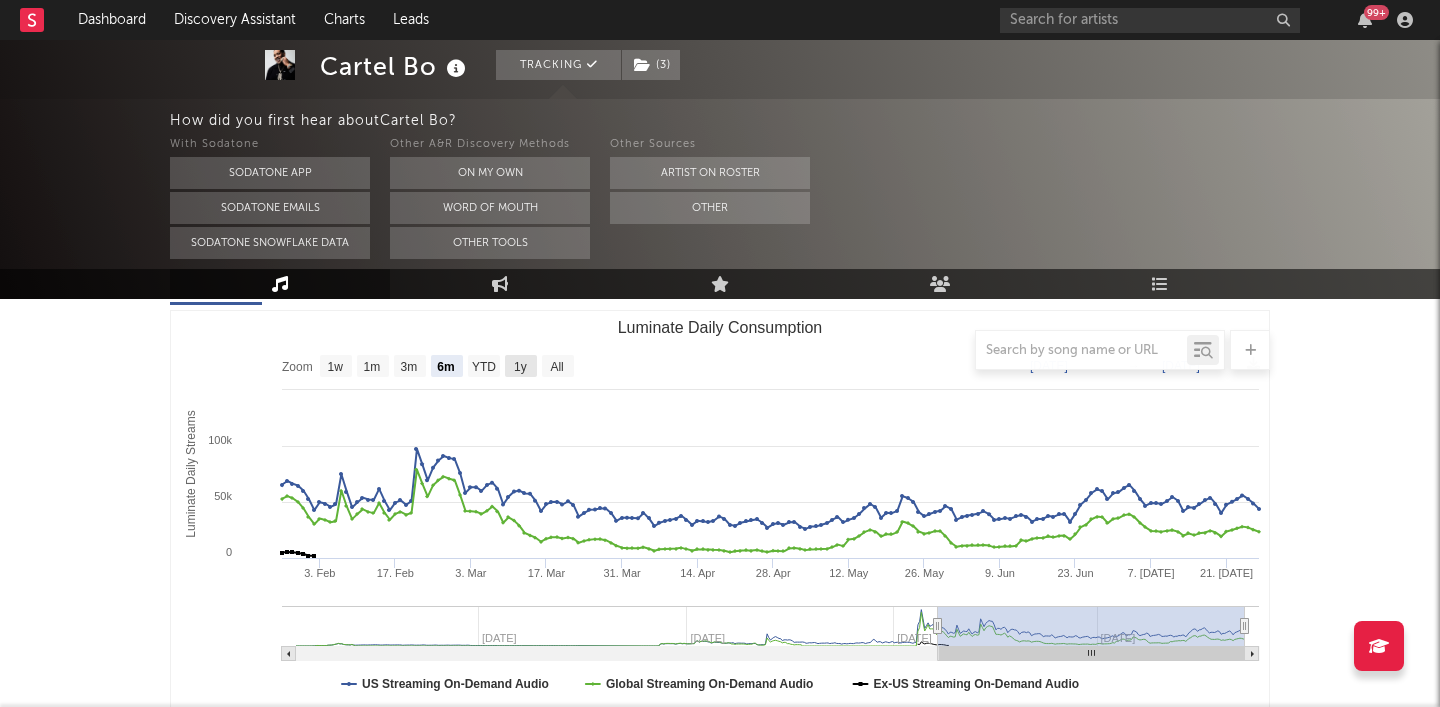 click on "1y" 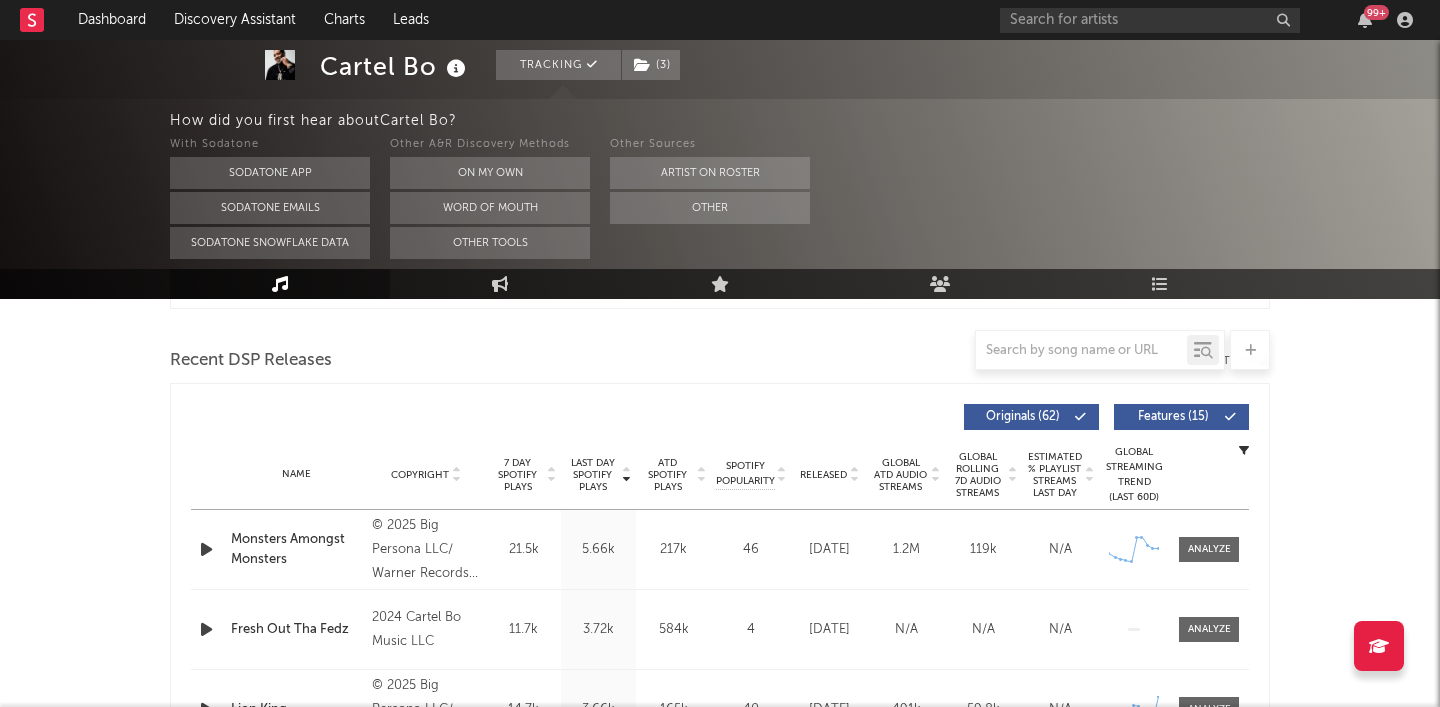 scroll, scrollTop: 731, scrollLeft: 0, axis: vertical 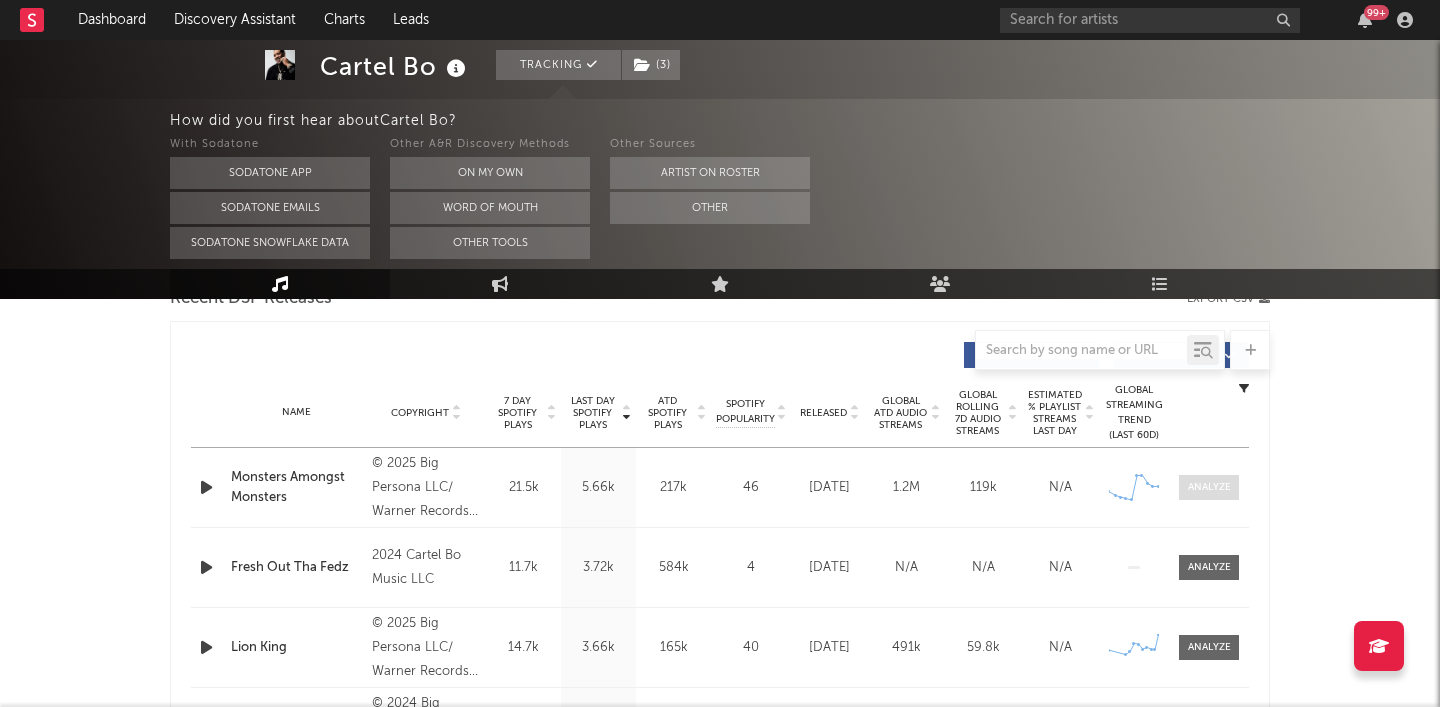click at bounding box center [1209, 487] 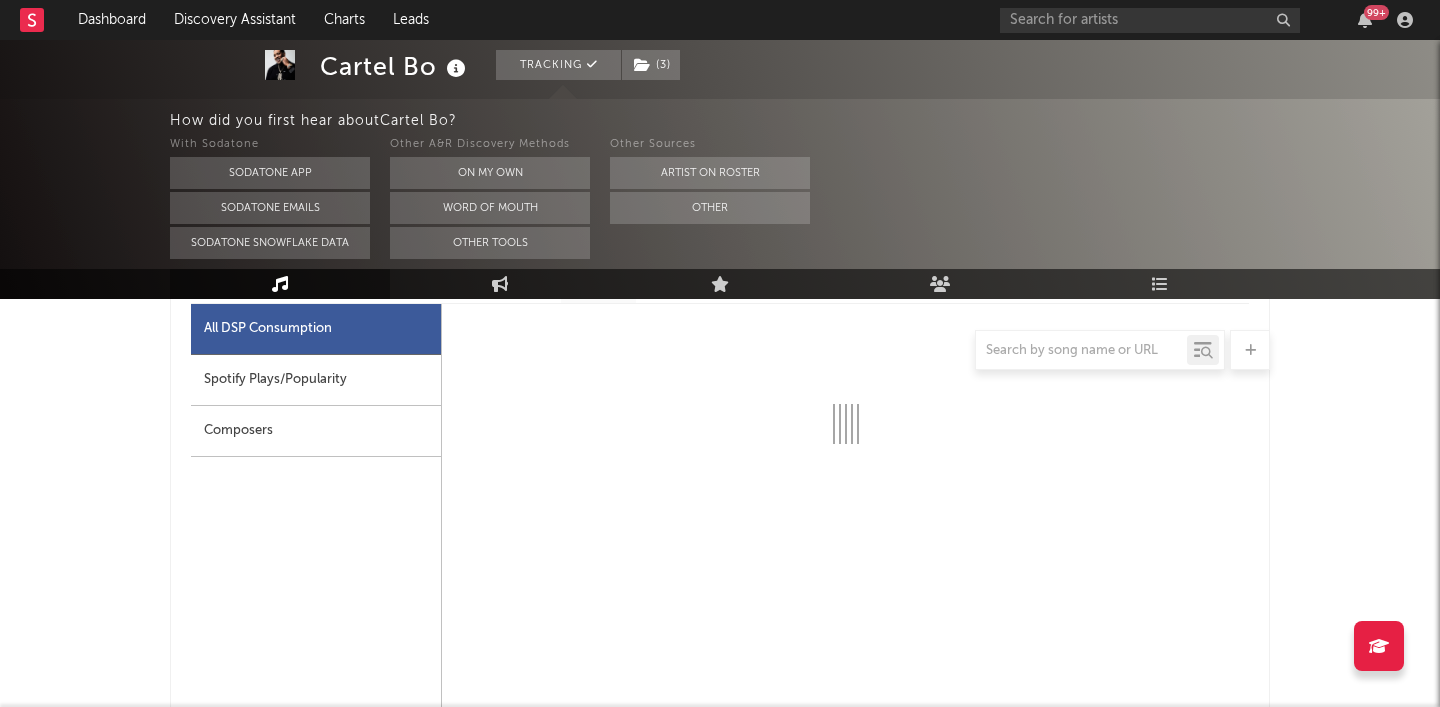 scroll, scrollTop: 962, scrollLeft: 0, axis: vertical 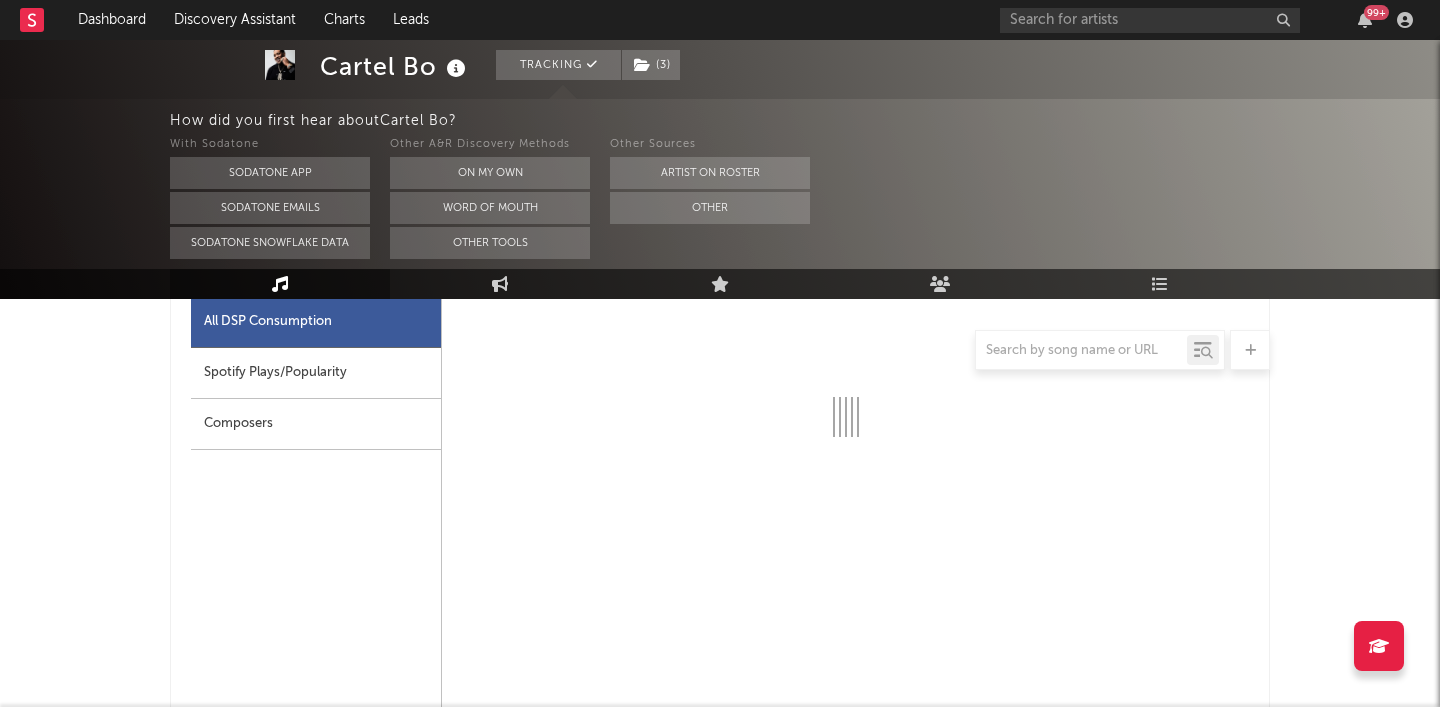 select on "1w" 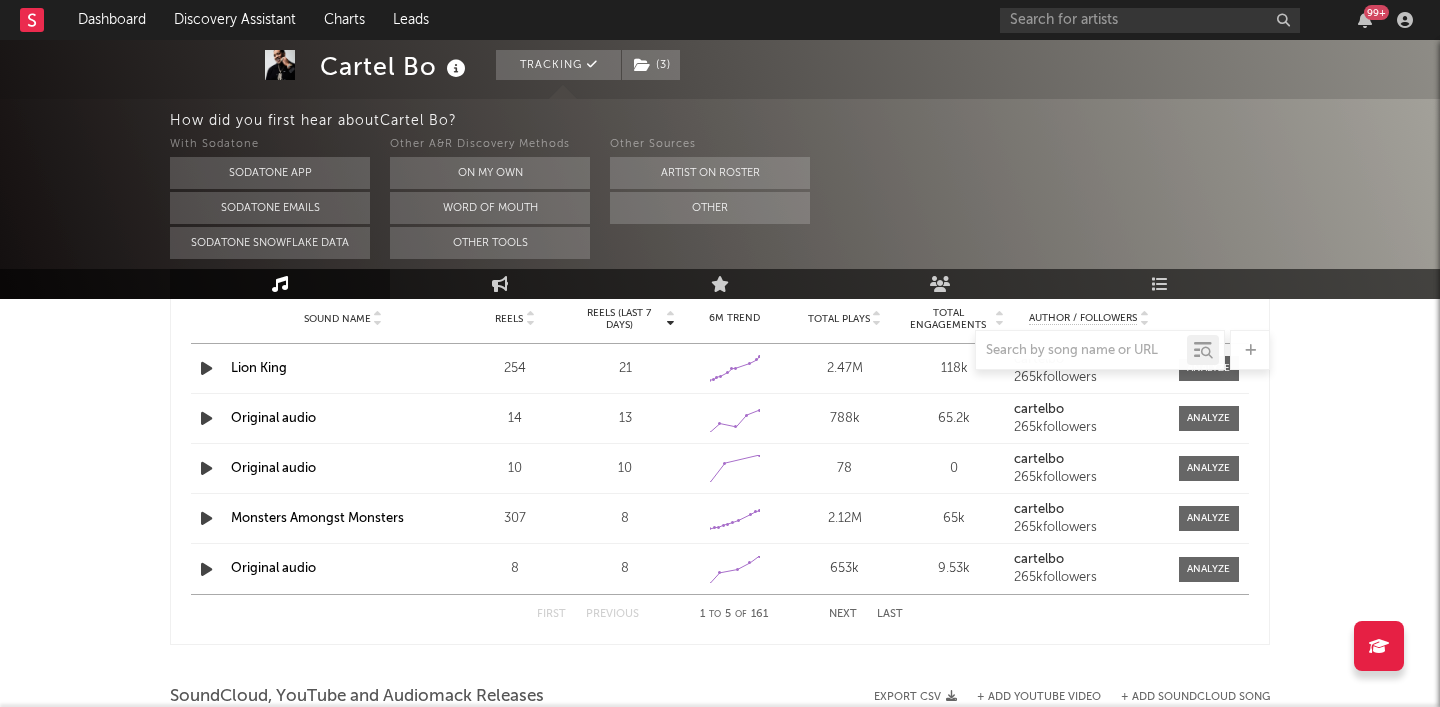 scroll, scrollTop: 2903, scrollLeft: 0, axis: vertical 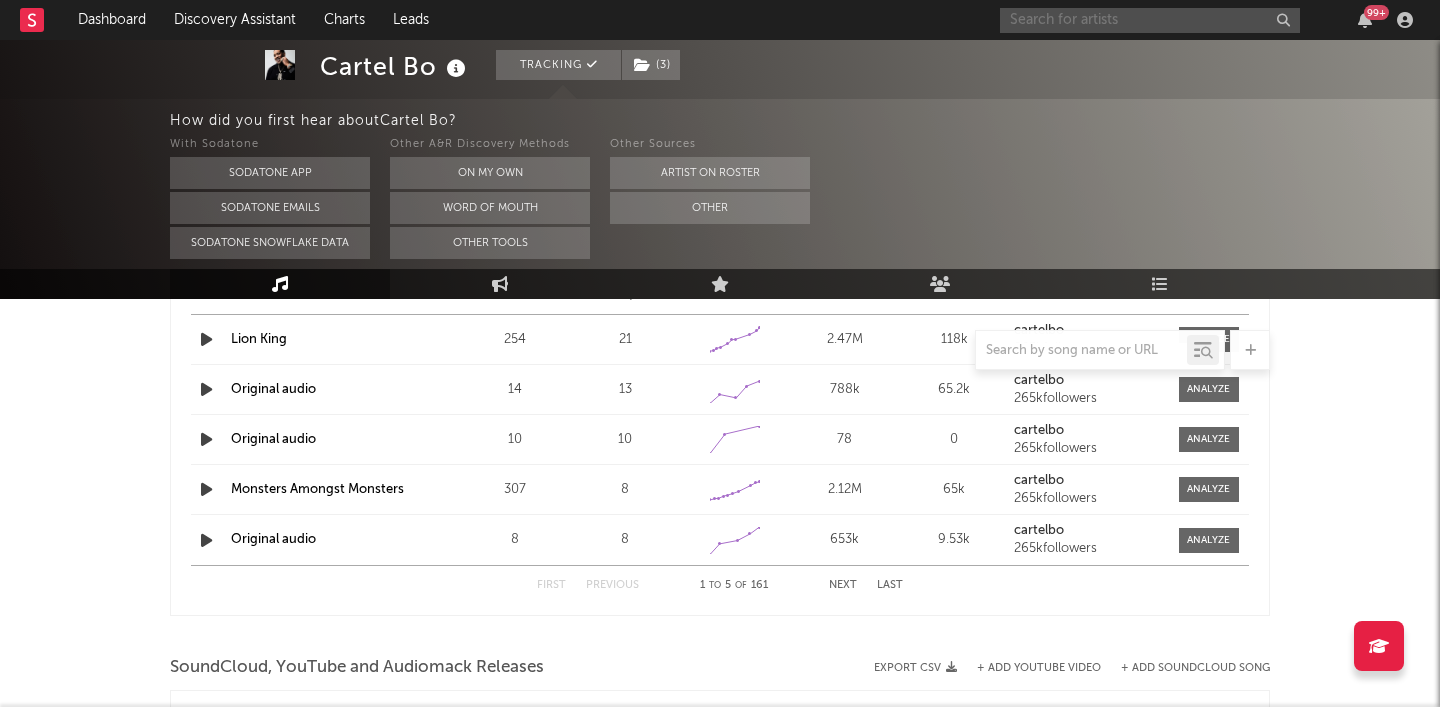 click at bounding box center [1150, 20] 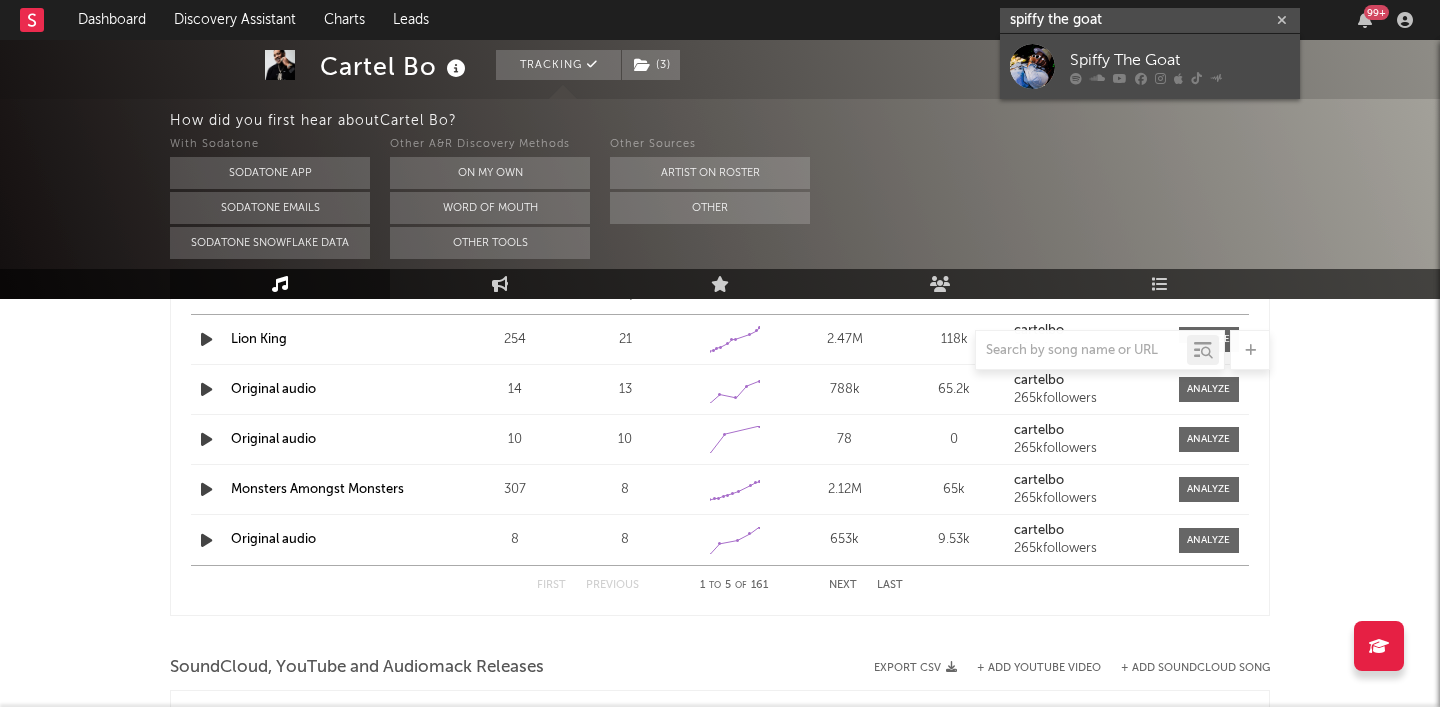 type on "spiffy the goat" 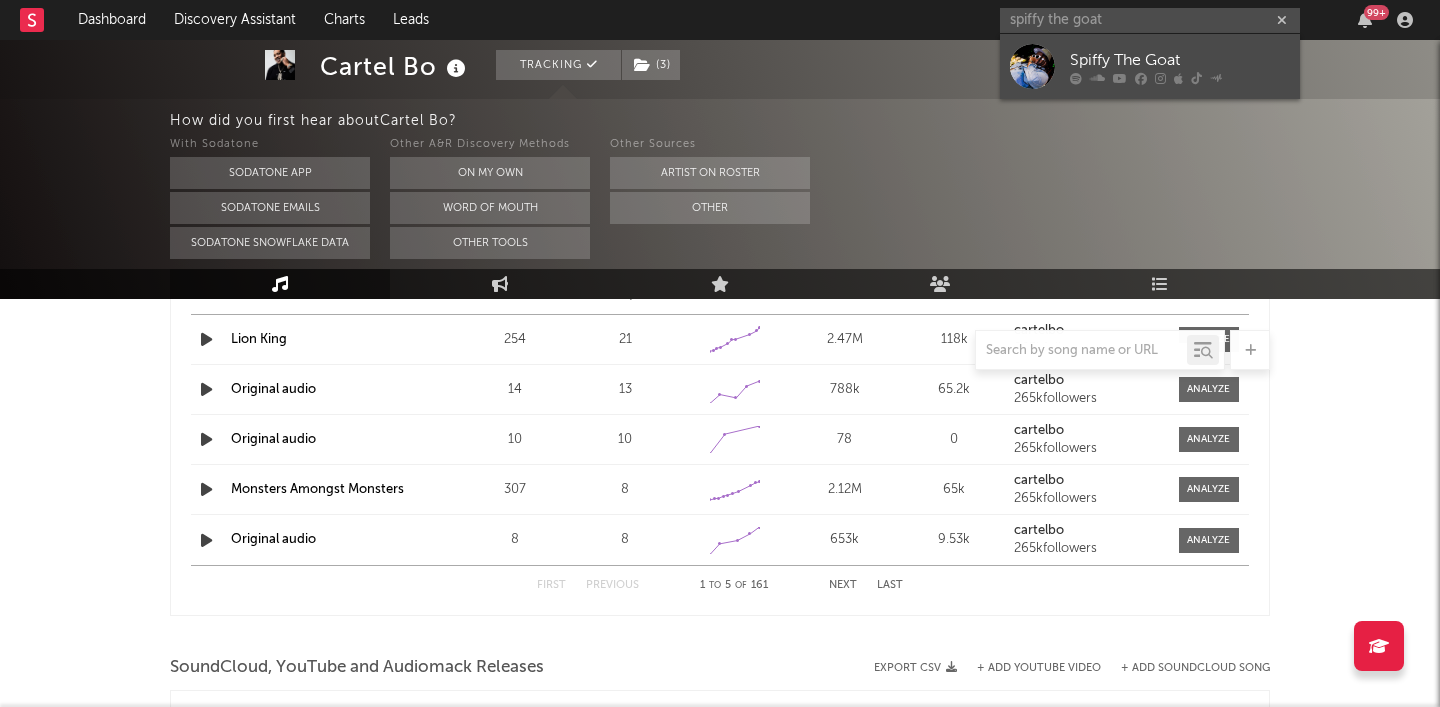 click at bounding box center [1178, 78] 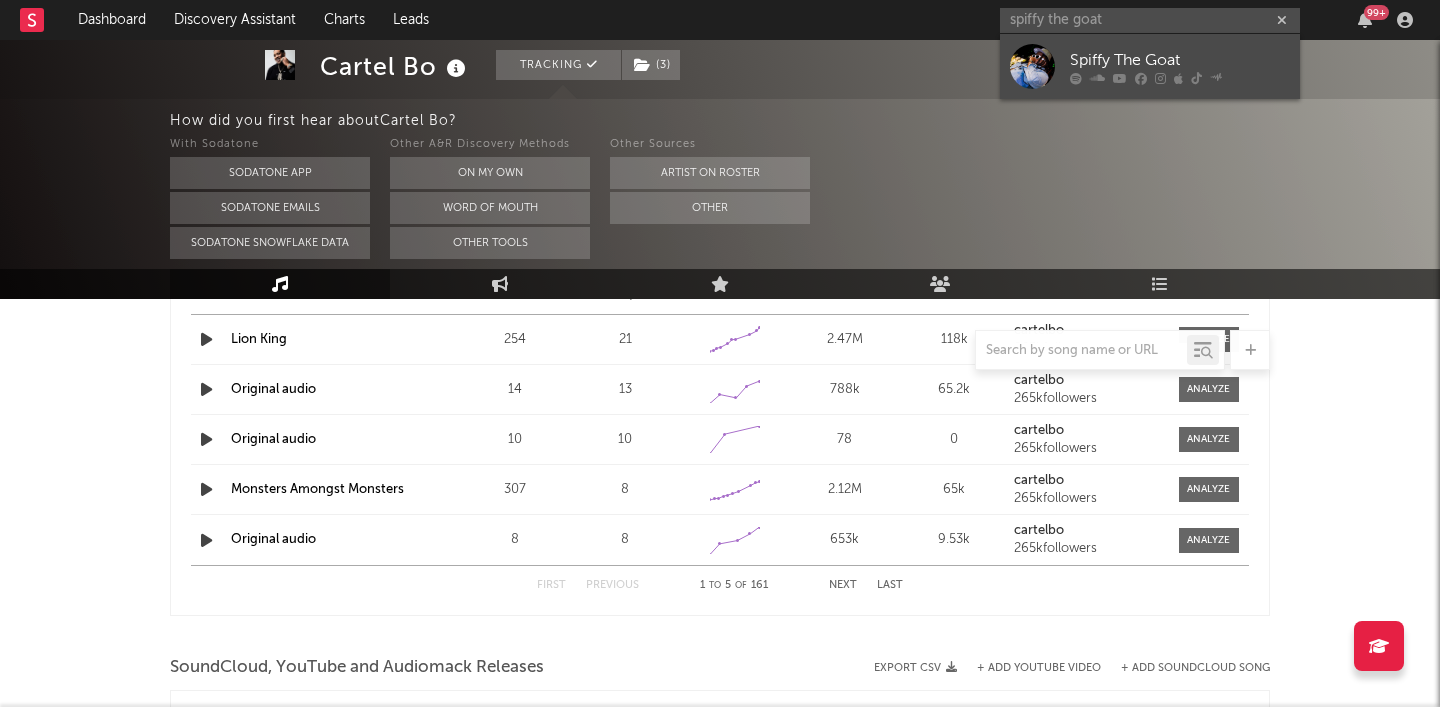 type 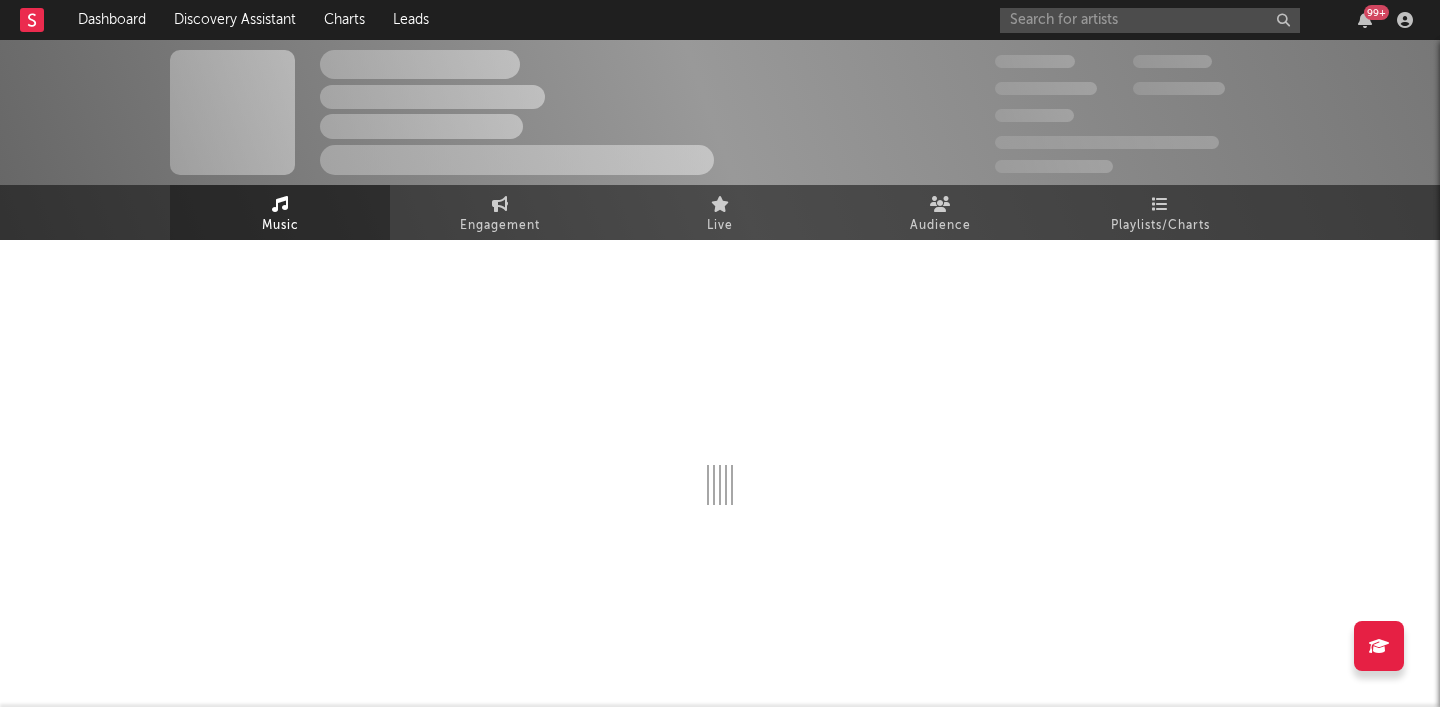 scroll, scrollTop: 0, scrollLeft: 0, axis: both 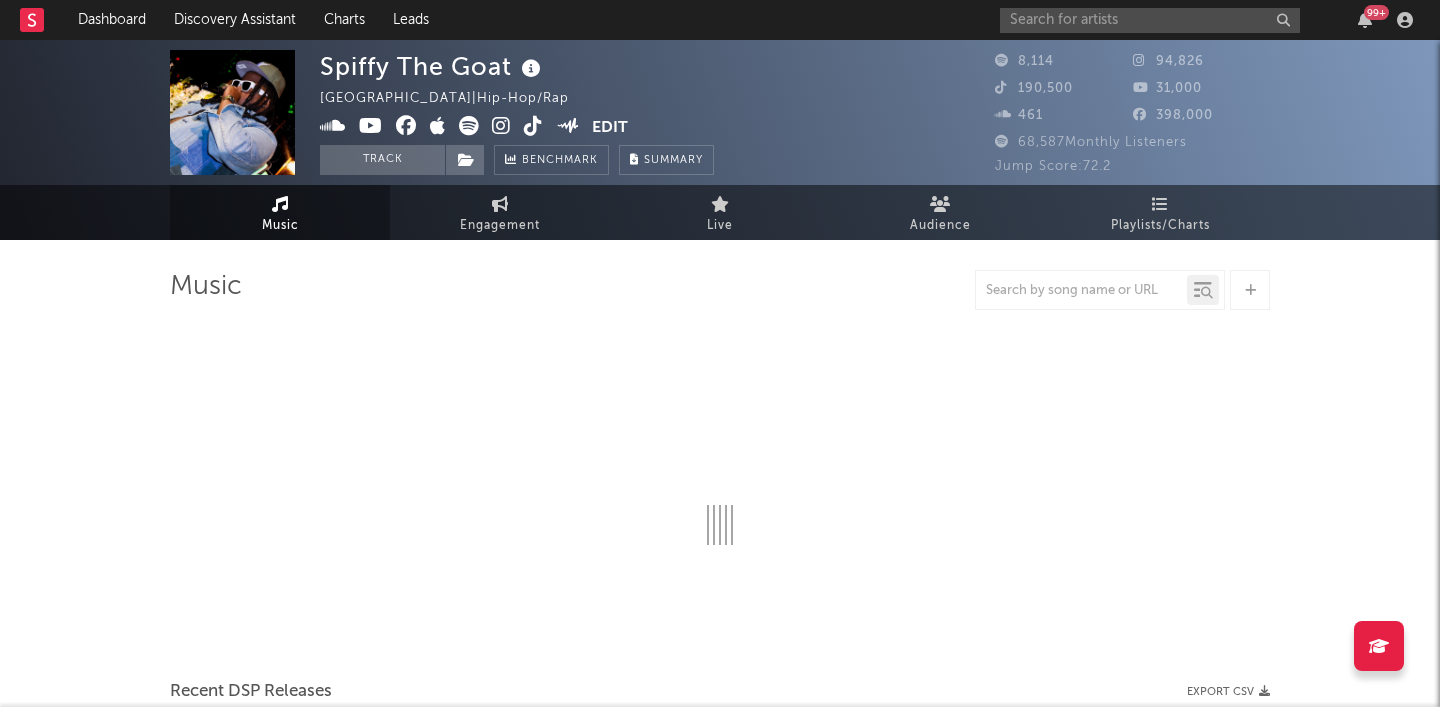 select on "6m" 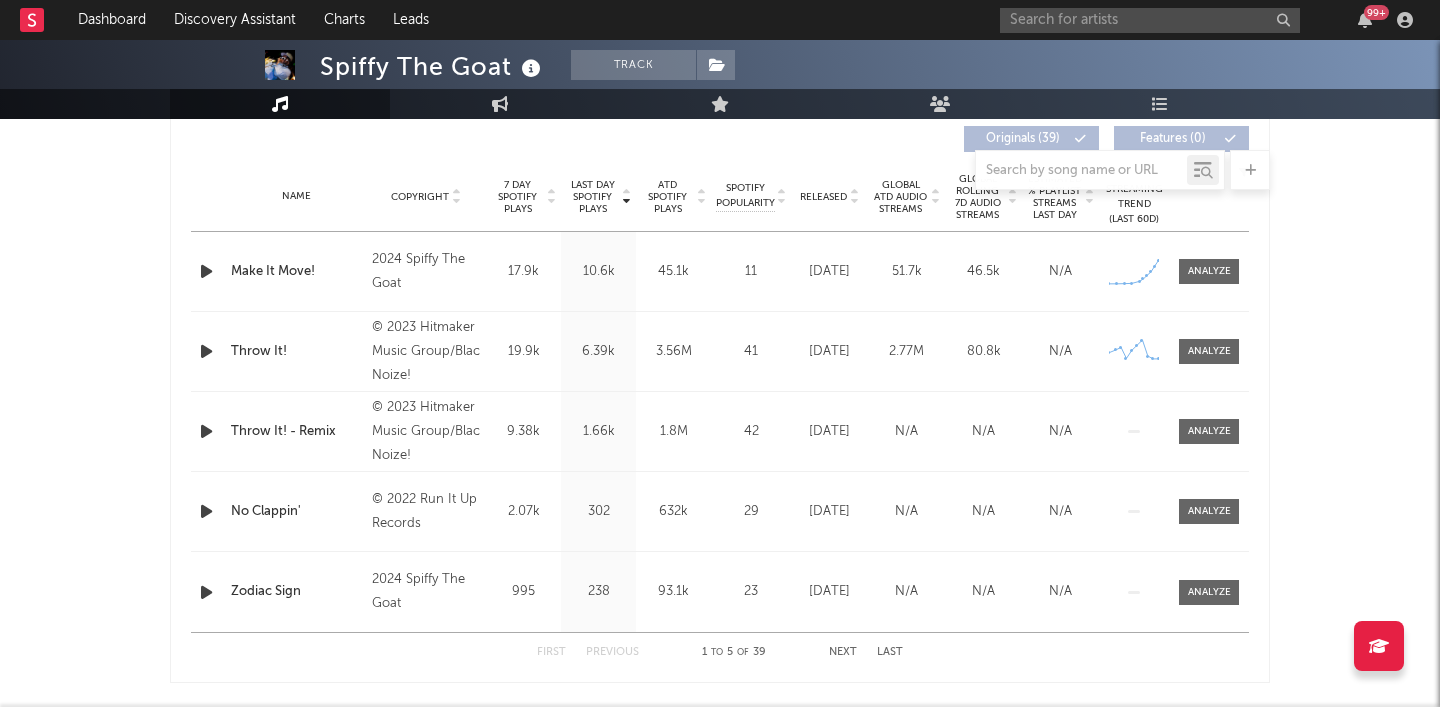 scroll, scrollTop: 771, scrollLeft: 0, axis: vertical 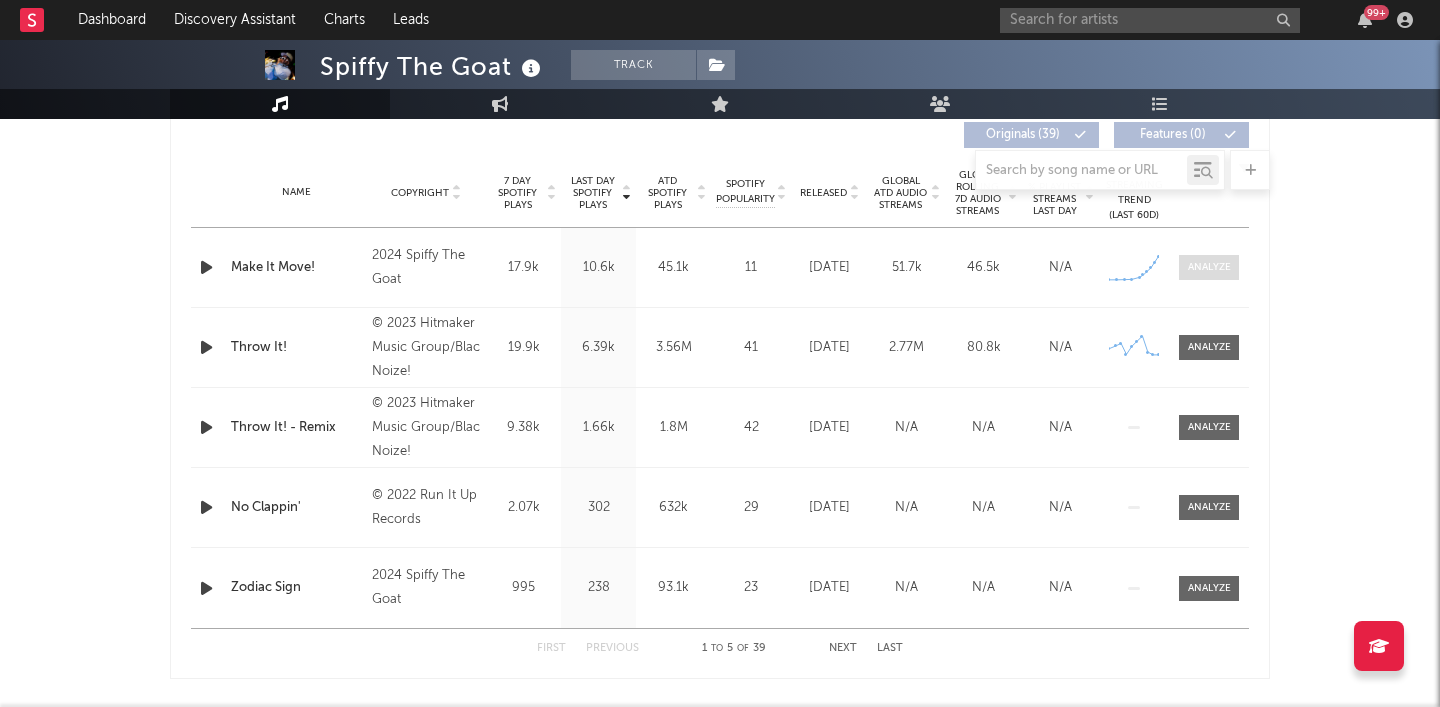 click at bounding box center (1209, 267) 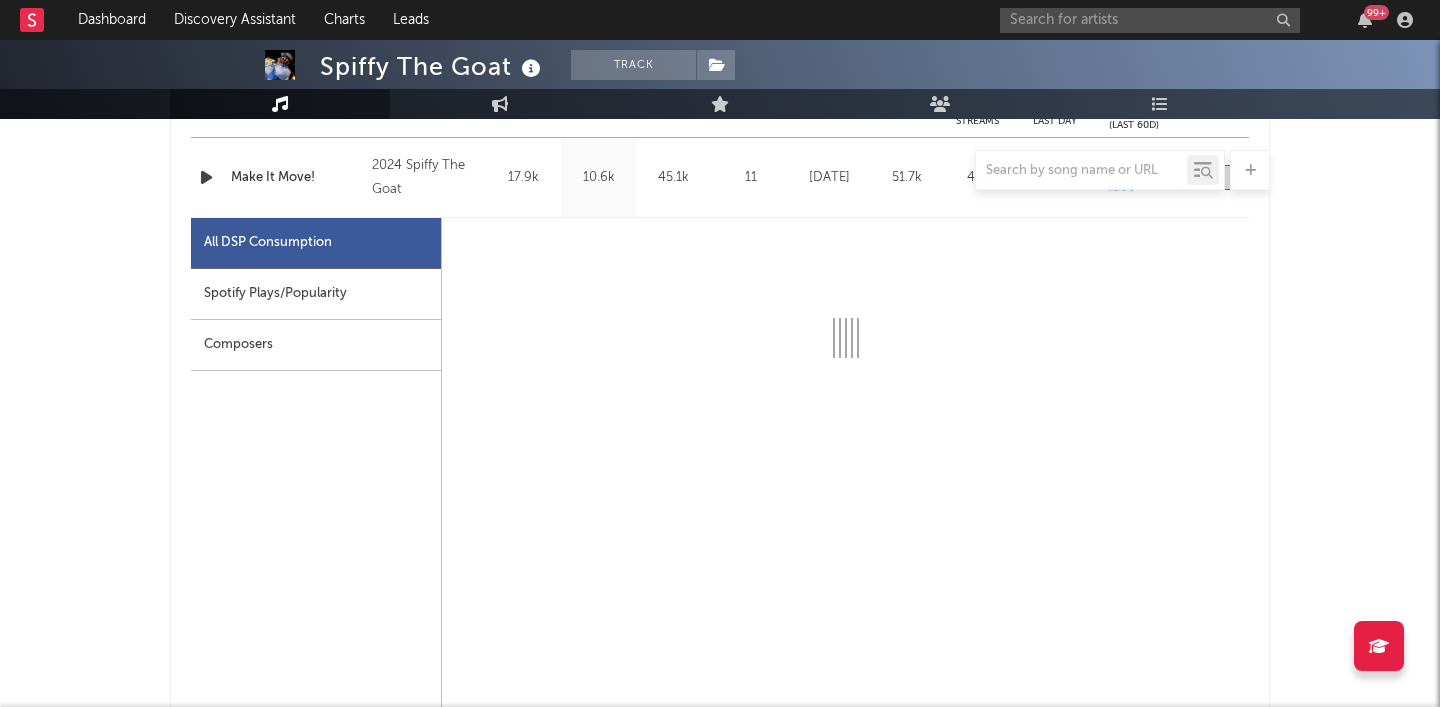 select on "1w" 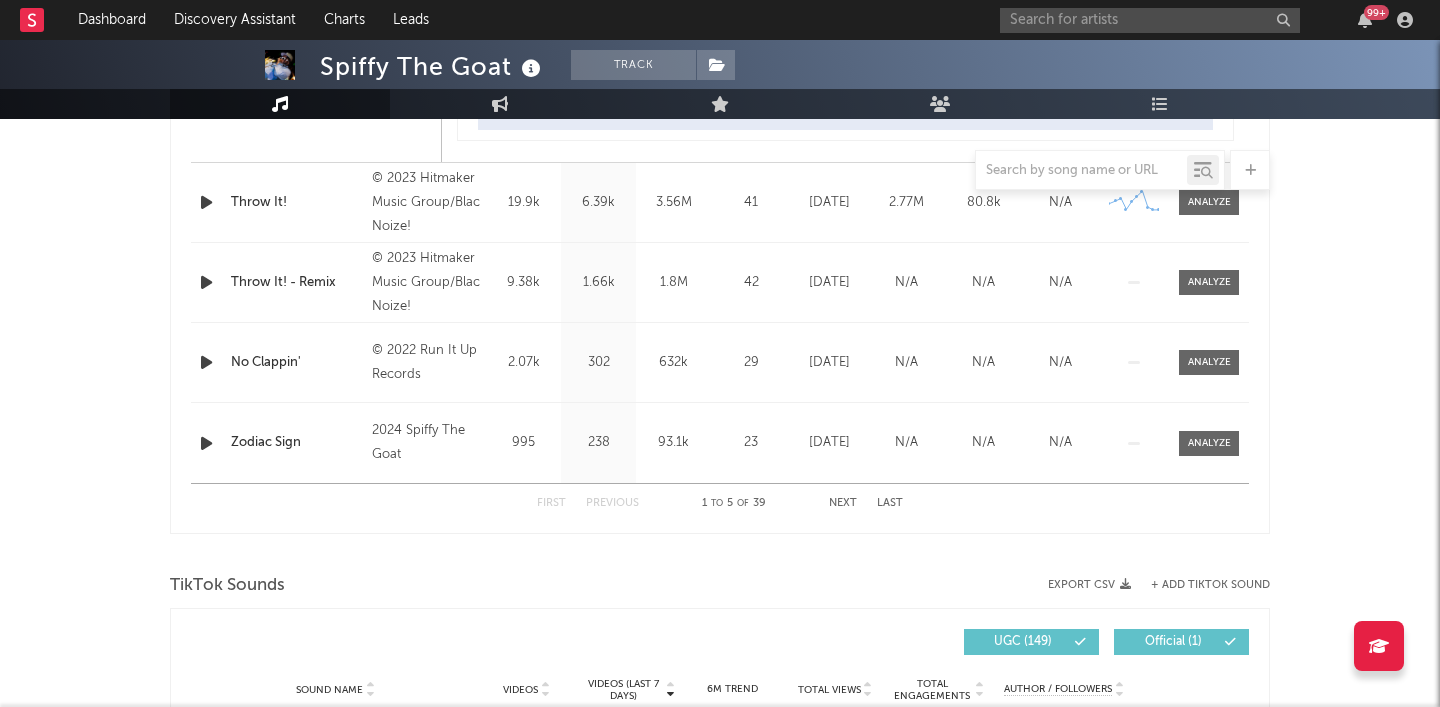 scroll, scrollTop: 2055, scrollLeft: 0, axis: vertical 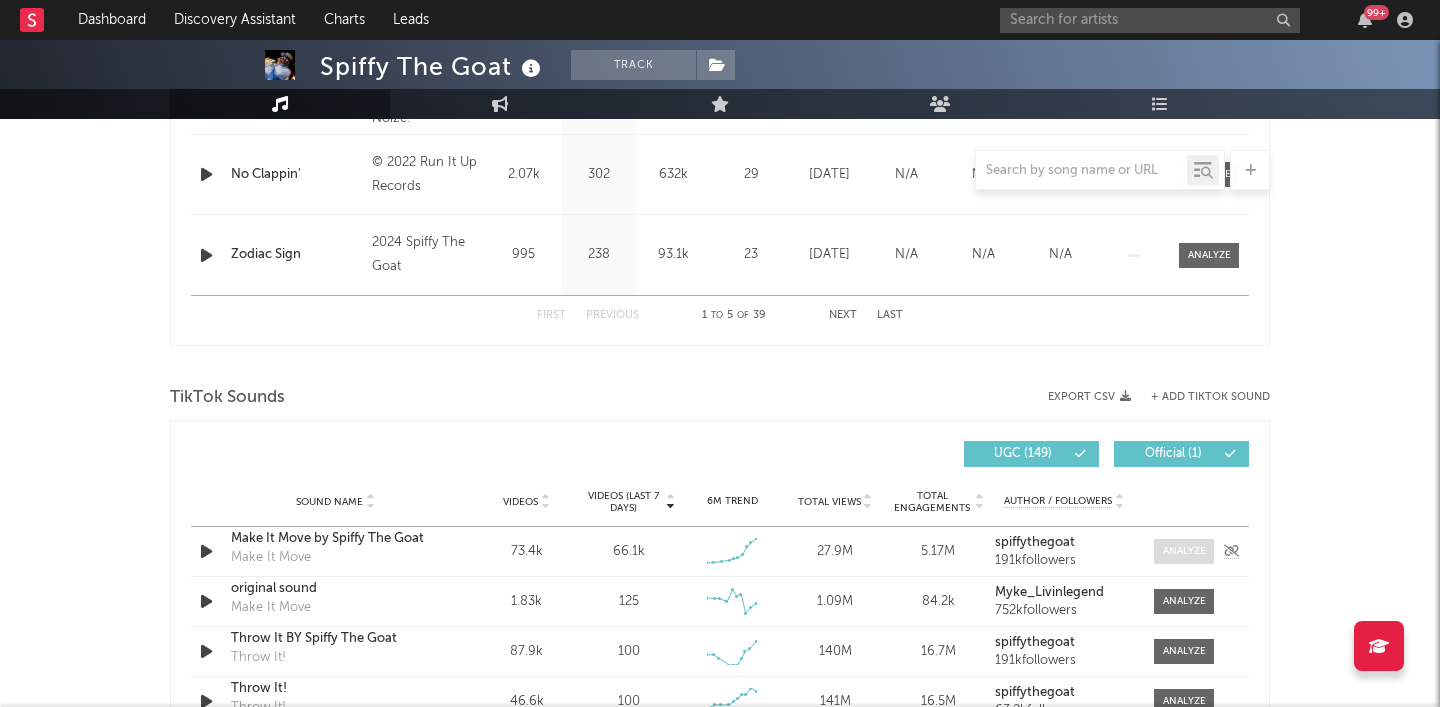 click at bounding box center (1184, 551) 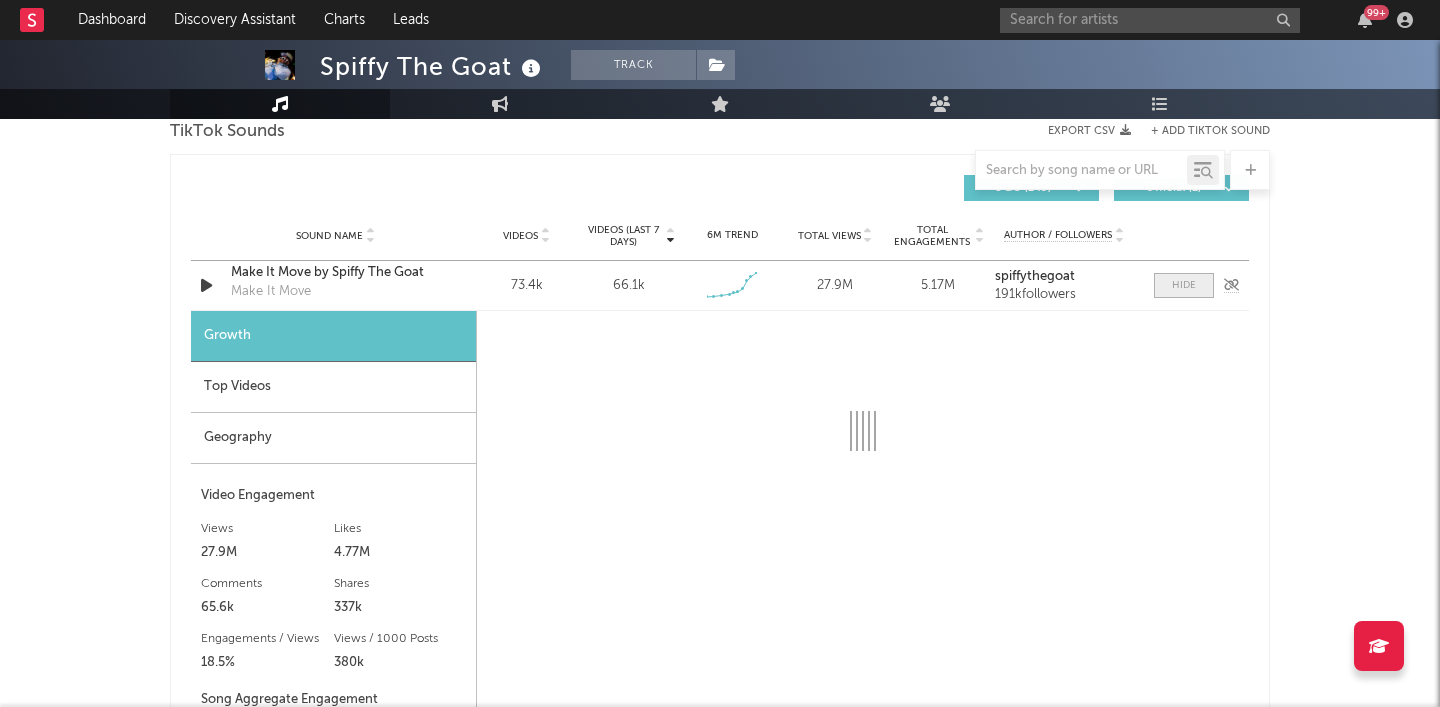 scroll, scrollTop: 2322, scrollLeft: 0, axis: vertical 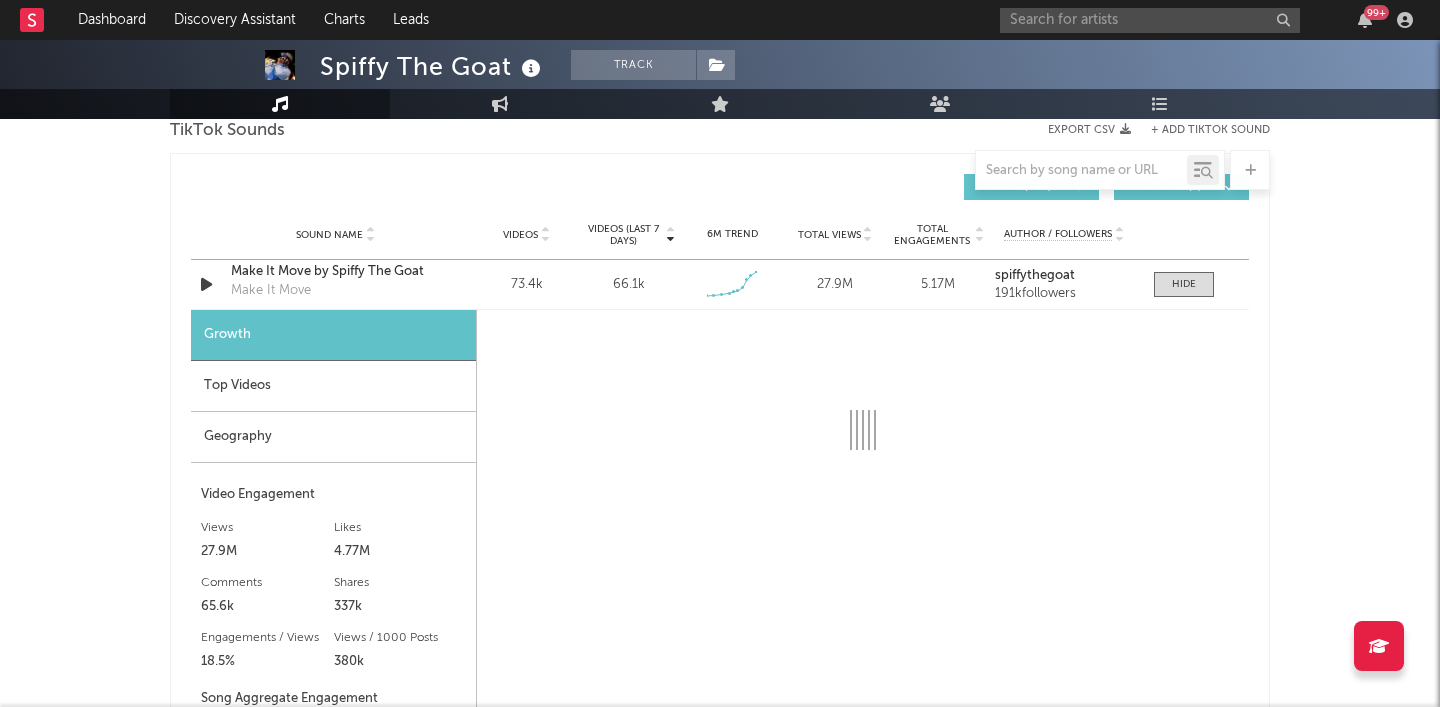 select on "6m" 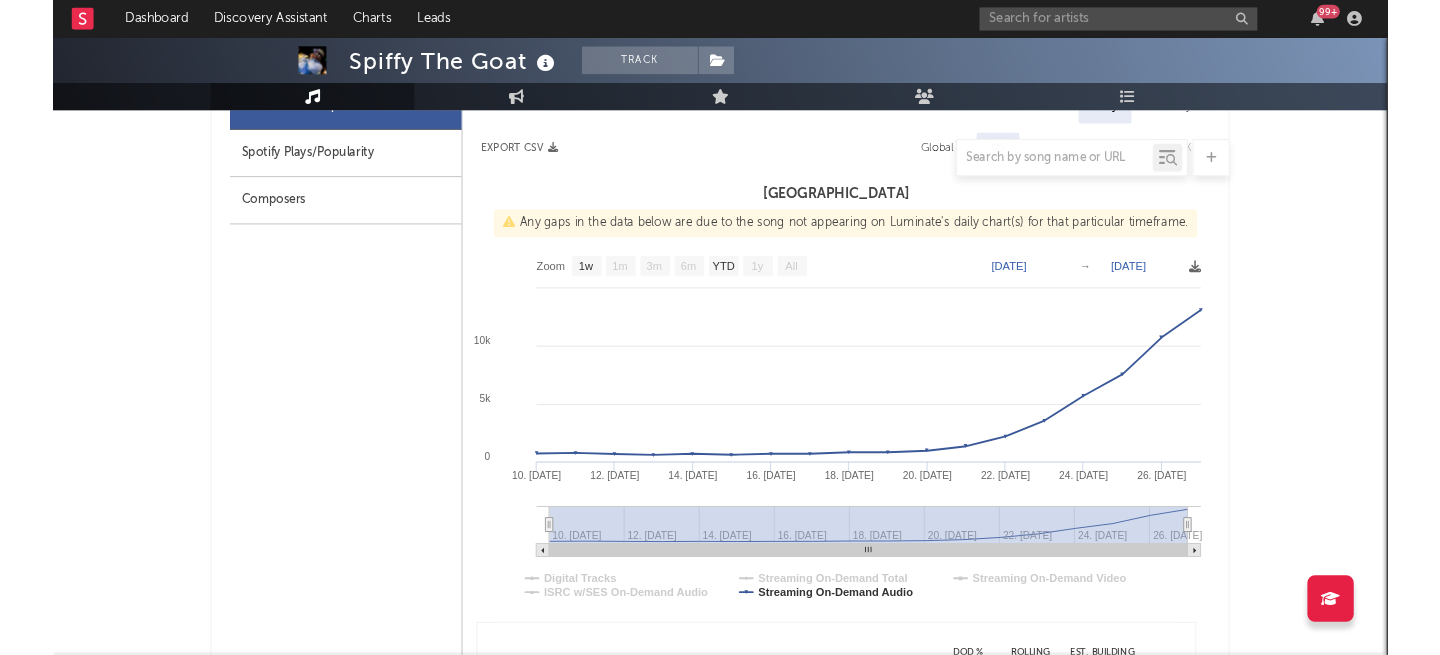 scroll, scrollTop: 593, scrollLeft: 0, axis: vertical 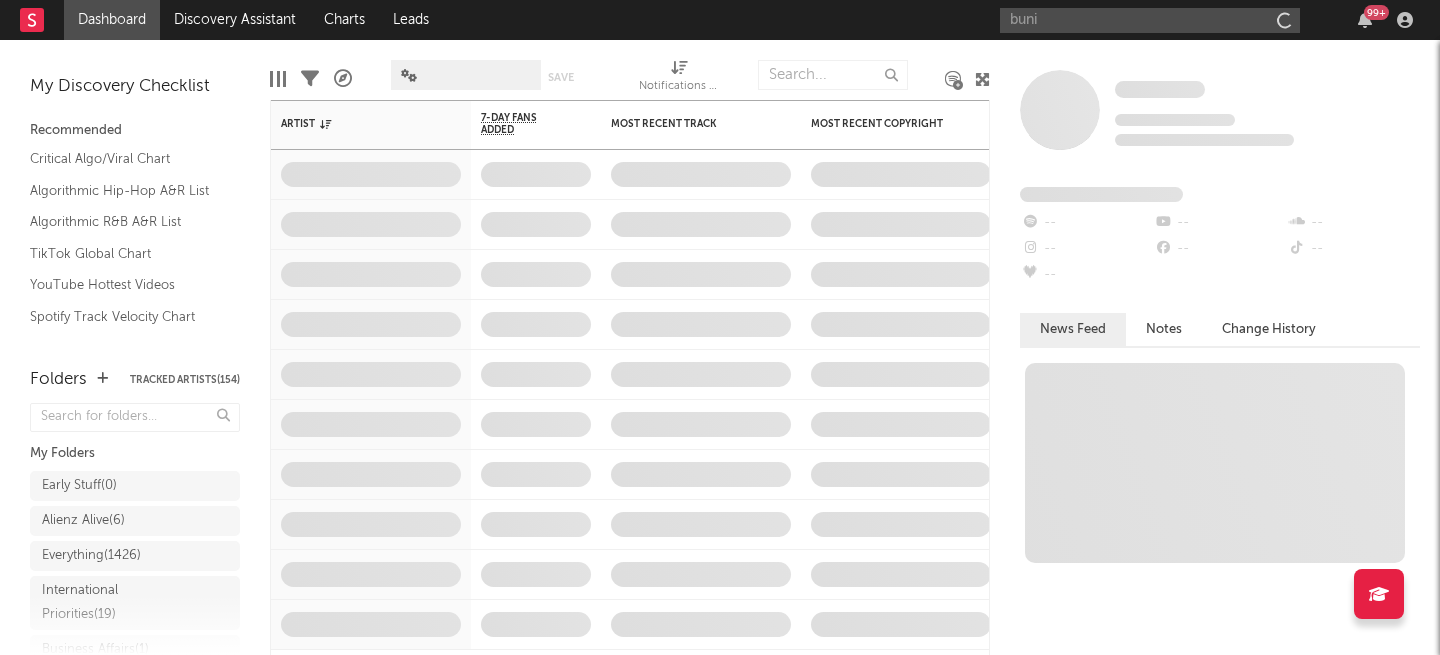 type on "bunii" 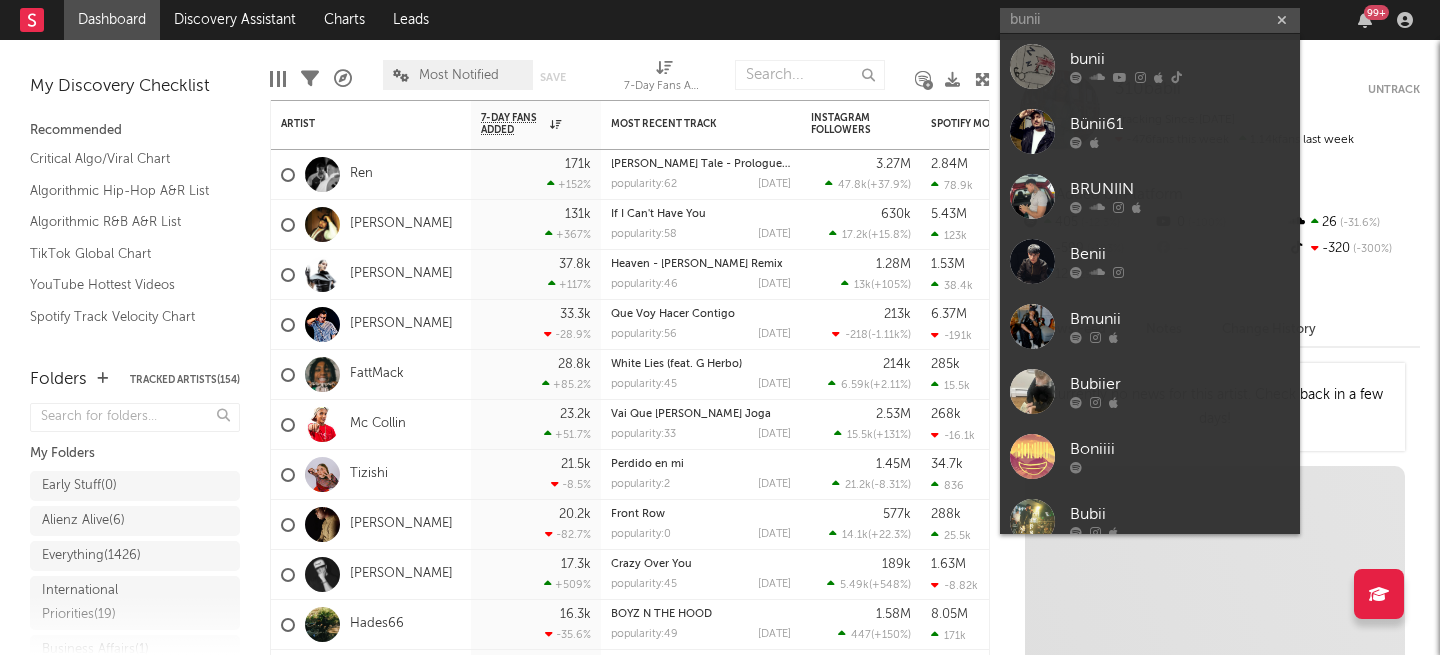 click on "bunii" at bounding box center (1180, 60) 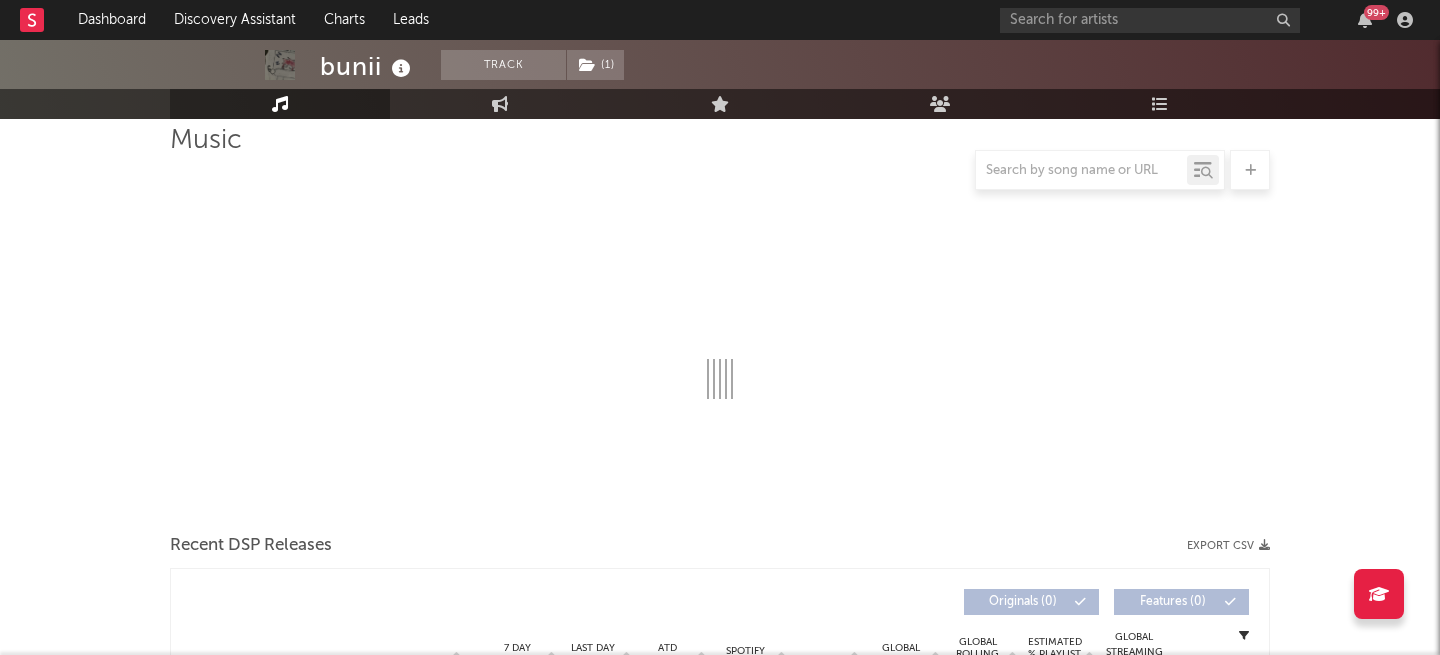 select on "6m" 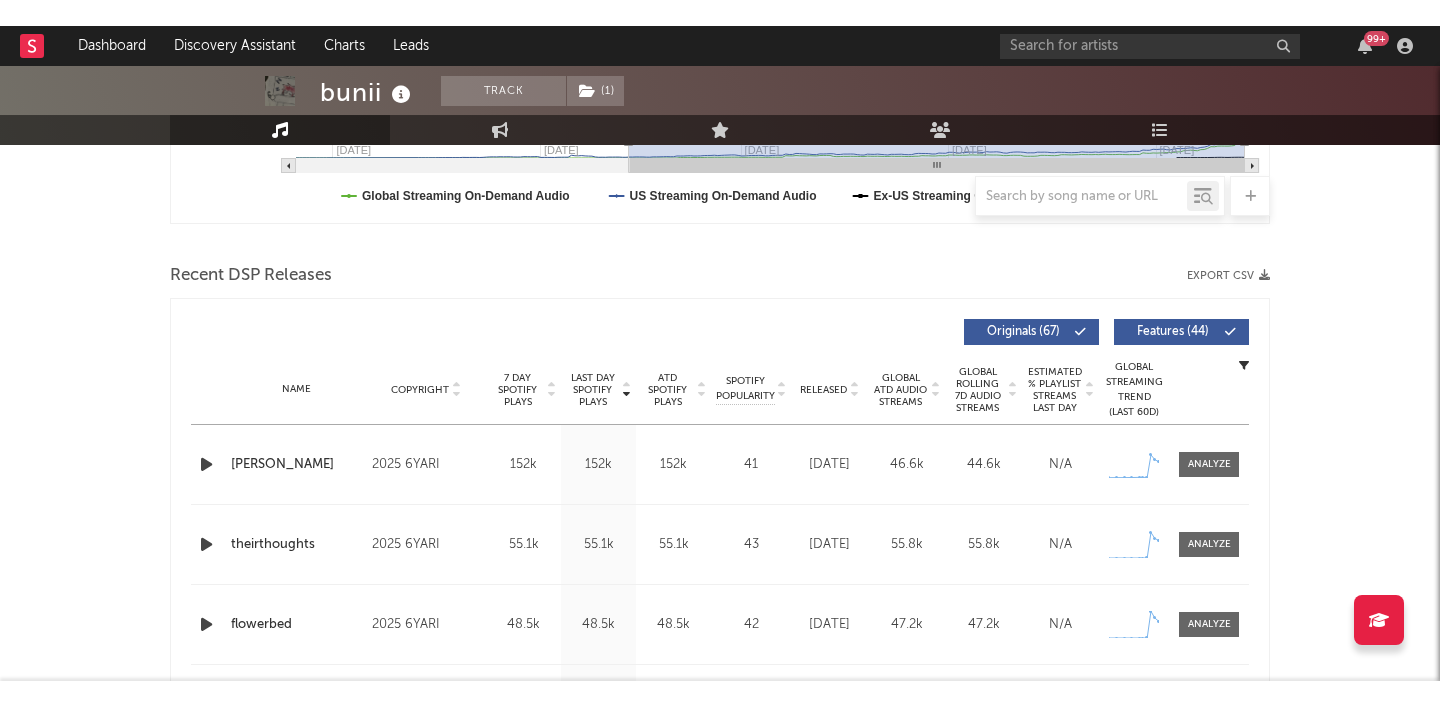 scroll, scrollTop: 666, scrollLeft: 0, axis: vertical 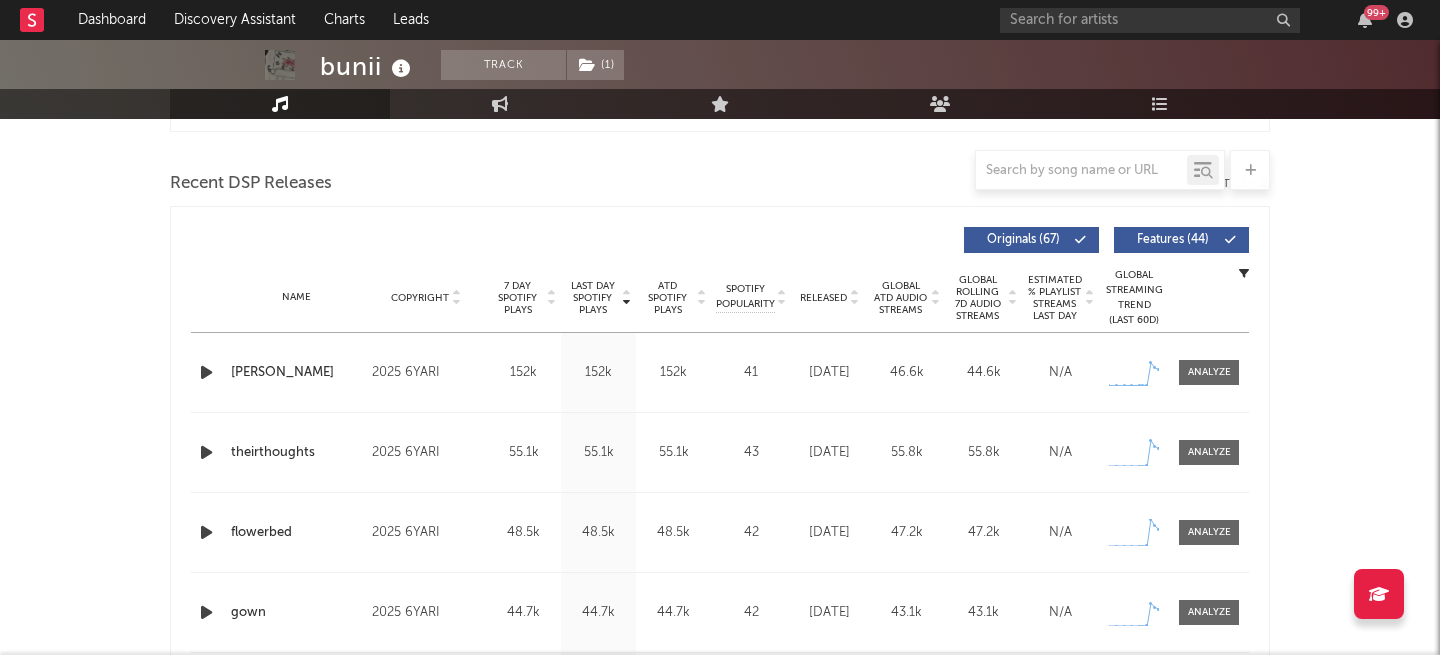 click at bounding box center (206, 372) 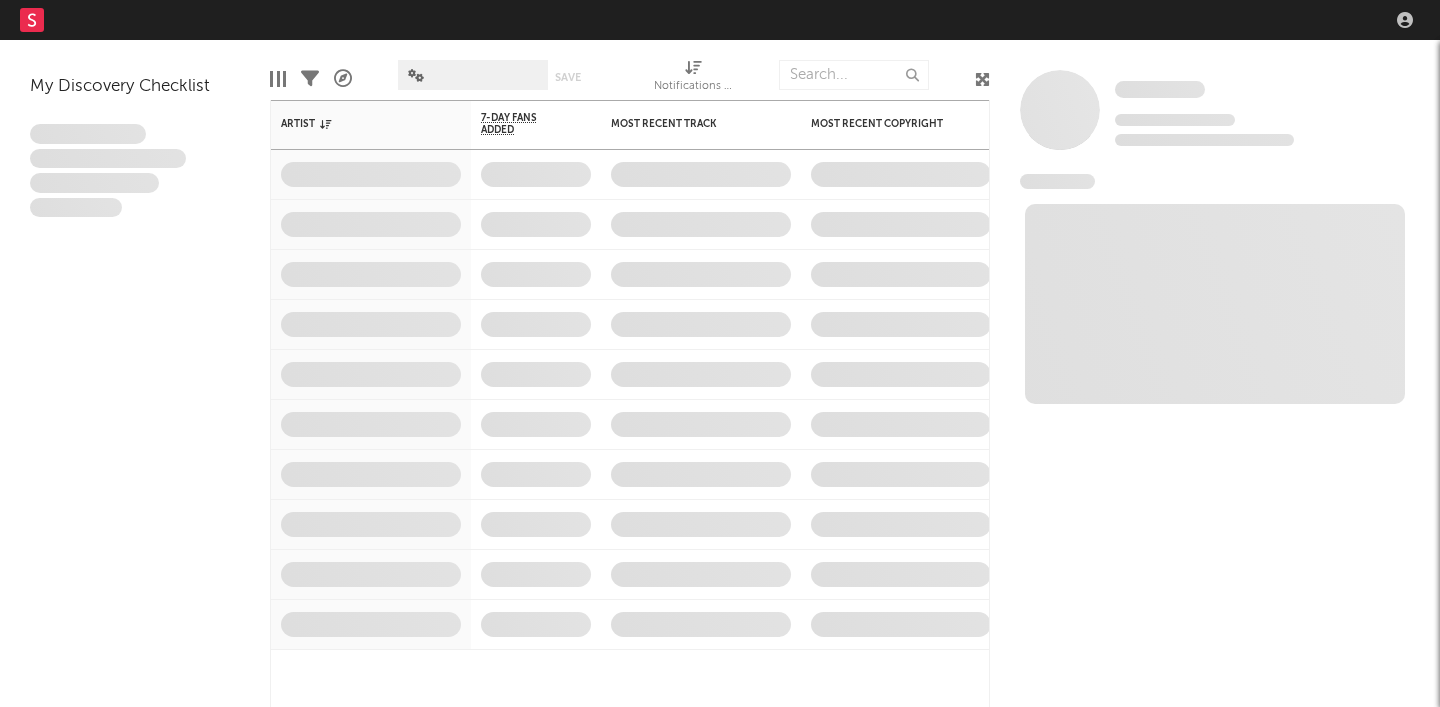 scroll, scrollTop: 0, scrollLeft: 0, axis: both 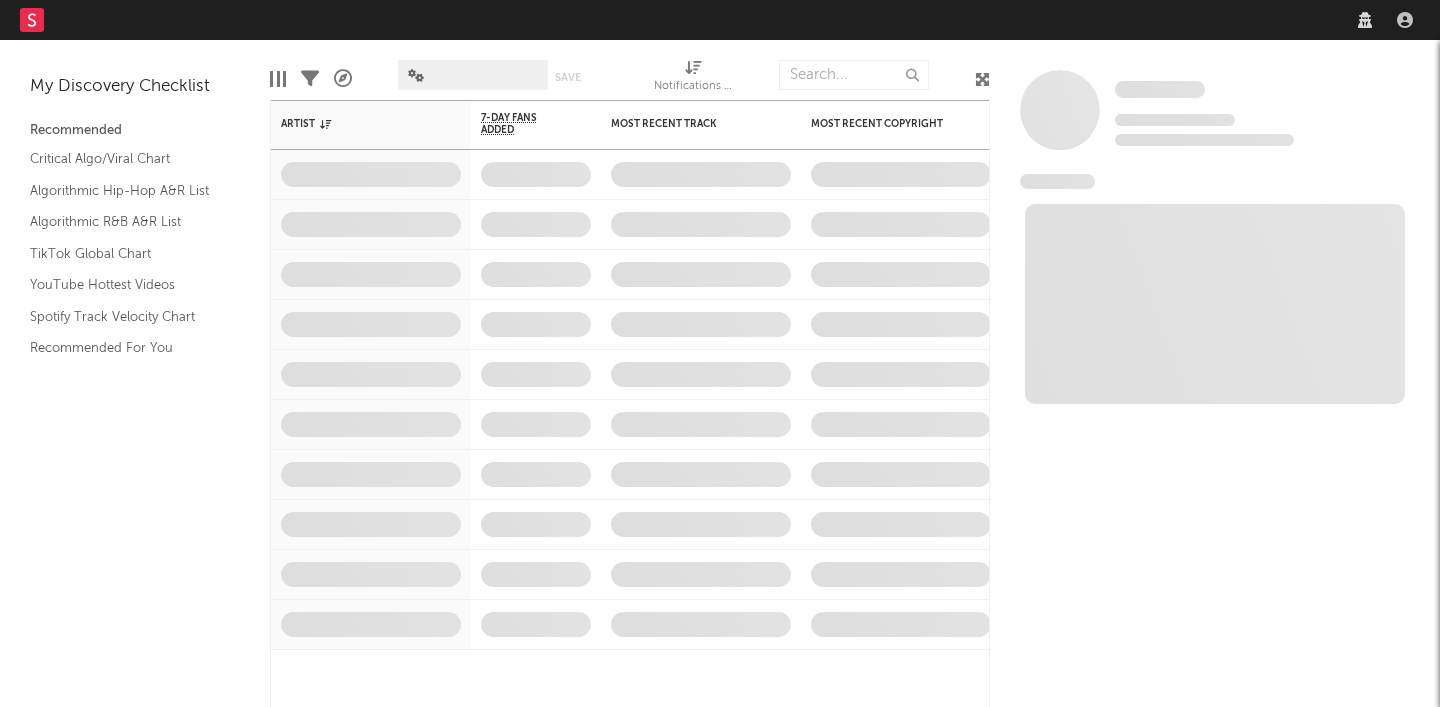 click on "Dashboard Discovery Assistant Charts Leads" at bounding box center (720, 20) 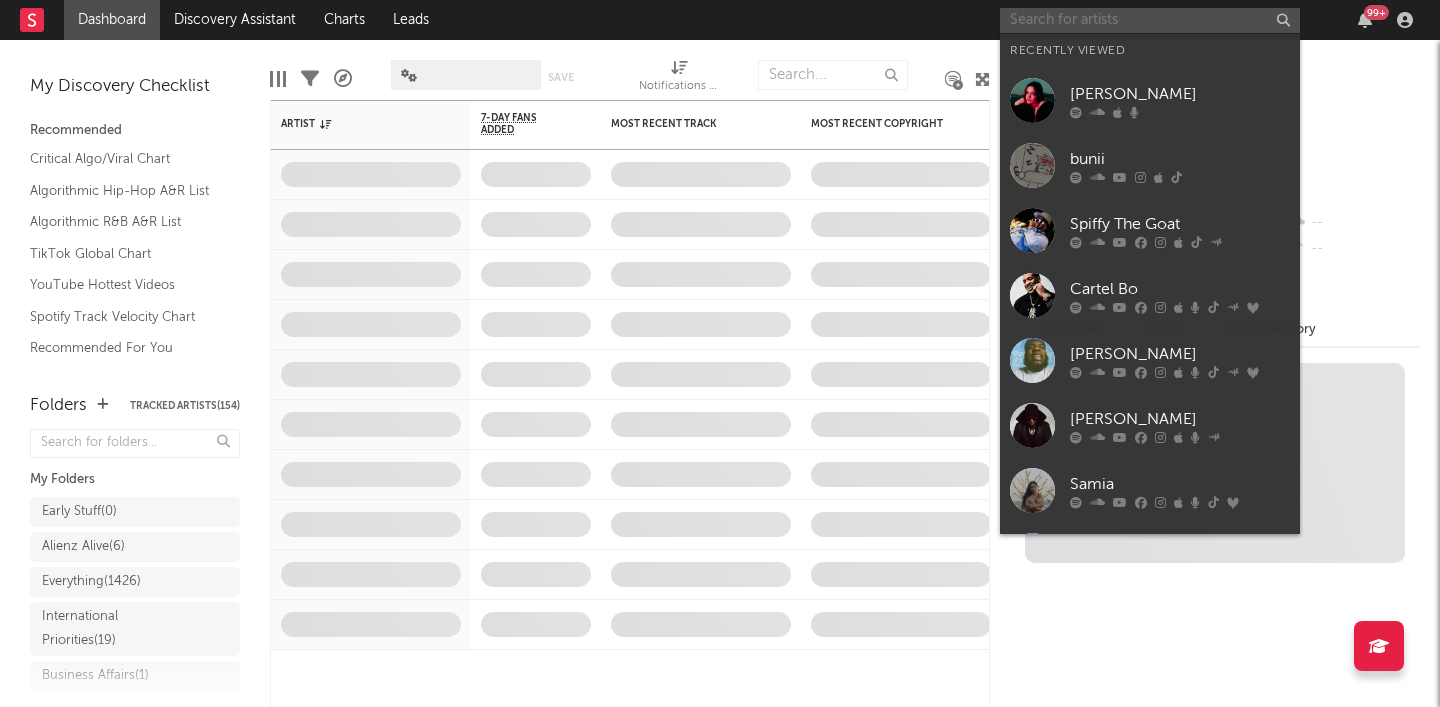 click at bounding box center [1150, 20] 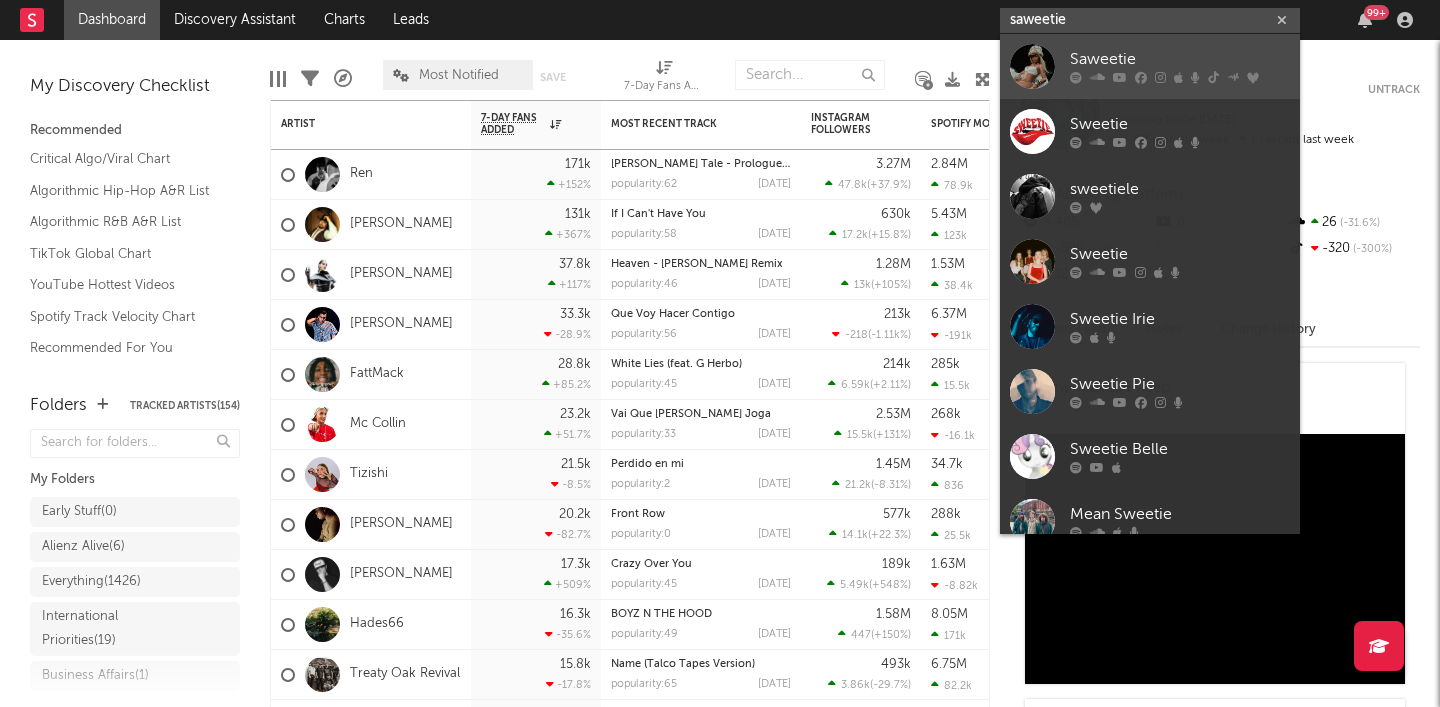 type on "saweetie" 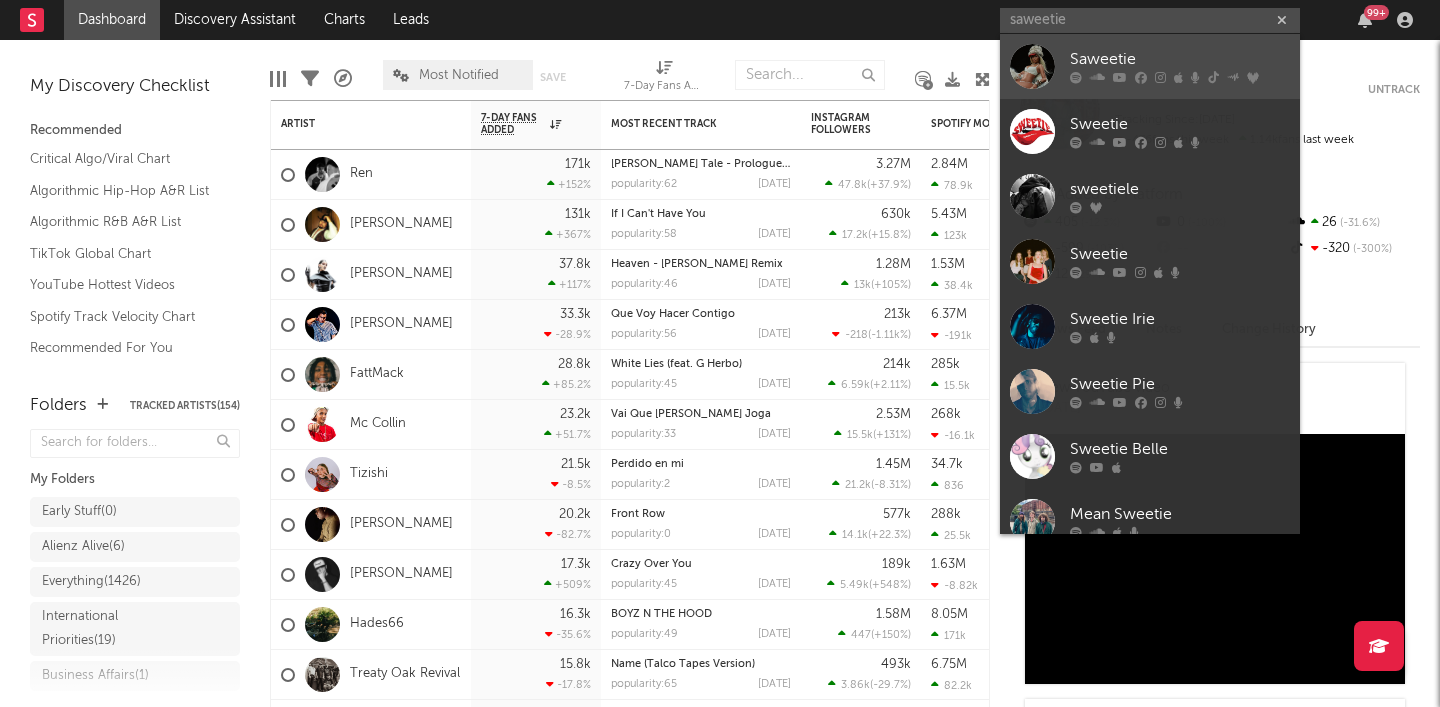 click on "Saweetie" at bounding box center [1150, 66] 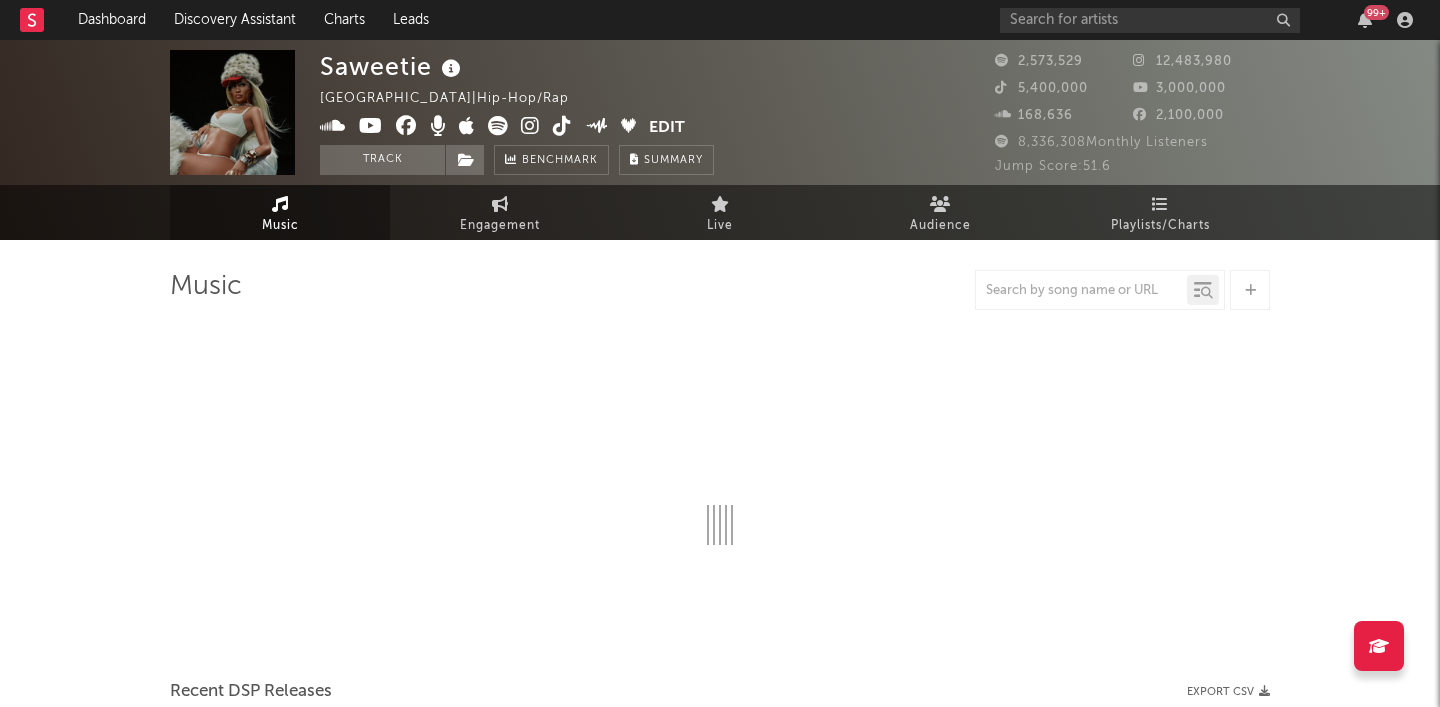 select on "6m" 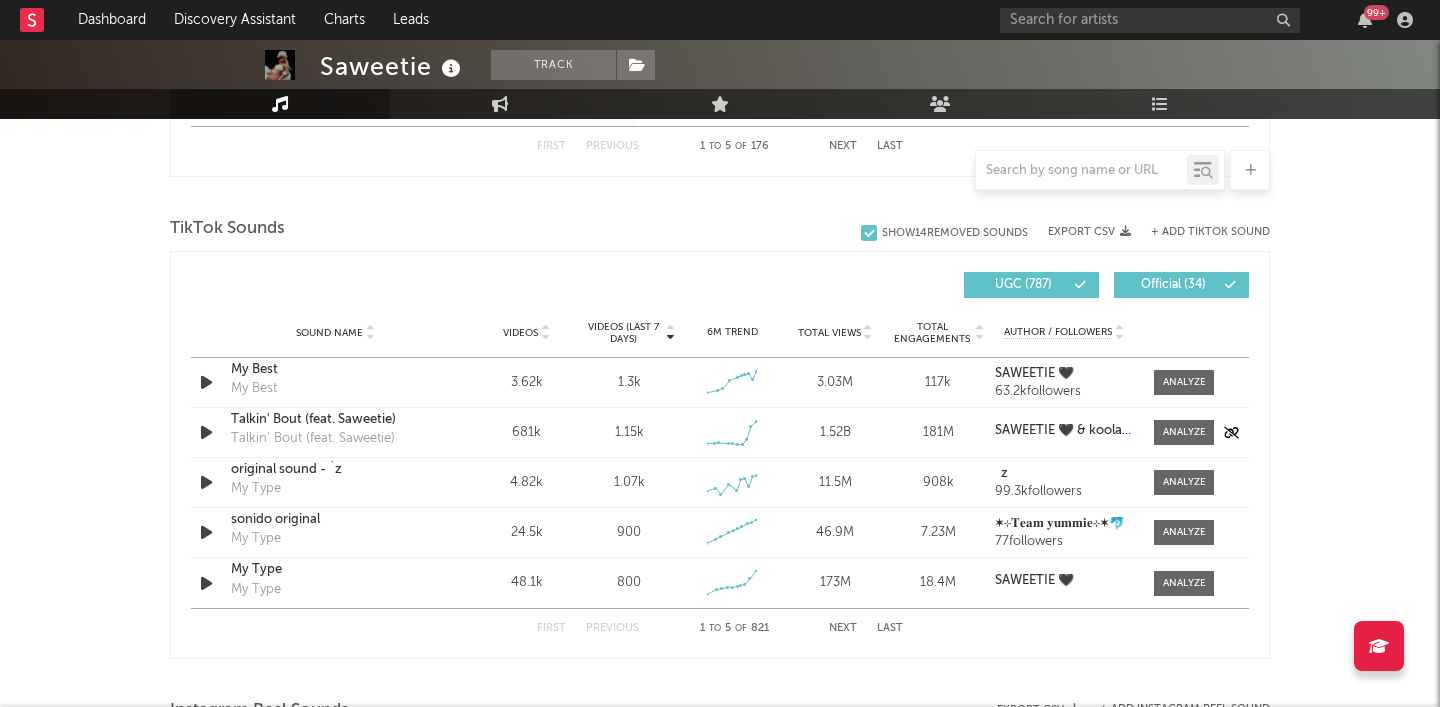 scroll, scrollTop: 1275, scrollLeft: 0, axis: vertical 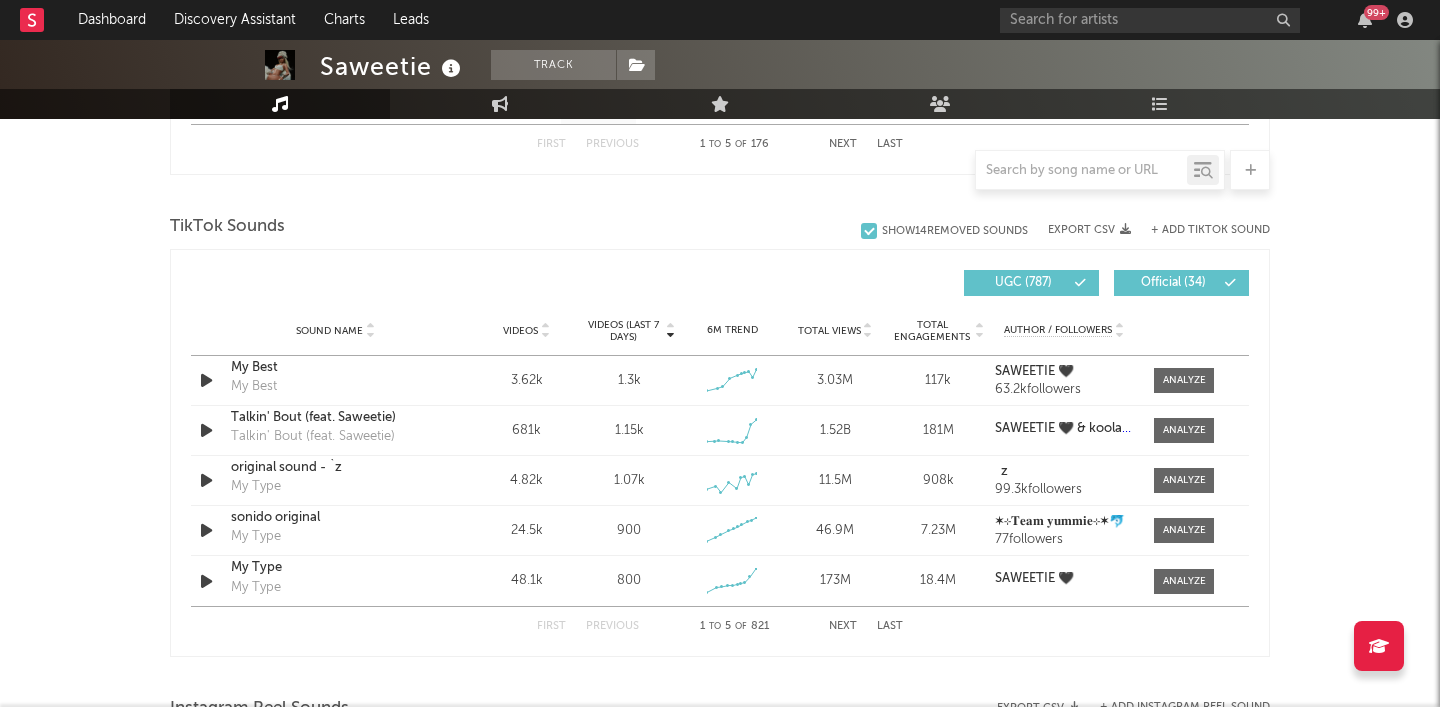 click on "Next" at bounding box center (843, 626) 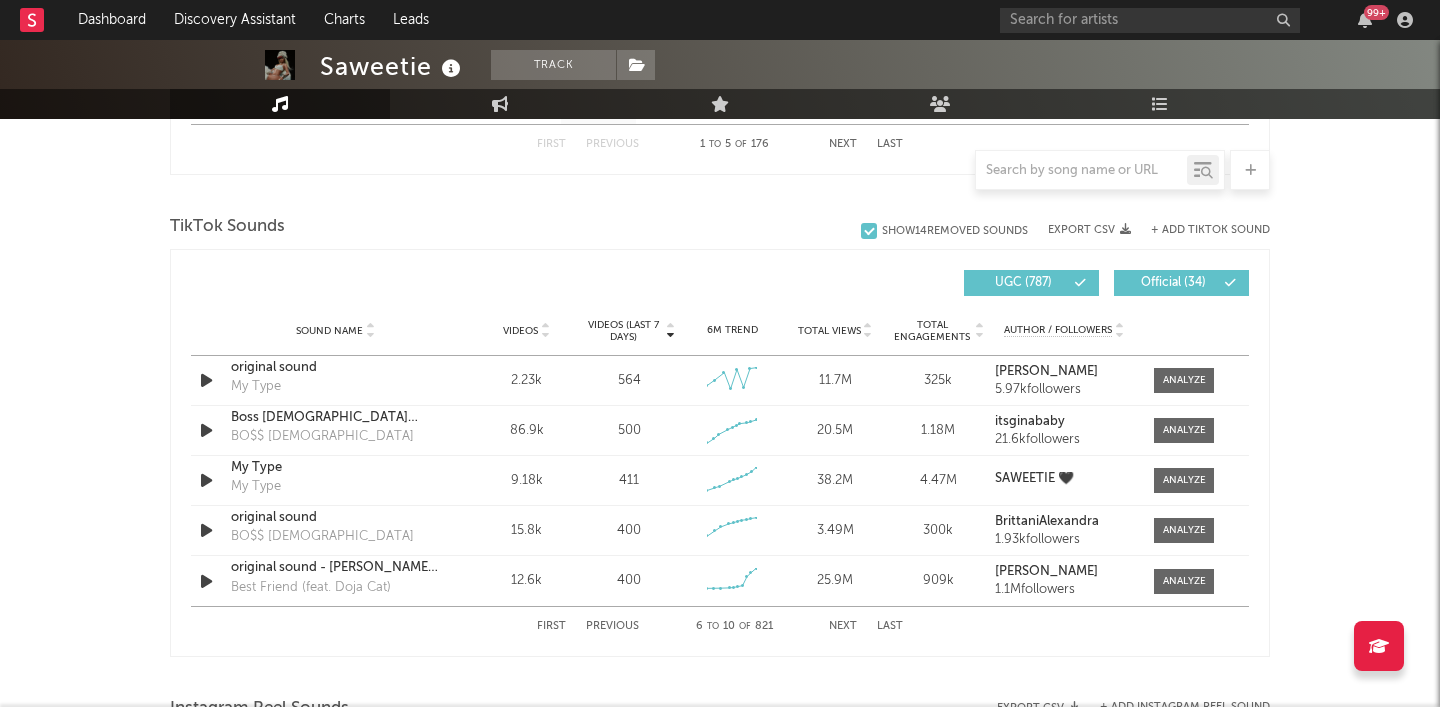 click on "Next" at bounding box center [843, 626] 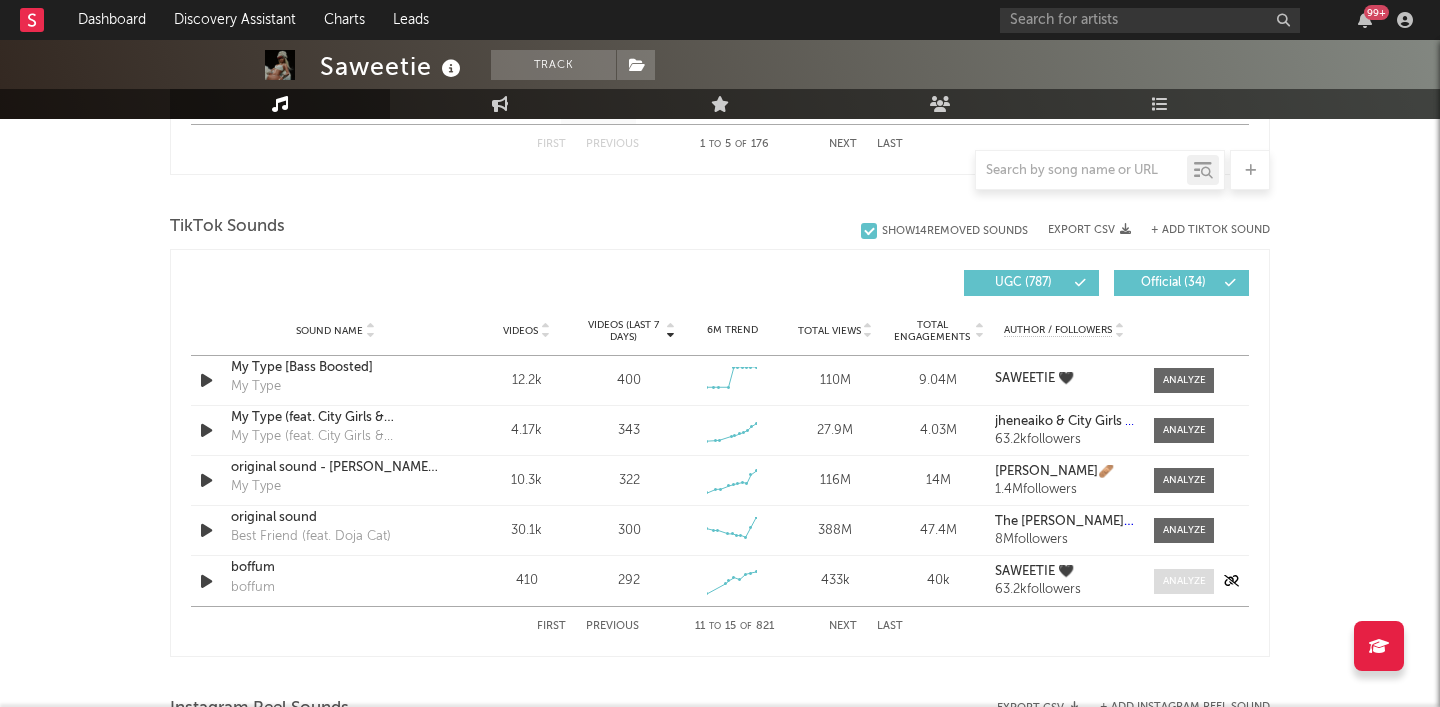 click at bounding box center [1184, 581] 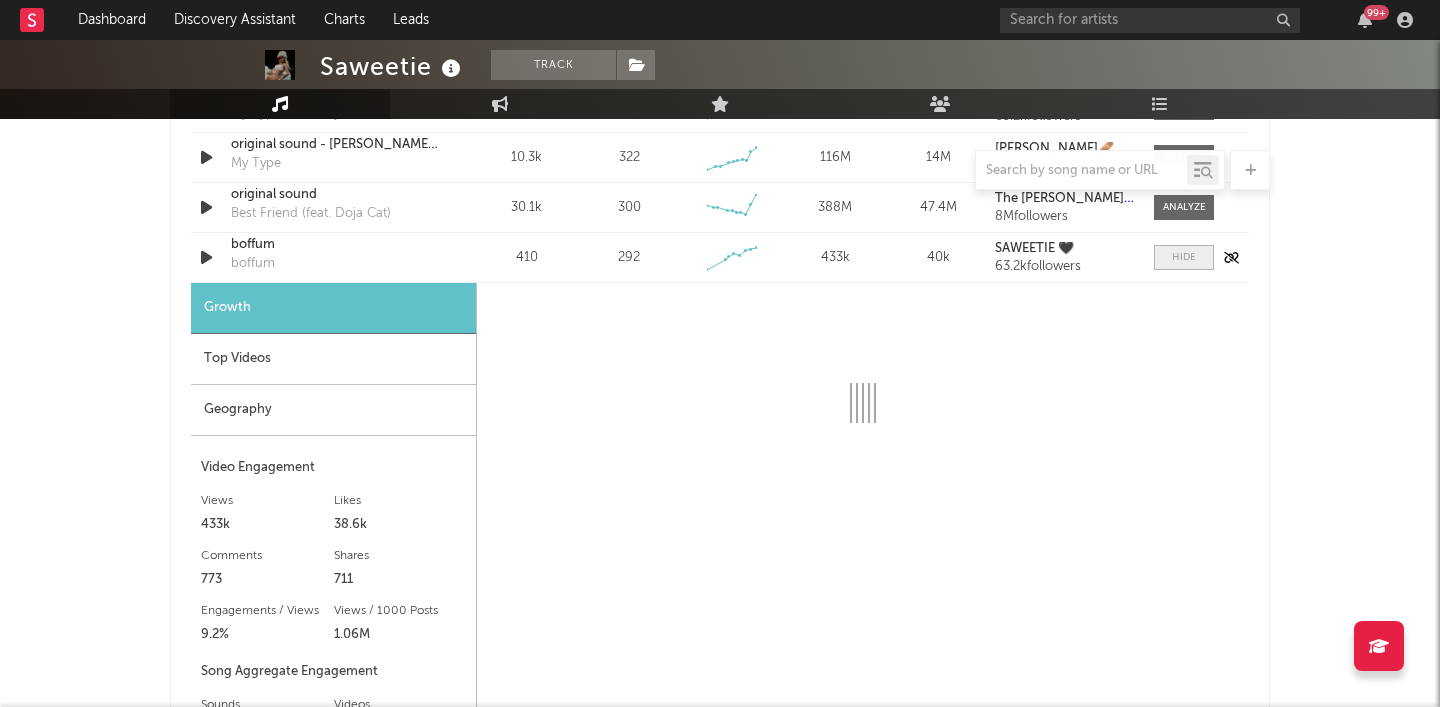 select on "1w" 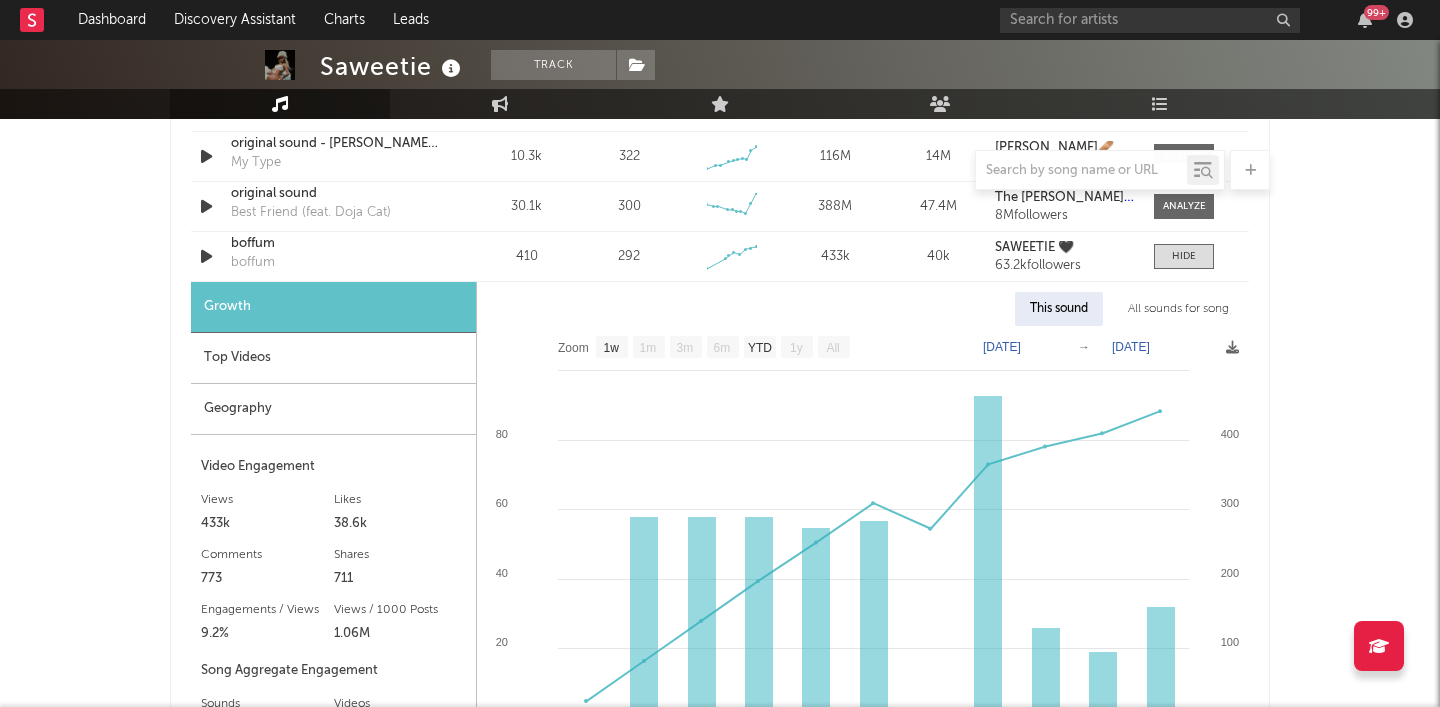 scroll, scrollTop: 1428, scrollLeft: 0, axis: vertical 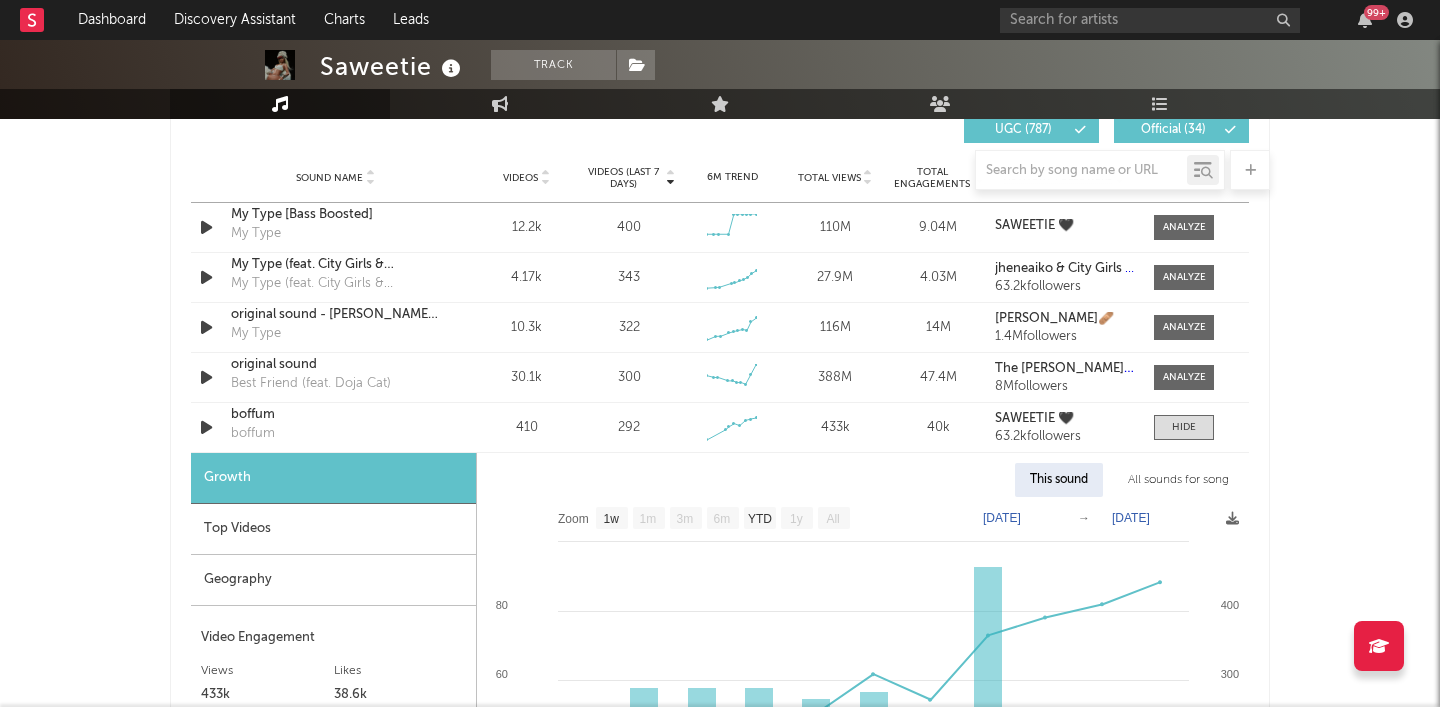 click on "Top Videos" at bounding box center (333, 529) 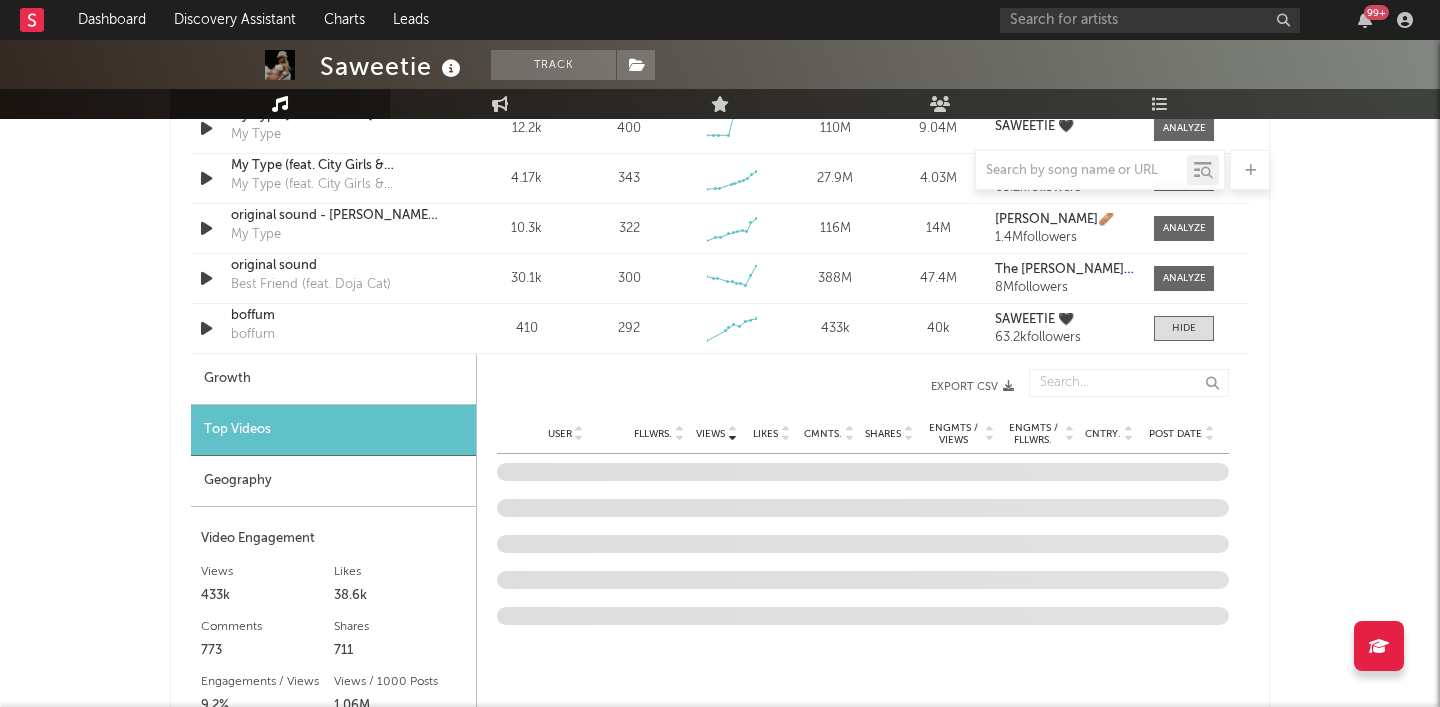 scroll, scrollTop: 1569, scrollLeft: 0, axis: vertical 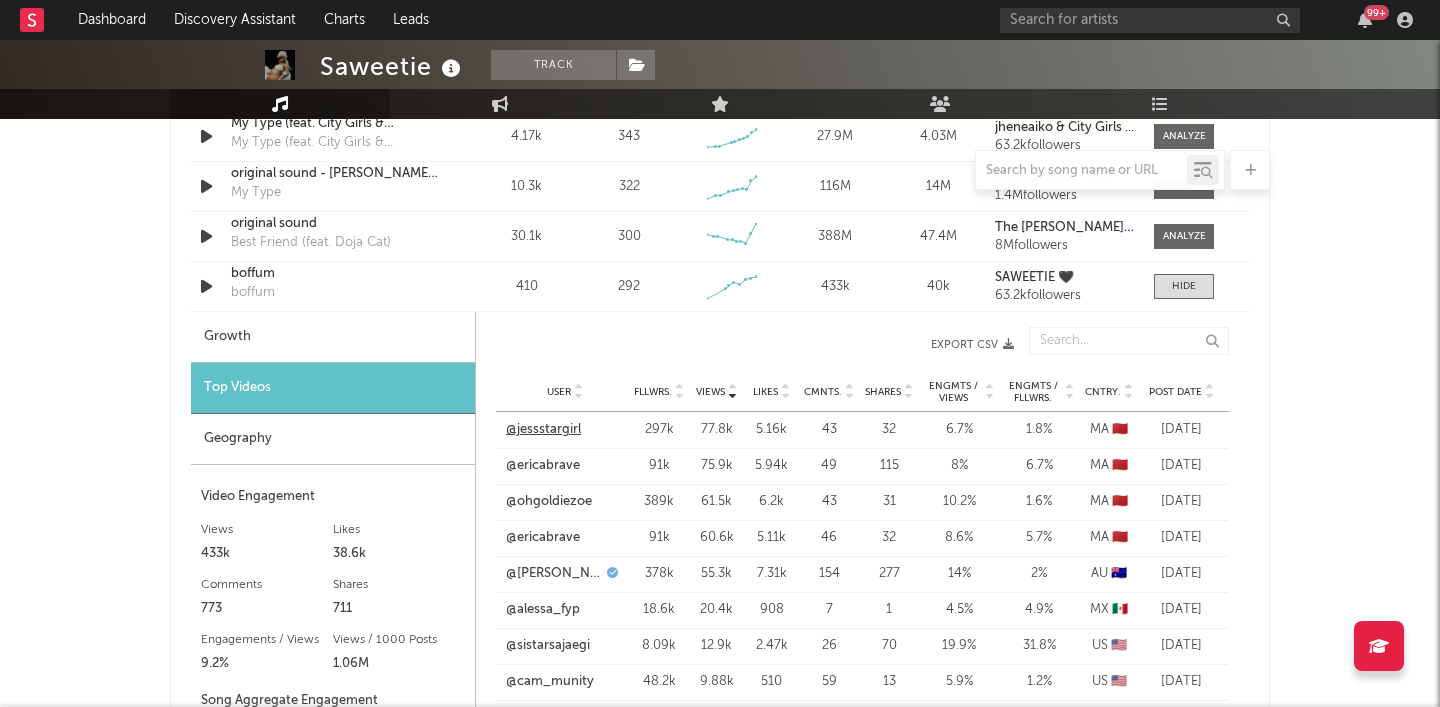 click on "@jessstargirl" at bounding box center (543, 430) 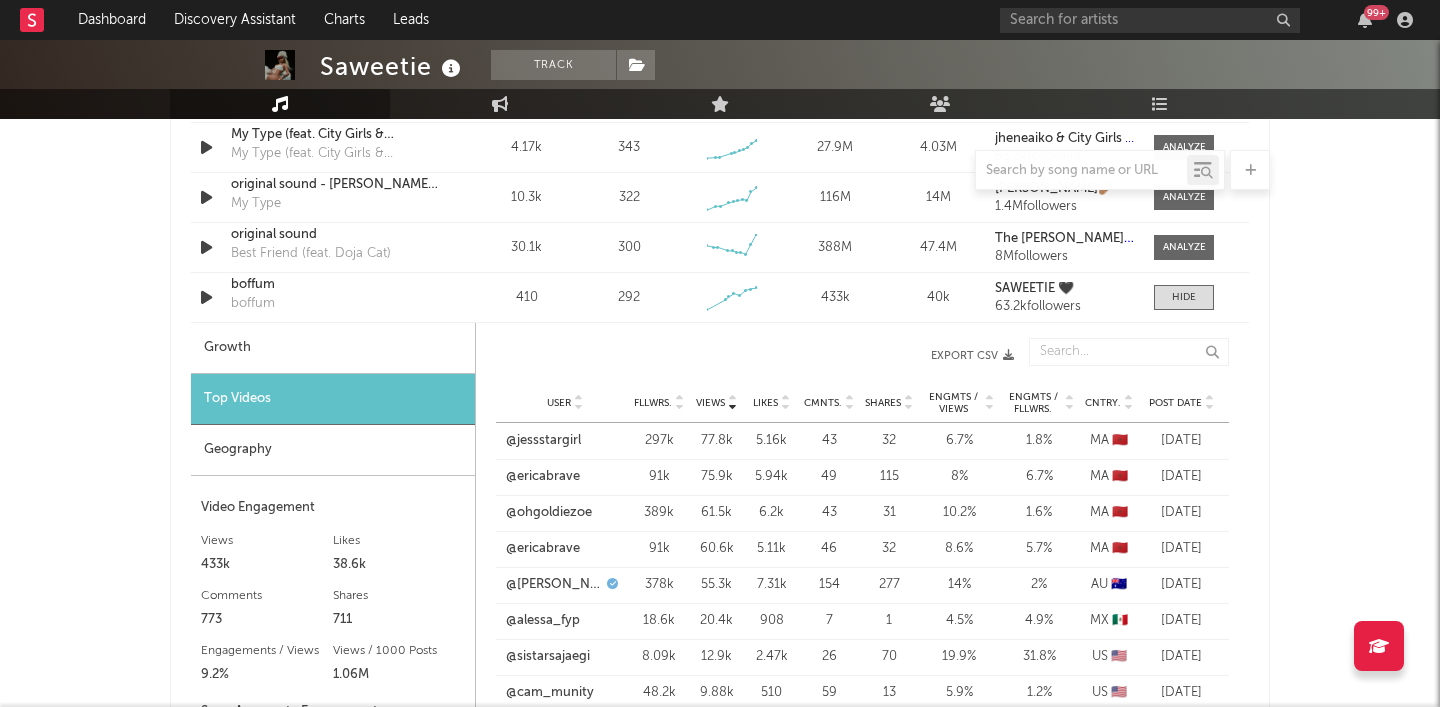 scroll, scrollTop: 1528, scrollLeft: 0, axis: vertical 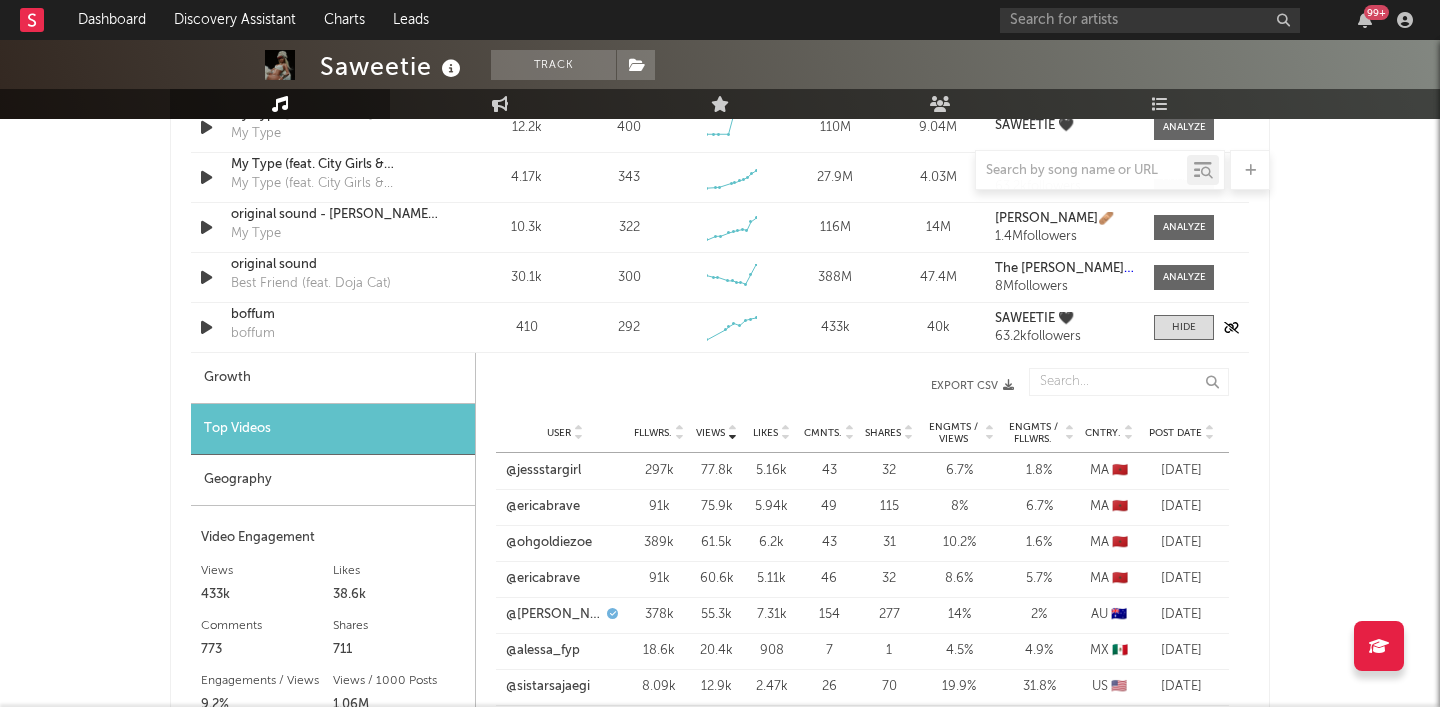 click on "Sound Name boffum boffum Videos 410 Videos (last 7 days) 292 Weekly Growth % 6M Trend Created with Highcharts 10.3.3 Total Views 433k Total Engagements 40k Author / Followers SAWEETIE 🖤 63.2k  followers" at bounding box center [720, 327] 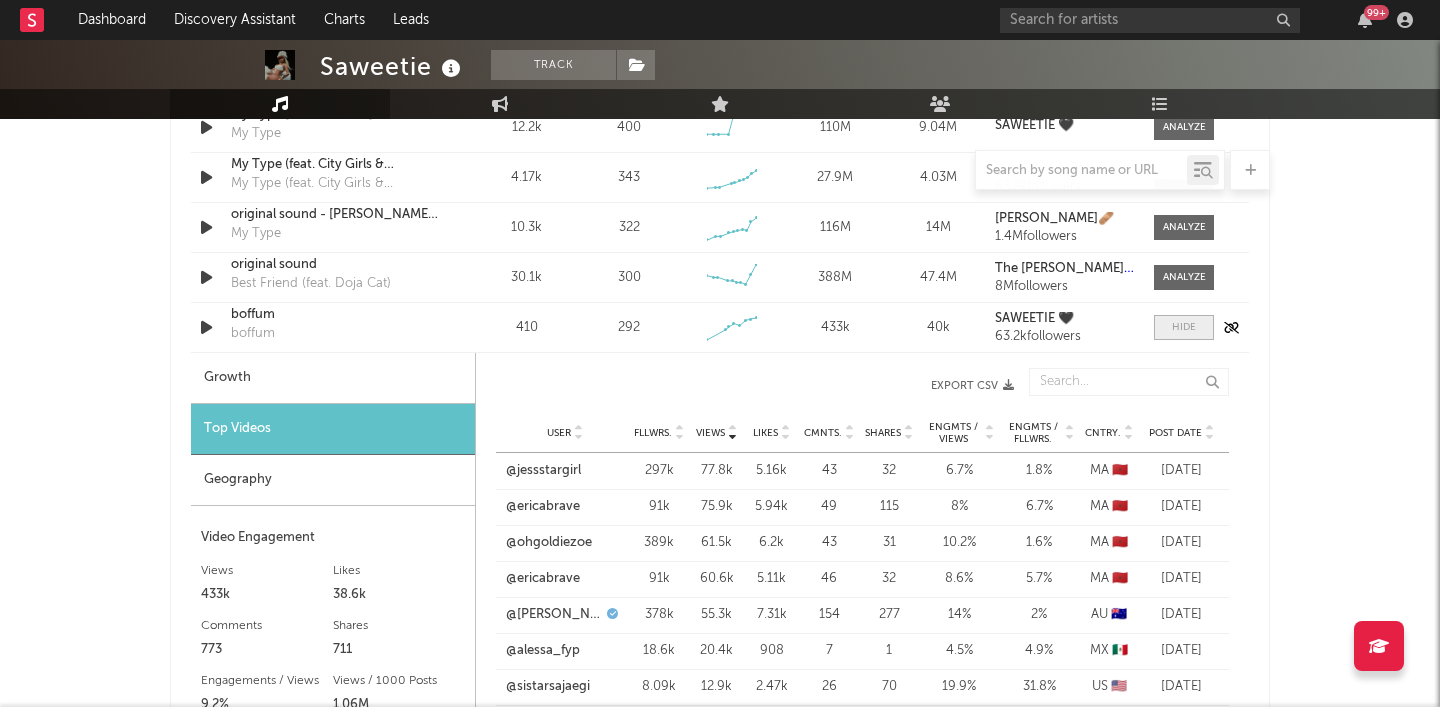 click at bounding box center [1184, 327] 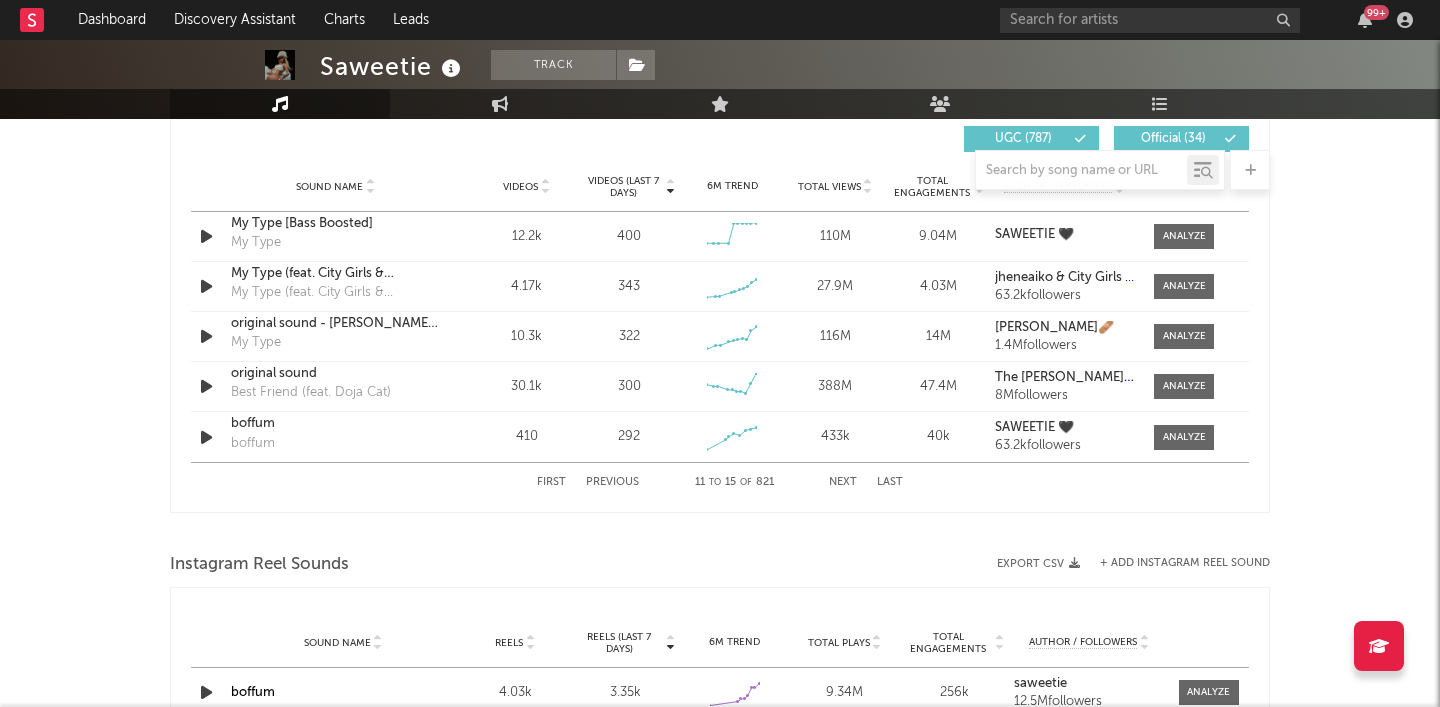 scroll, scrollTop: 1415, scrollLeft: 0, axis: vertical 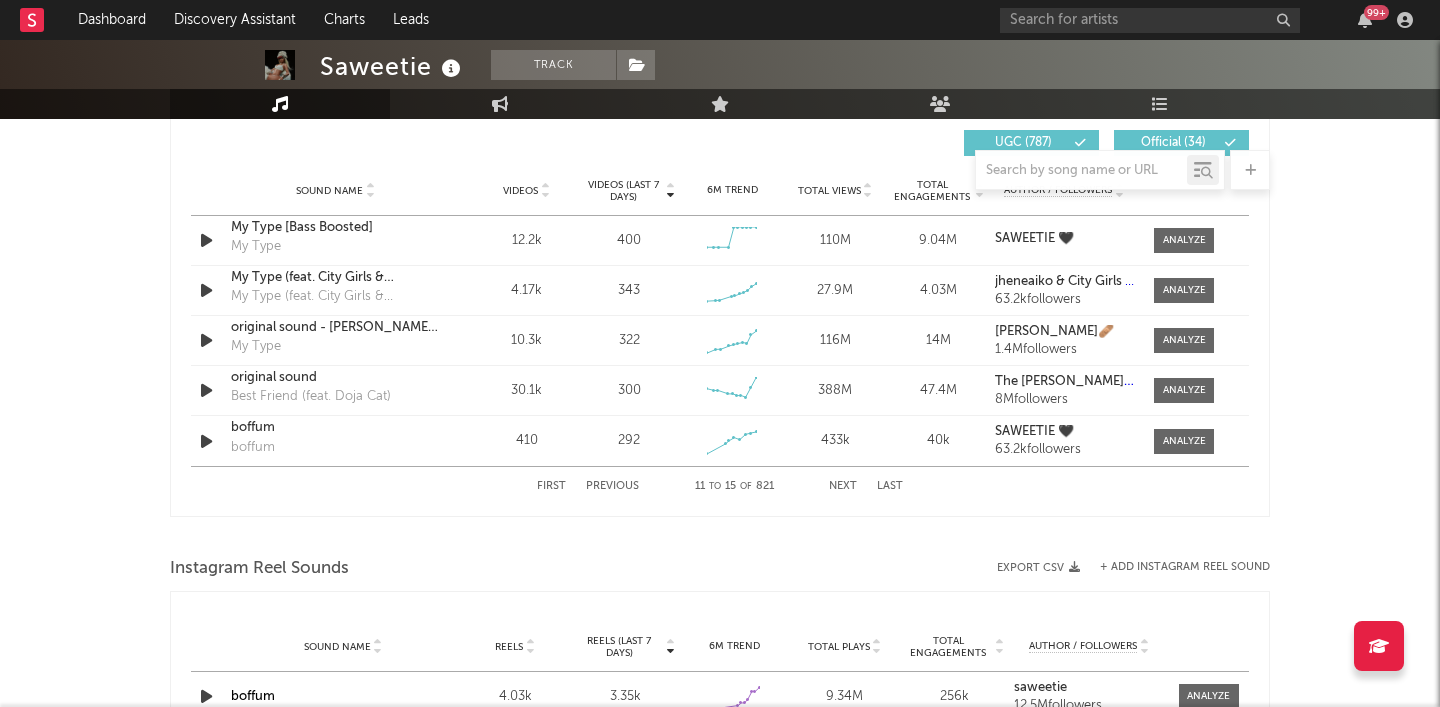 click on "Next" at bounding box center (843, 486) 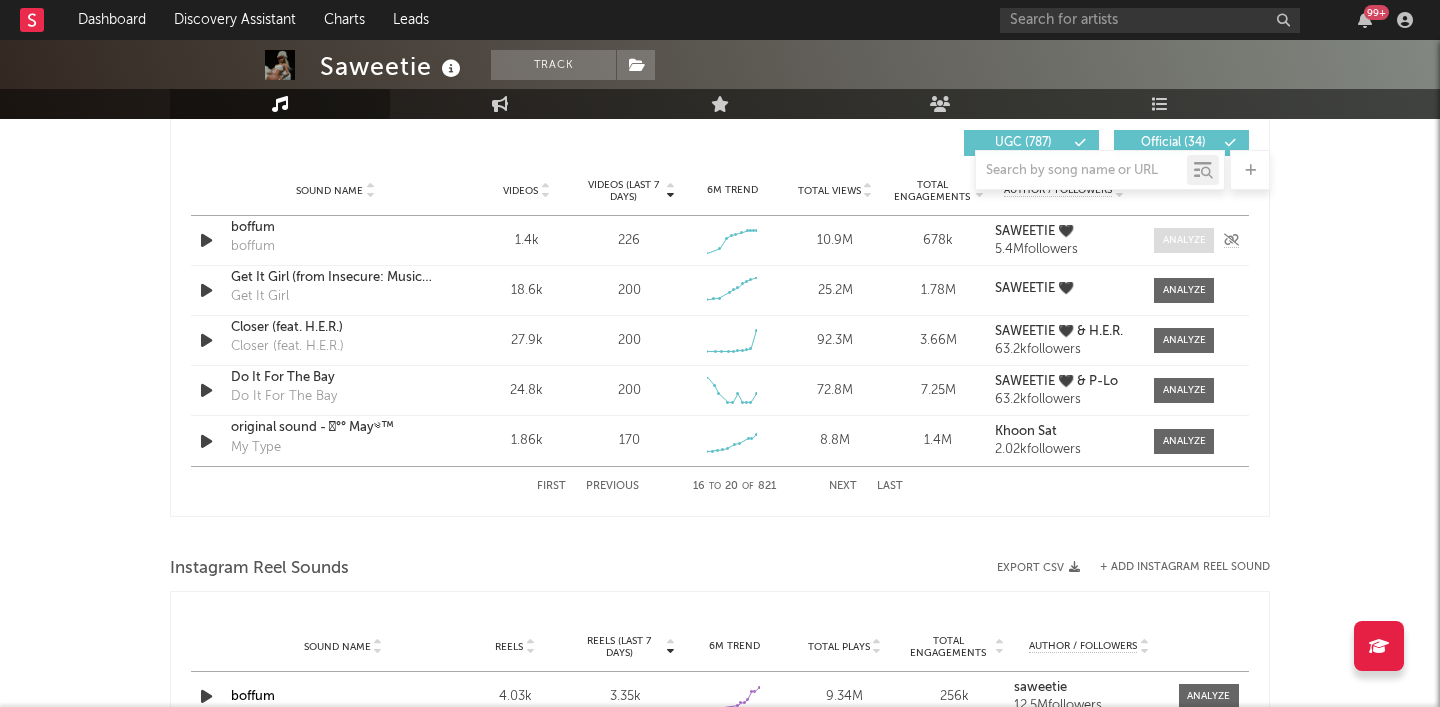 click at bounding box center (1184, 240) 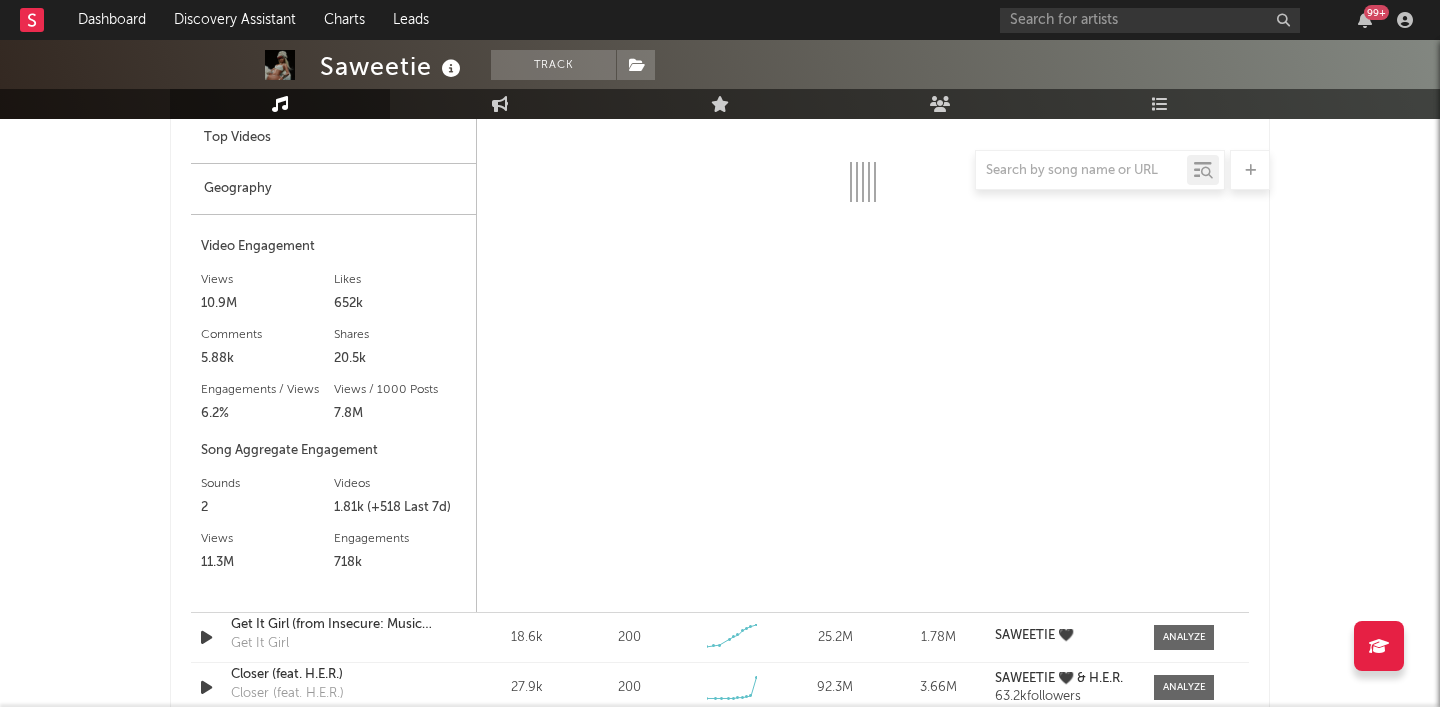 scroll, scrollTop: 1627, scrollLeft: 0, axis: vertical 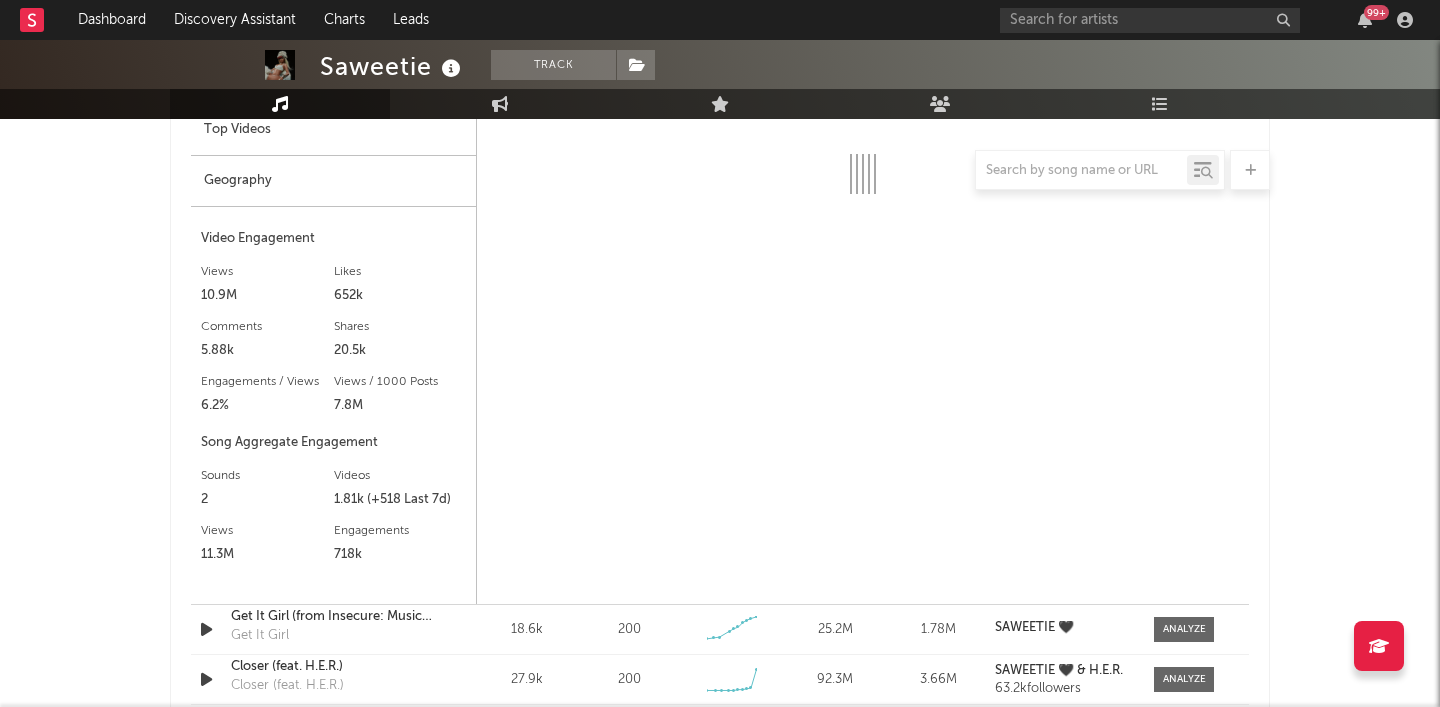 select on "1w" 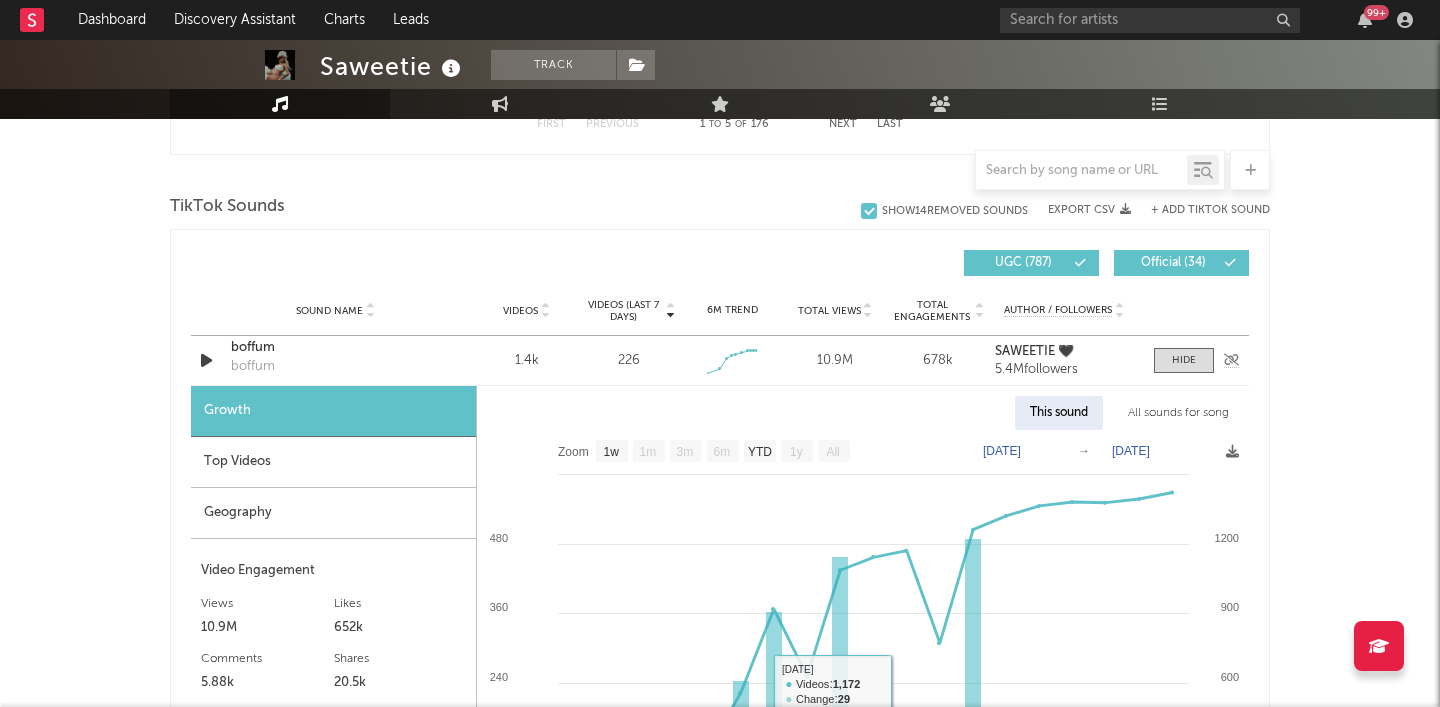 scroll, scrollTop: 1243, scrollLeft: 0, axis: vertical 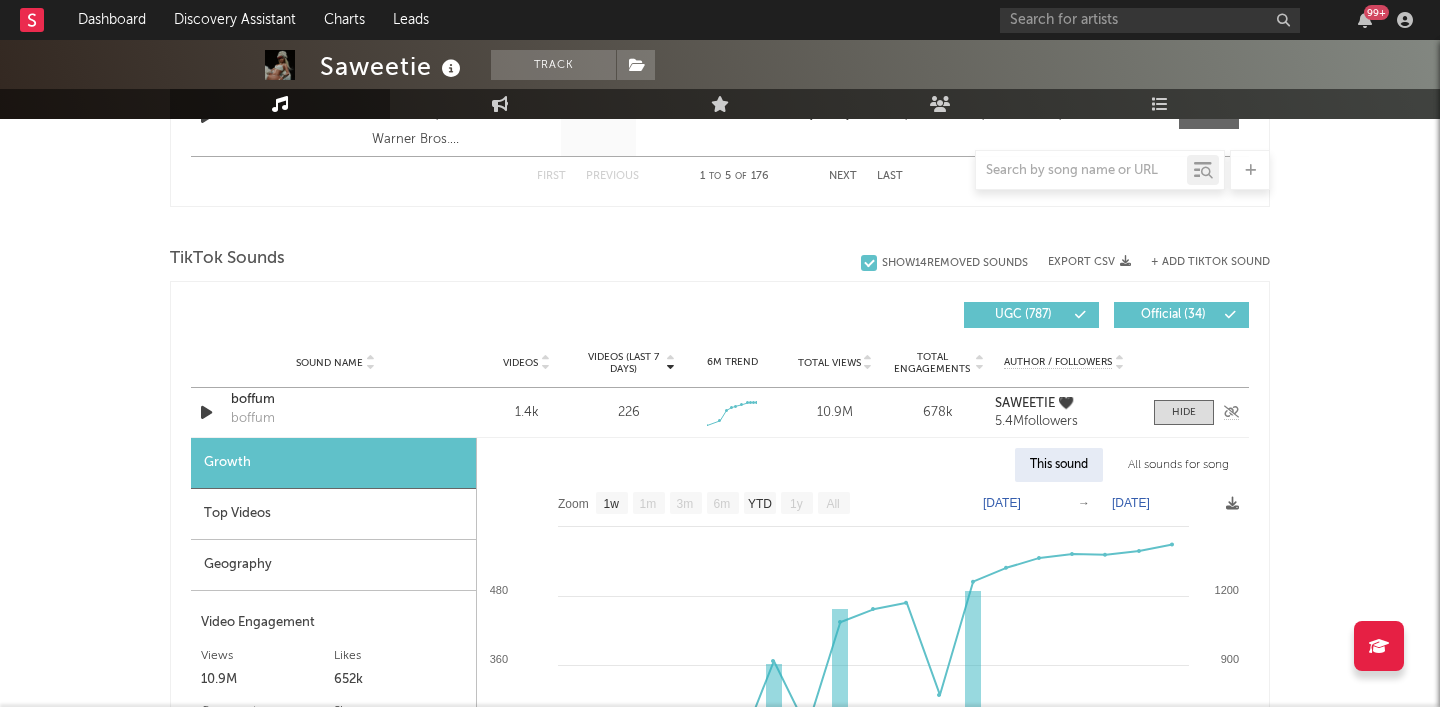 click at bounding box center (206, 412) 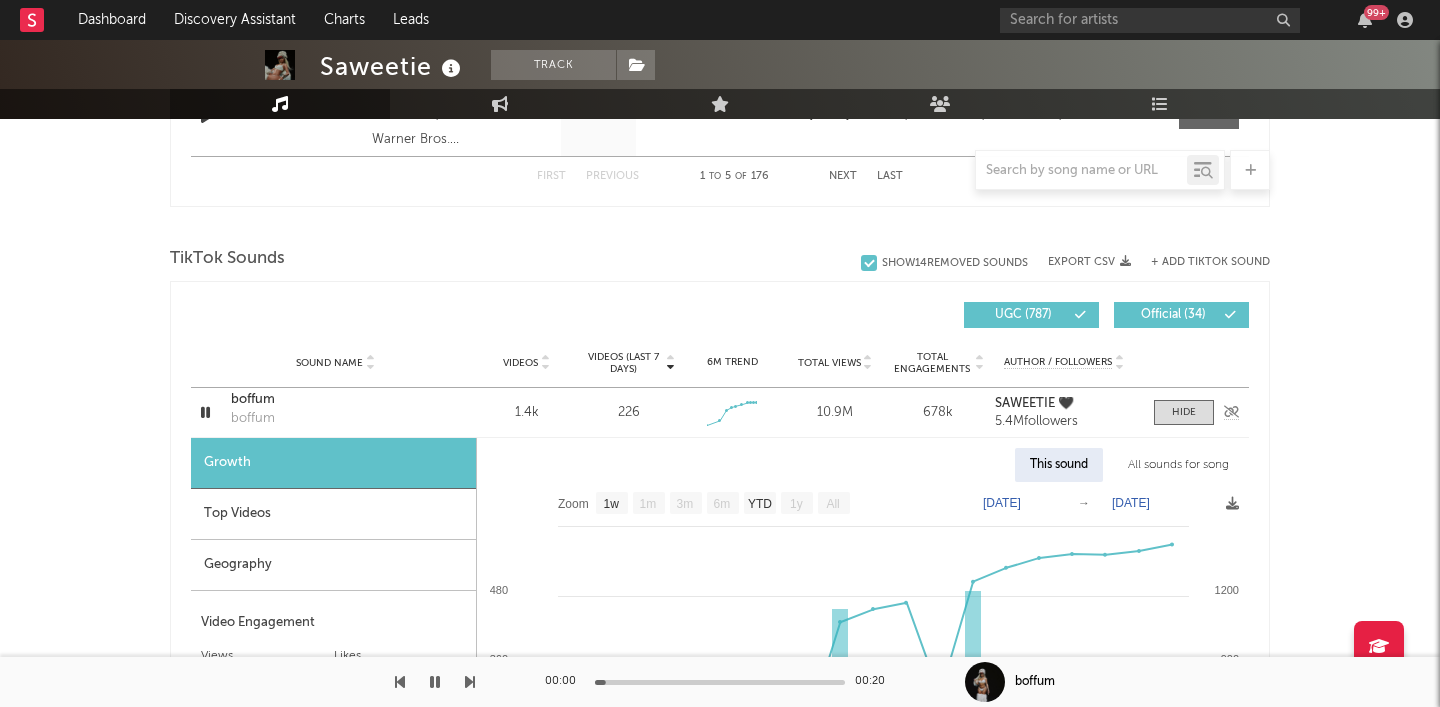click at bounding box center [205, 412] 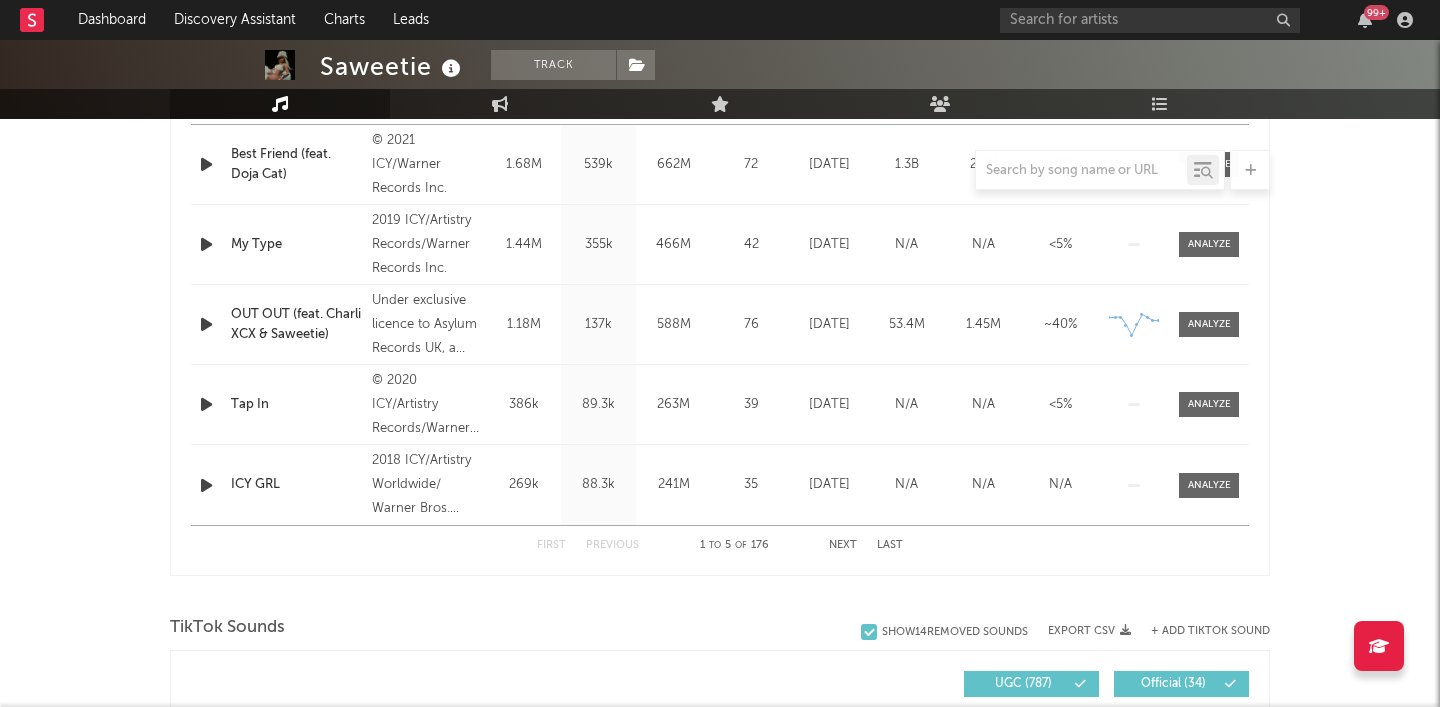 scroll, scrollTop: 878, scrollLeft: 0, axis: vertical 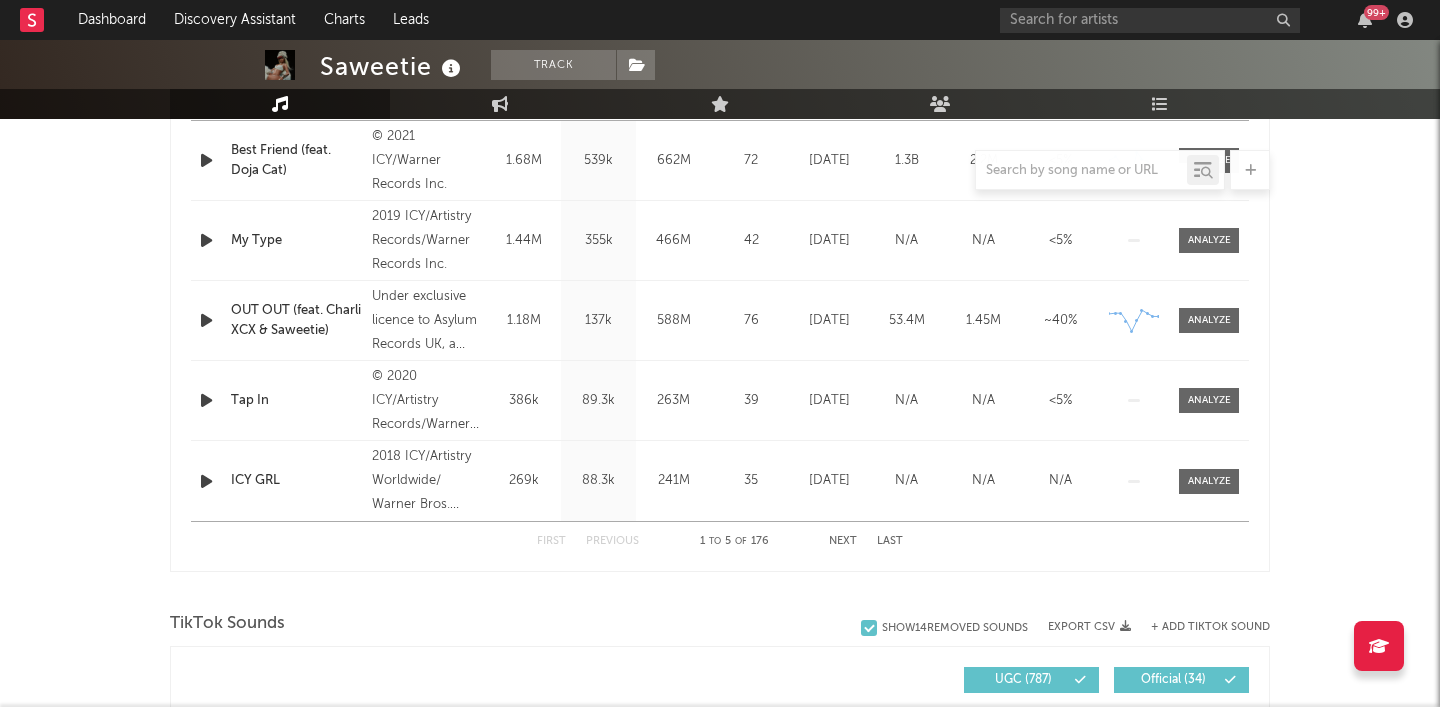click on "Next" at bounding box center (843, 541) 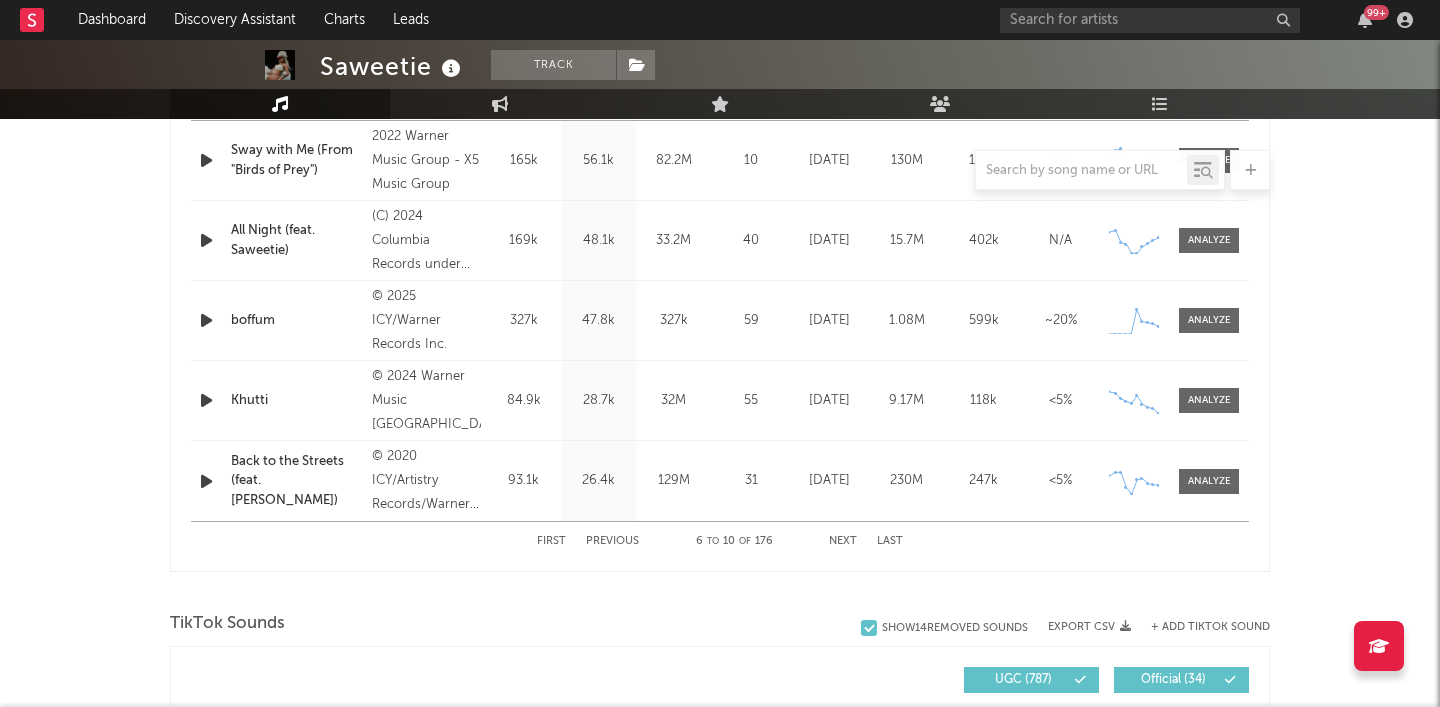 click on "Next" at bounding box center (843, 541) 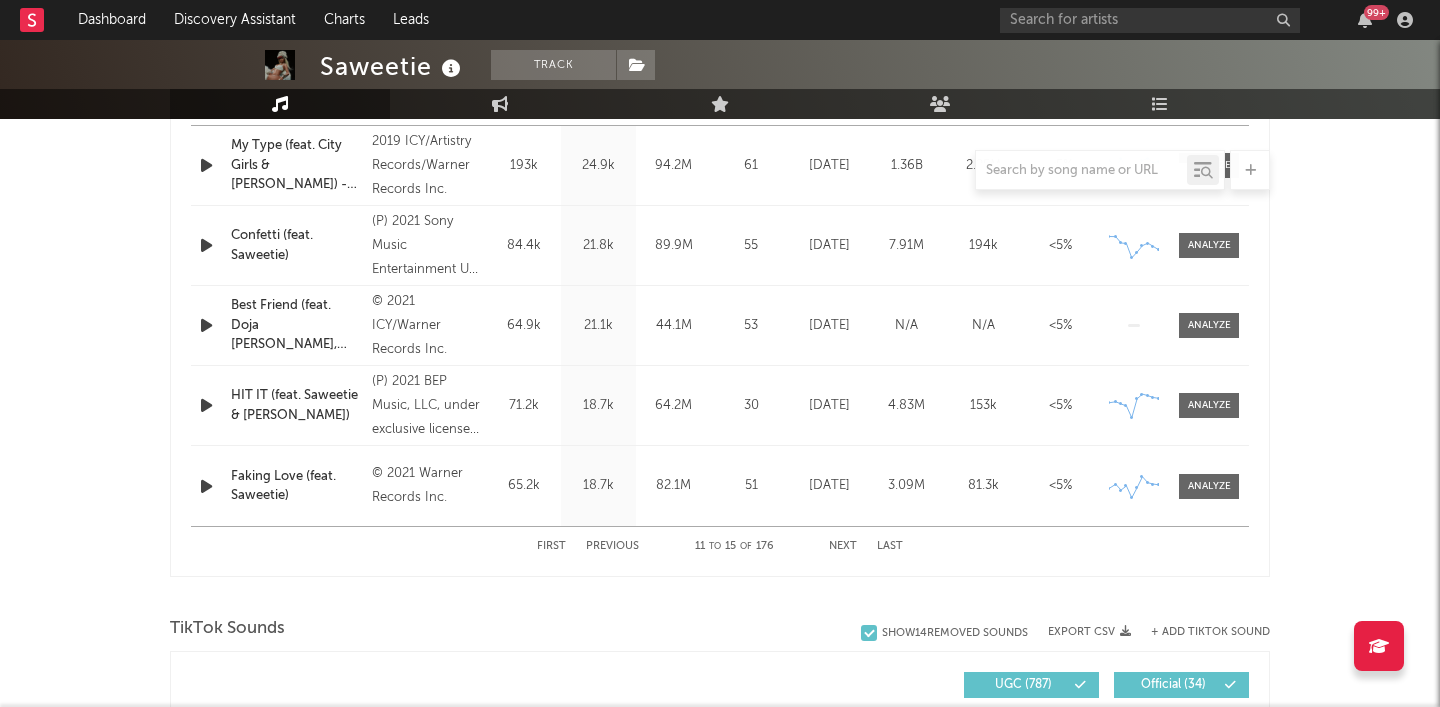 scroll, scrollTop: 874, scrollLeft: 0, axis: vertical 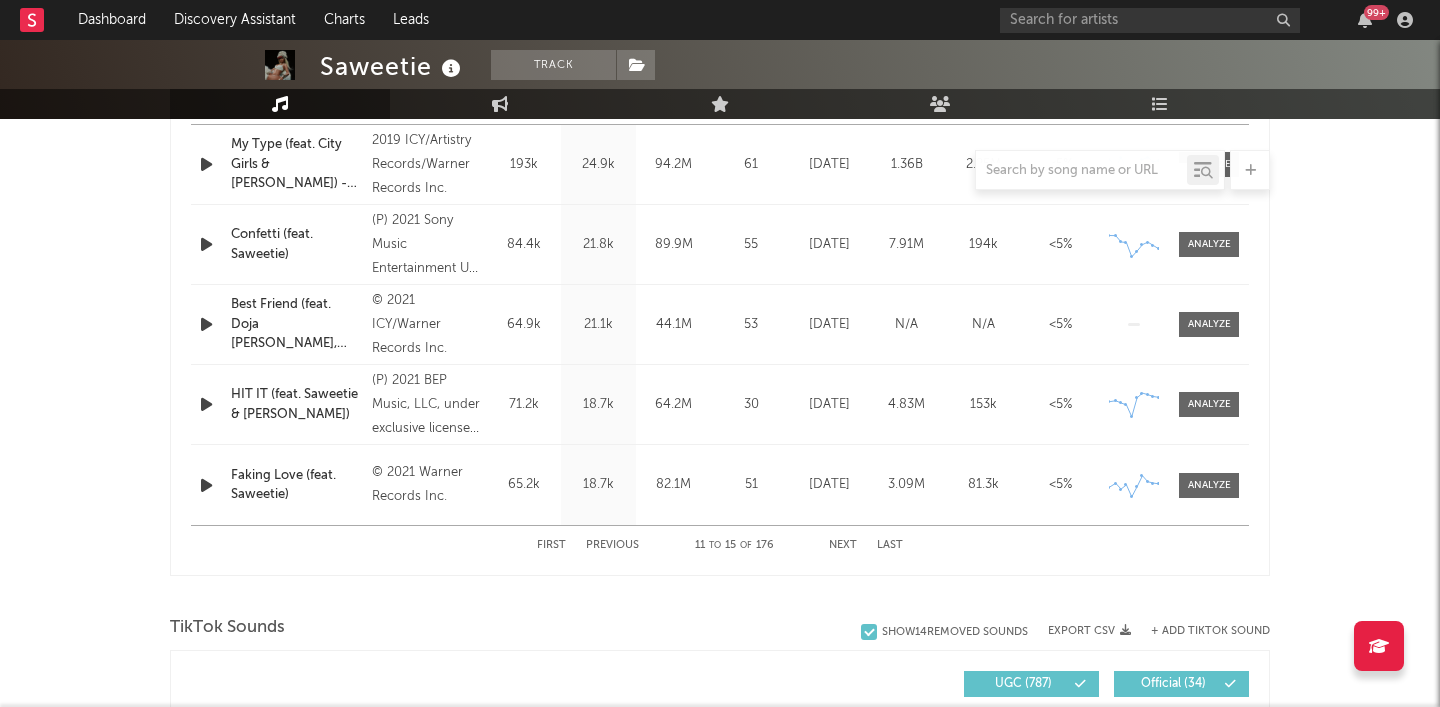 click on "Next" at bounding box center [843, 545] 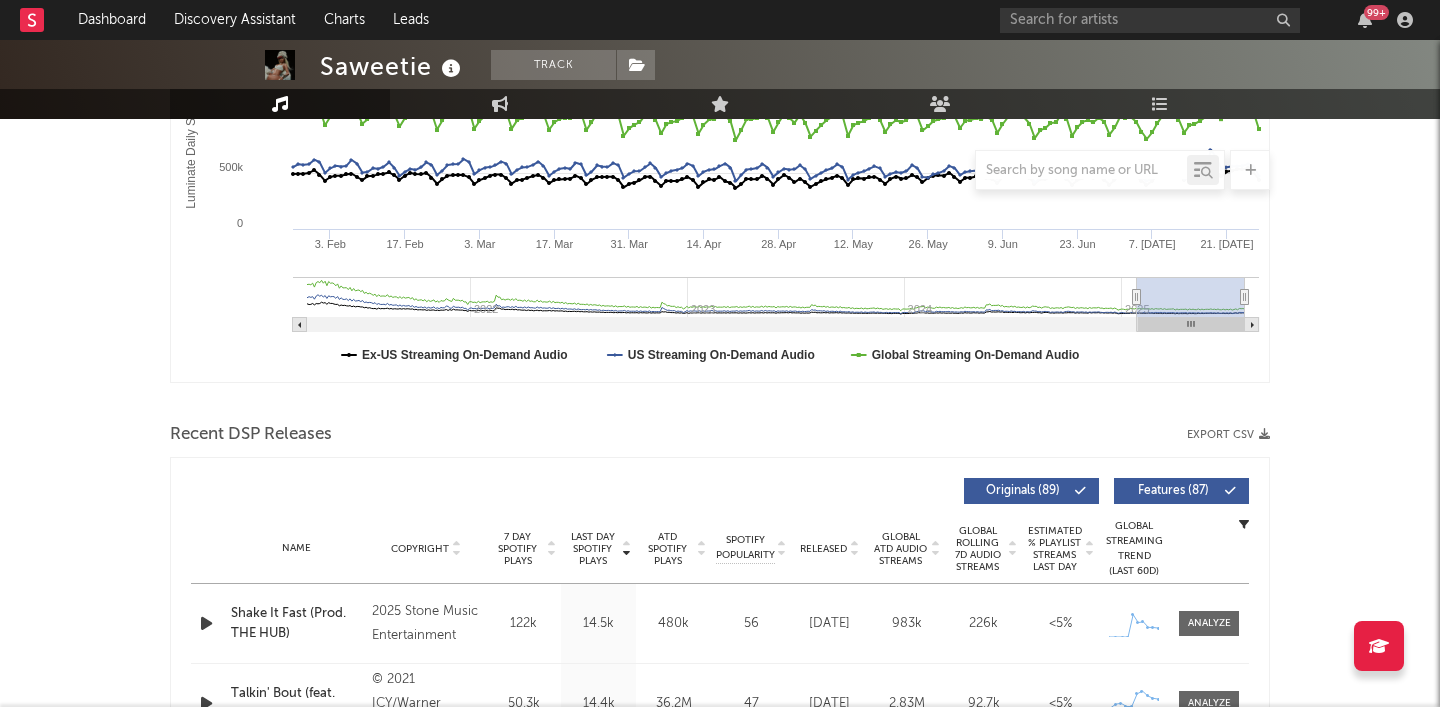 scroll, scrollTop: 0, scrollLeft: 0, axis: both 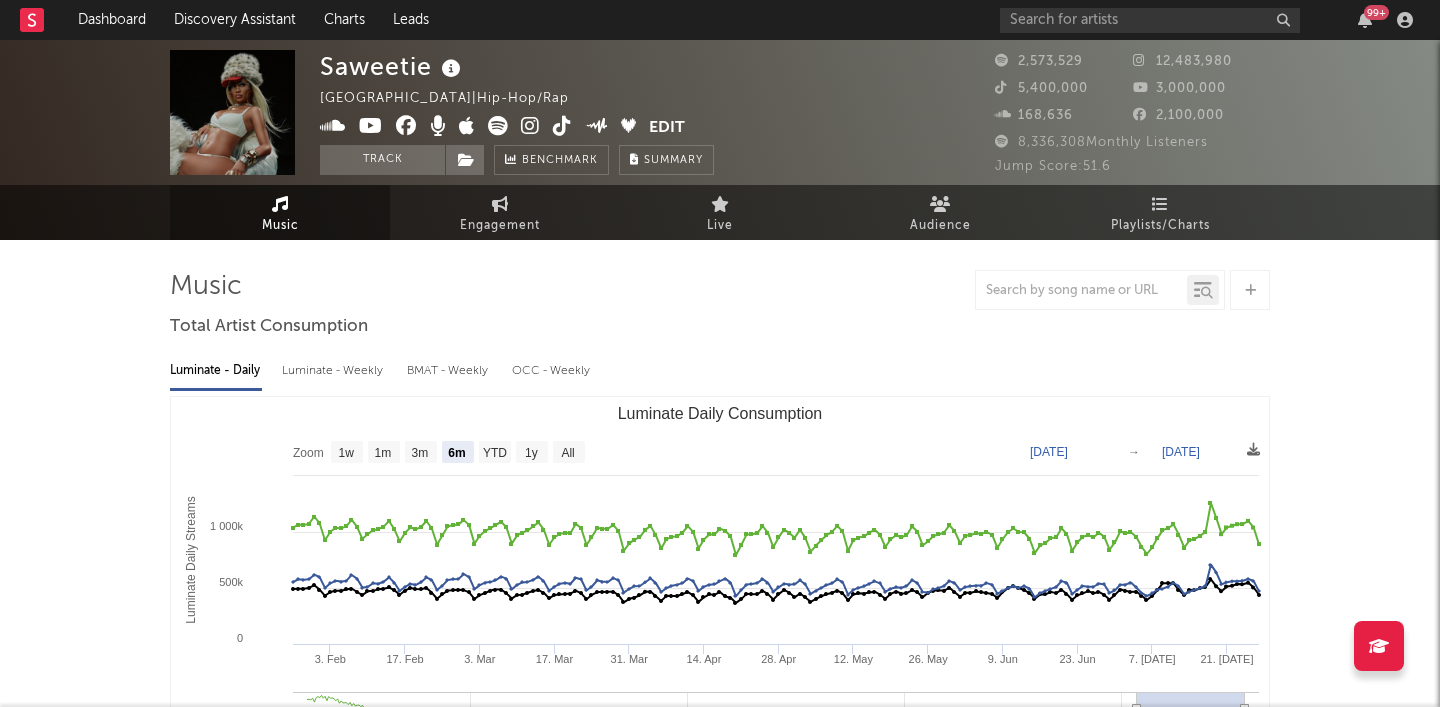 click at bounding box center (562, 126) 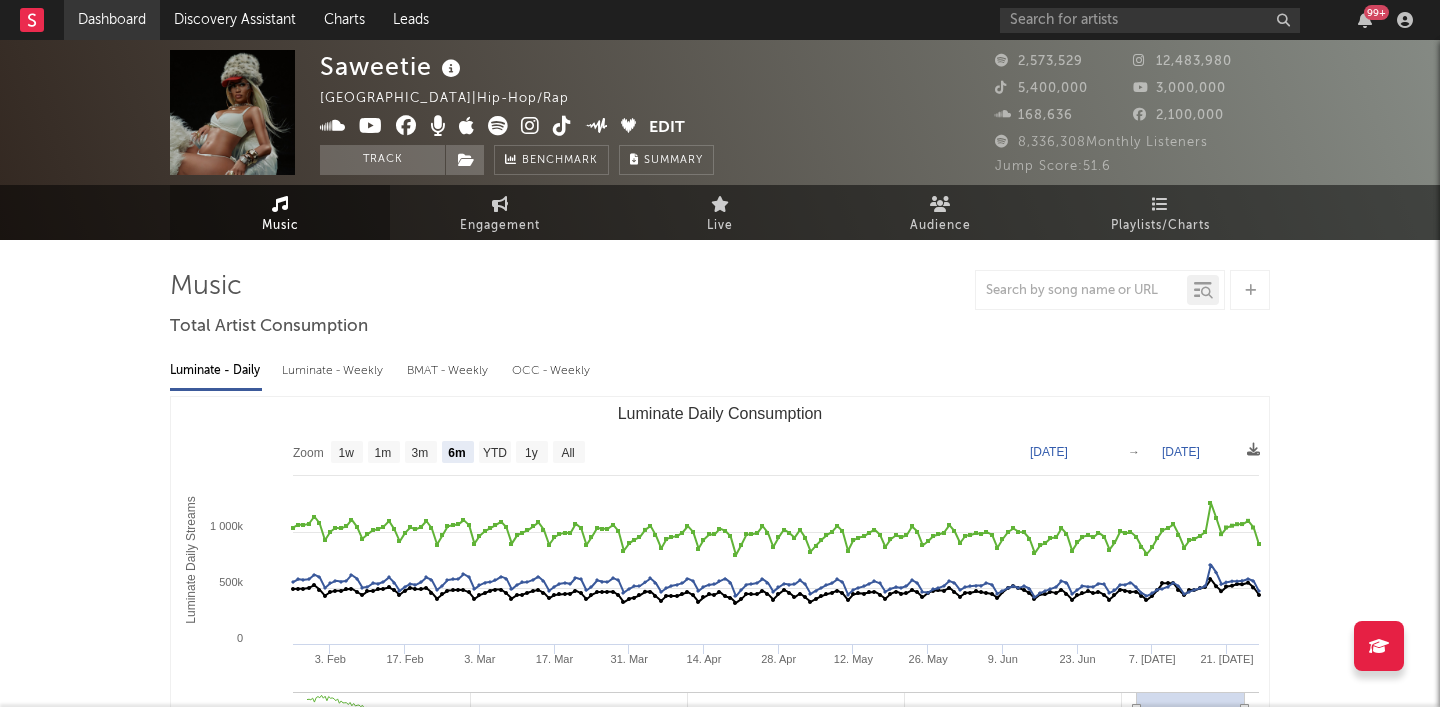 click on "Dashboard" at bounding box center [112, 20] 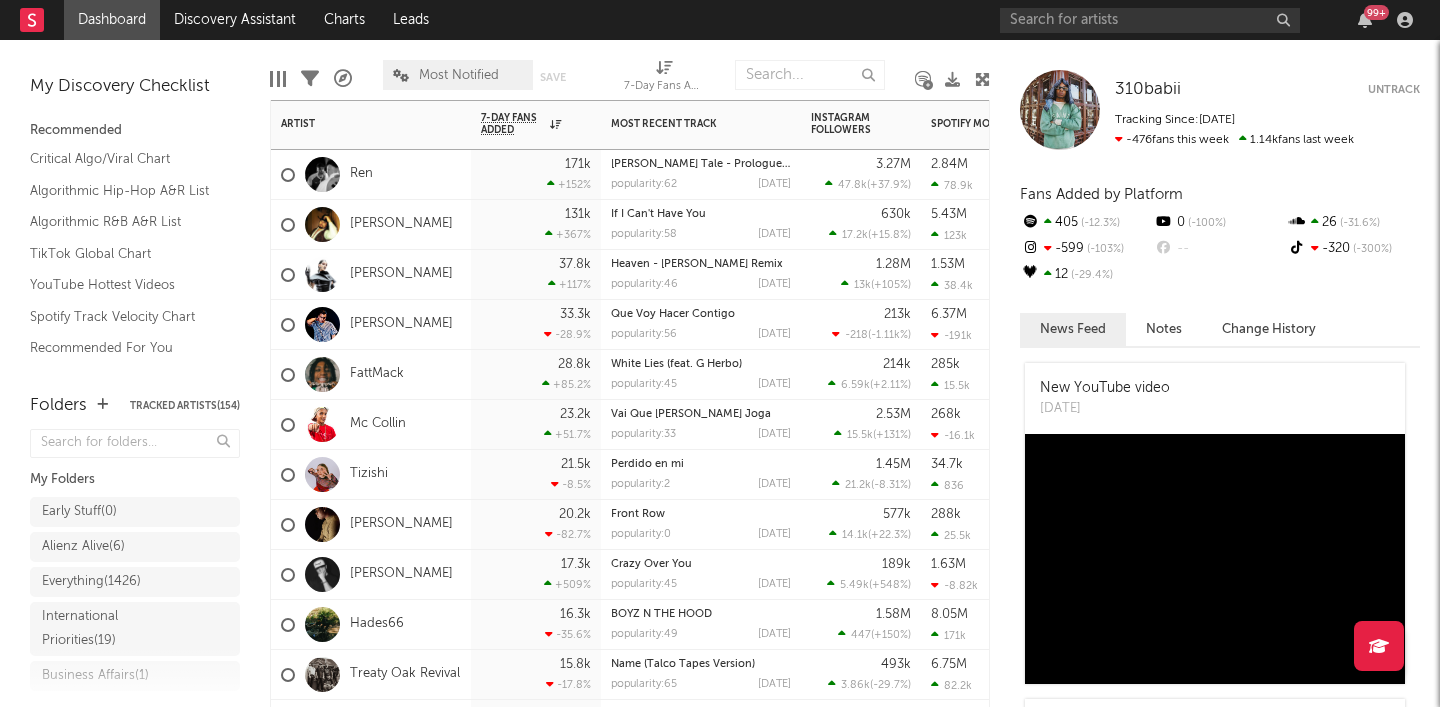 click on "[PERSON_NAME]" at bounding box center (367, 525) 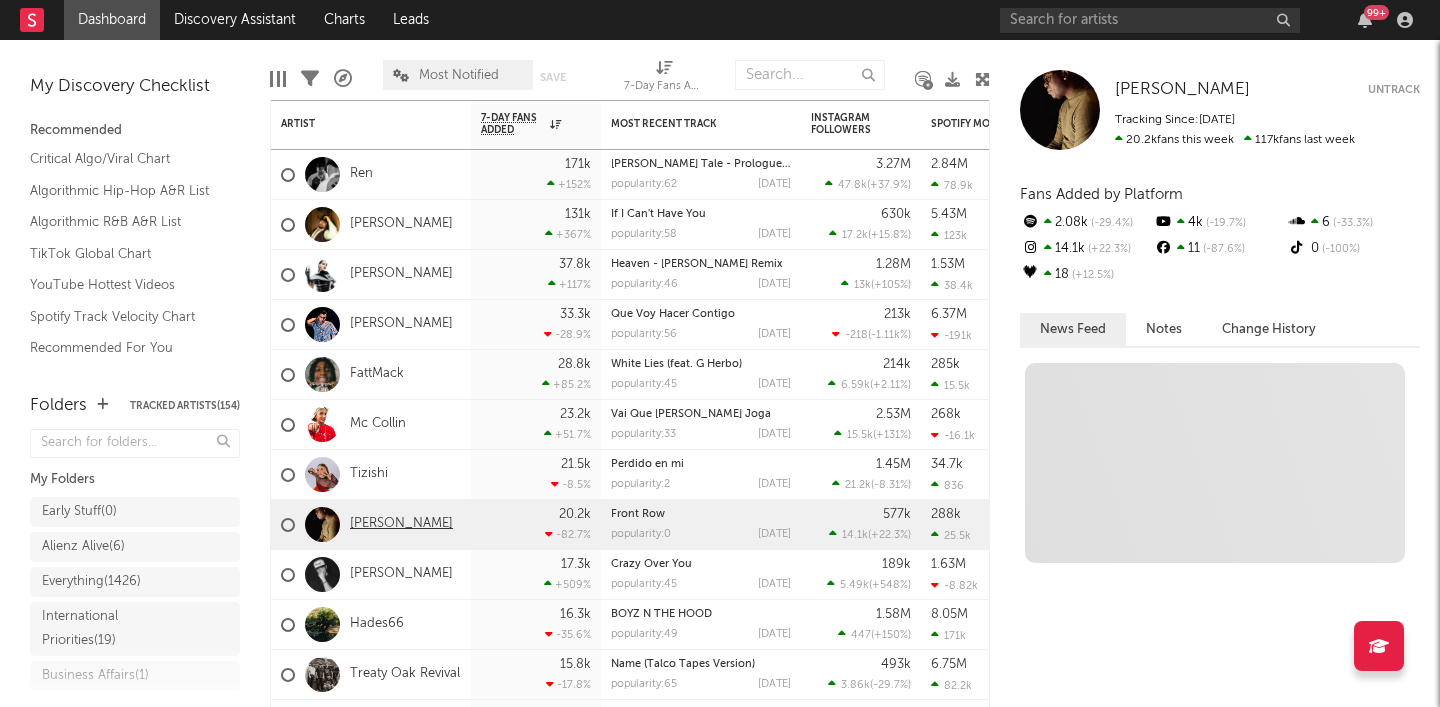 click on "[PERSON_NAME]" at bounding box center [401, 524] 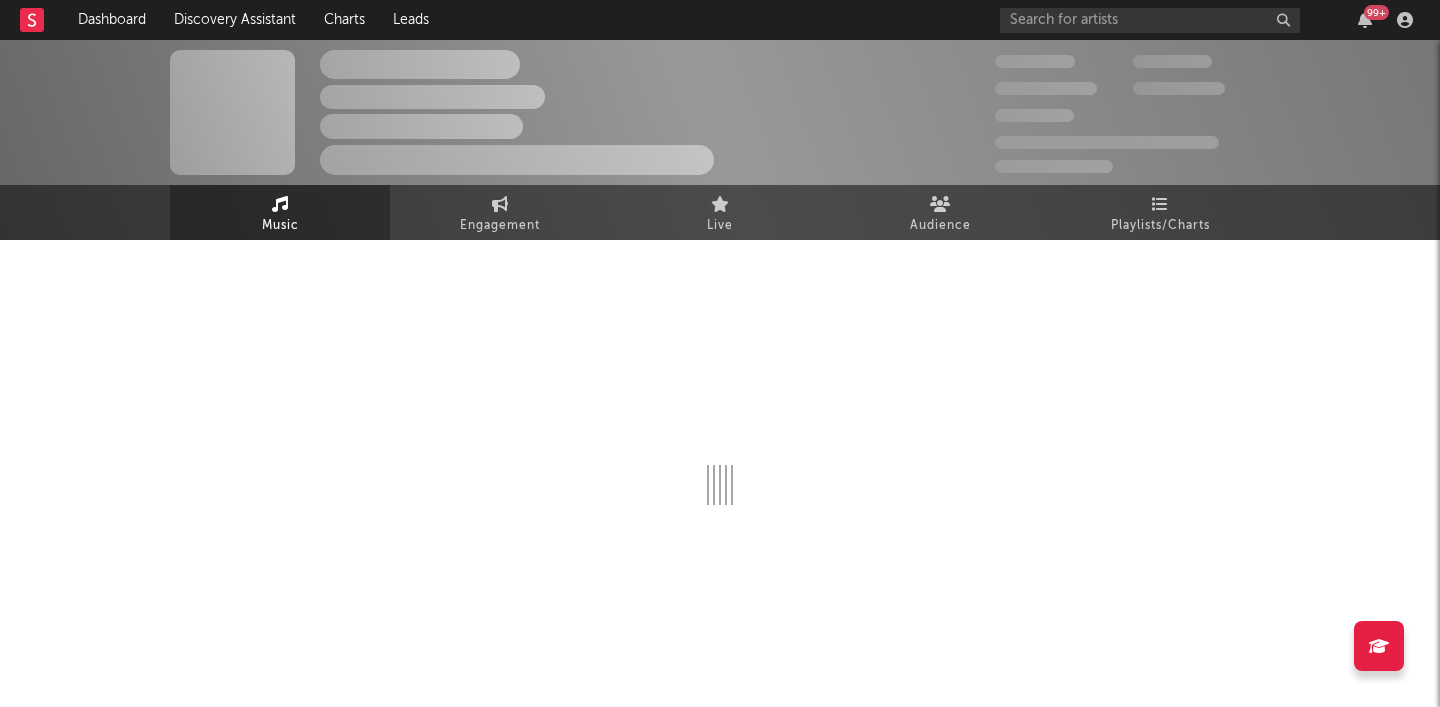 select on "6m" 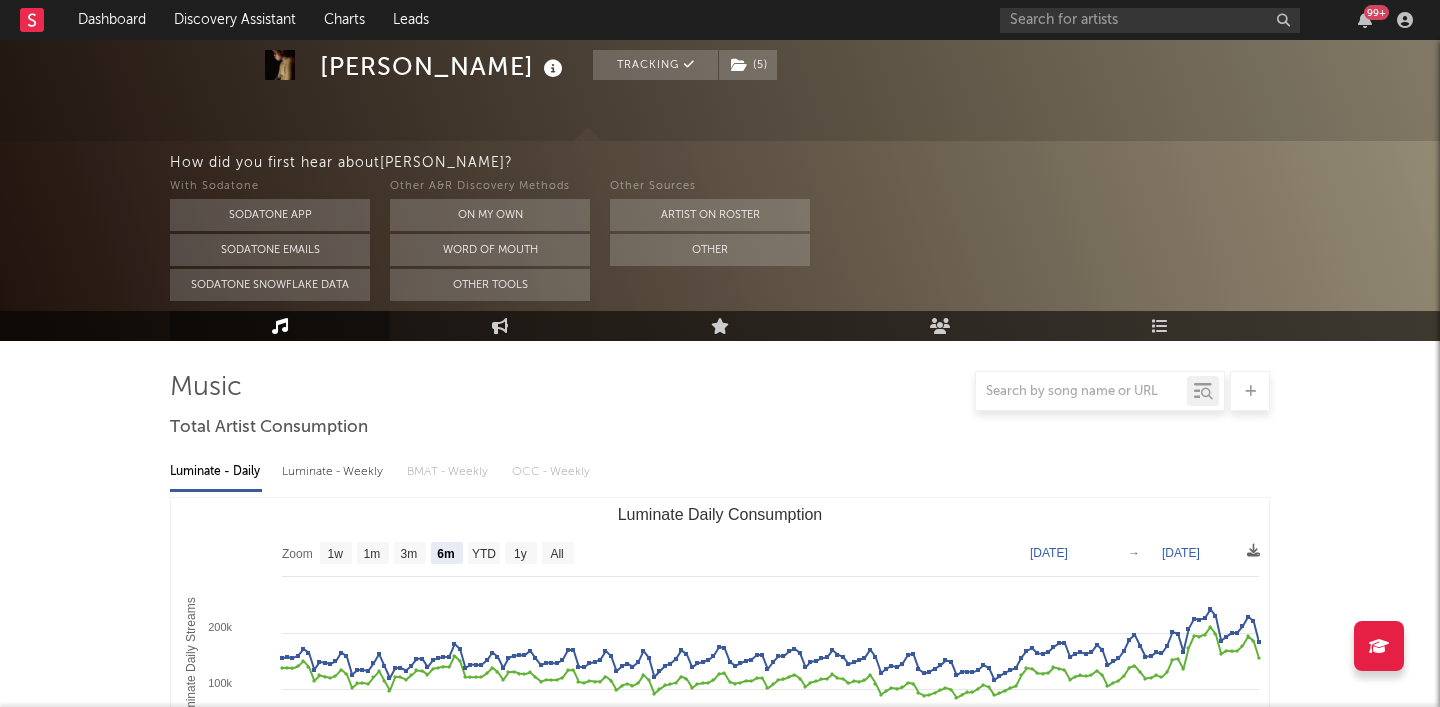 scroll, scrollTop: 215, scrollLeft: 0, axis: vertical 